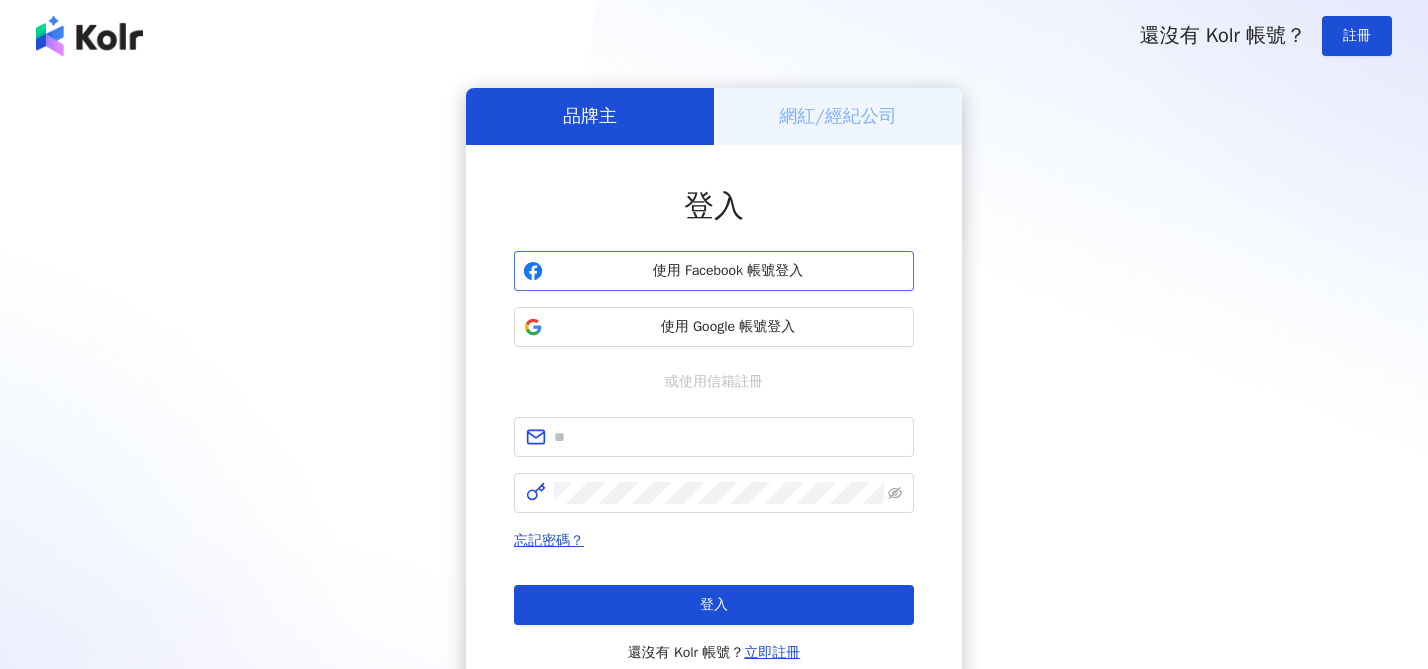 scroll, scrollTop: 0, scrollLeft: 0, axis: both 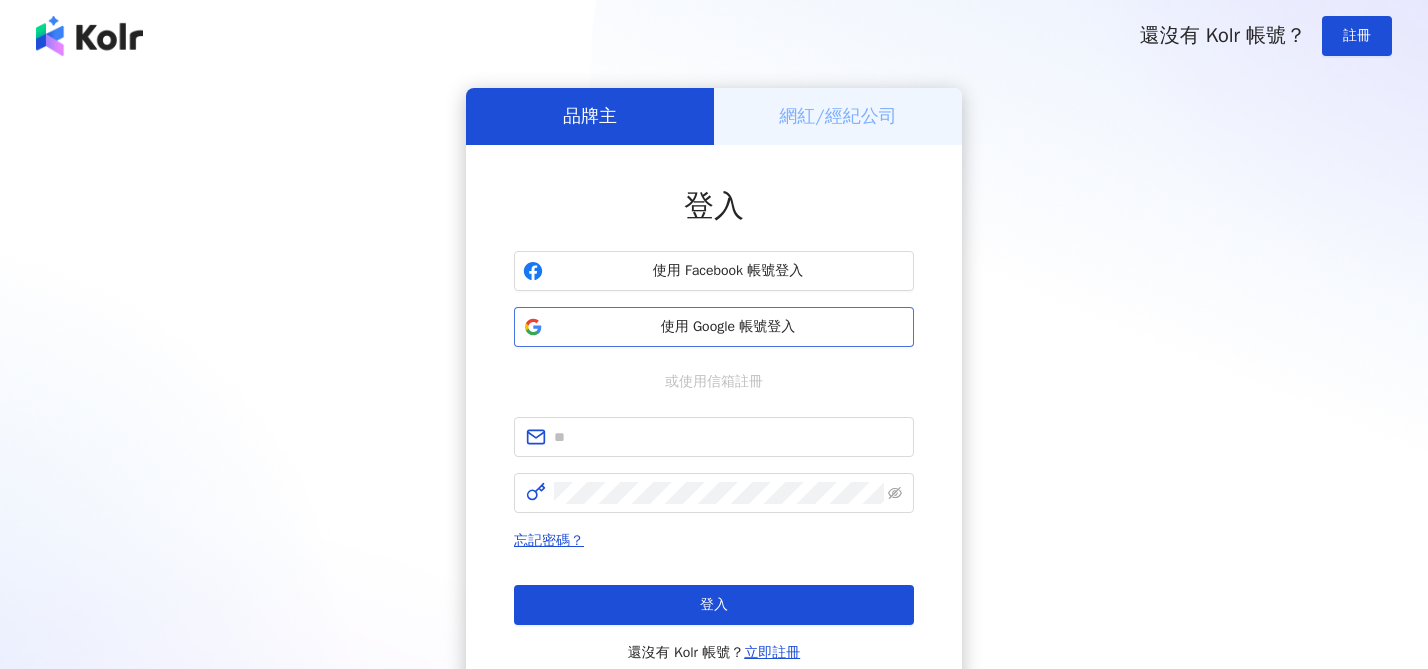 click on "使用 Google 帳號登入" at bounding box center [728, 327] 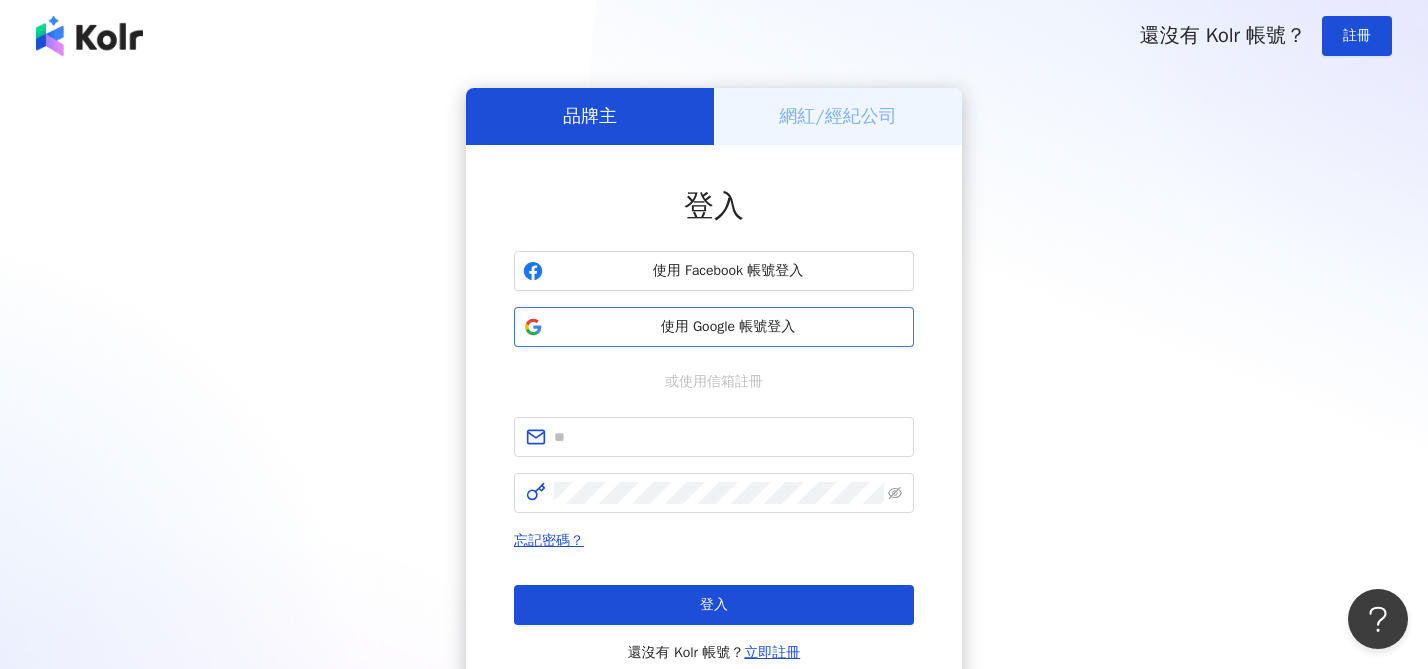 scroll, scrollTop: 0, scrollLeft: 0, axis: both 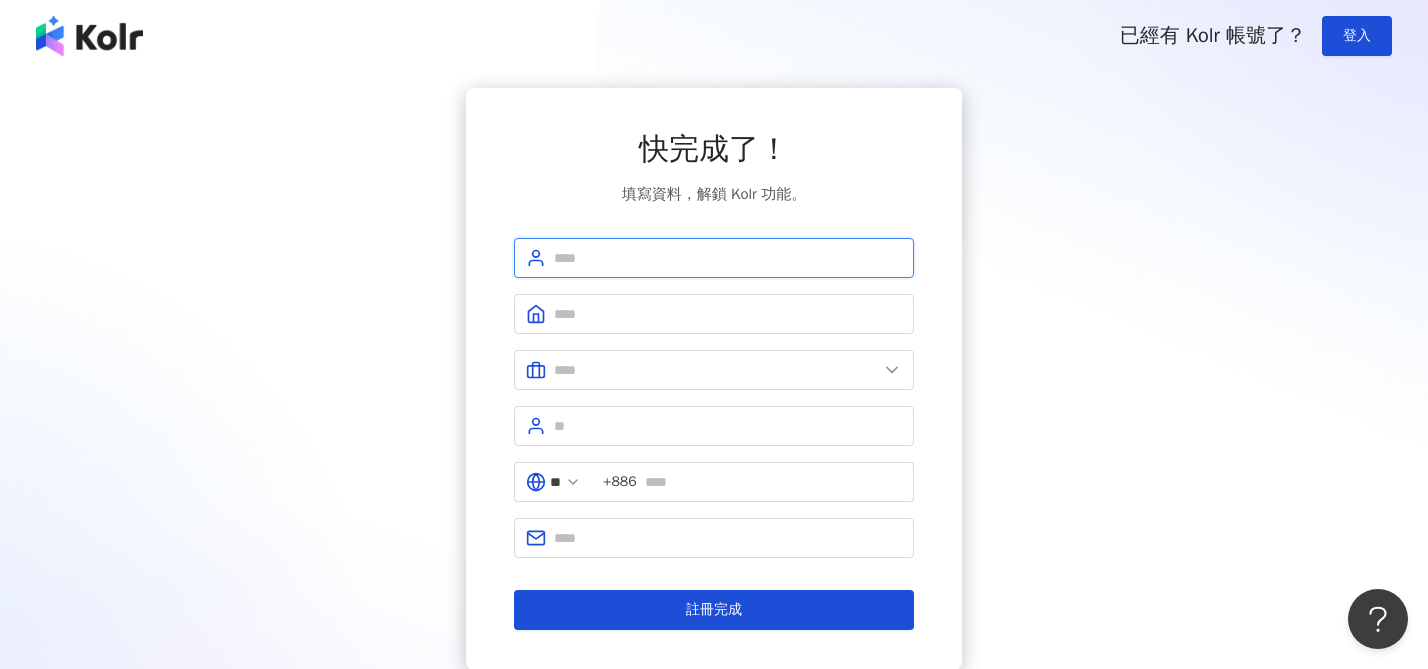 click at bounding box center [728, 258] 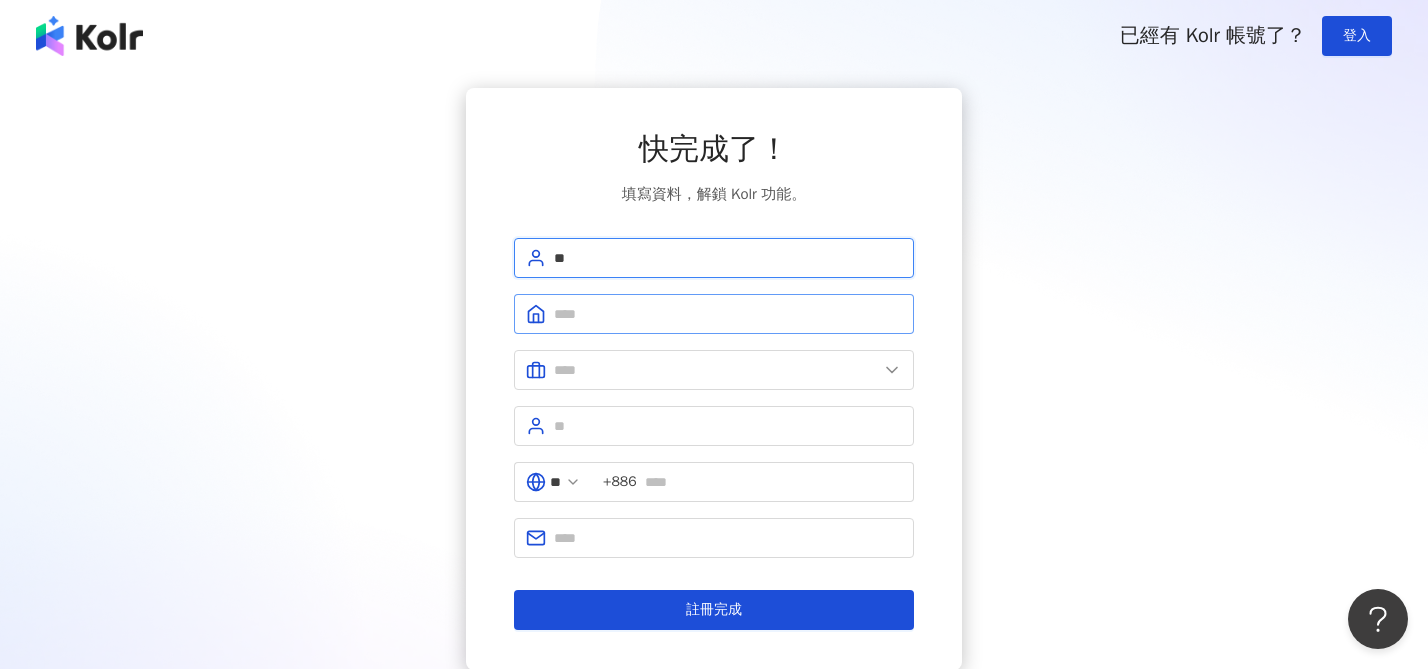 type on "**" 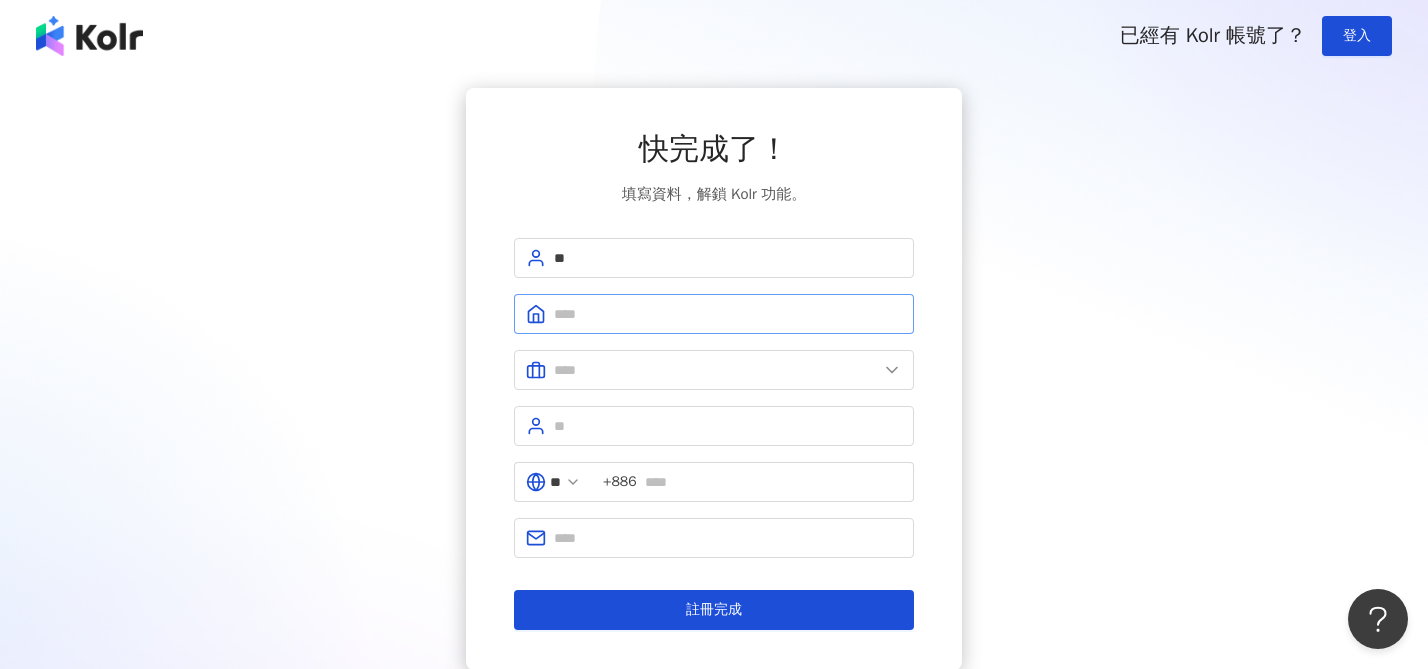 click at bounding box center [714, 314] 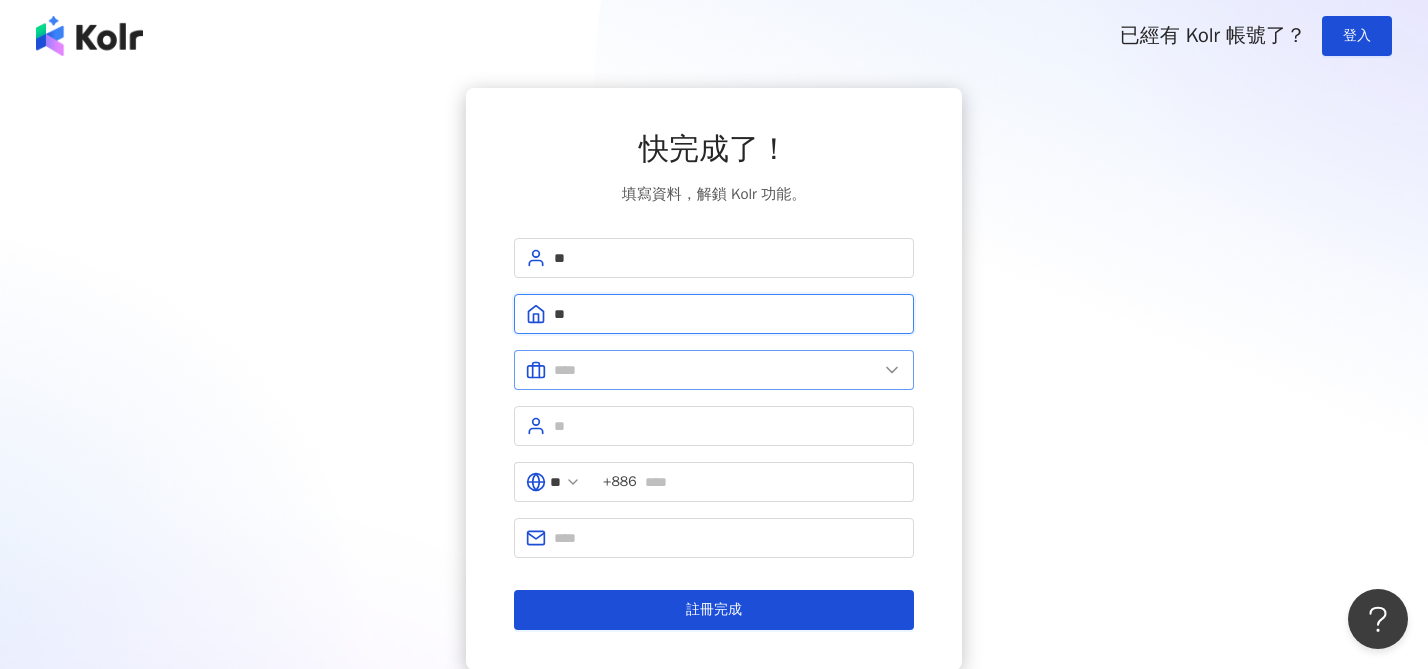 type on "**" 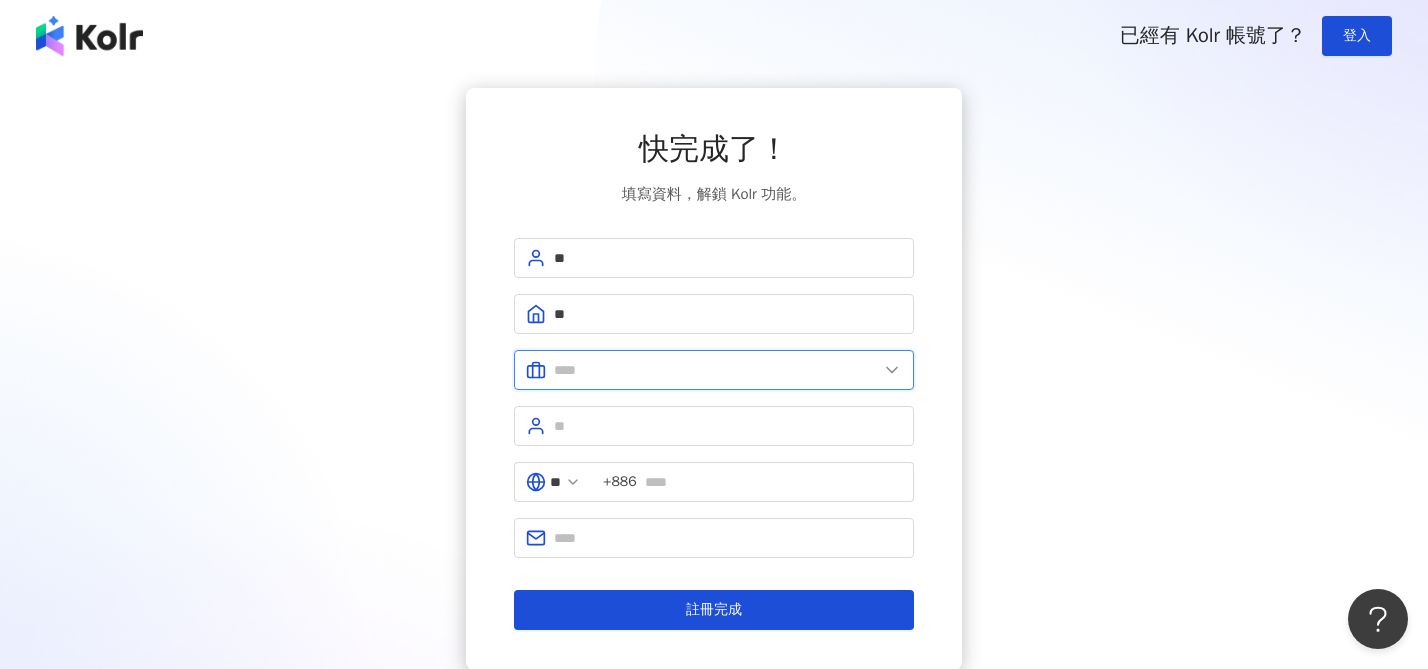 click at bounding box center (716, 370) 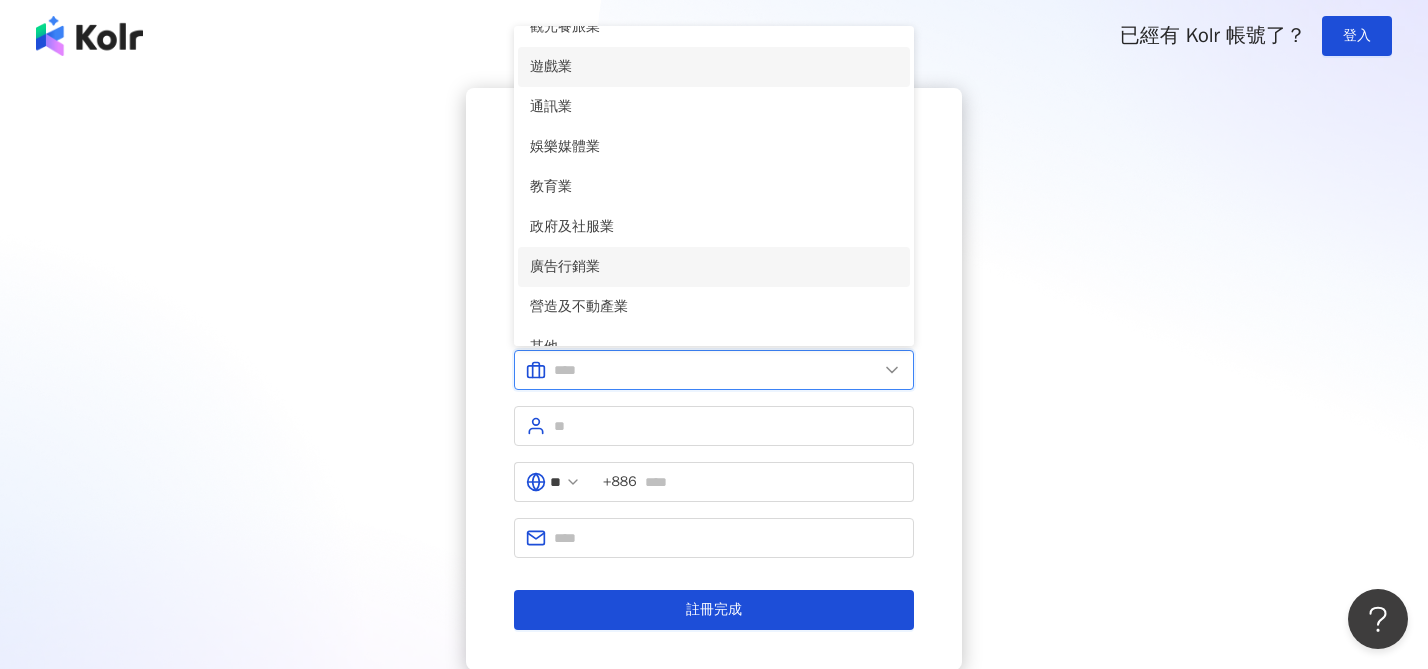 scroll, scrollTop: 305, scrollLeft: 0, axis: vertical 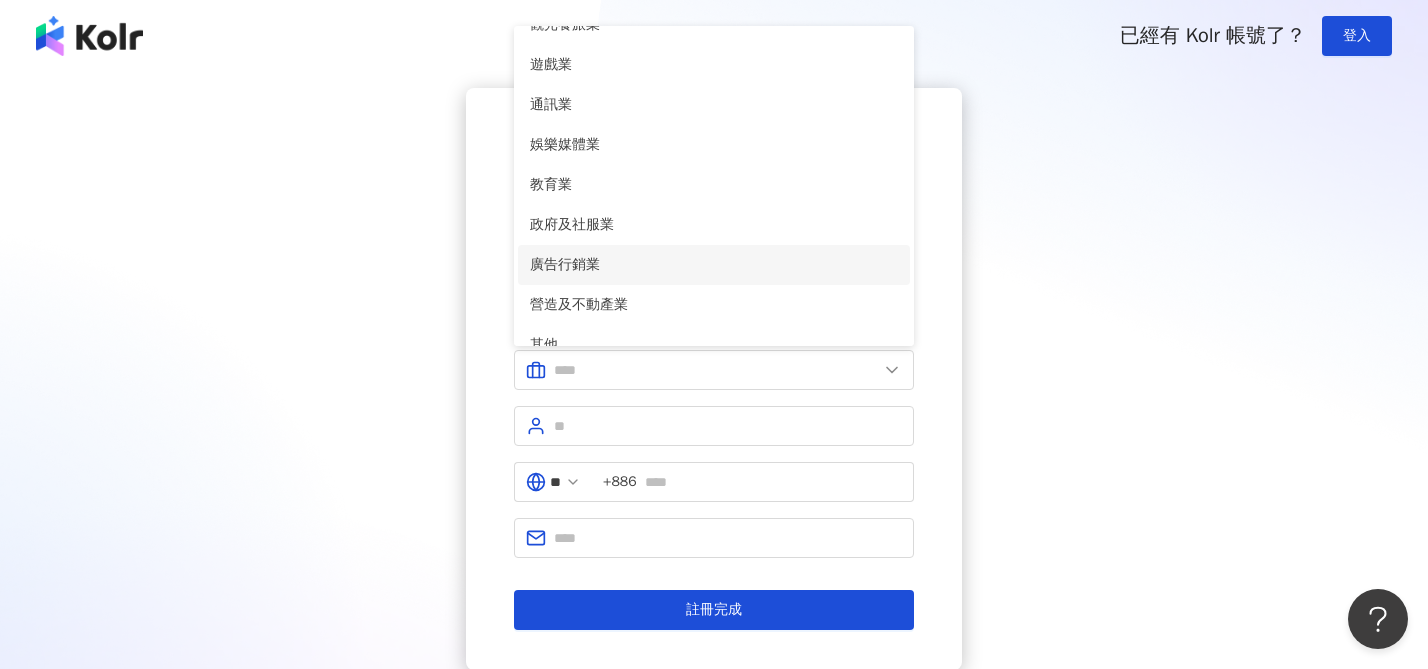 click on "廣告行銷業" at bounding box center [714, 265] 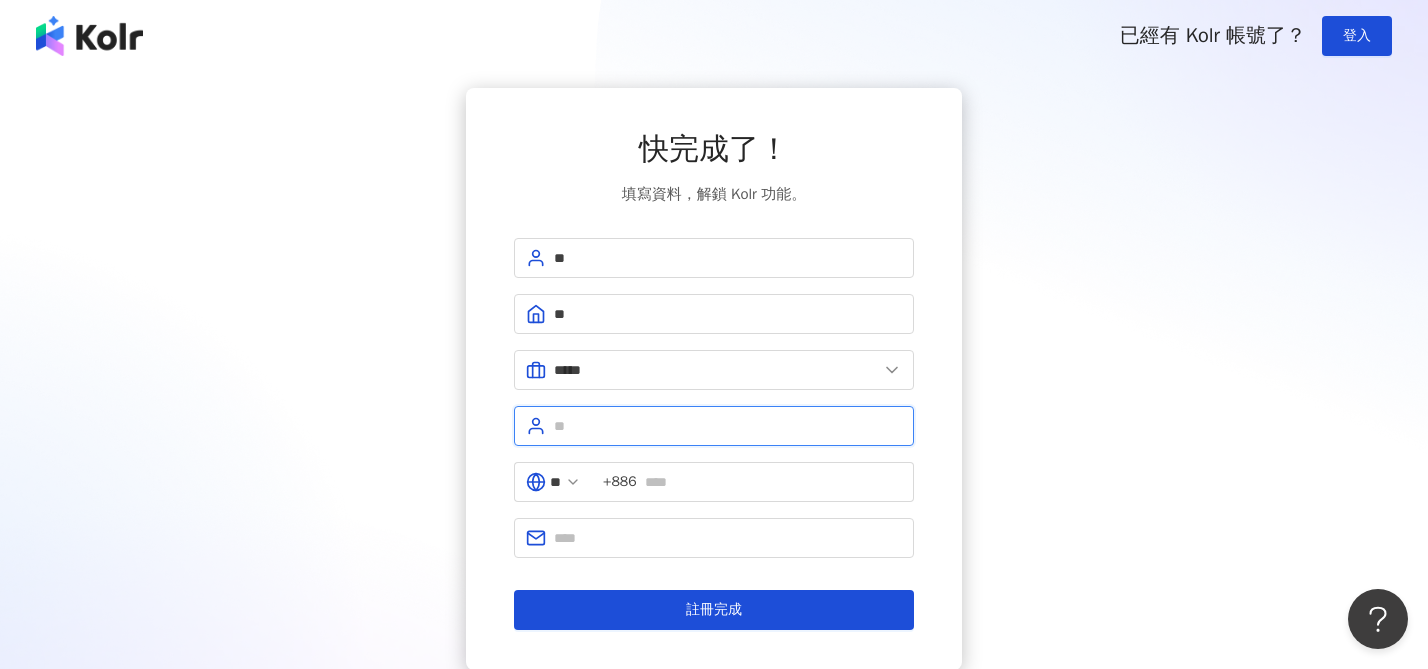 click at bounding box center (728, 426) 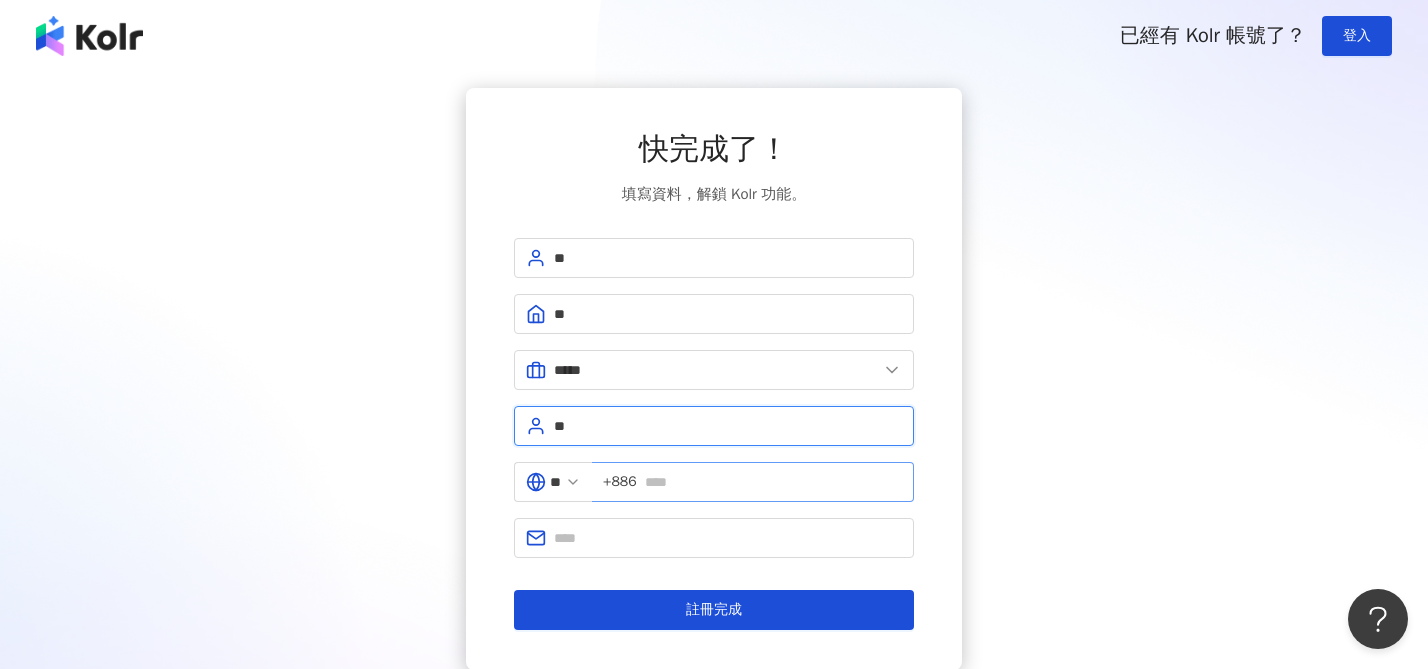type on "**" 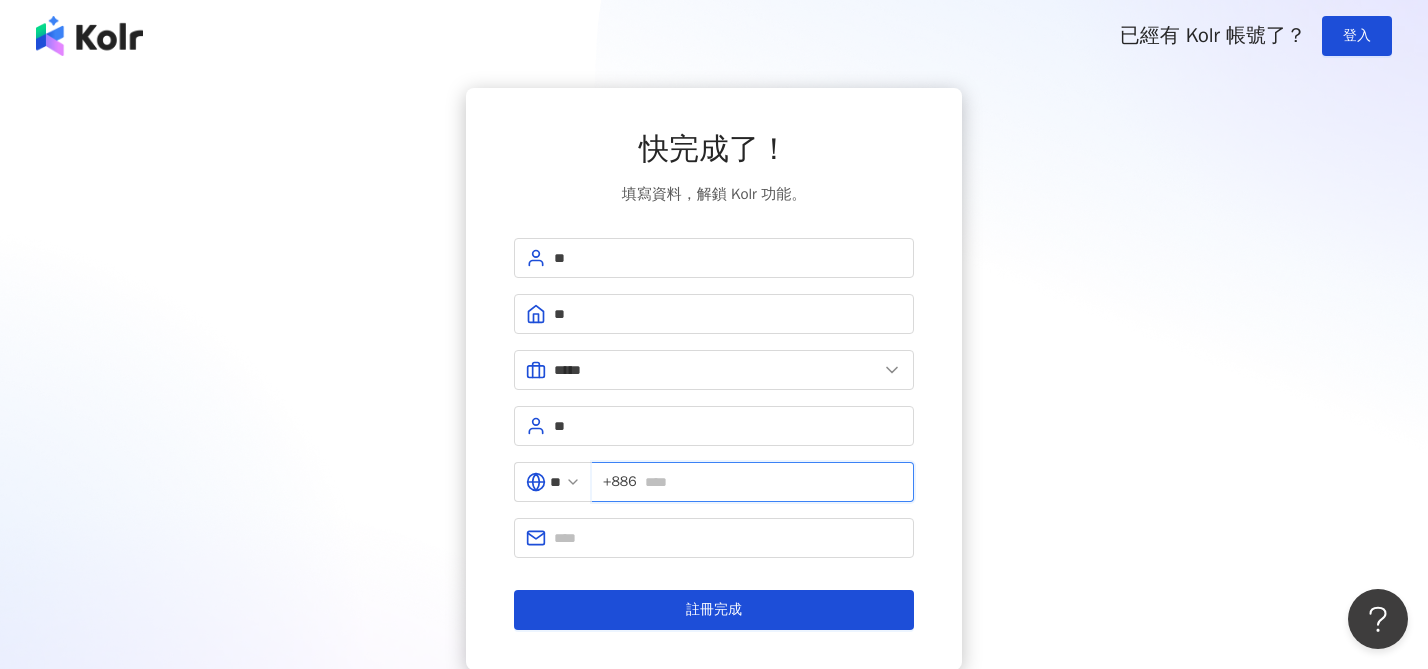 click at bounding box center [773, 482] 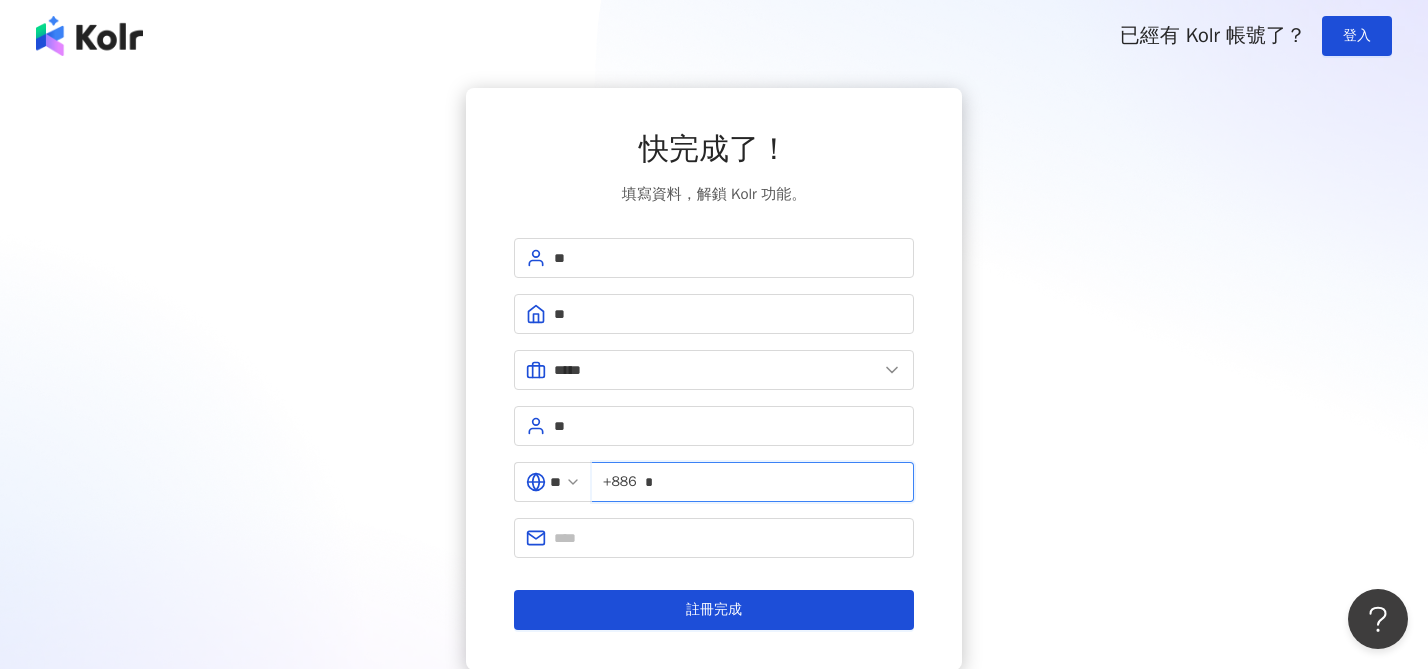 type on "*" 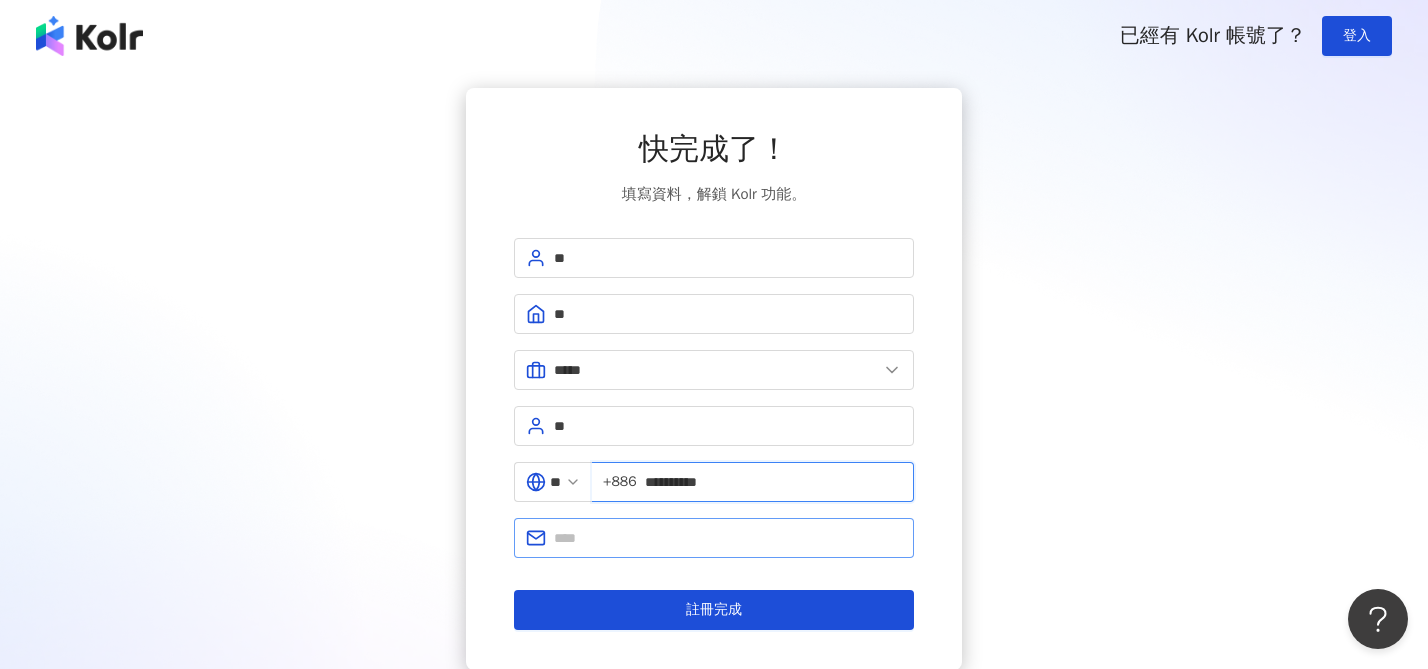 type on "**********" 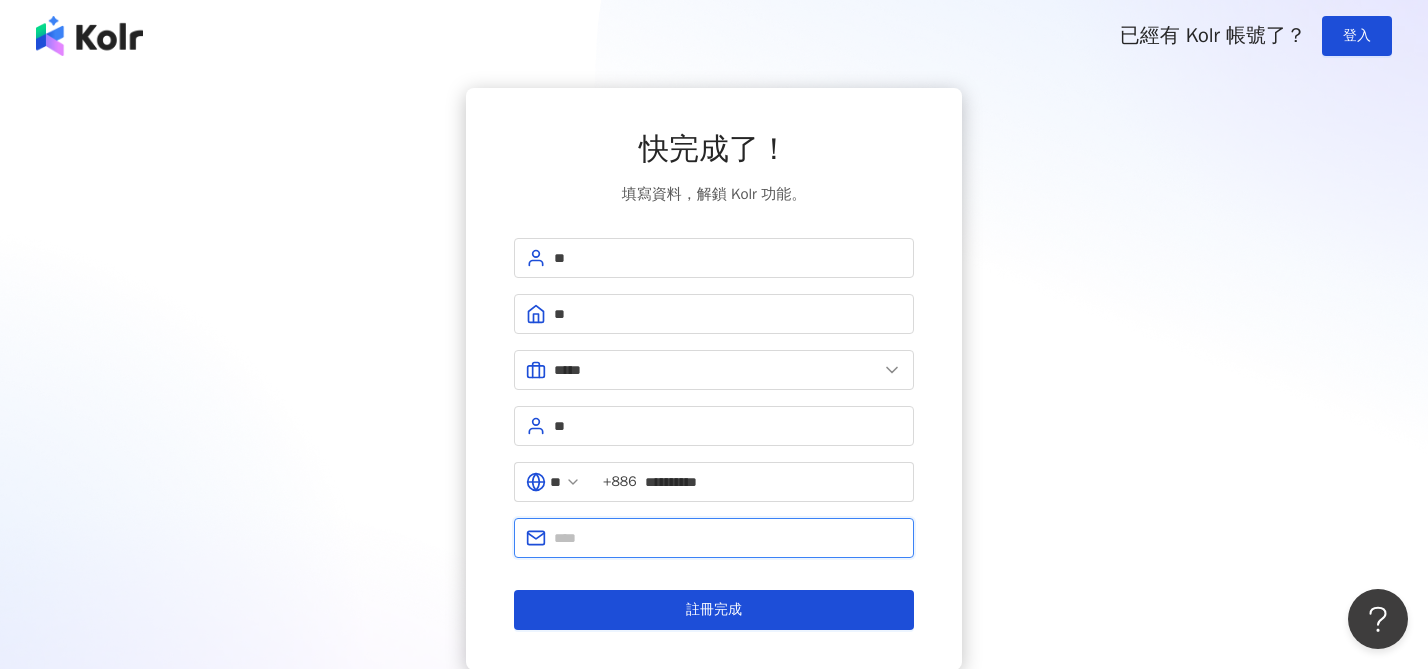 click at bounding box center (728, 538) 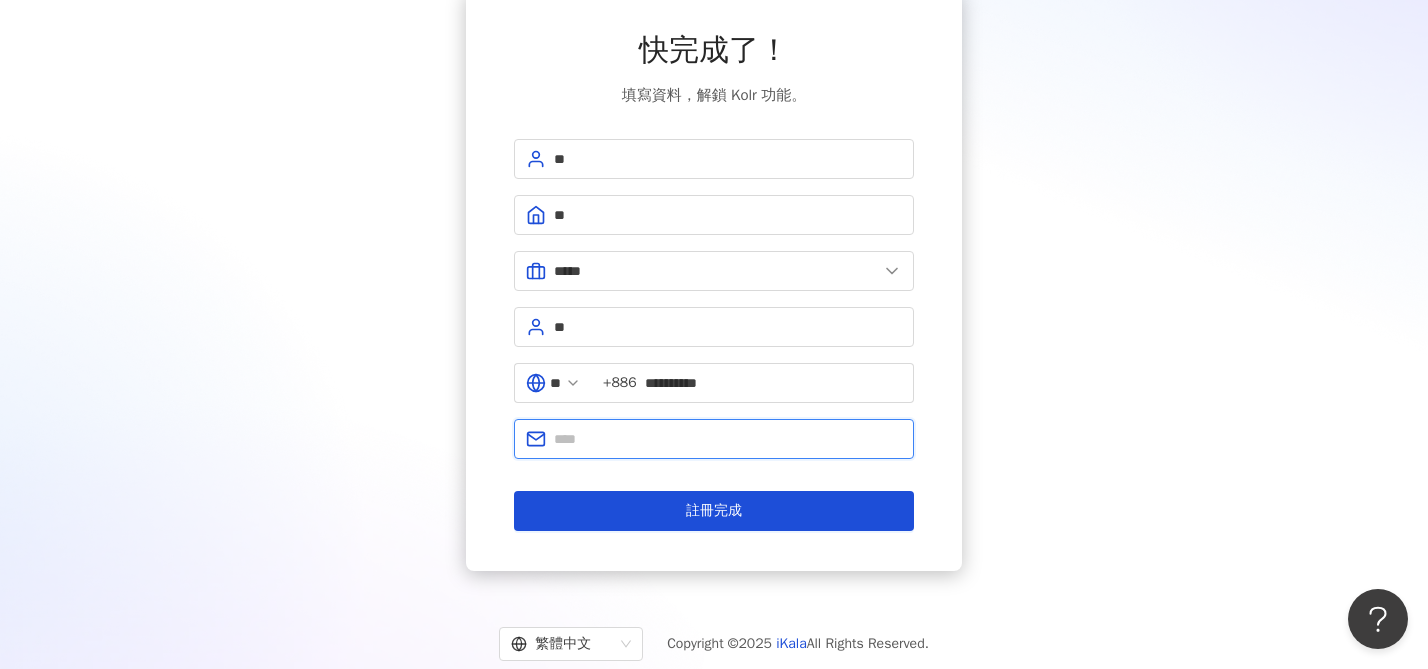 scroll, scrollTop: 101, scrollLeft: 0, axis: vertical 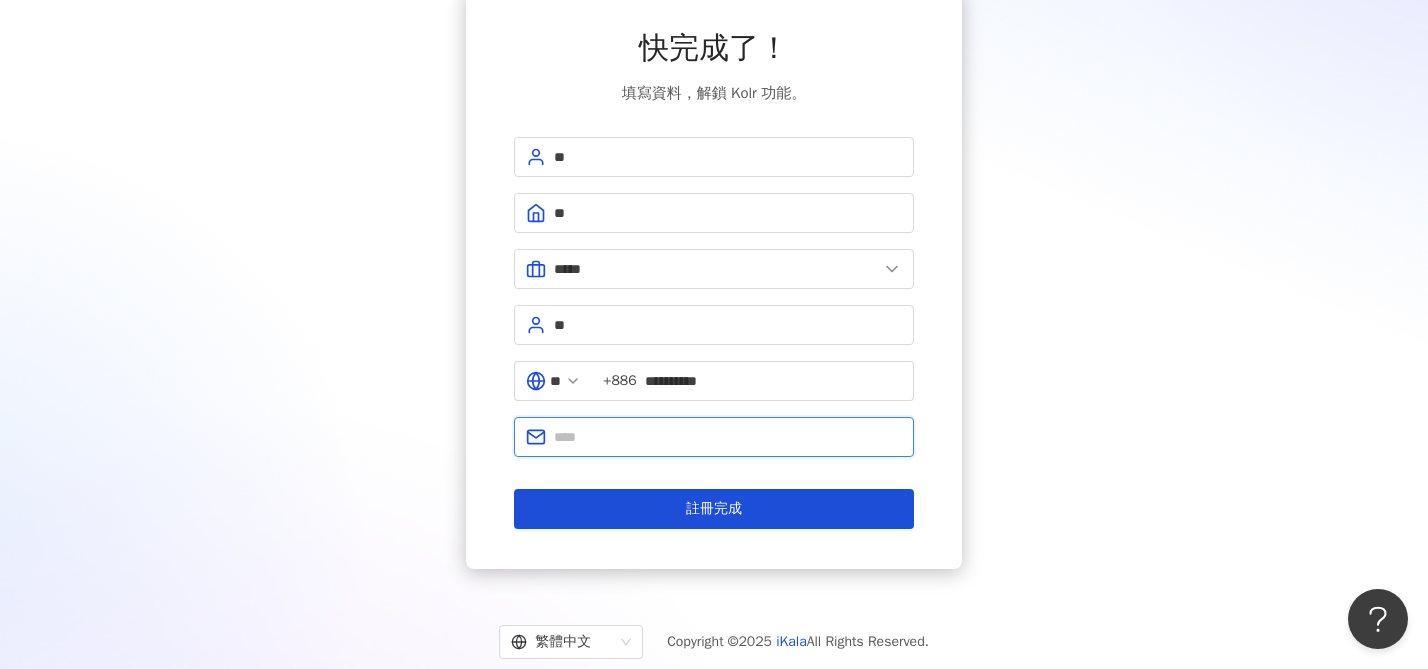 click at bounding box center (728, 437) 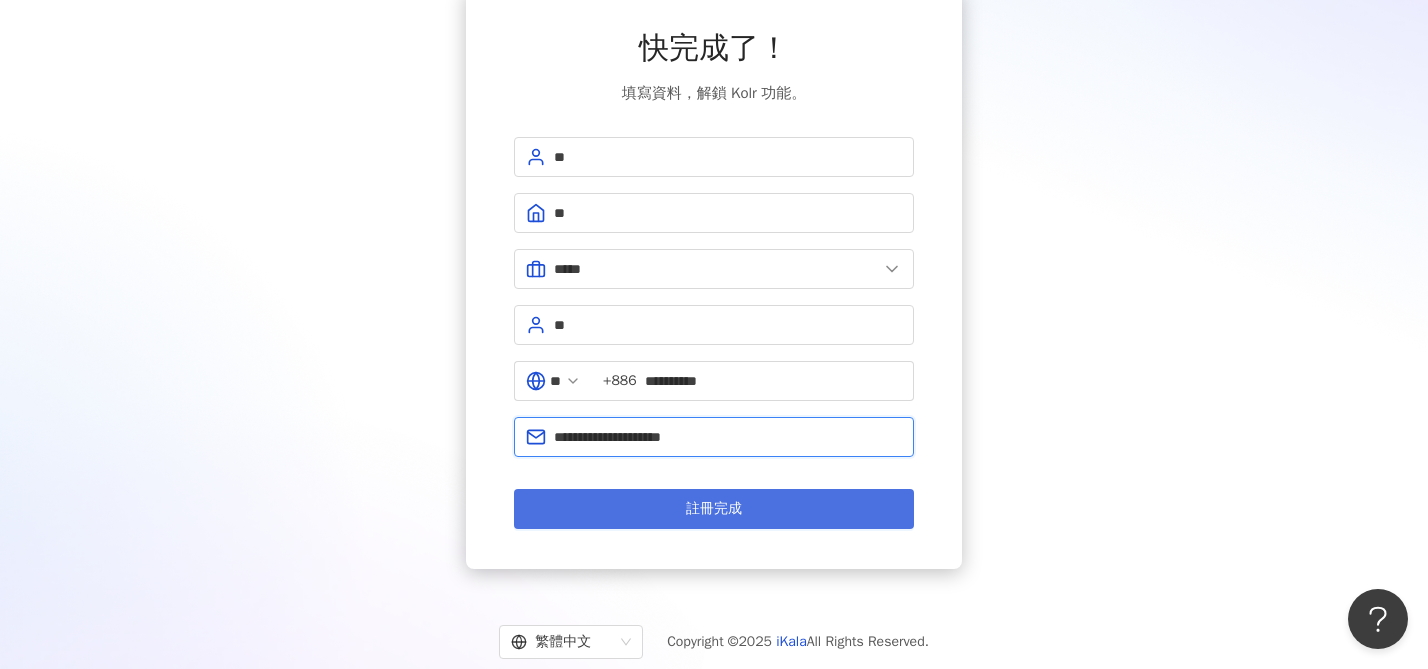 type on "**********" 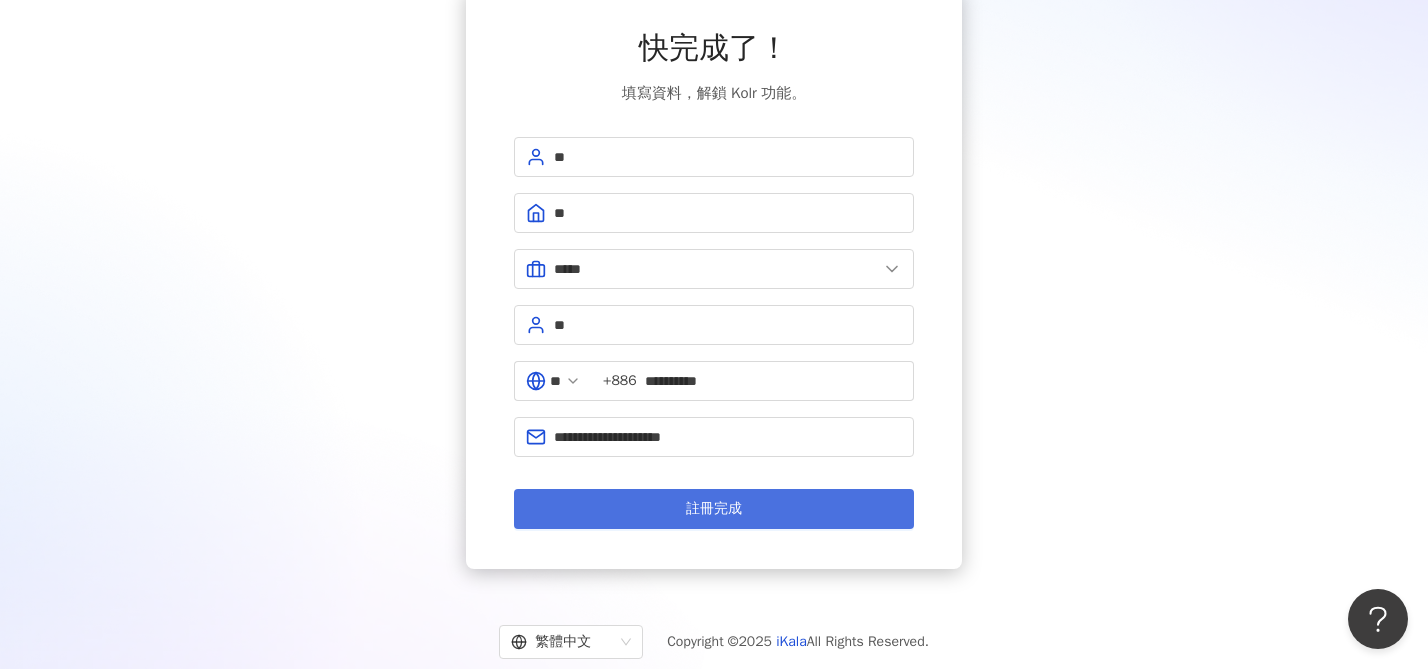 click on "註冊完成" at bounding box center [714, 509] 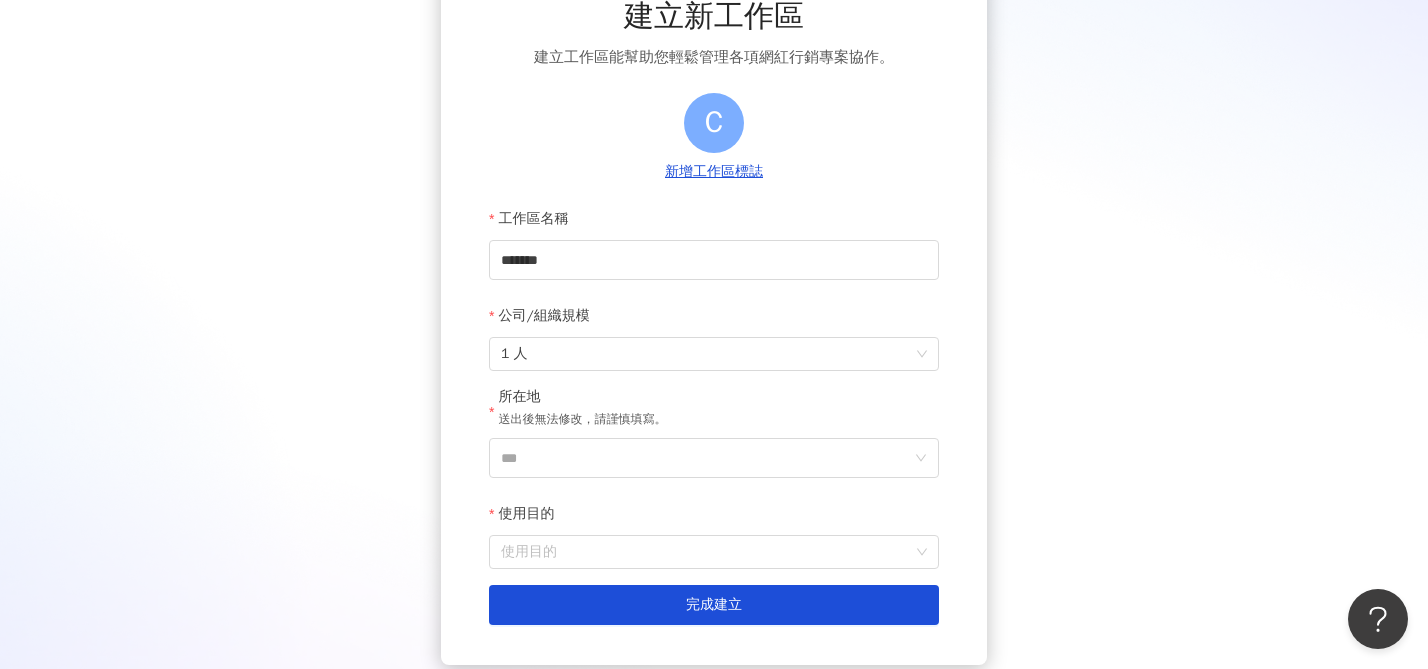 scroll, scrollTop: 157, scrollLeft: 0, axis: vertical 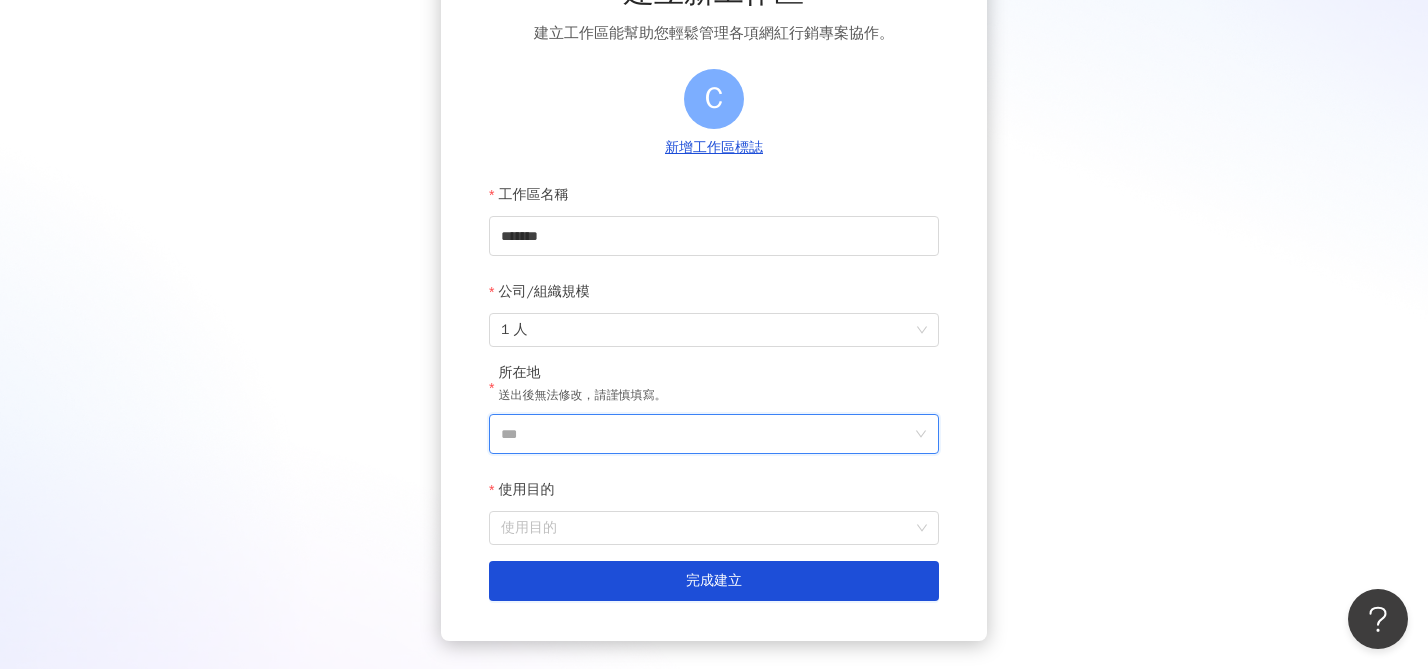 click on "***" at bounding box center [706, 434] 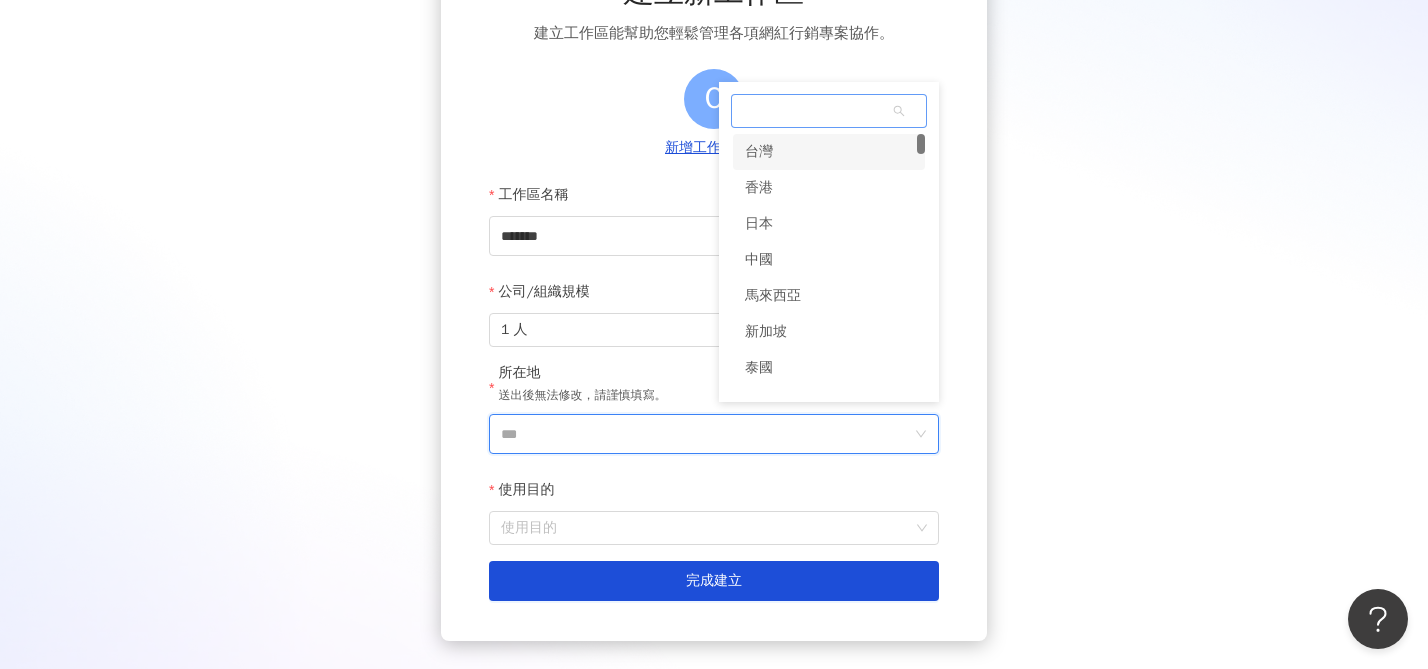 click on "台灣" at bounding box center [829, 152] 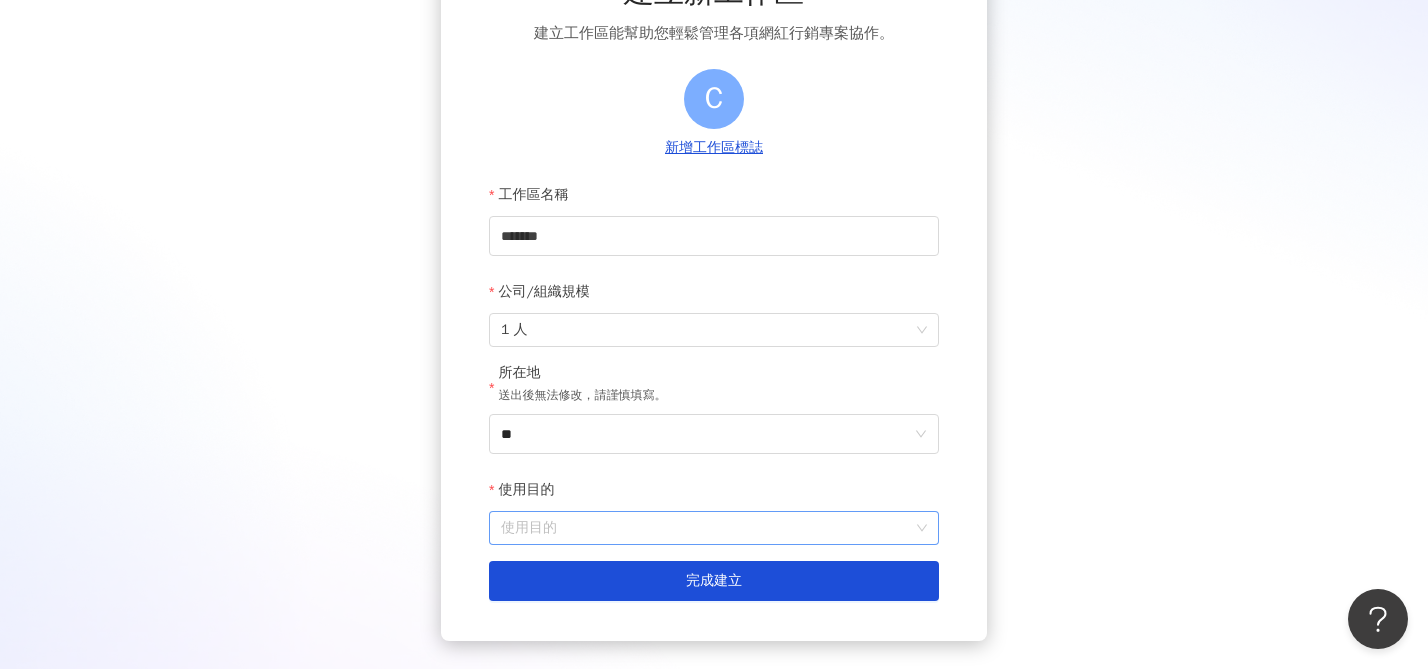 click on "使用目的" at bounding box center (714, 528) 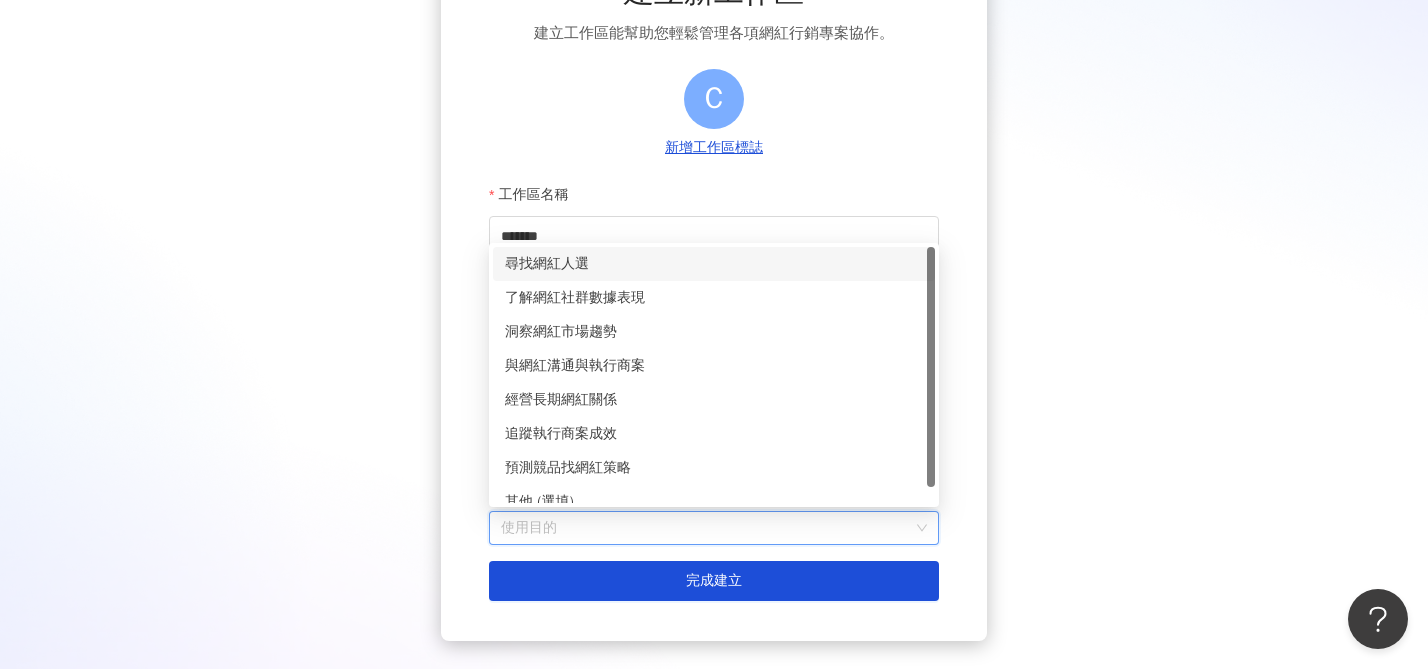 click on "尋找網紅人選" at bounding box center [714, 264] 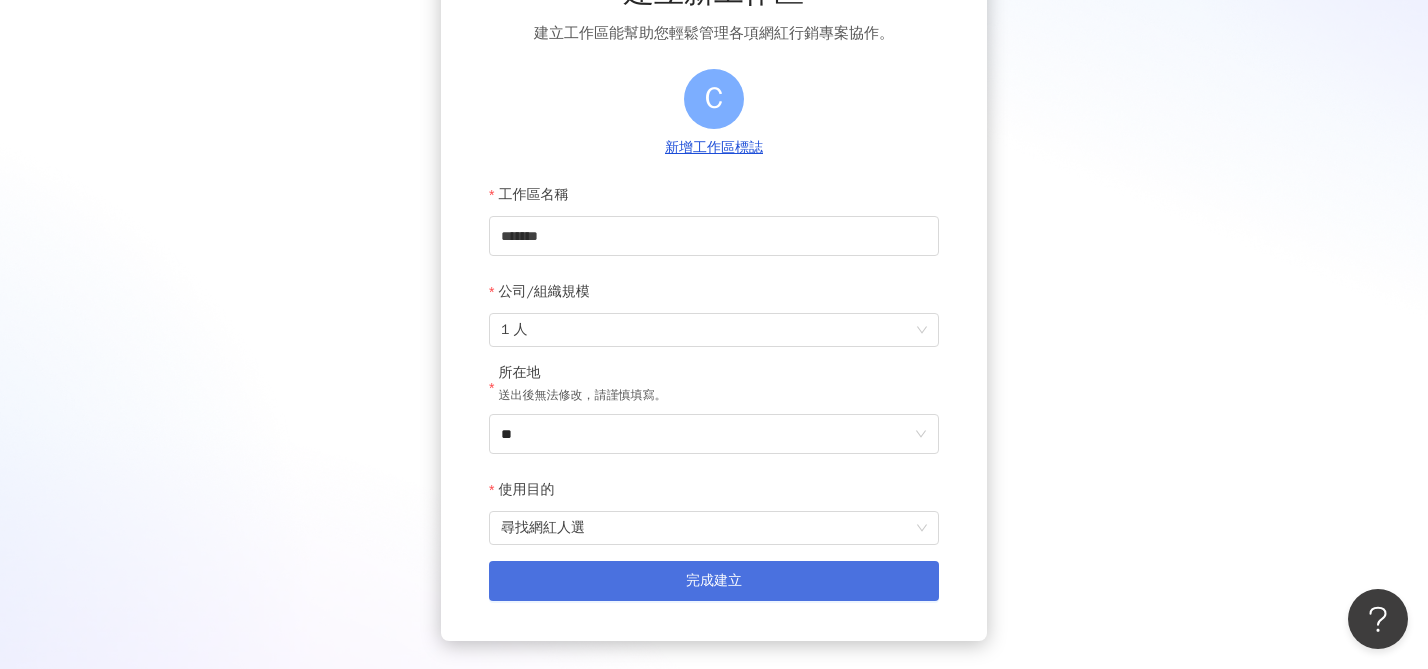 click on "完成建立" at bounding box center [714, 581] 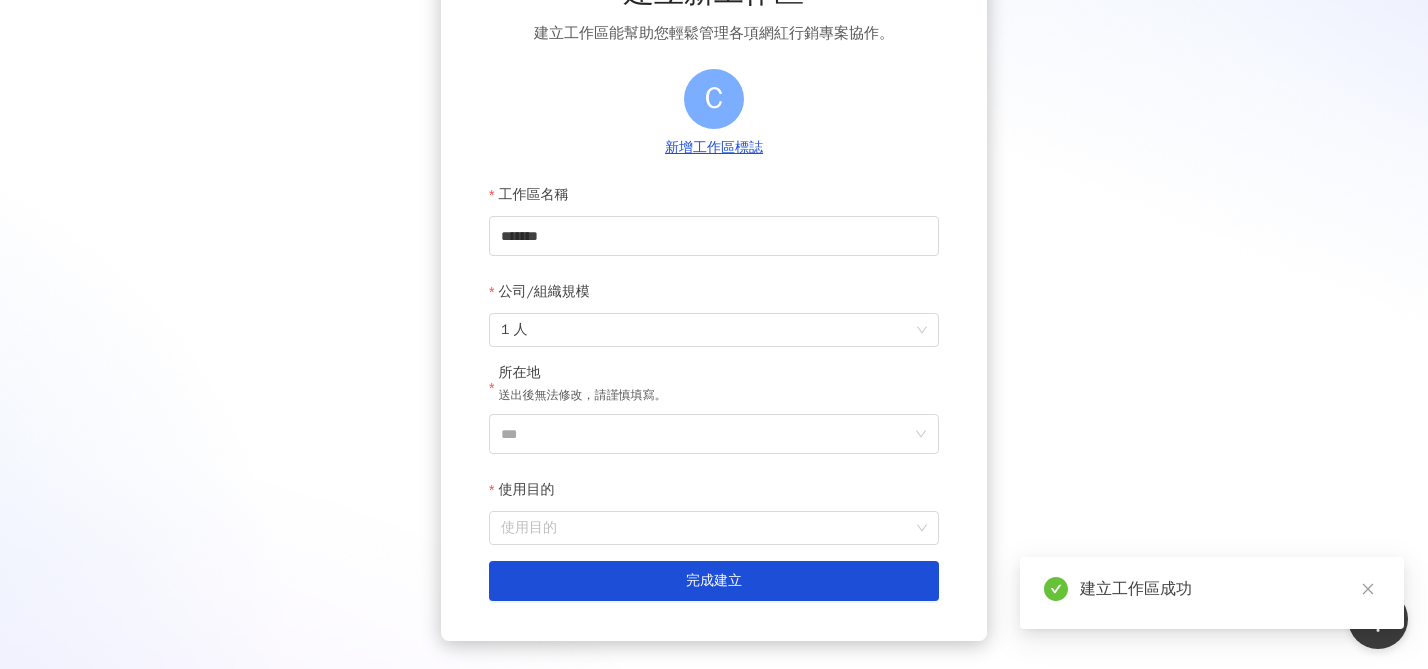 scroll, scrollTop: 0, scrollLeft: 0, axis: both 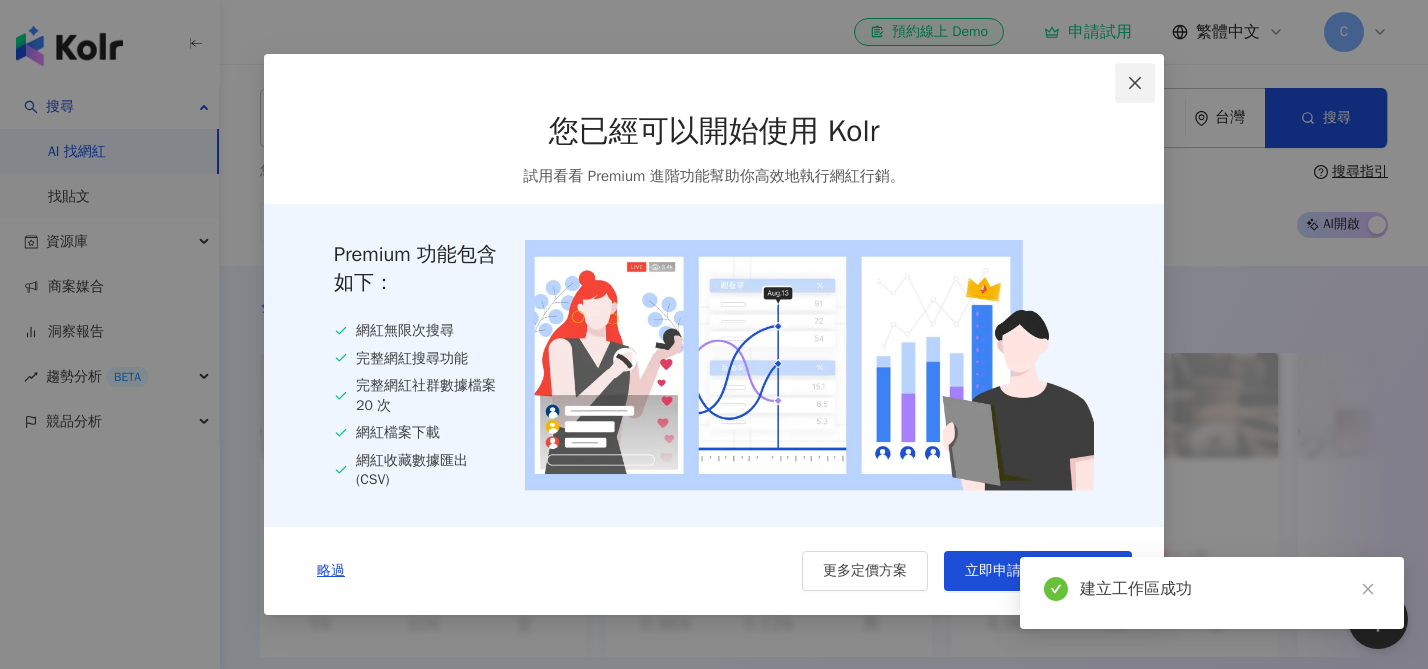 click 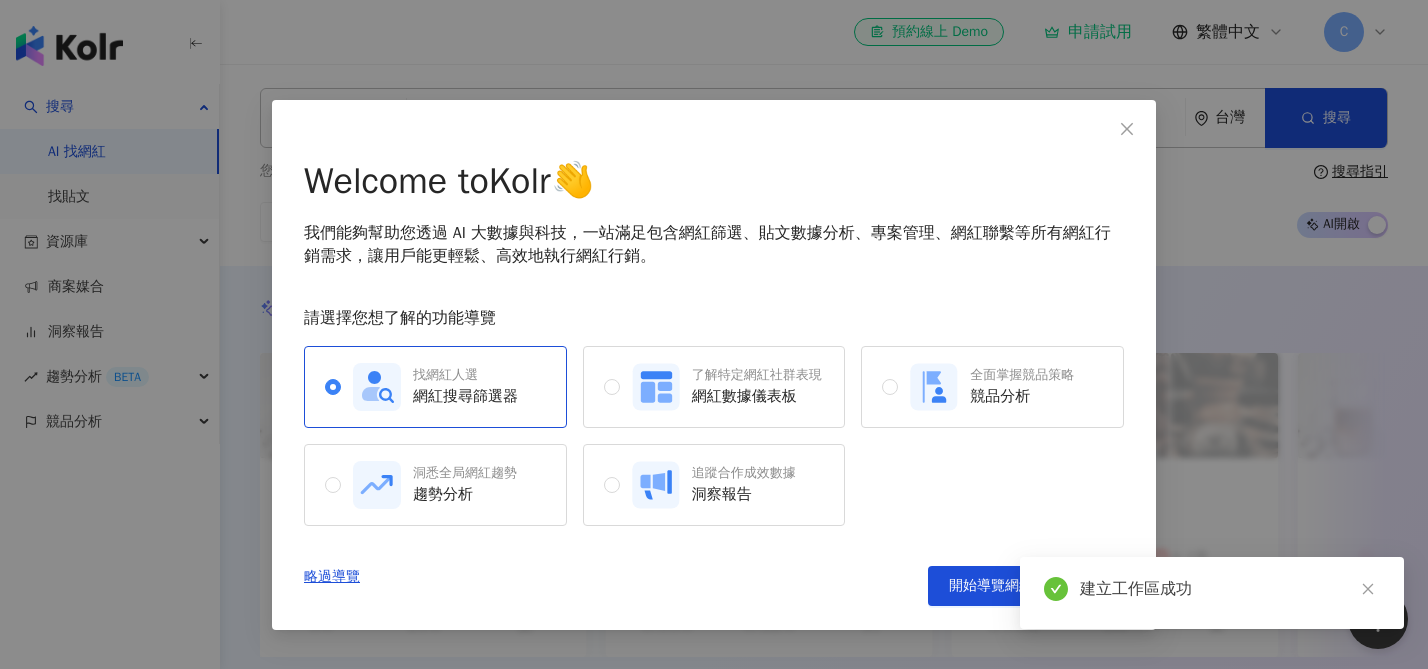 click on "Welcome to  Kolr  👋 我們能夠幫助您透過 AI 大數據與科技，一站滿足包含網紅篩選、貼文數據分析、專案管理、網紅聯繫等所有網紅行銷需求，讓用戶能更輕鬆、高效地執行網紅行銷。 請選擇您想了解的功能導覽 找網紅人選 網紅搜尋篩選器 了解特定網紅社群表現 網紅數據儀表板 全面掌握競品策略 競品分析 洞悉全局網紅趨勢 趨勢分析 追蹤合作成效數據 洞察報告 略過導覽 開始導覽網紅搜尋篩選器" at bounding box center [714, 334] 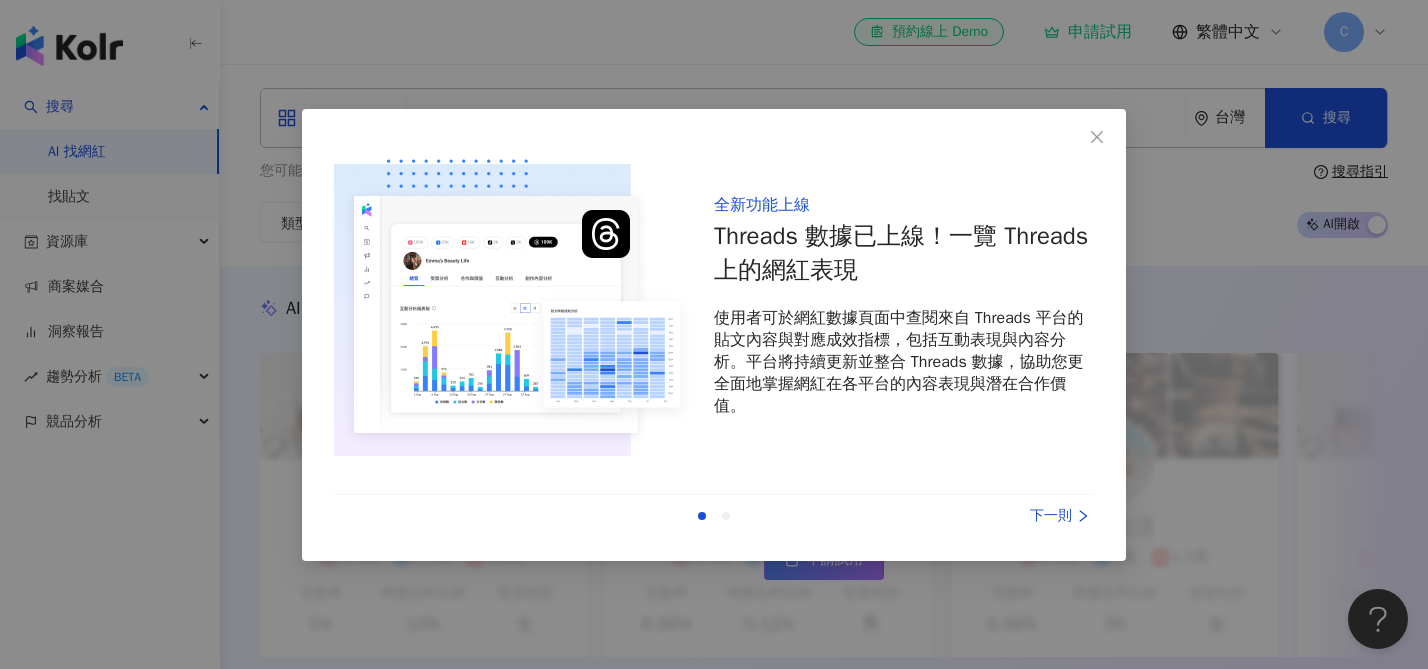 click on "下一則" at bounding box center (1019, 516) 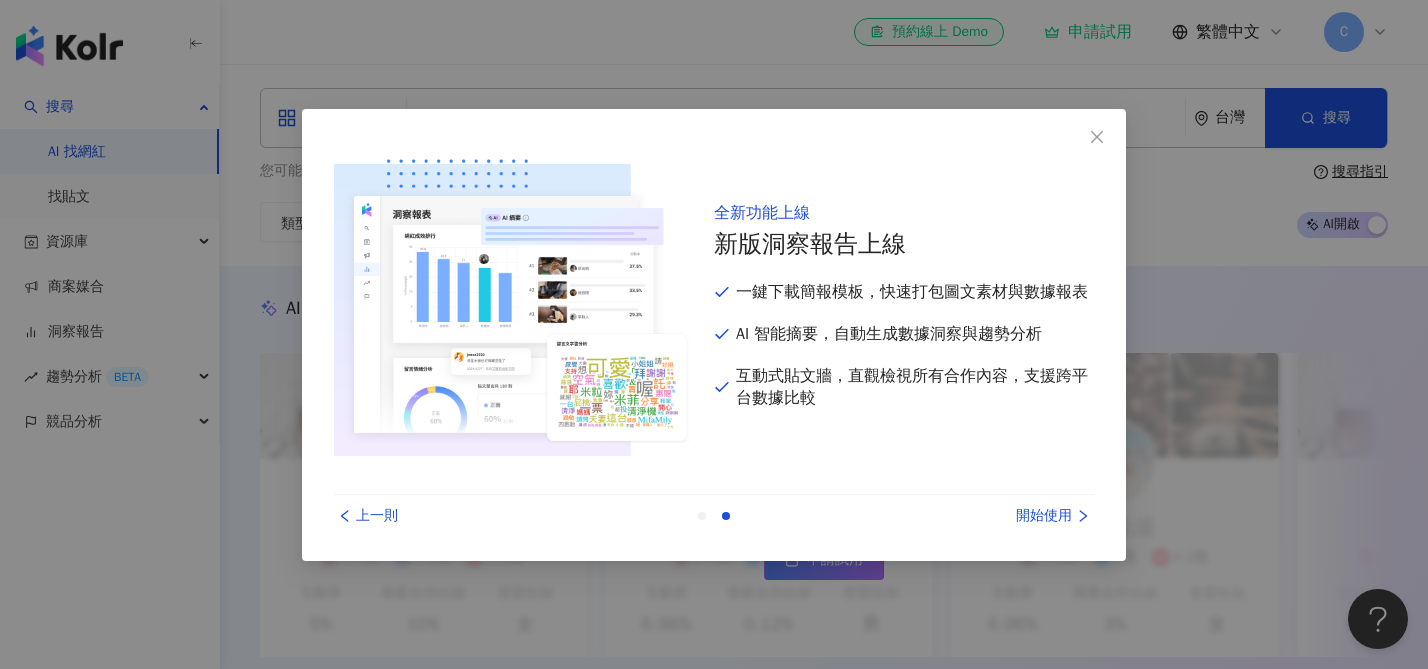 click on "開始使用" at bounding box center [1019, 516] 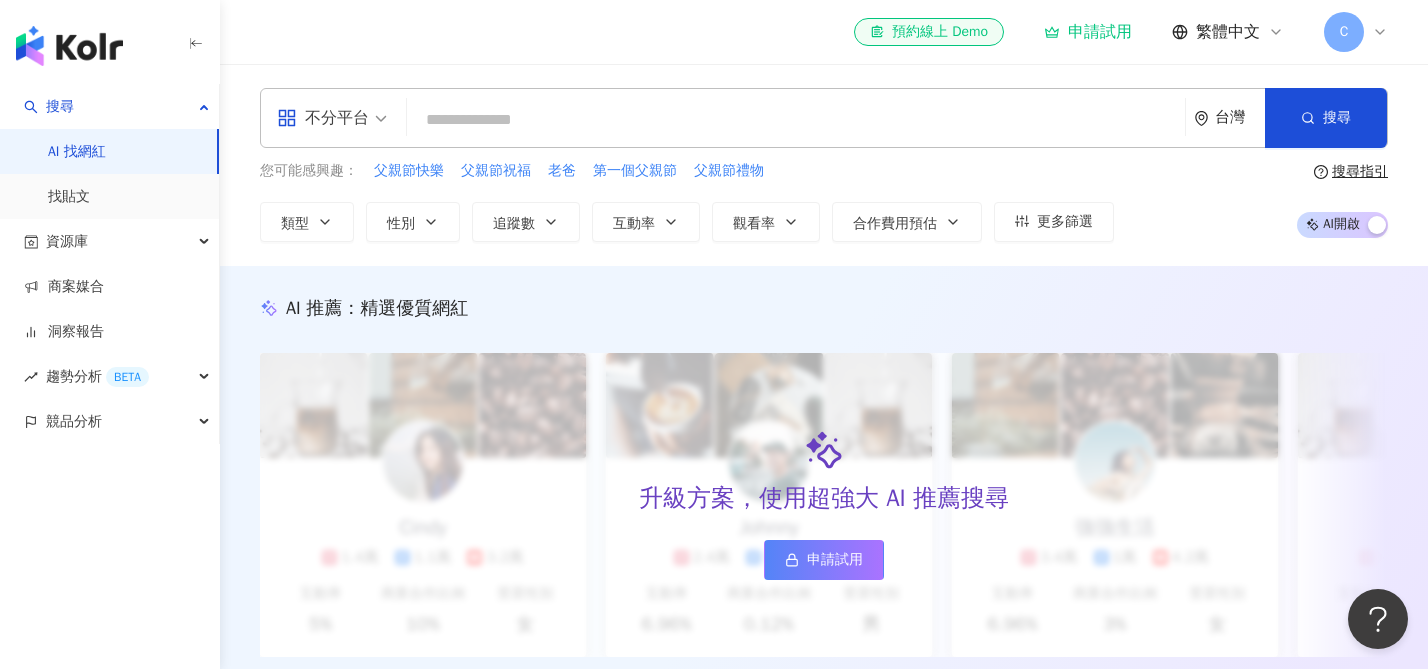 click on "申請試用" at bounding box center (1088, 32) 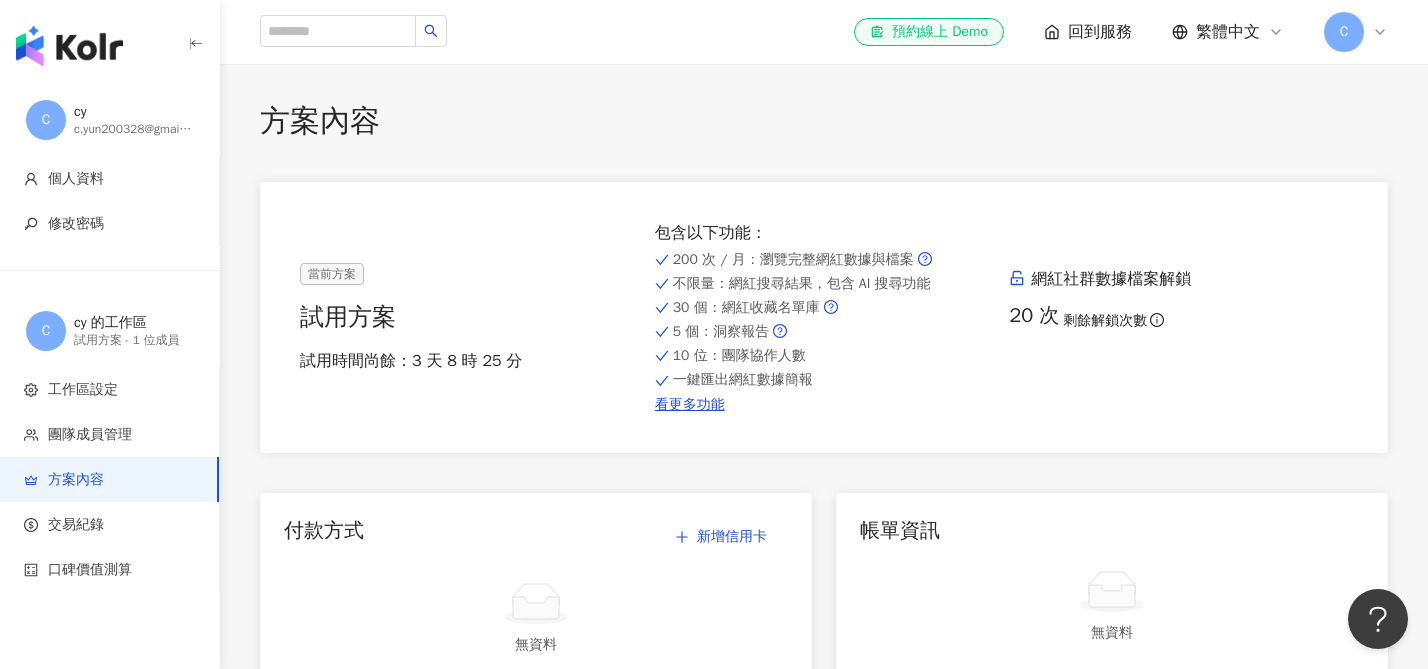 scroll, scrollTop: 0, scrollLeft: 0, axis: both 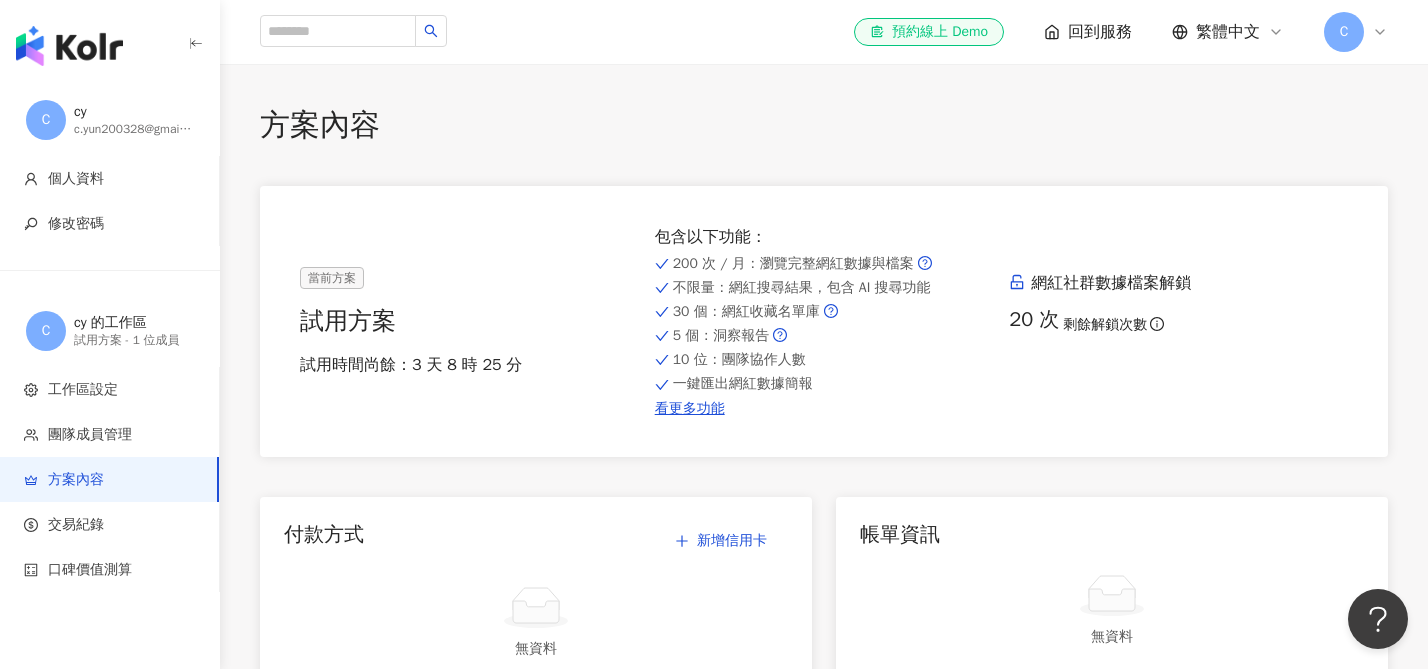 click at bounding box center (69, 46) 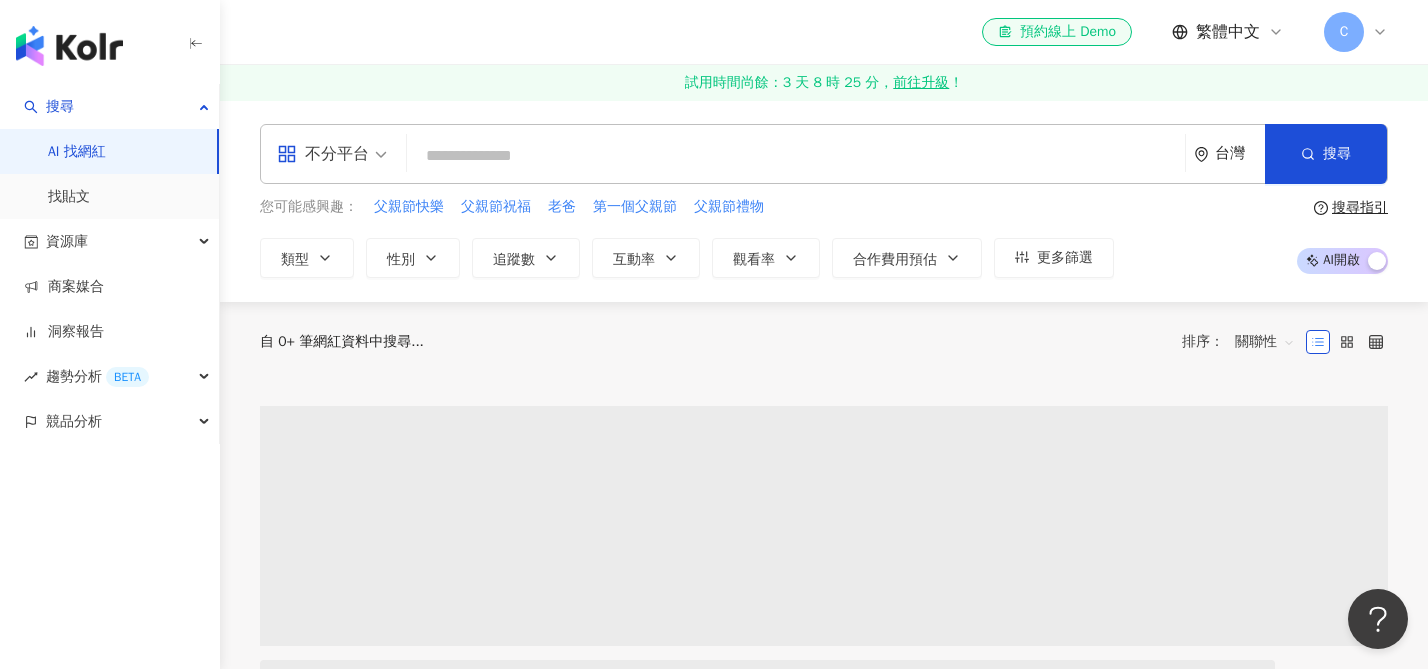 click at bounding box center [796, 156] 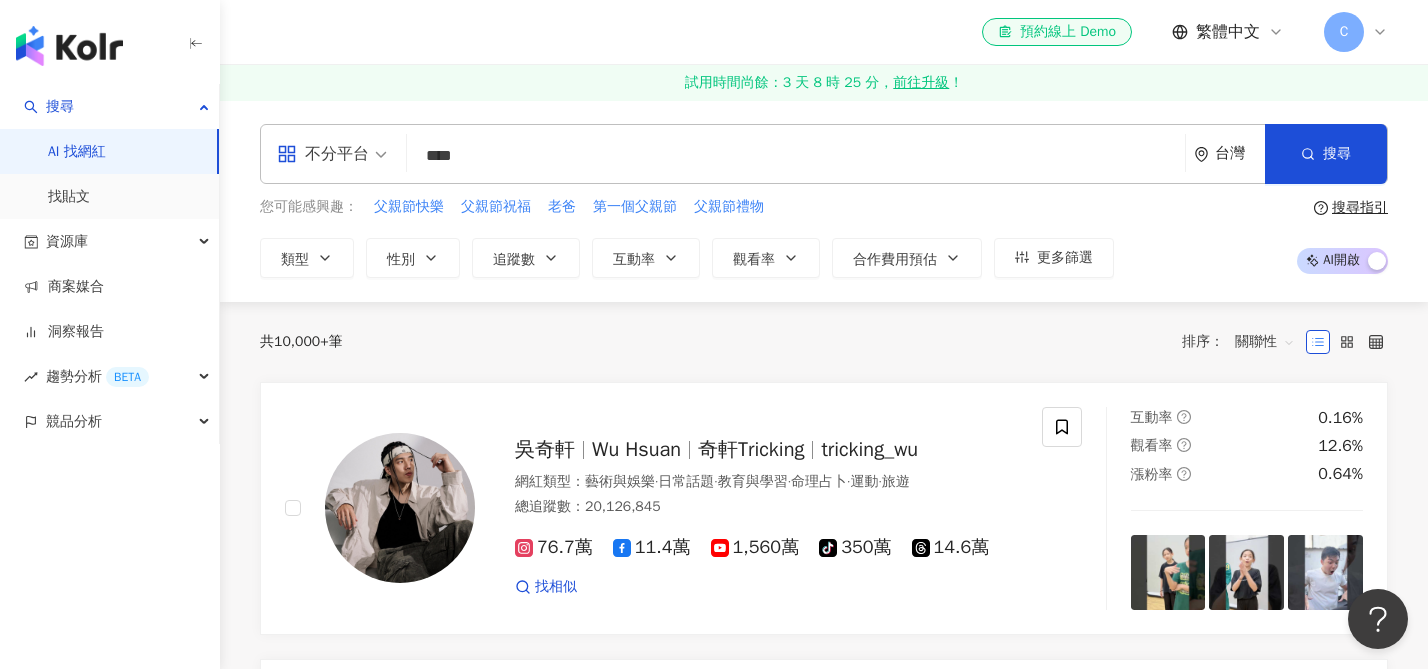 type on "****" 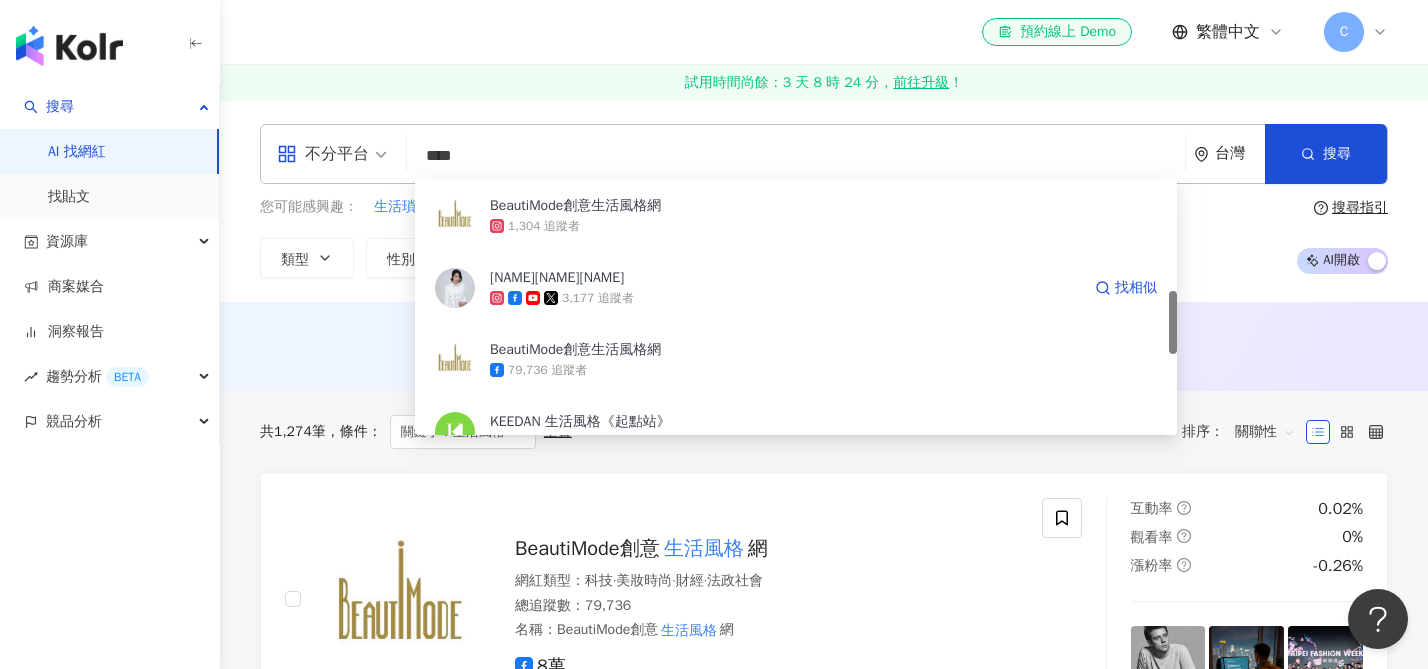 scroll, scrollTop: 475, scrollLeft: 0, axis: vertical 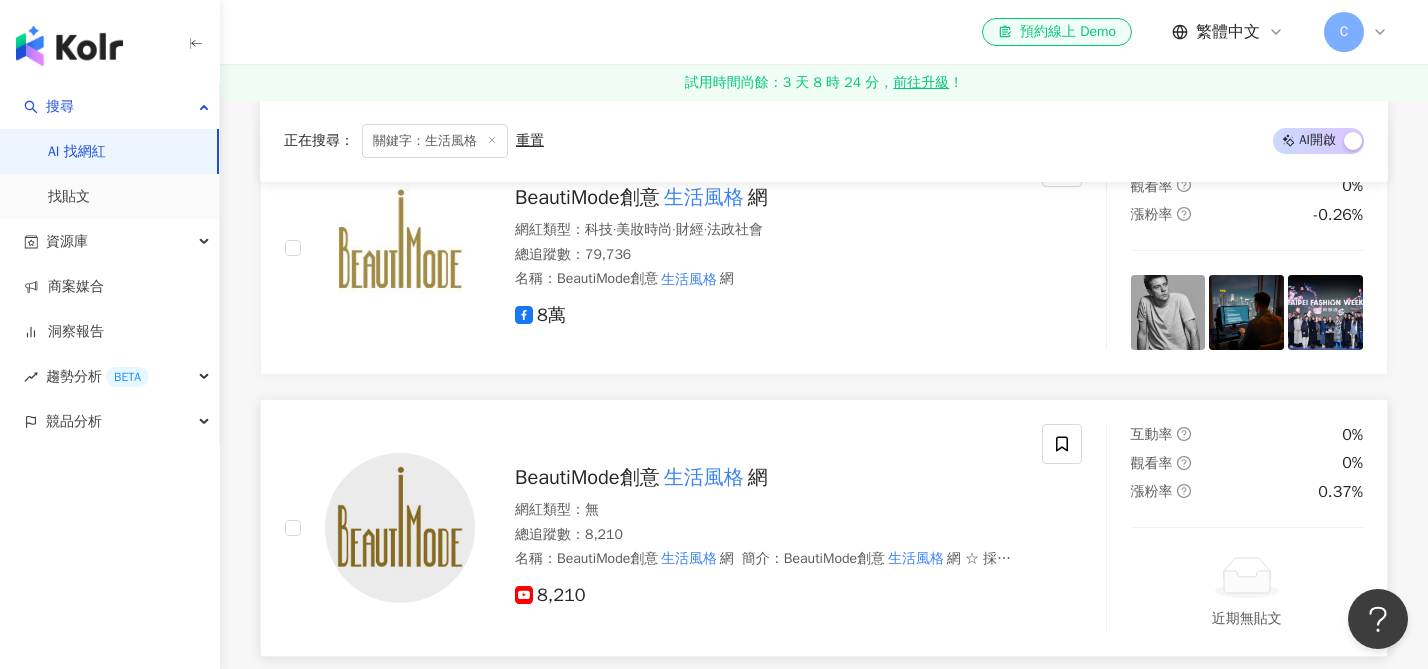 click on "BeautiMode創意 生活風格 網 網紅類型 ： 無 總追蹤數 ： 8,210 名稱 ： BeautiMode創意 生活風格 網 簡介 ：   BeautiMode創意 生活風格 網  ☆ 採訪邀約、異業合作請連絡：beautimode@beautimode.com ☆ 8,210 互動率 0% 觀看率 0% 漲粉率 0.37% 近期無貼文" at bounding box center [824, 528] 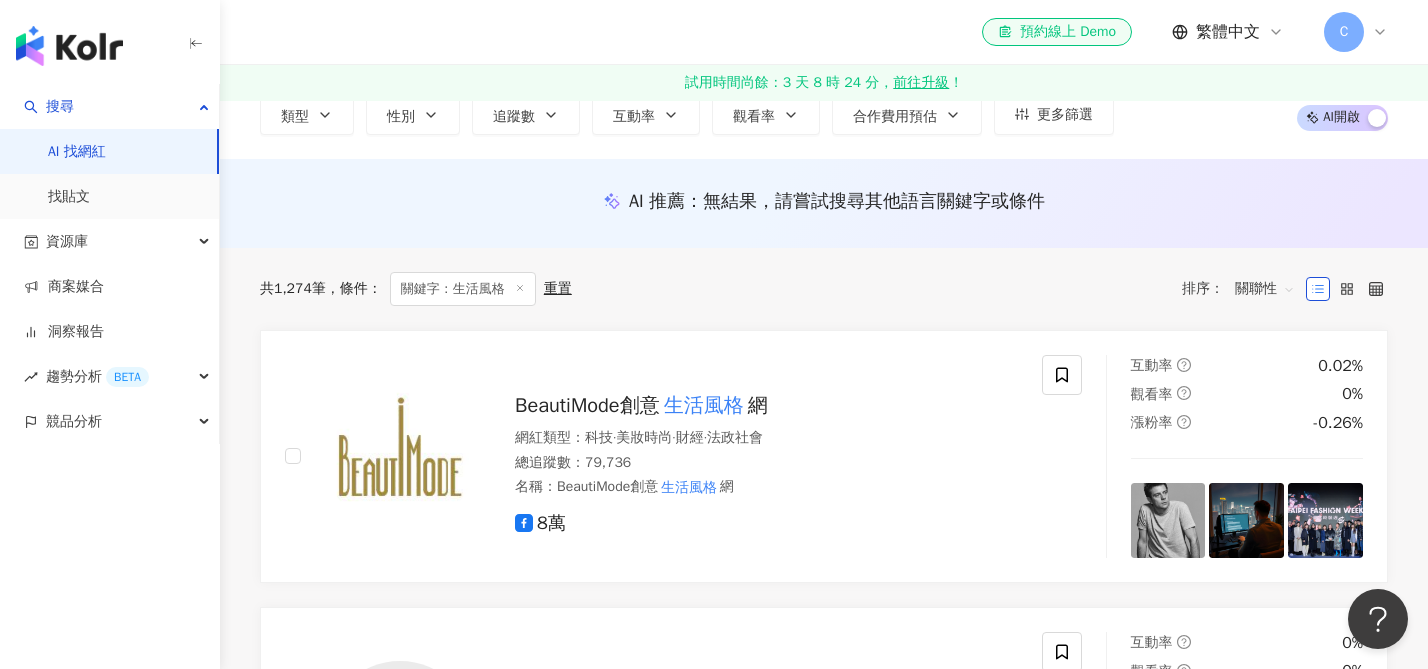 scroll, scrollTop: 0, scrollLeft: 0, axis: both 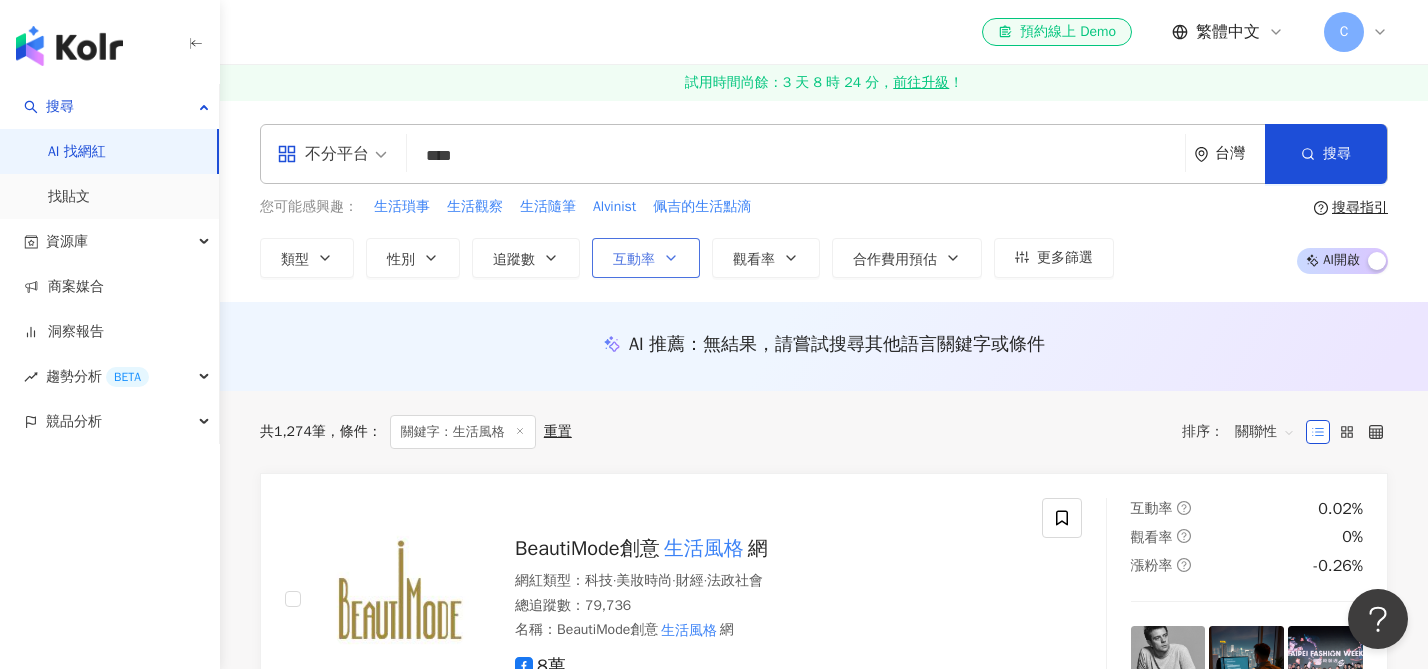 click on "互動率" at bounding box center (634, 260) 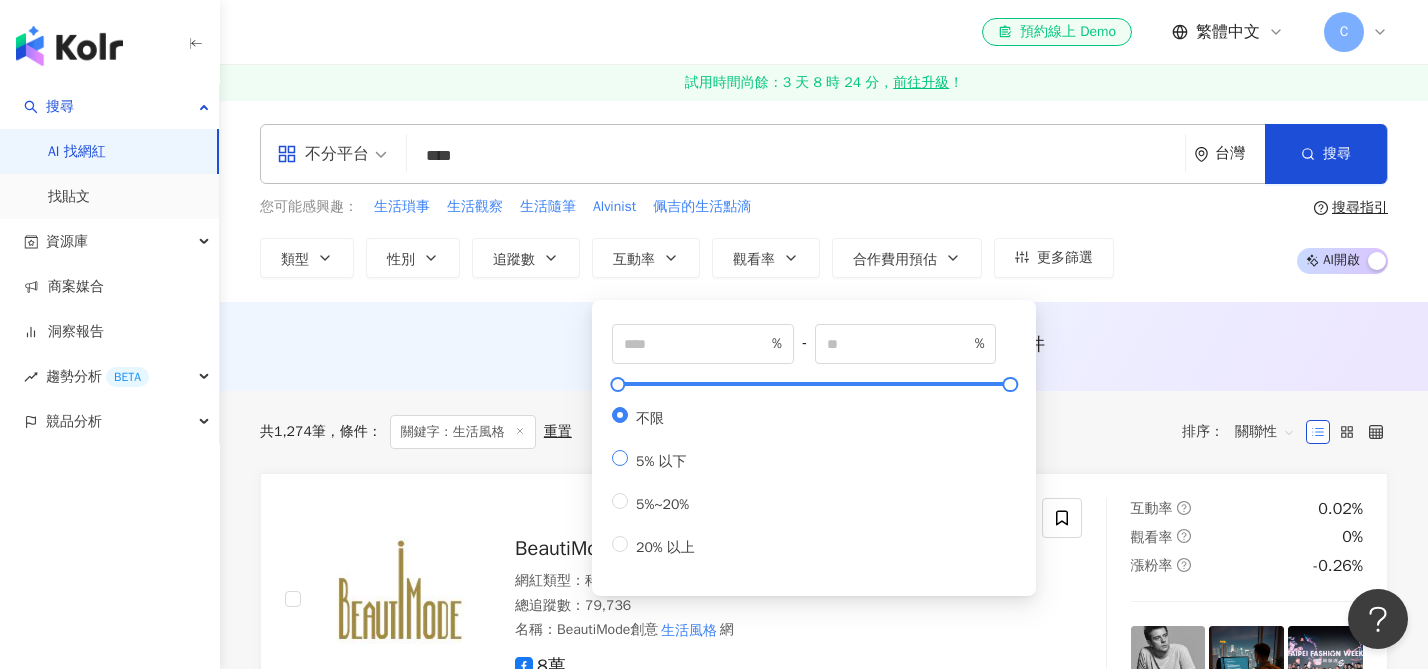 click on "5% 以下" at bounding box center [661, 461] 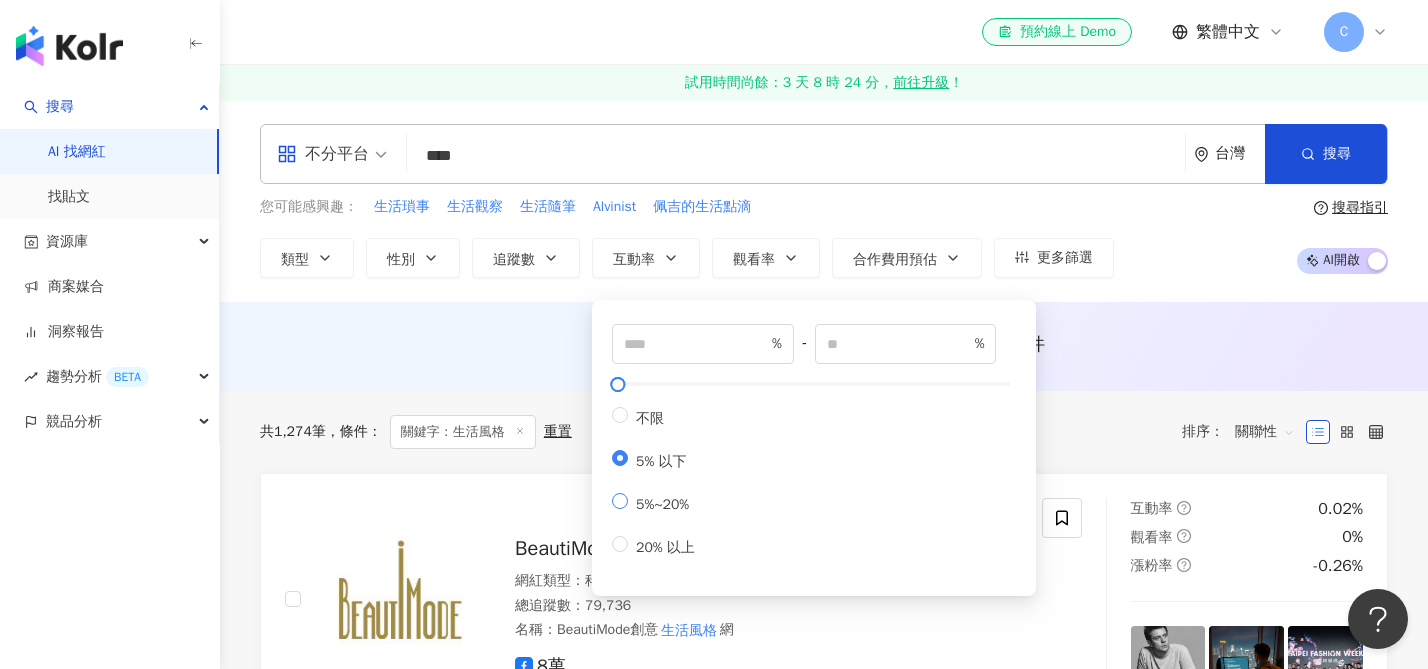 click on "5%~20%" at bounding box center (662, 504) 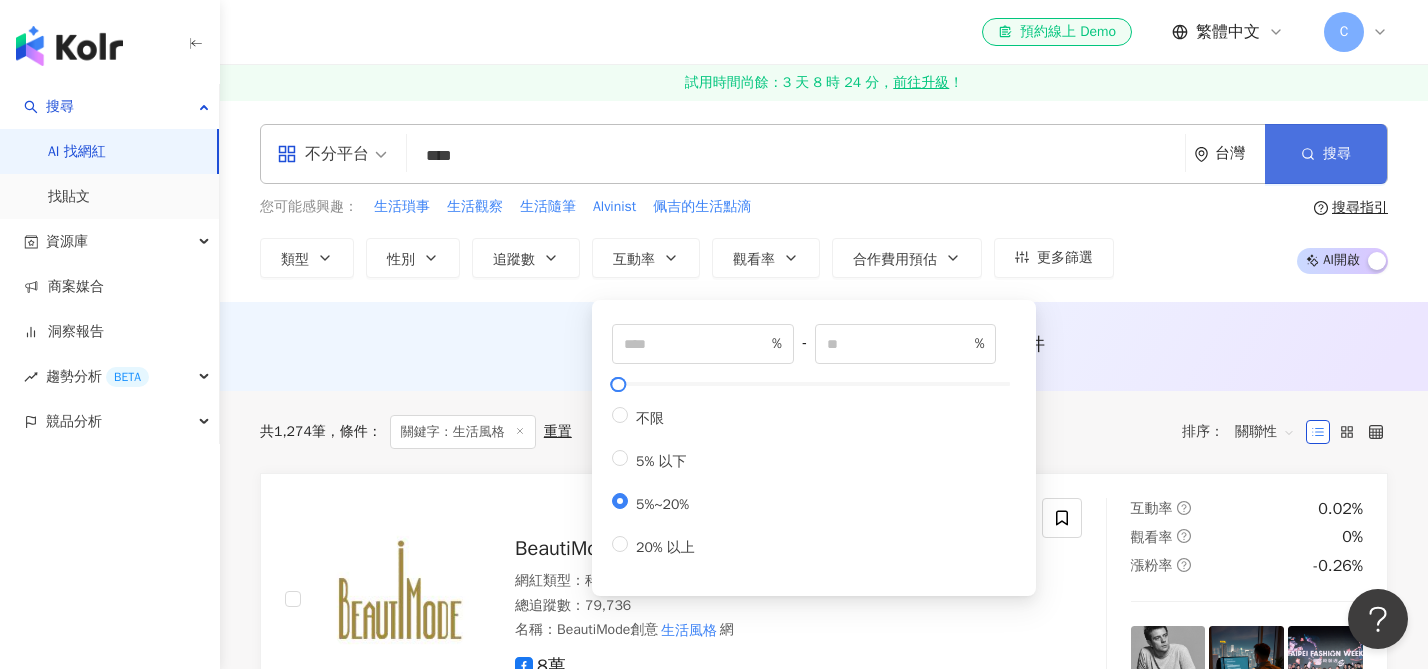 click on "搜尋" at bounding box center [1326, 154] 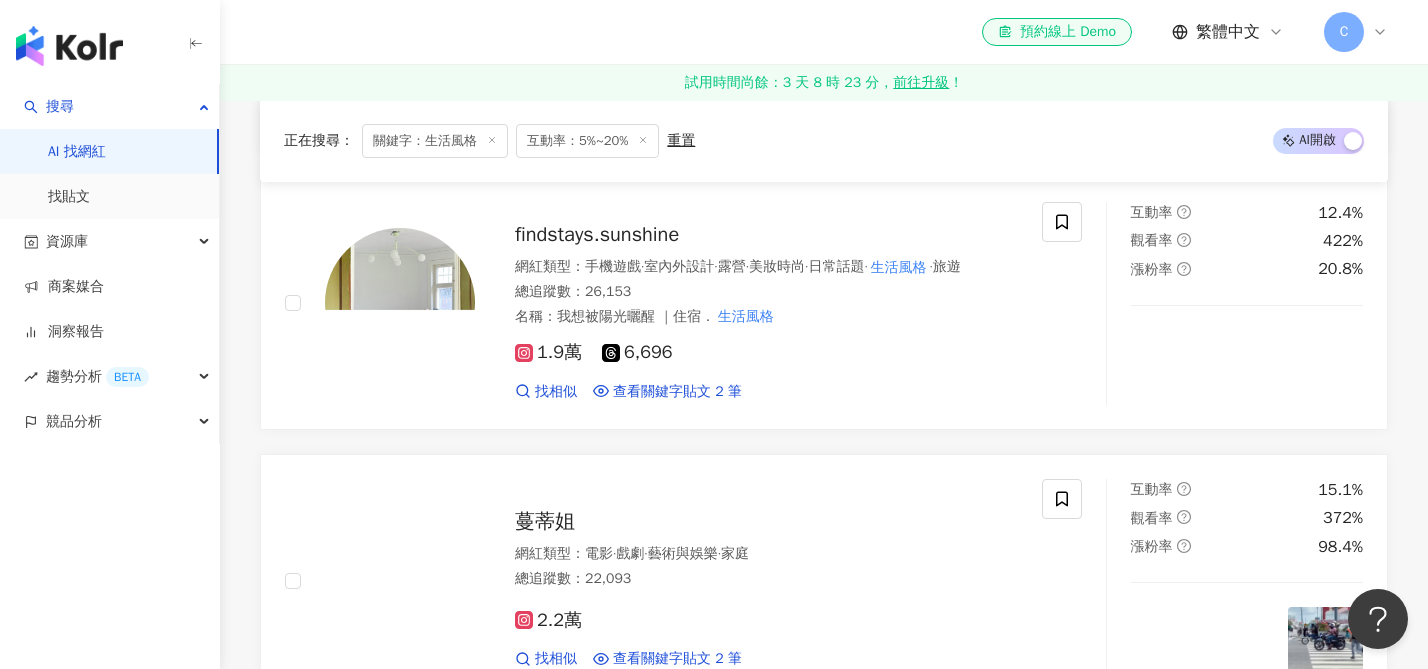 scroll, scrollTop: 1394, scrollLeft: 0, axis: vertical 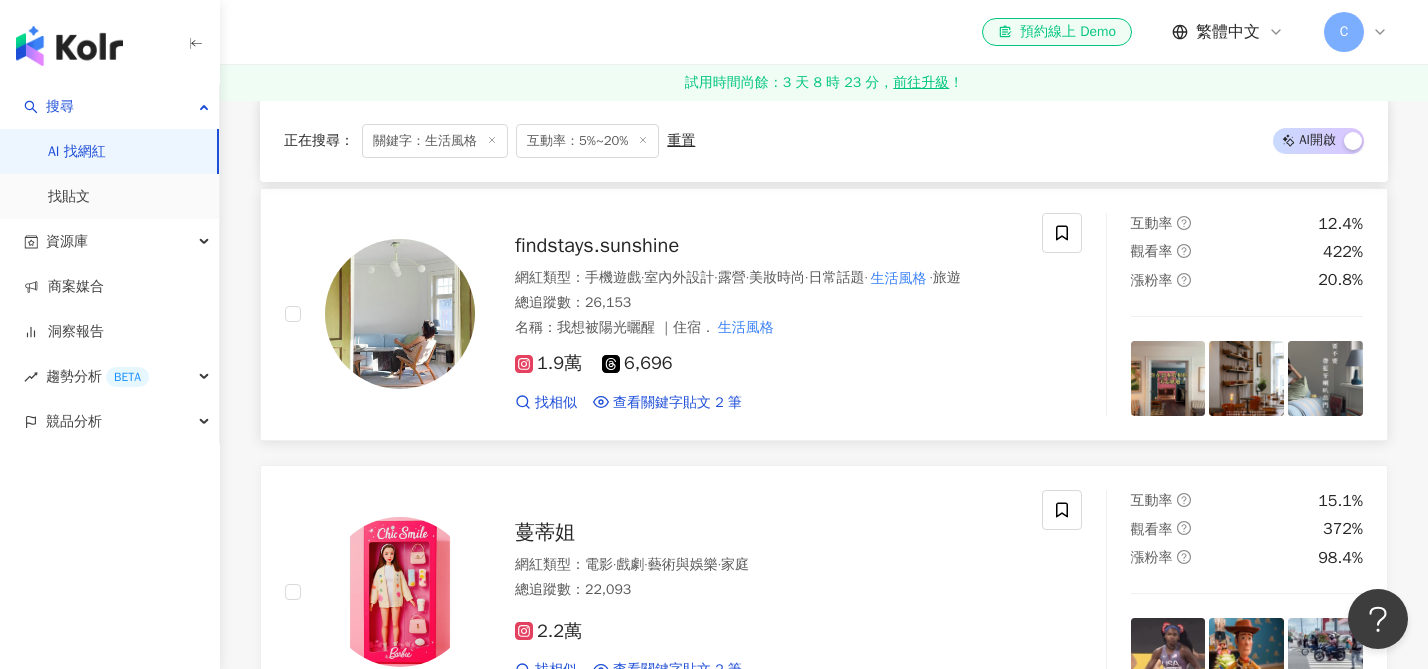 click on "findstays.sunshine" at bounding box center (597, 245) 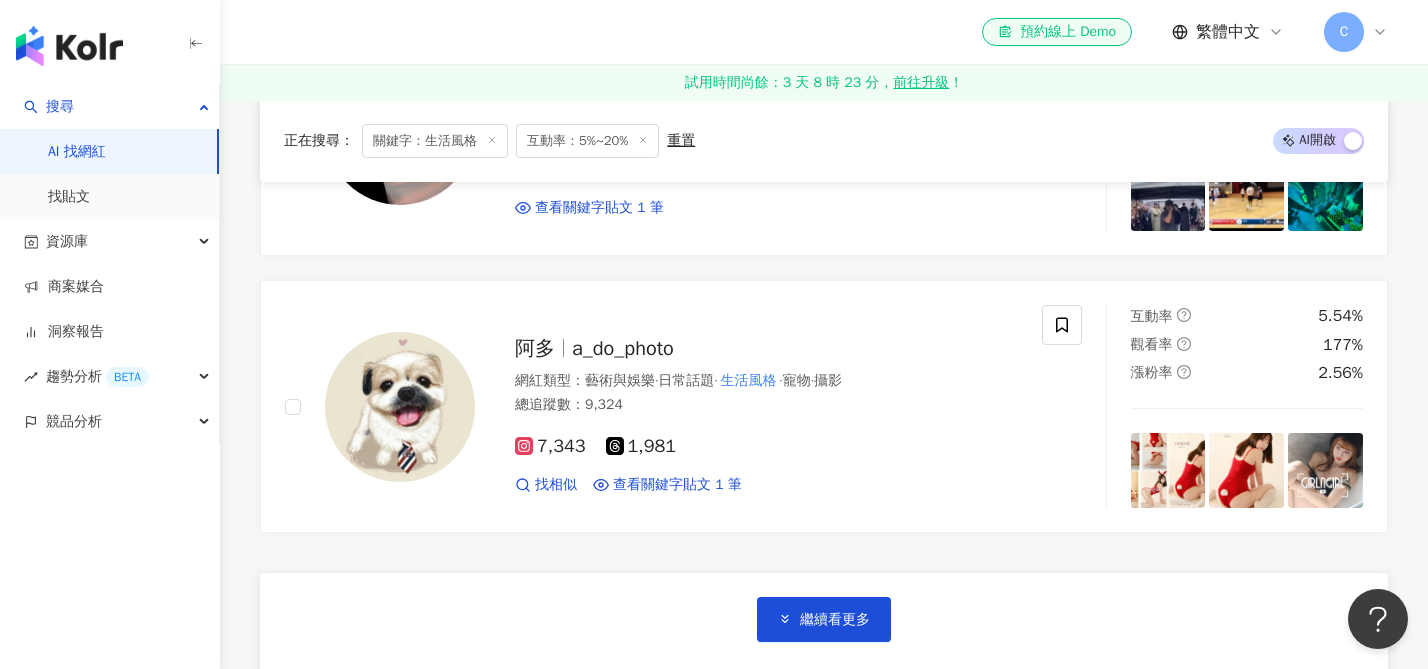 scroll, scrollTop: 3267, scrollLeft: 0, axis: vertical 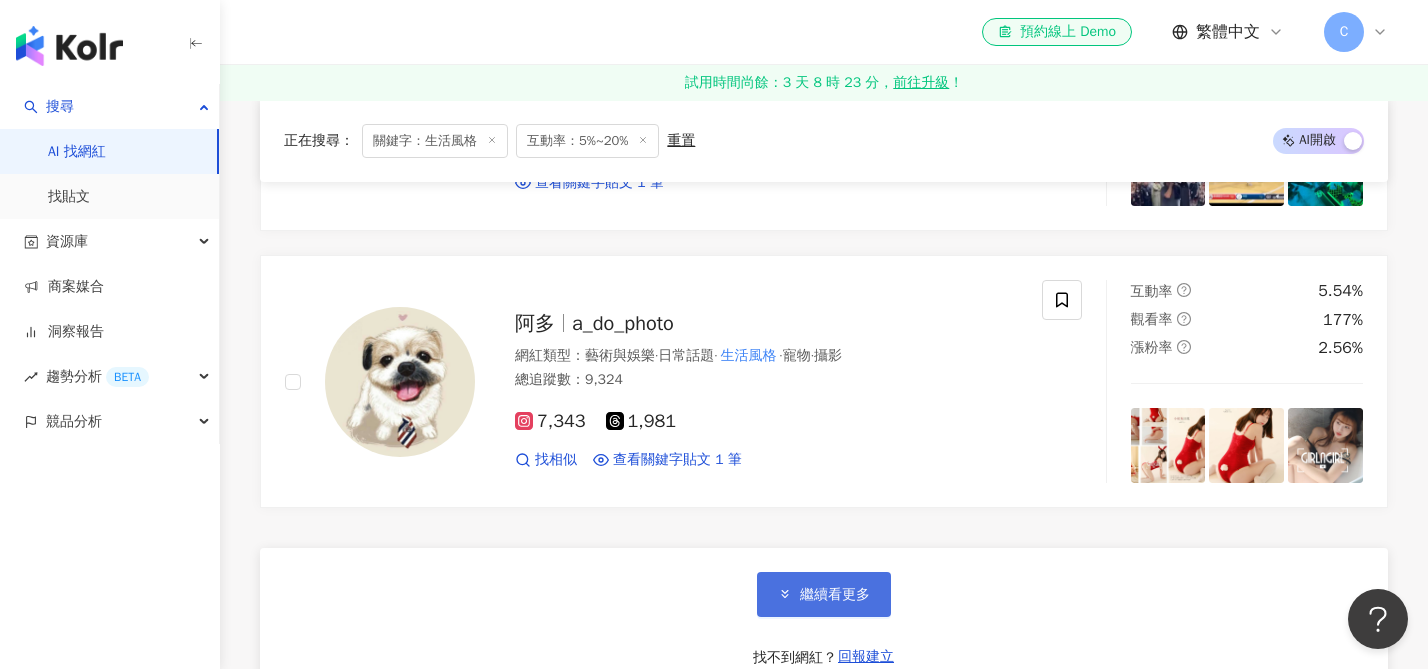 click on "繼續看更多" at bounding box center [824, 594] 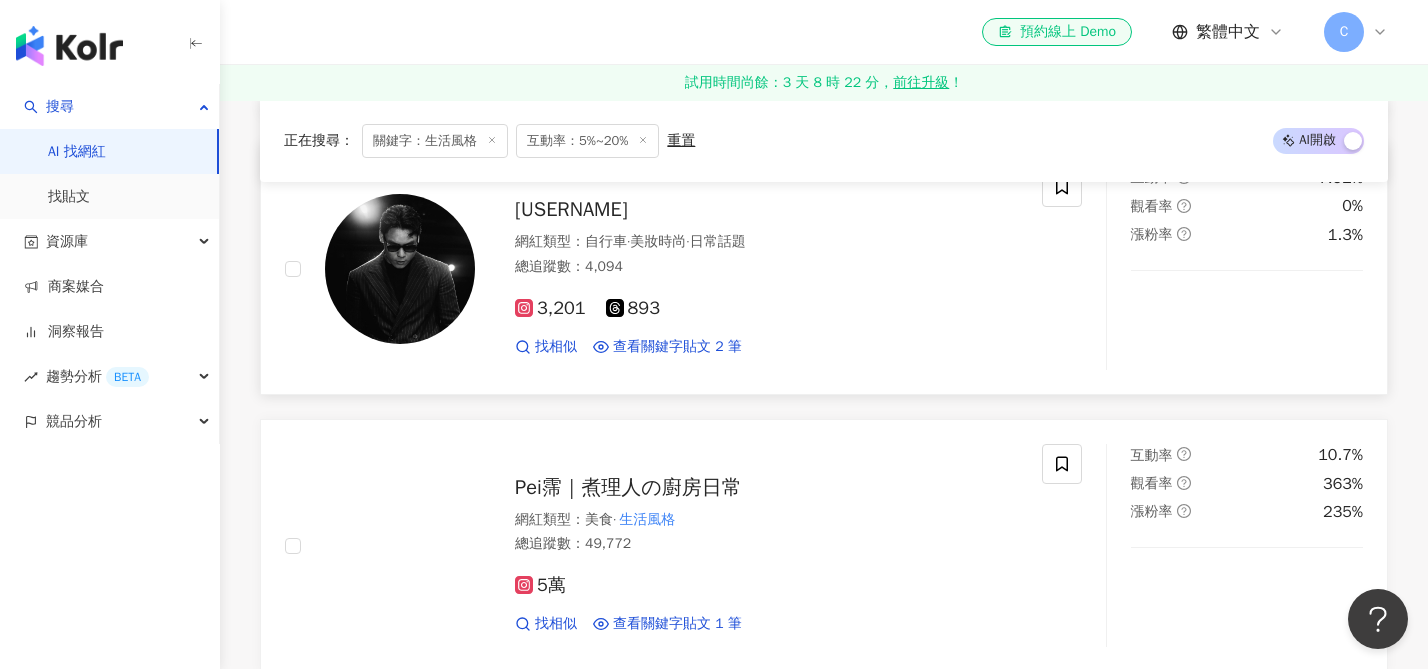 scroll, scrollTop: 5568, scrollLeft: 0, axis: vertical 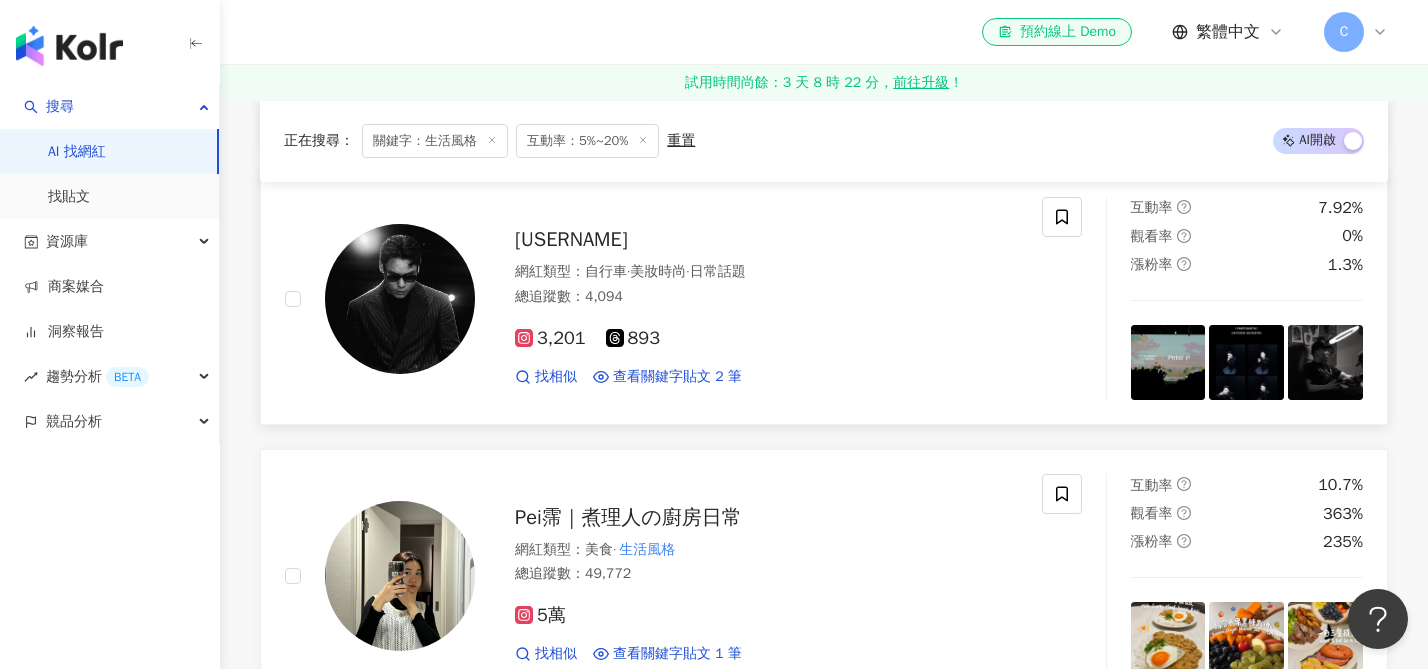 click on "peter_happy" at bounding box center [571, 239] 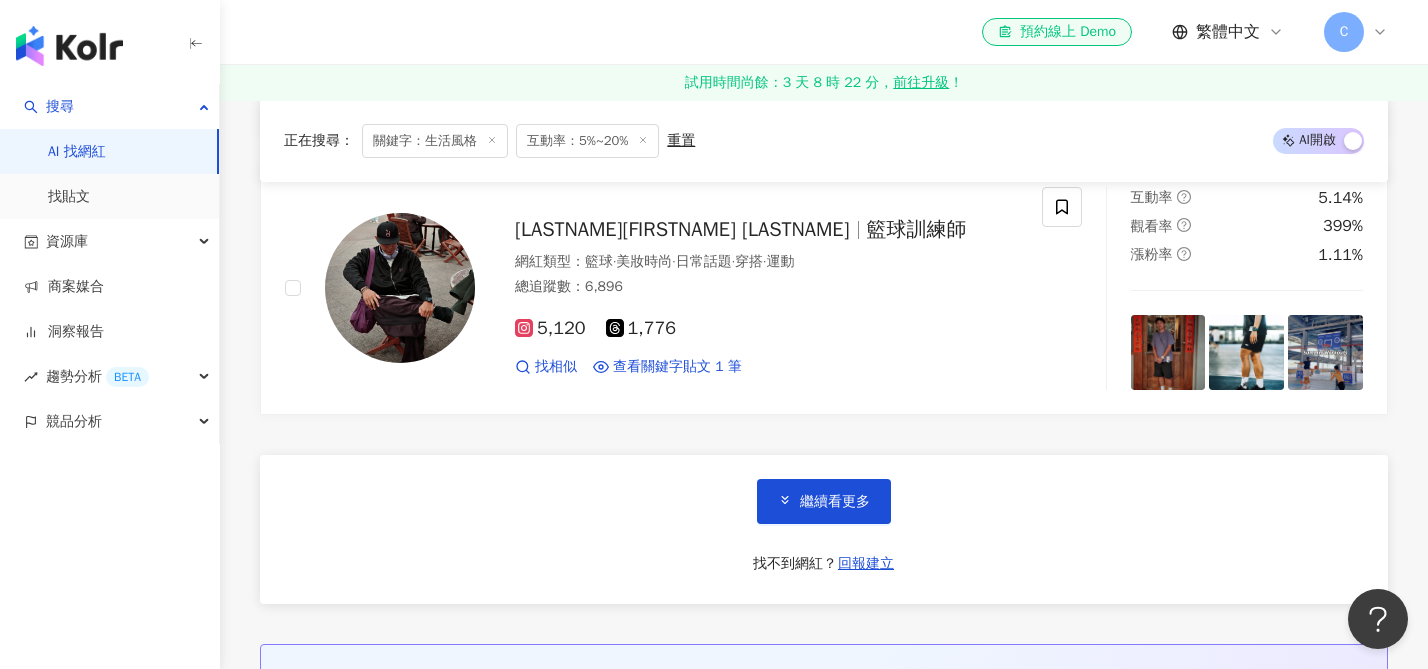 scroll, scrollTop: 6721, scrollLeft: 0, axis: vertical 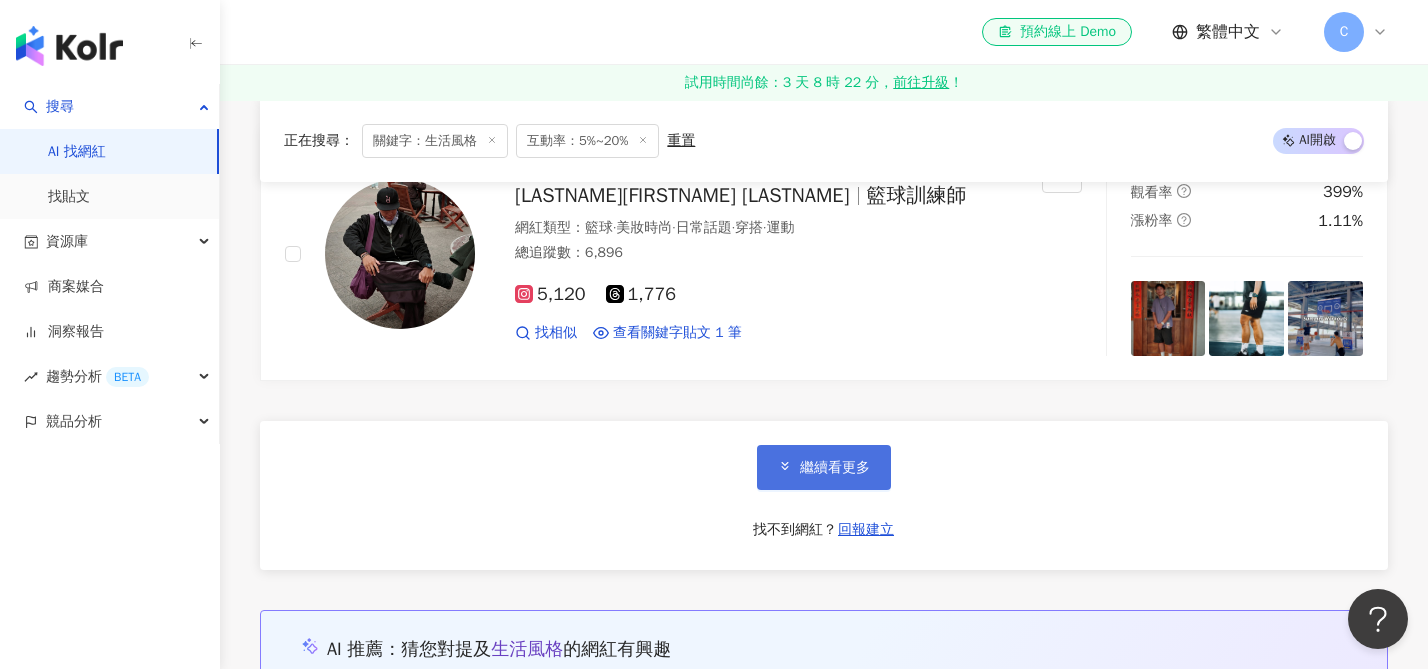 click on "繼續看更多" at bounding box center (835, 468) 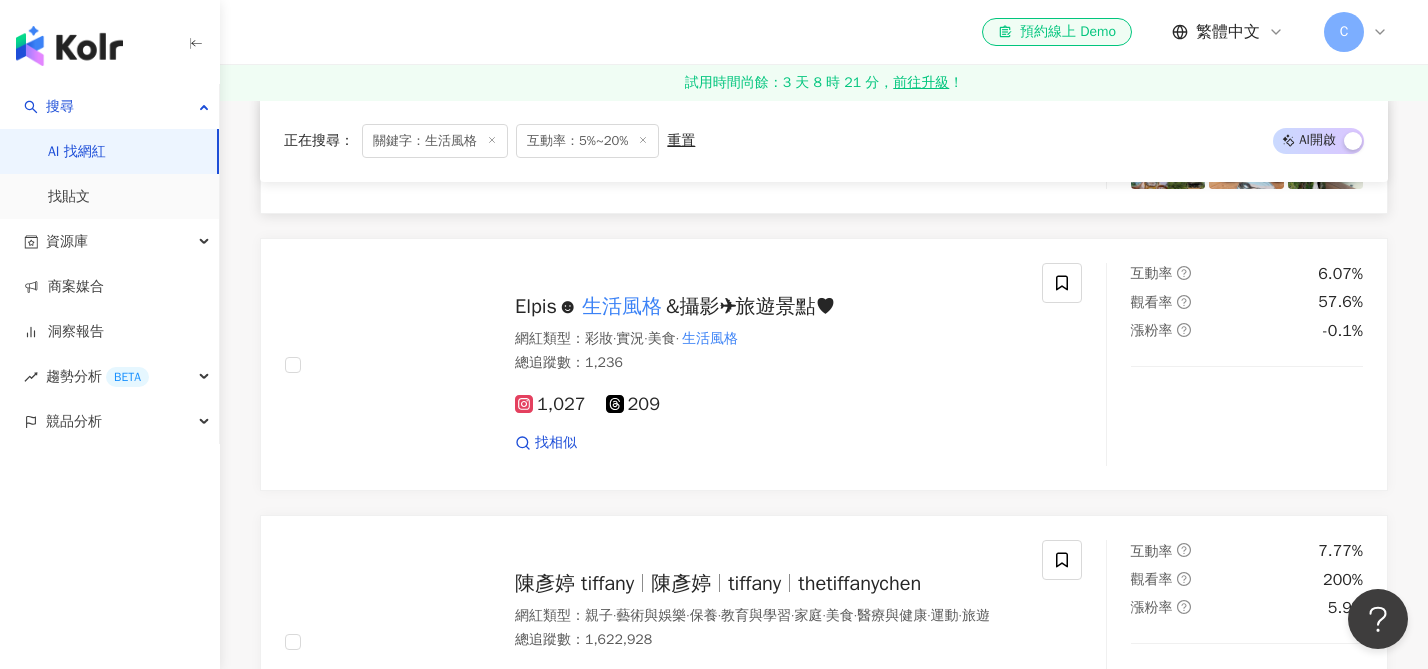 scroll, scrollTop: 0, scrollLeft: 0, axis: both 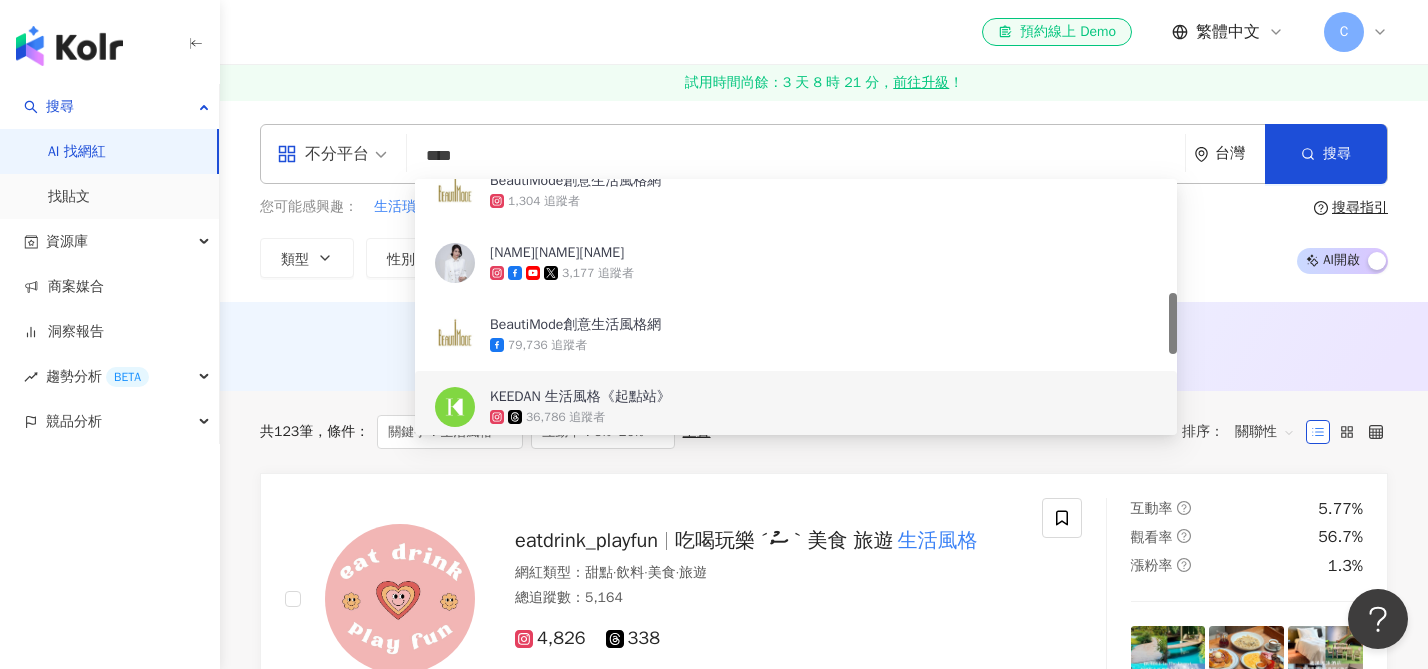 click on "****" at bounding box center [796, 156] 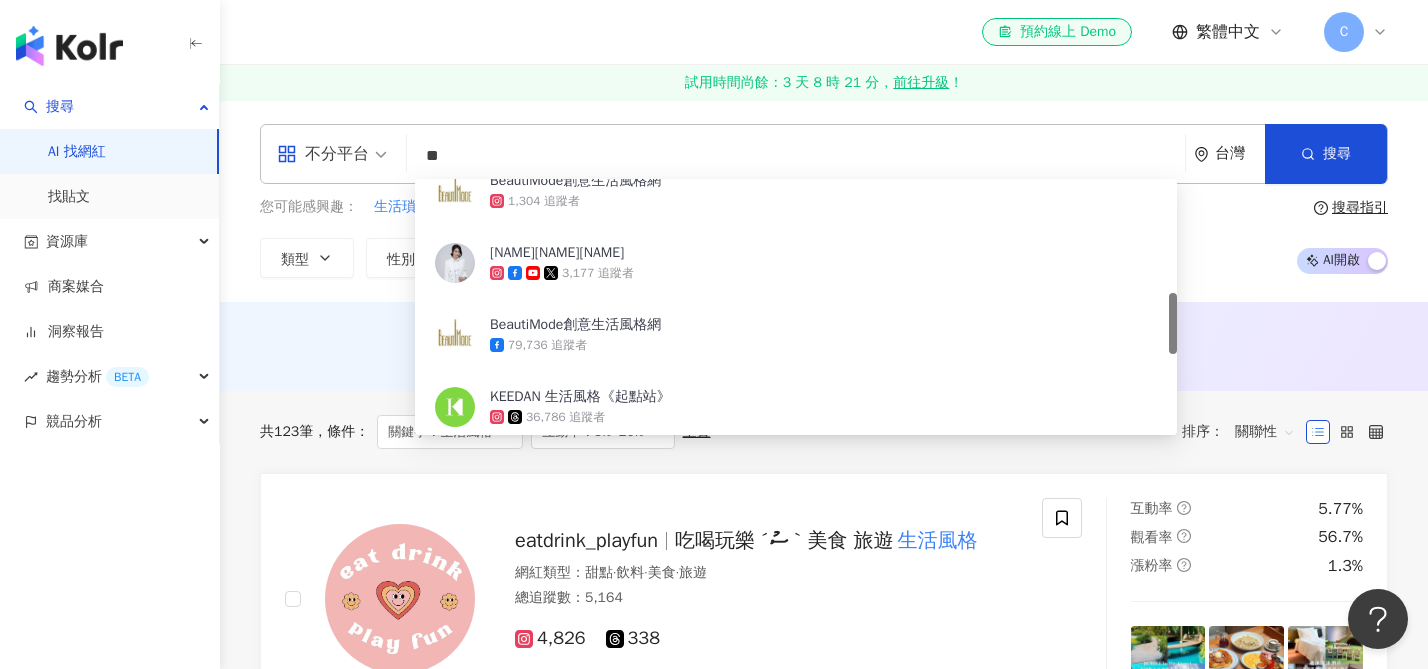 type on "*" 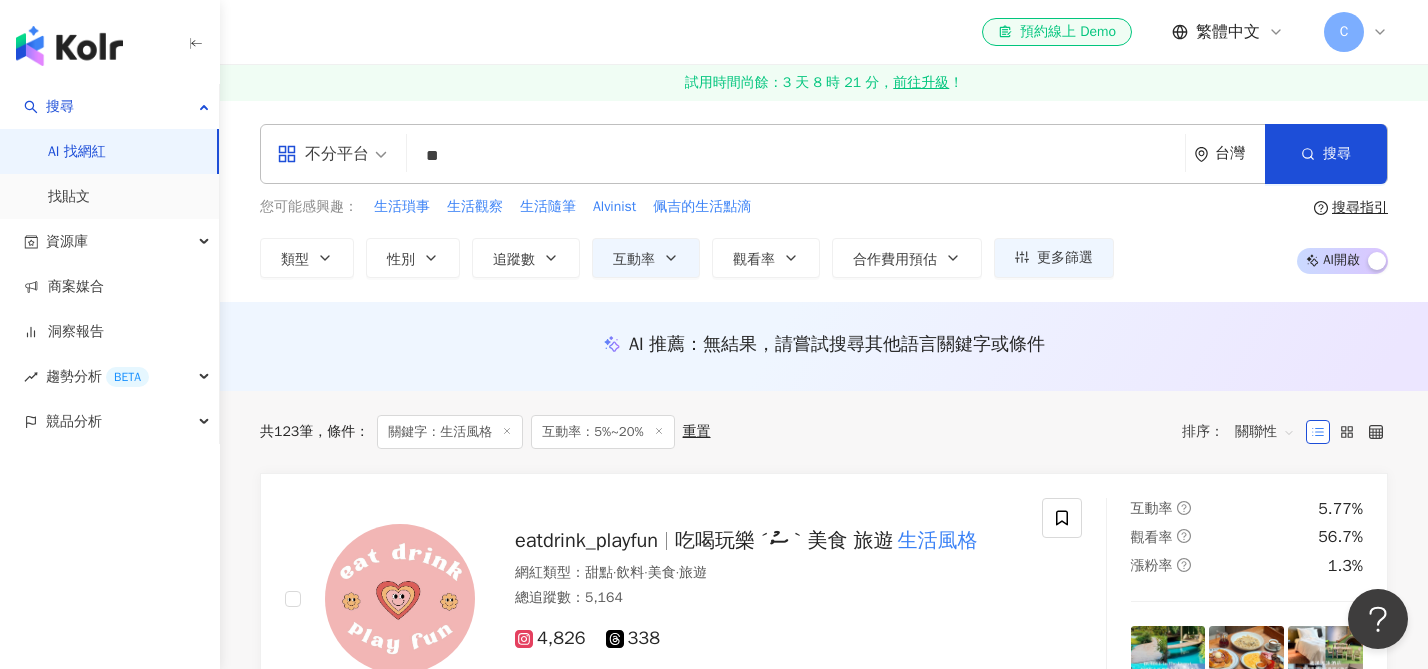 type on "**" 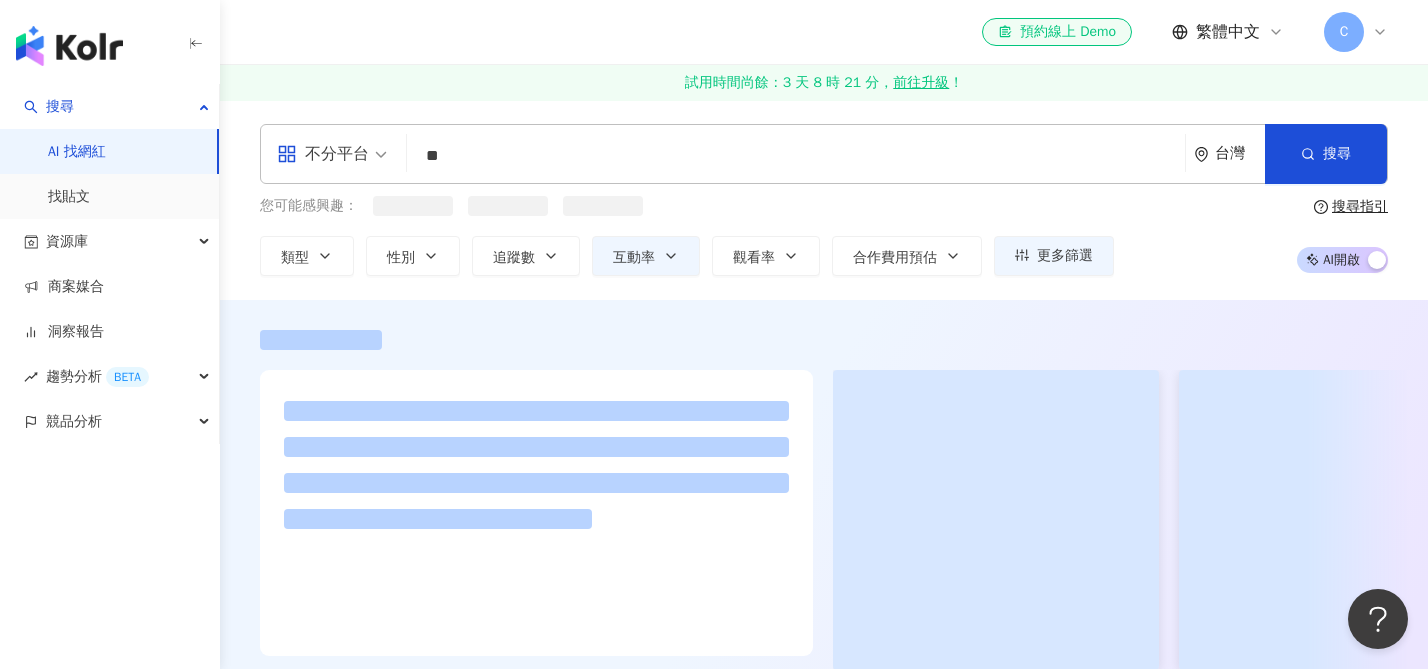 scroll, scrollTop: 0, scrollLeft: 0, axis: both 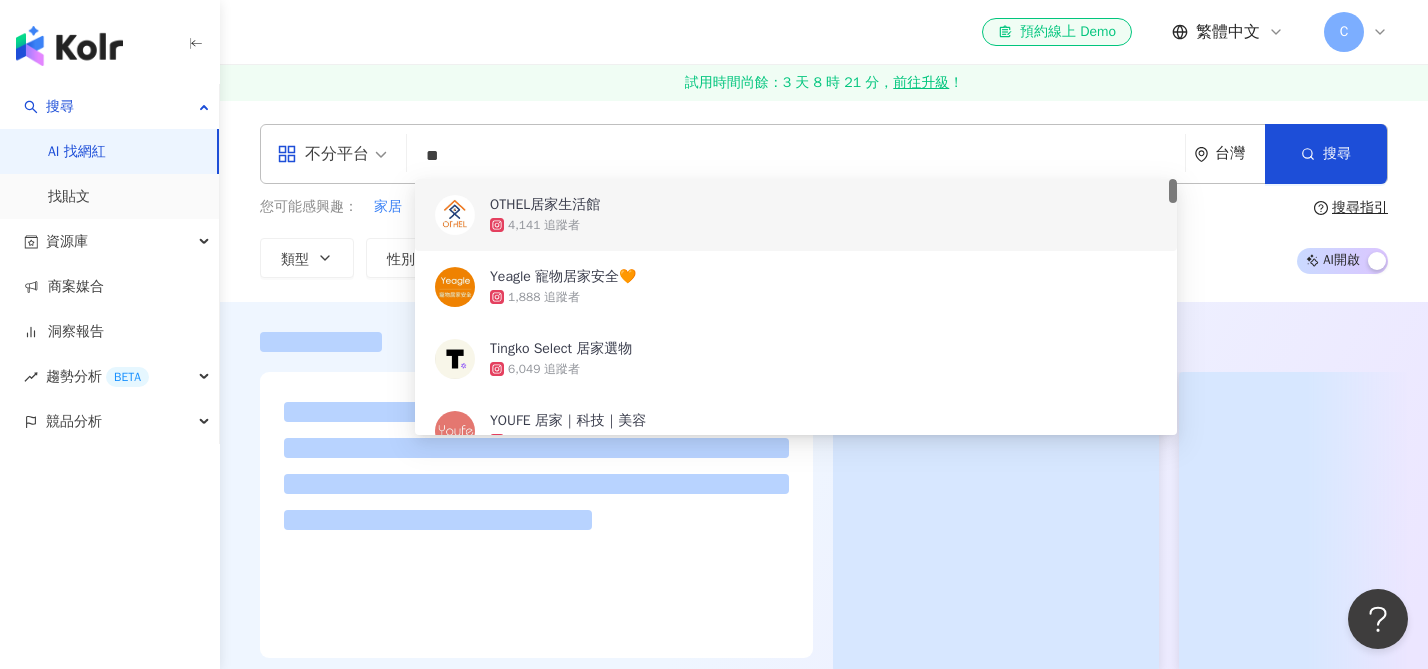 click on "試用時間尚餘：3 天 8 時 21 分， 前往升級 ！" at bounding box center [824, 83] 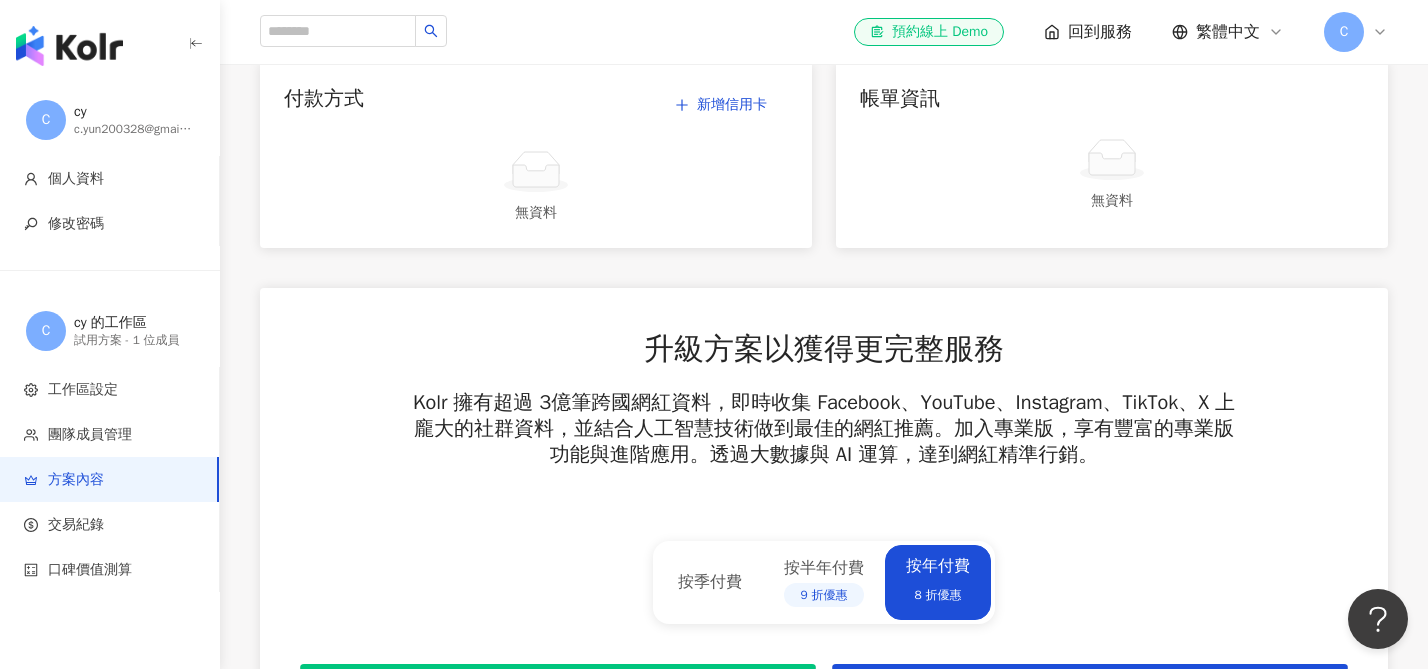 scroll, scrollTop: 0, scrollLeft: 0, axis: both 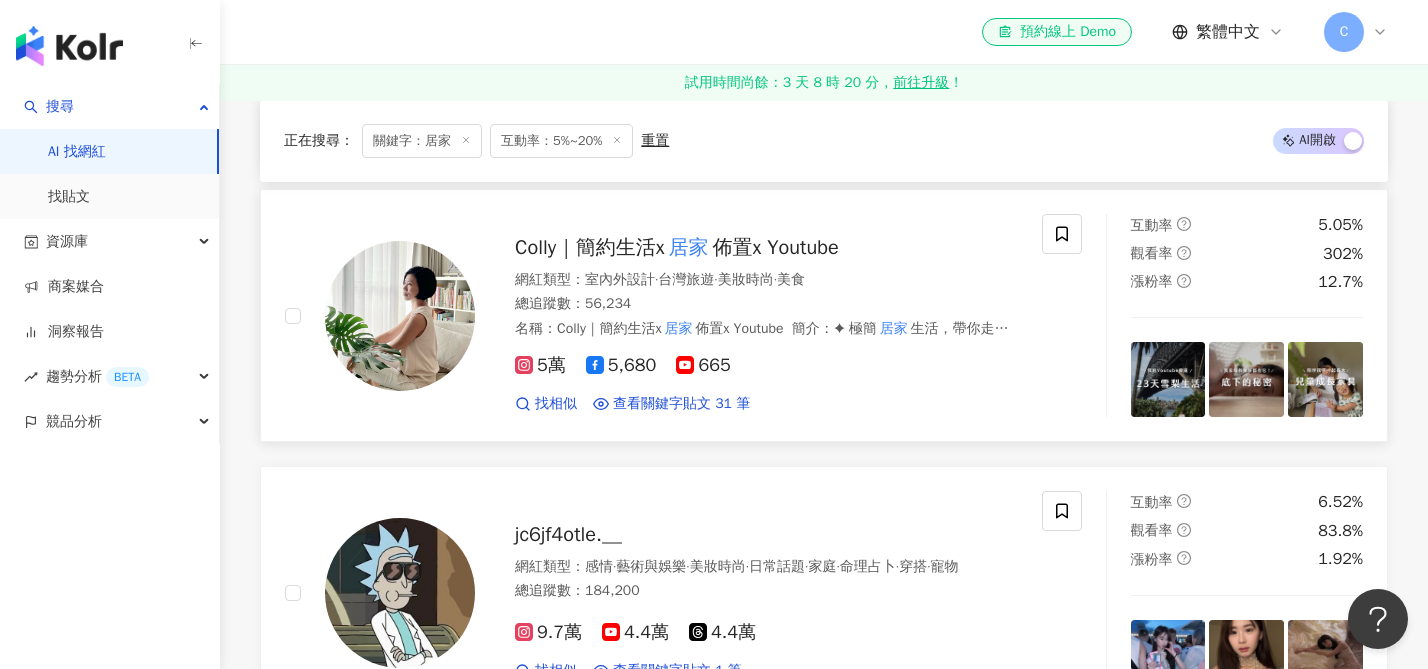 click on "Colly｜簡約生活x" at bounding box center [590, 247] 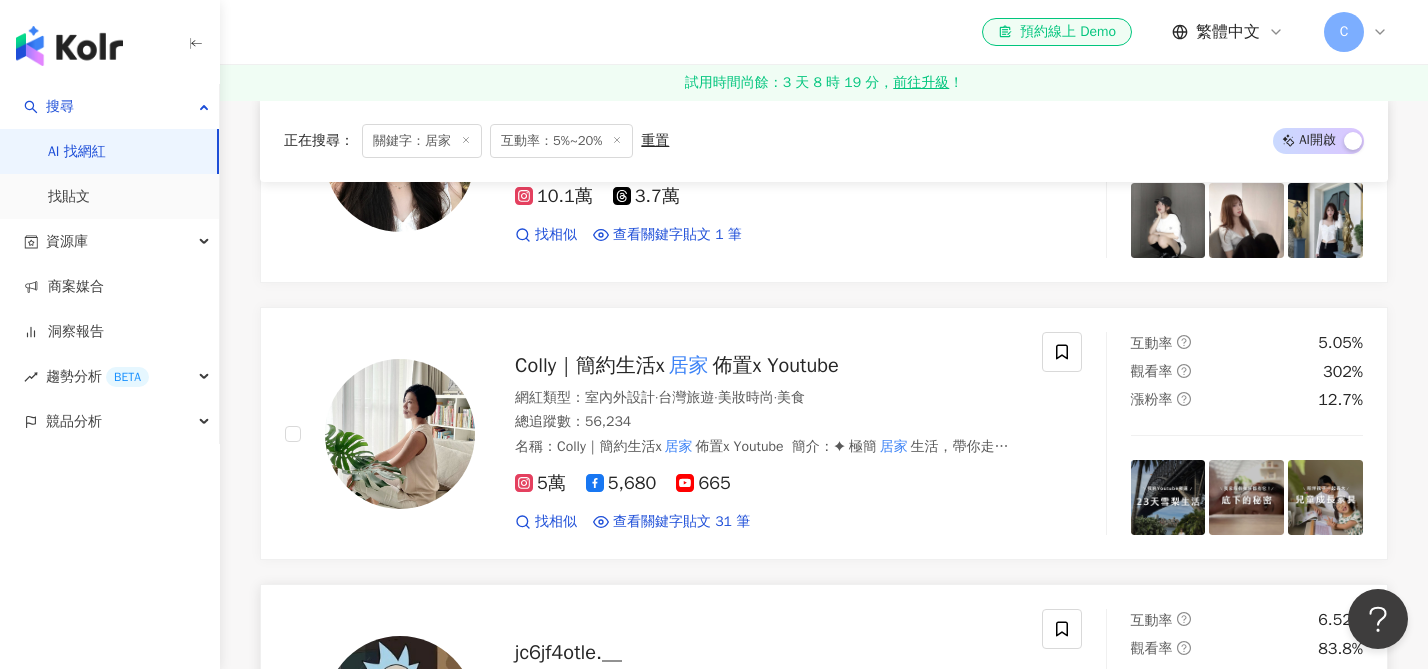 scroll, scrollTop: 1827, scrollLeft: 0, axis: vertical 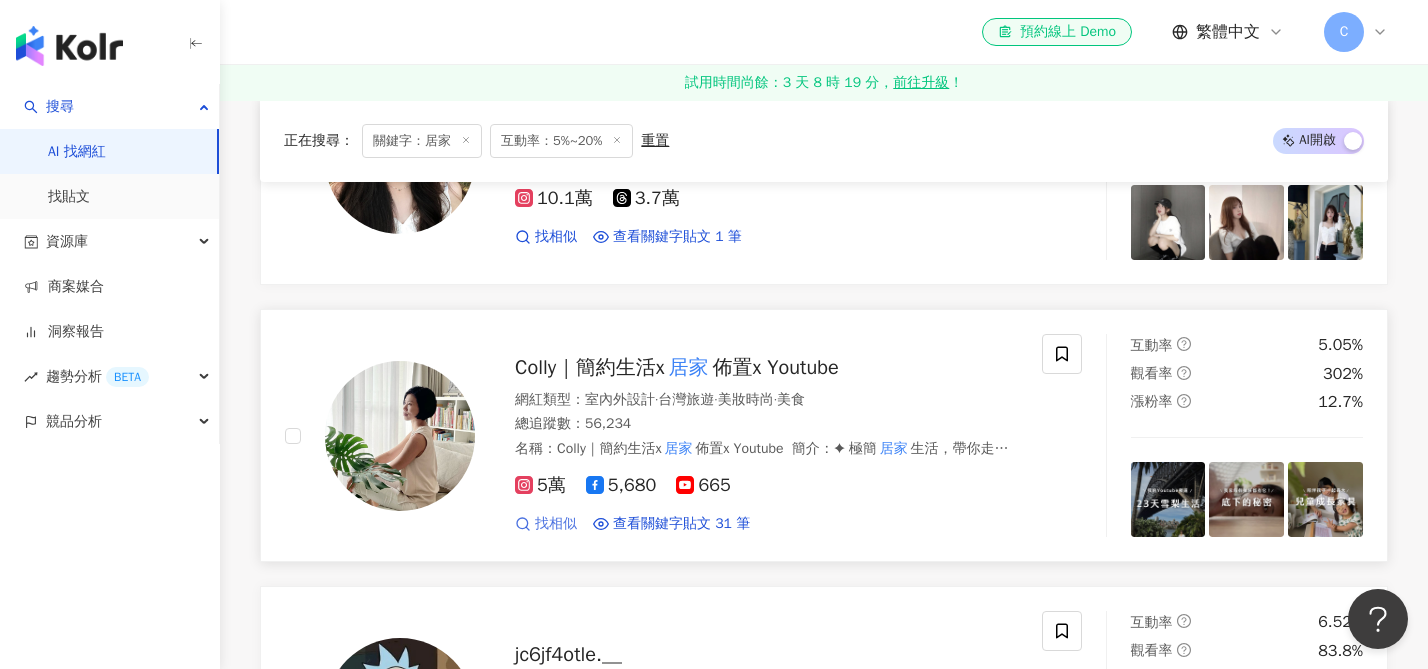 click on "找相似" at bounding box center (556, 524) 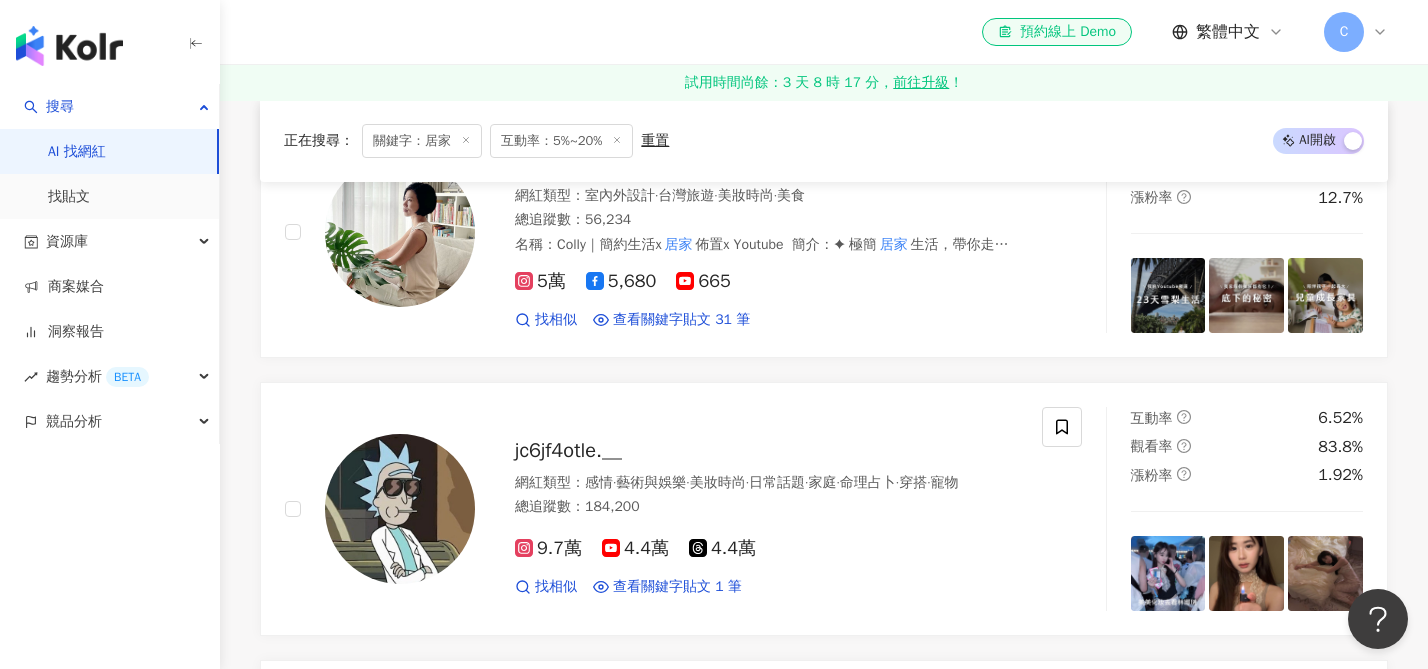 scroll, scrollTop: 3486, scrollLeft: 0, axis: vertical 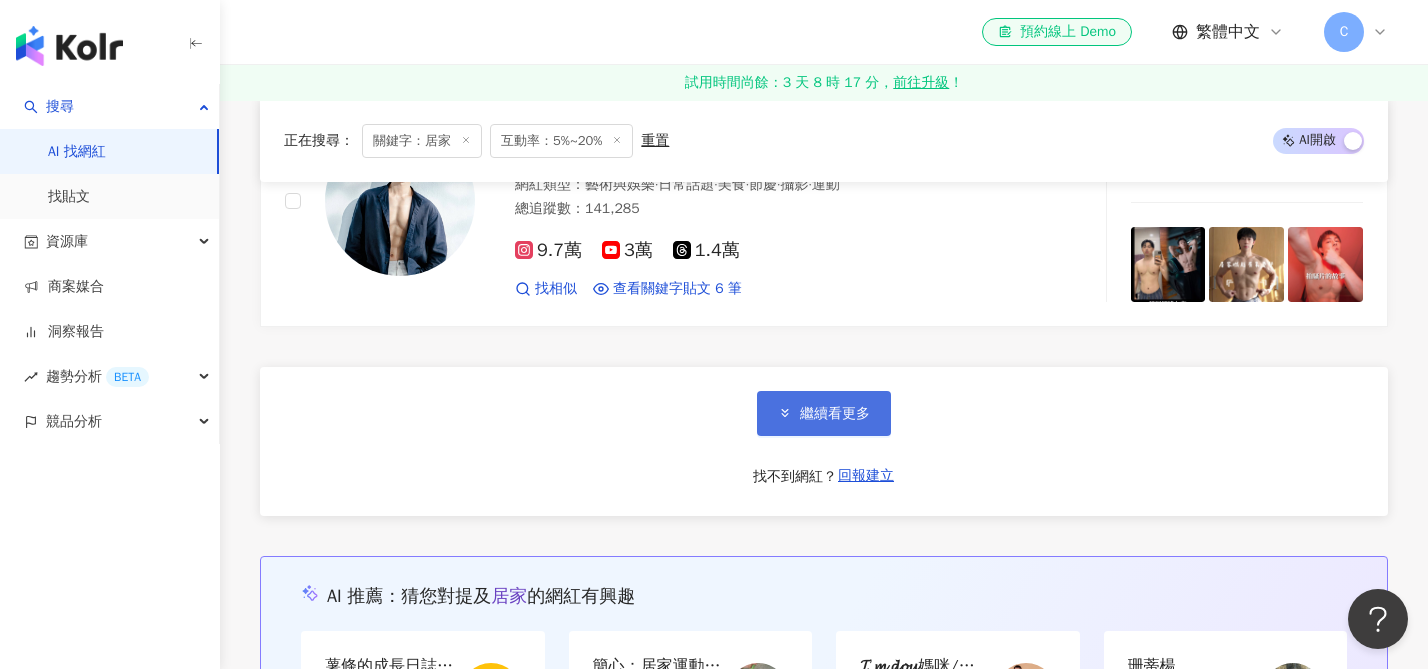 click on "繼續看更多" at bounding box center [835, 414] 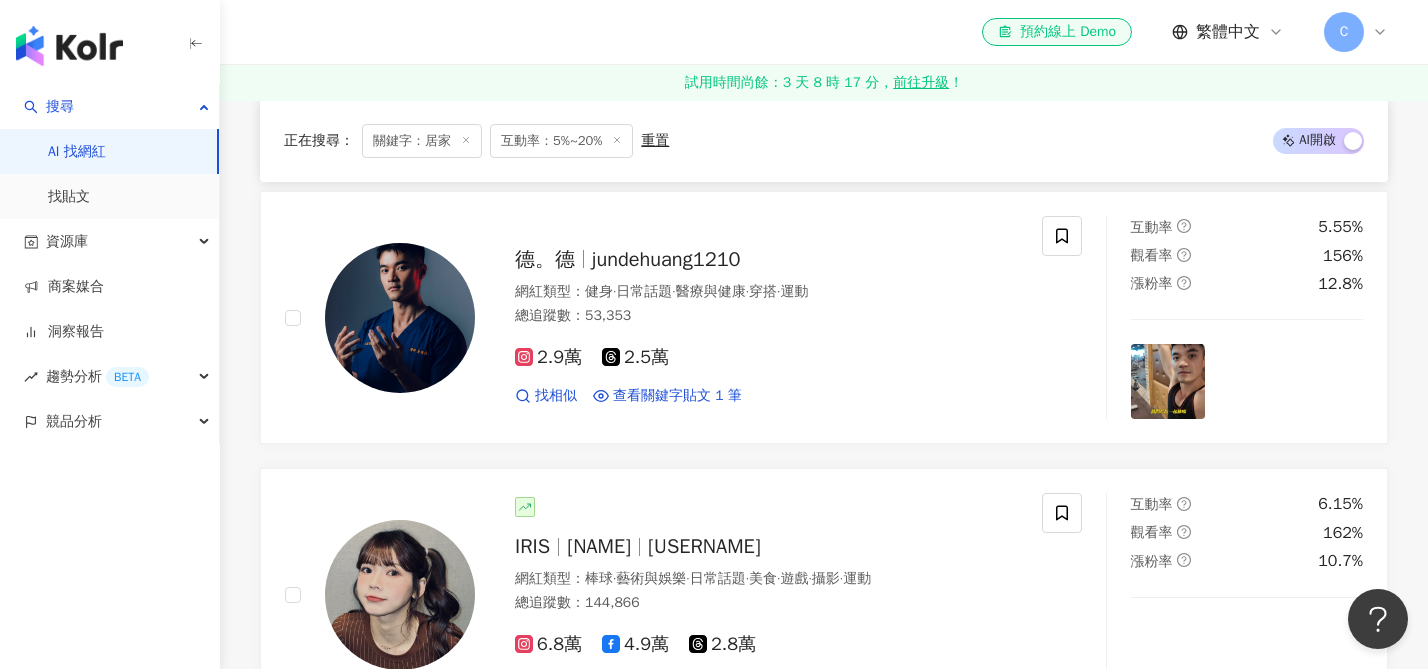 scroll, scrollTop: 5811, scrollLeft: 0, axis: vertical 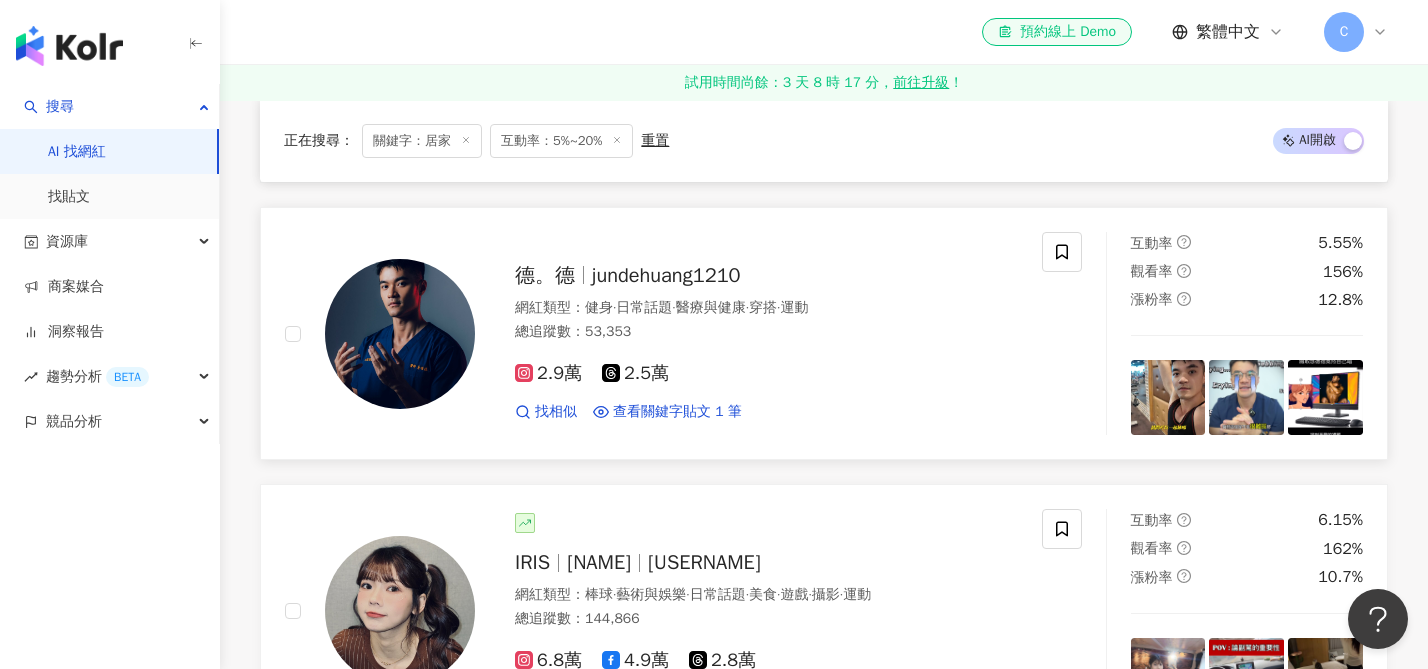 click on "jundehuang1210" at bounding box center [666, 275] 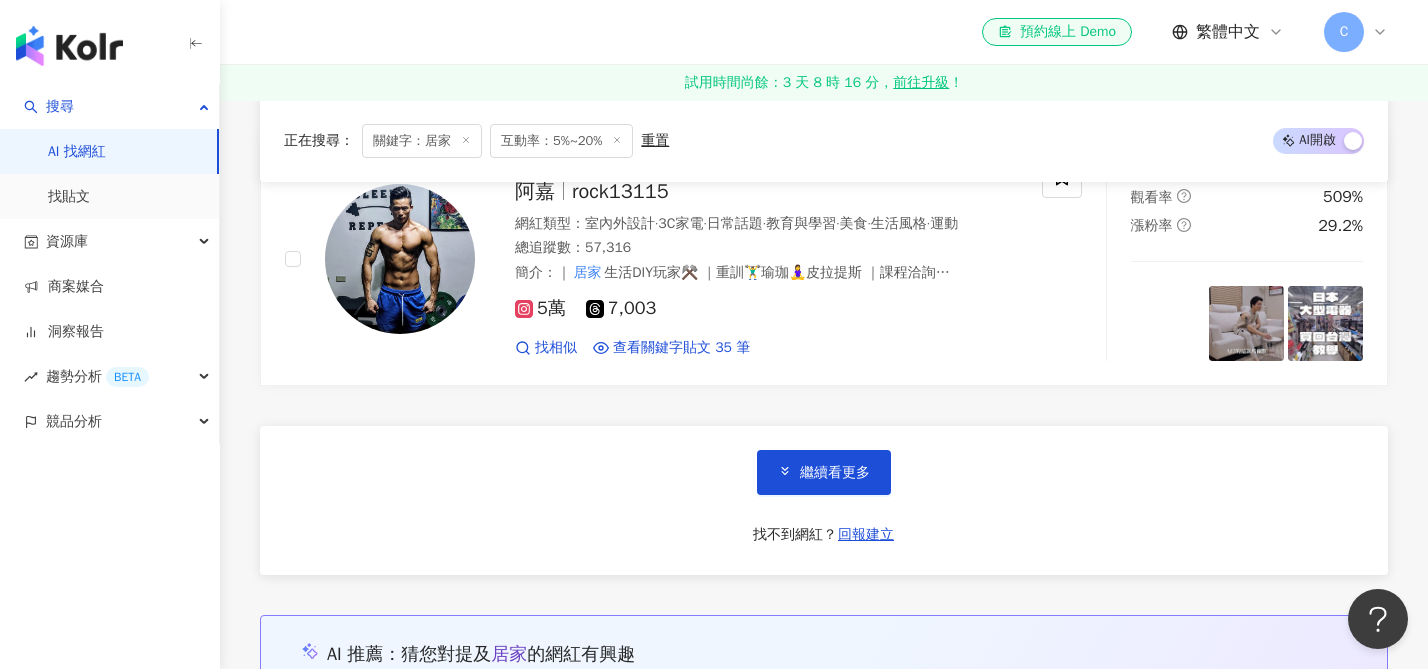 scroll, scrollTop: 6722, scrollLeft: 0, axis: vertical 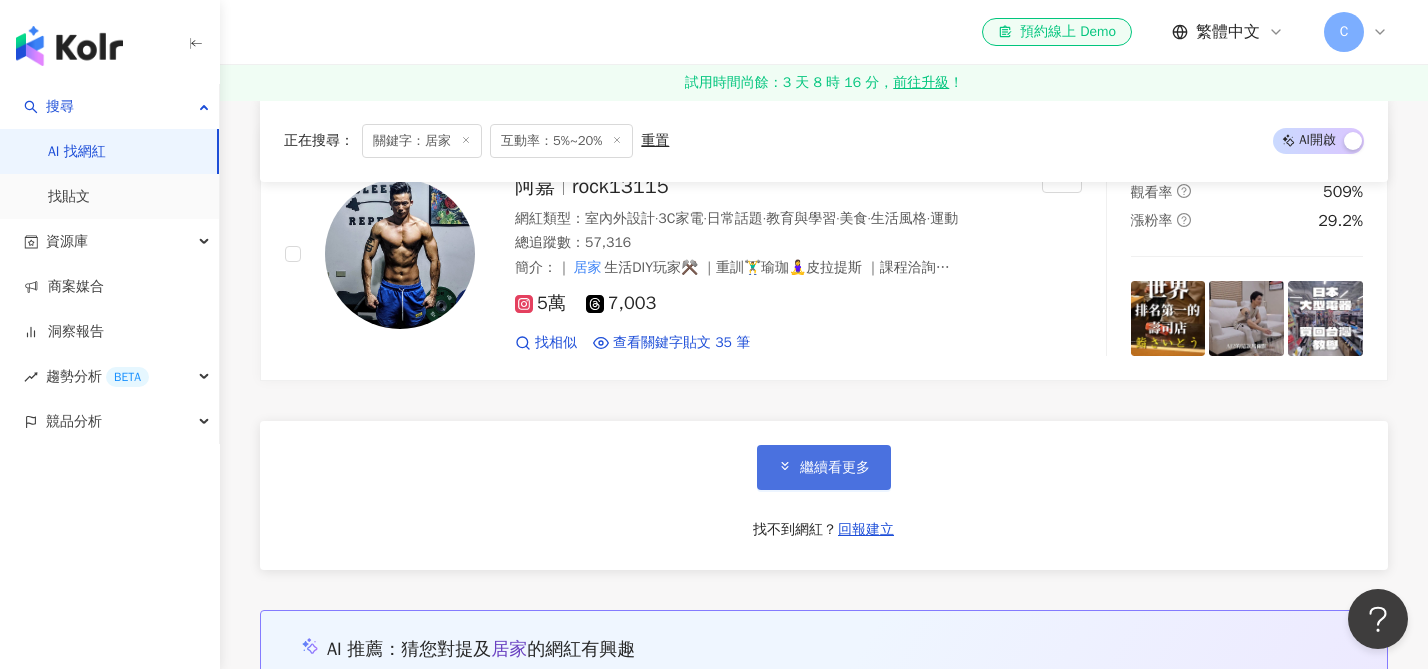 click on "繼續看更多" at bounding box center [824, 467] 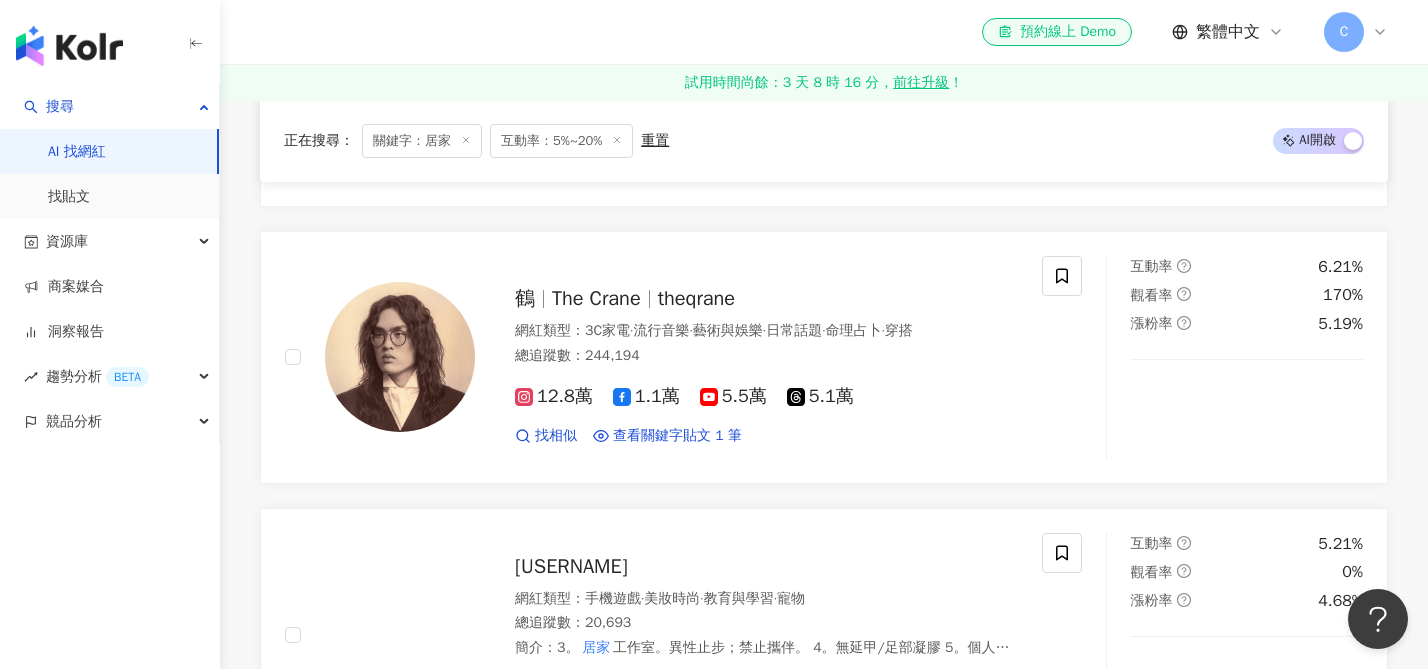 scroll, scrollTop: 7735, scrollLeft: 0, axis: vertical 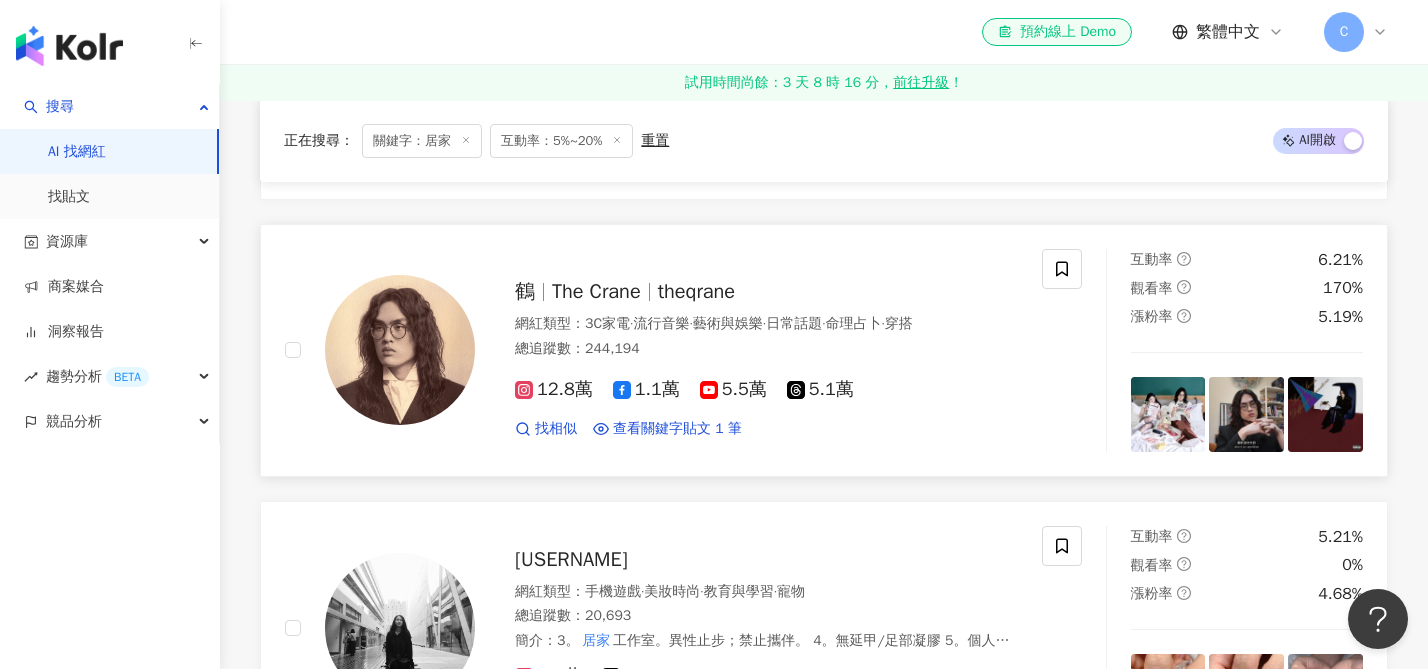 click on "·" at bounding box center (823, 323) 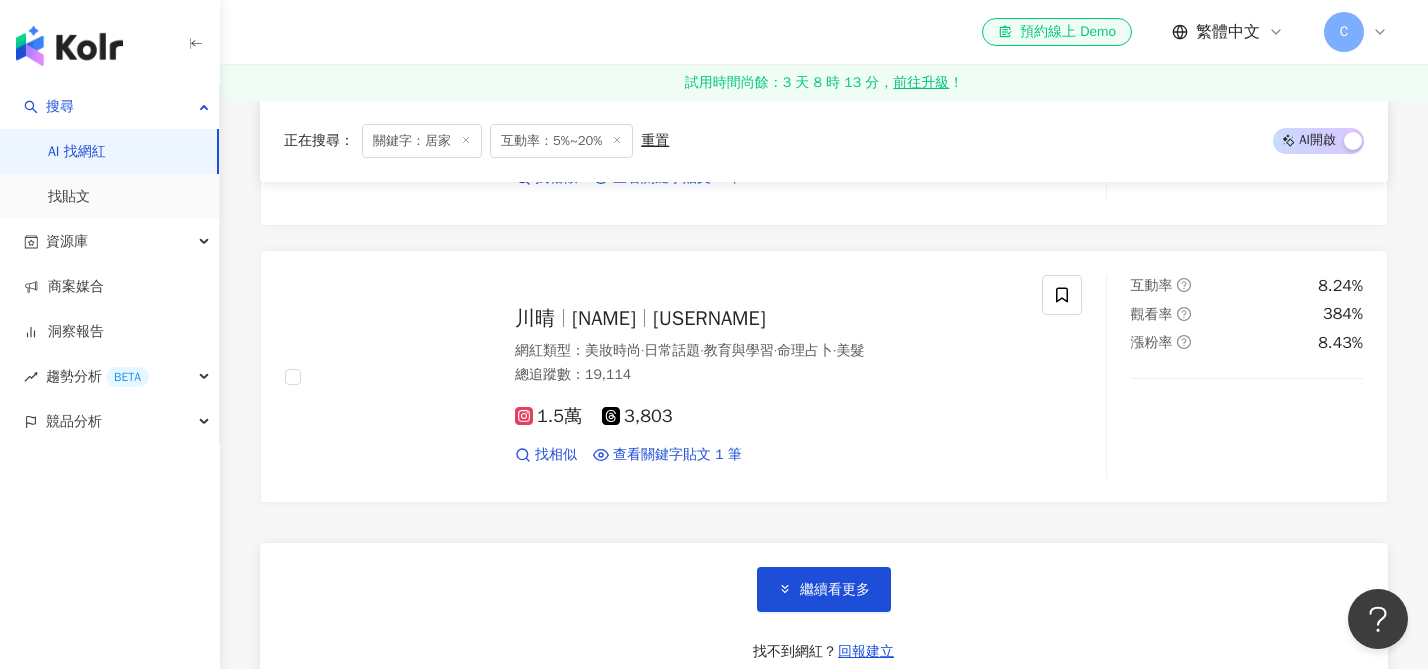 scroll, scrollTop: 10124, scrollLeft: 0, axis: vertical 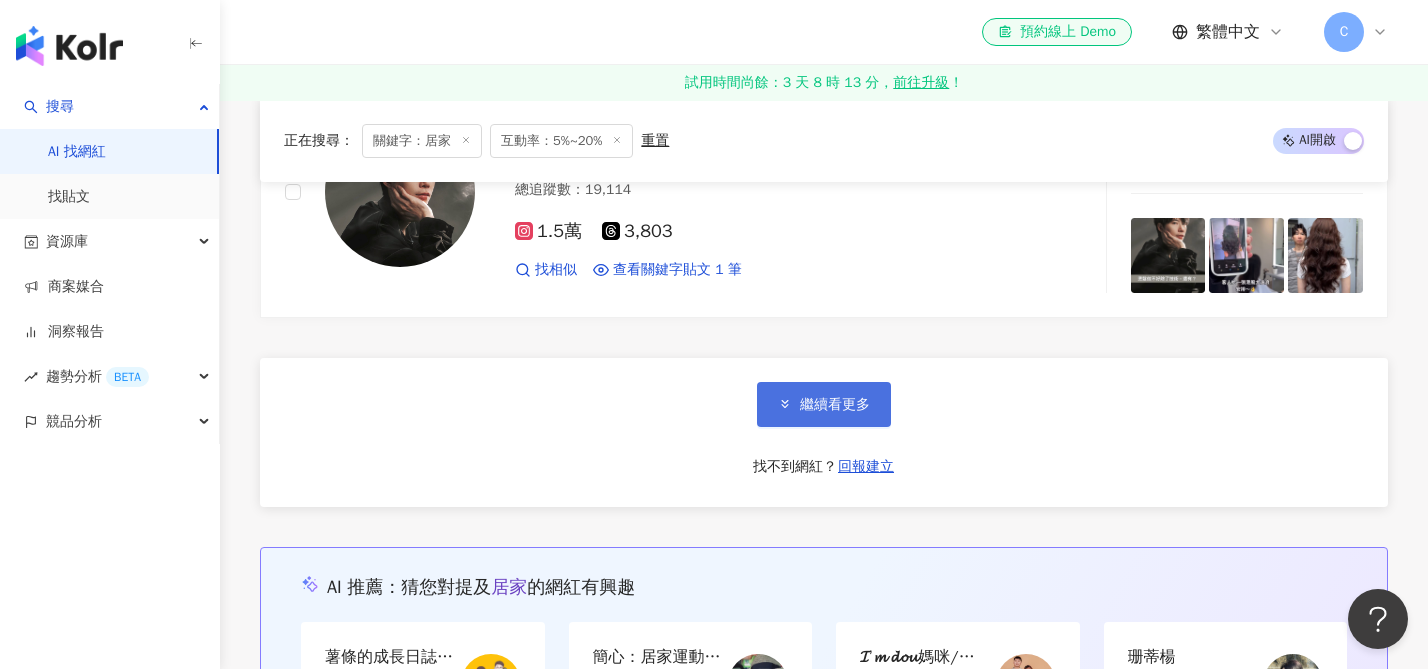 click on "繼續看更多" at bounding box center [835, 405] 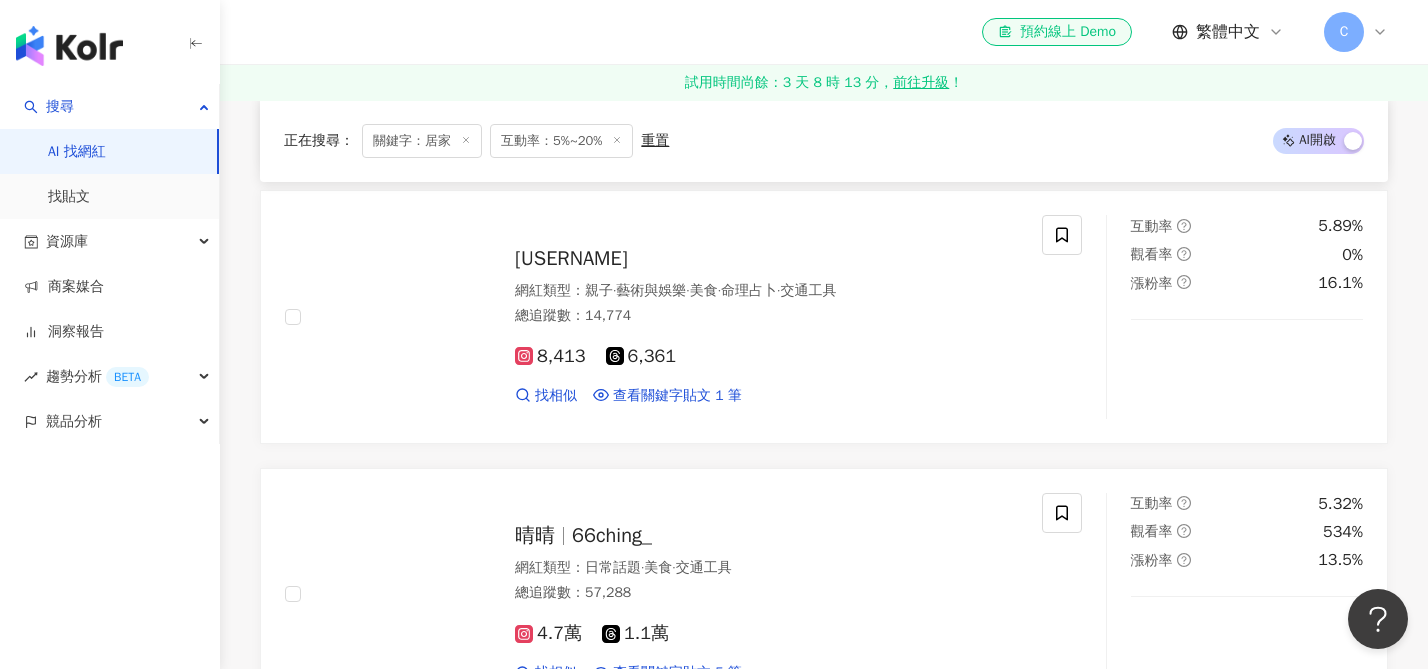 scroll, scrollTop: 13285, scrollLeft: 0, axis: vertical 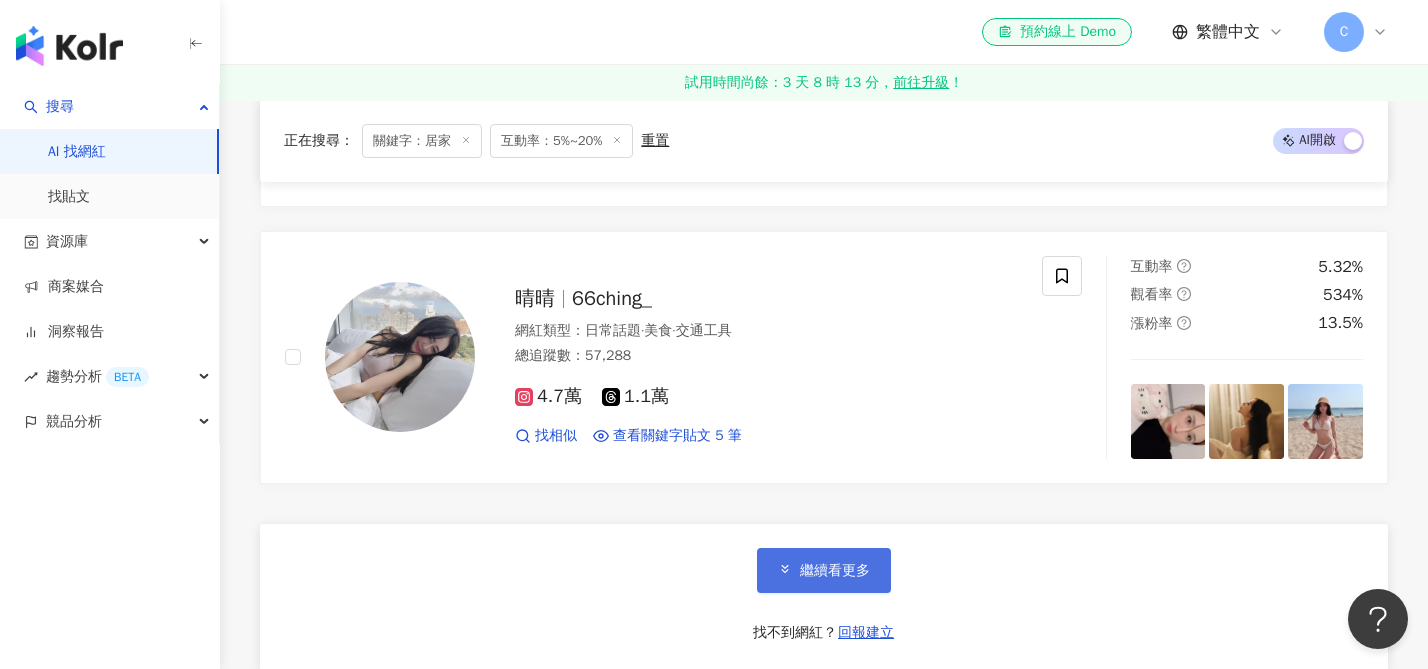 click on "繼續看更多" at bounding box center [835, 571] 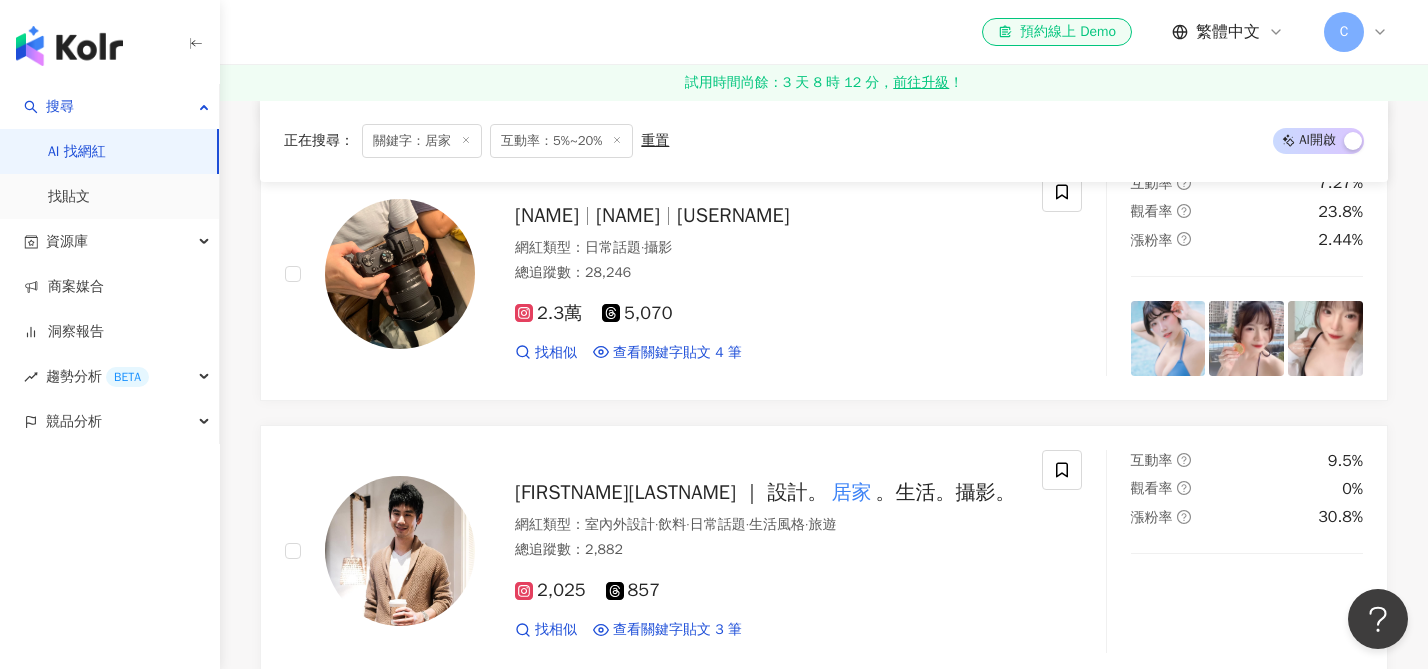 scroll, scrollTop: 15787, scrollLeft: 0, axis: vertical 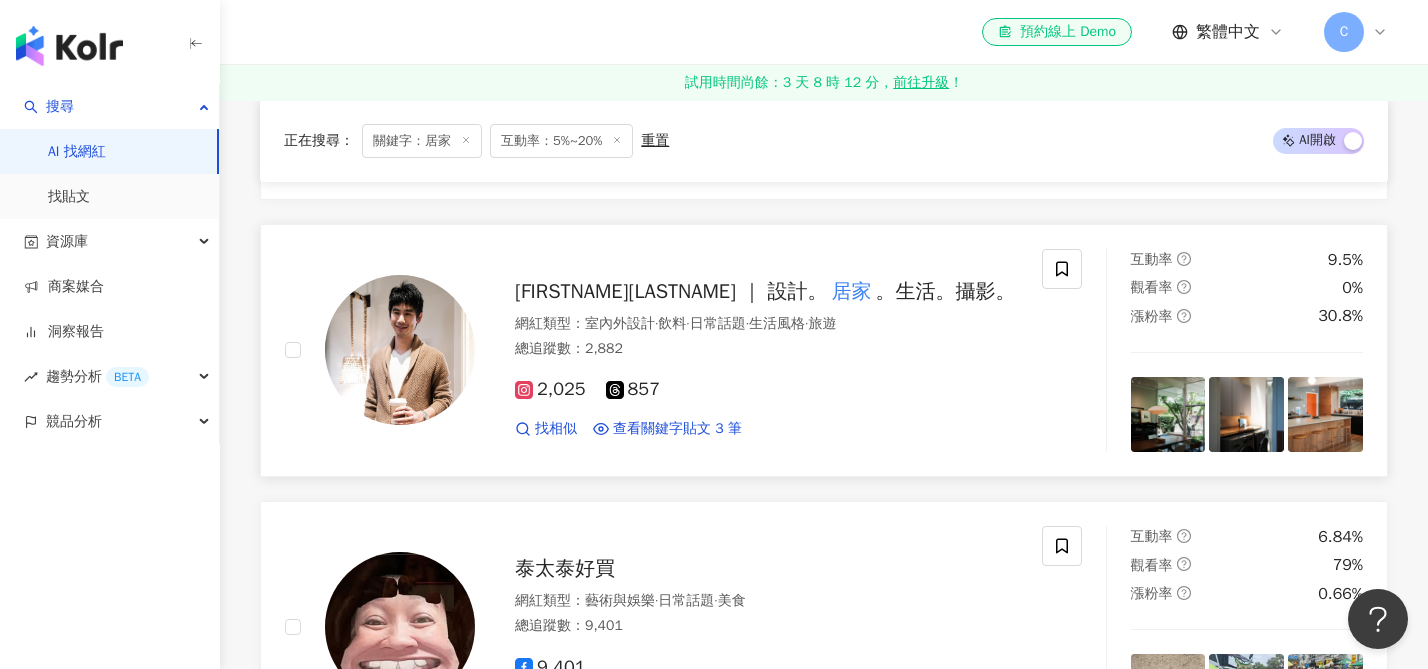 click on "2,025 857 找相似 查看關鍵字貼文 3 筆" at bounding box center (766, 400) 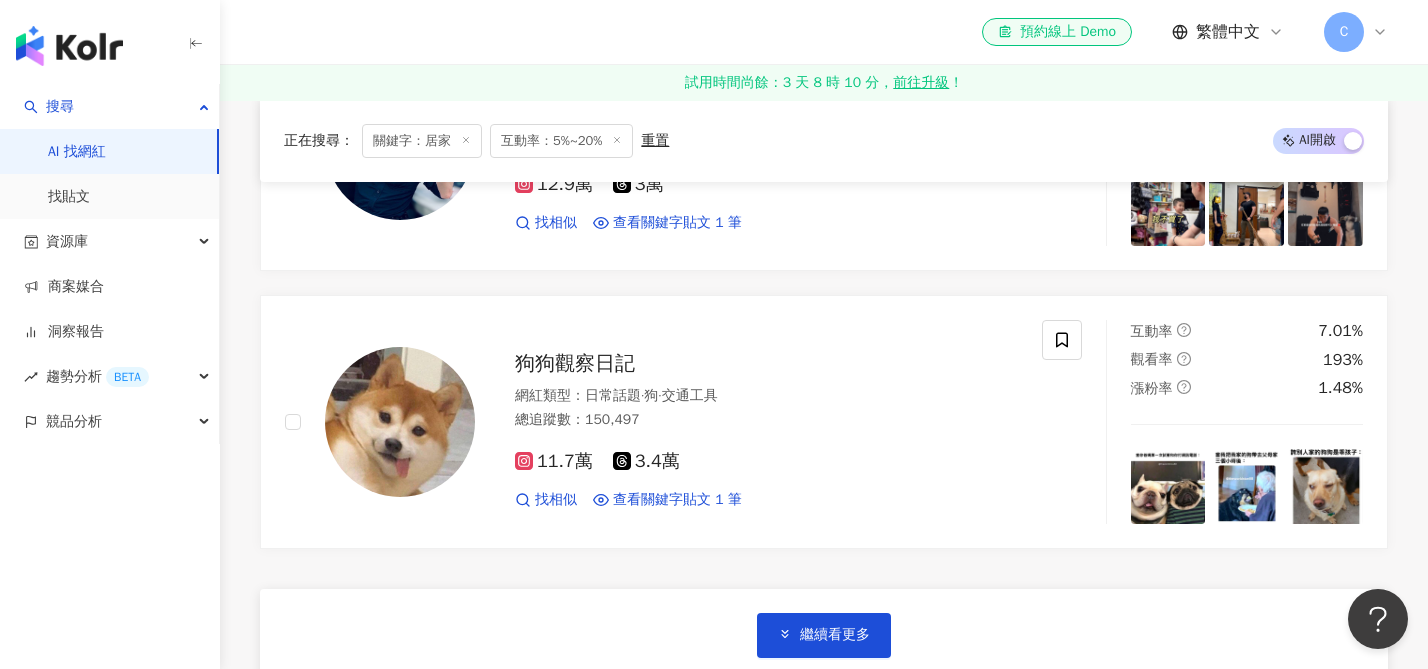 scroll, scrollTop: 16691, scrollLeft: 0, axis: vertical 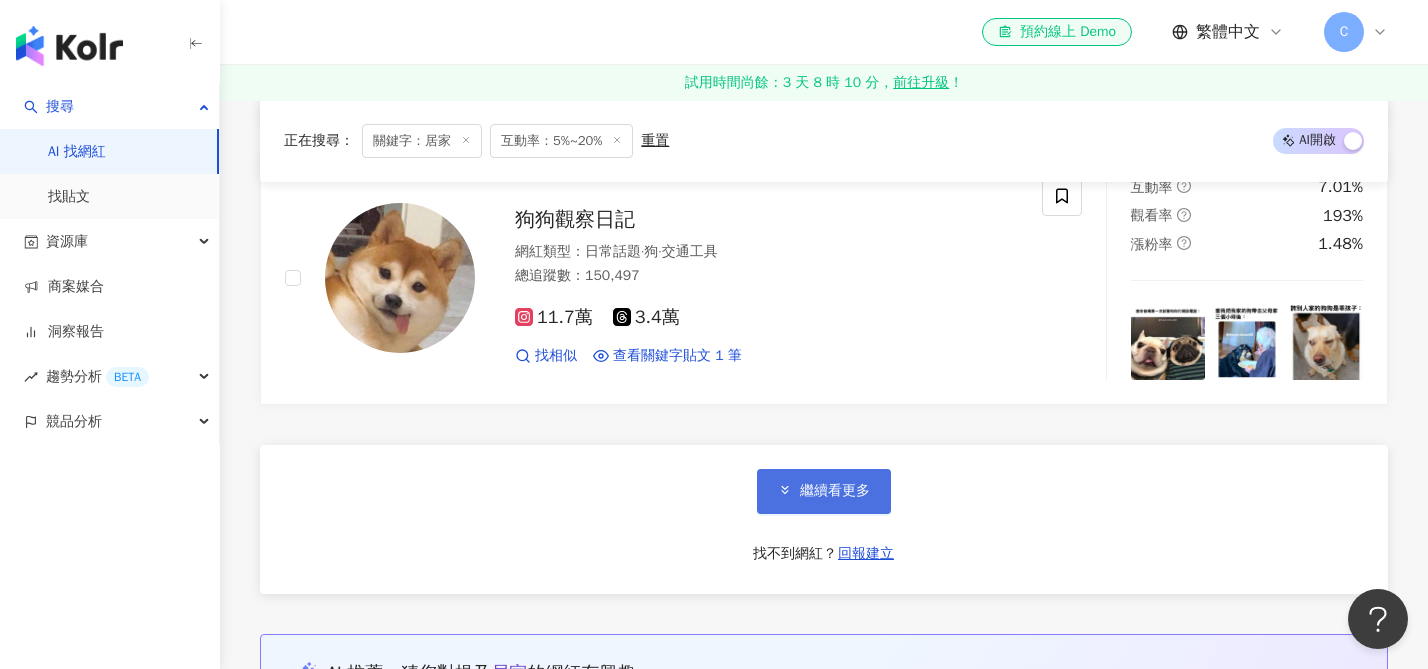 click on "繼續看更多" at bounding box center [824, 491] 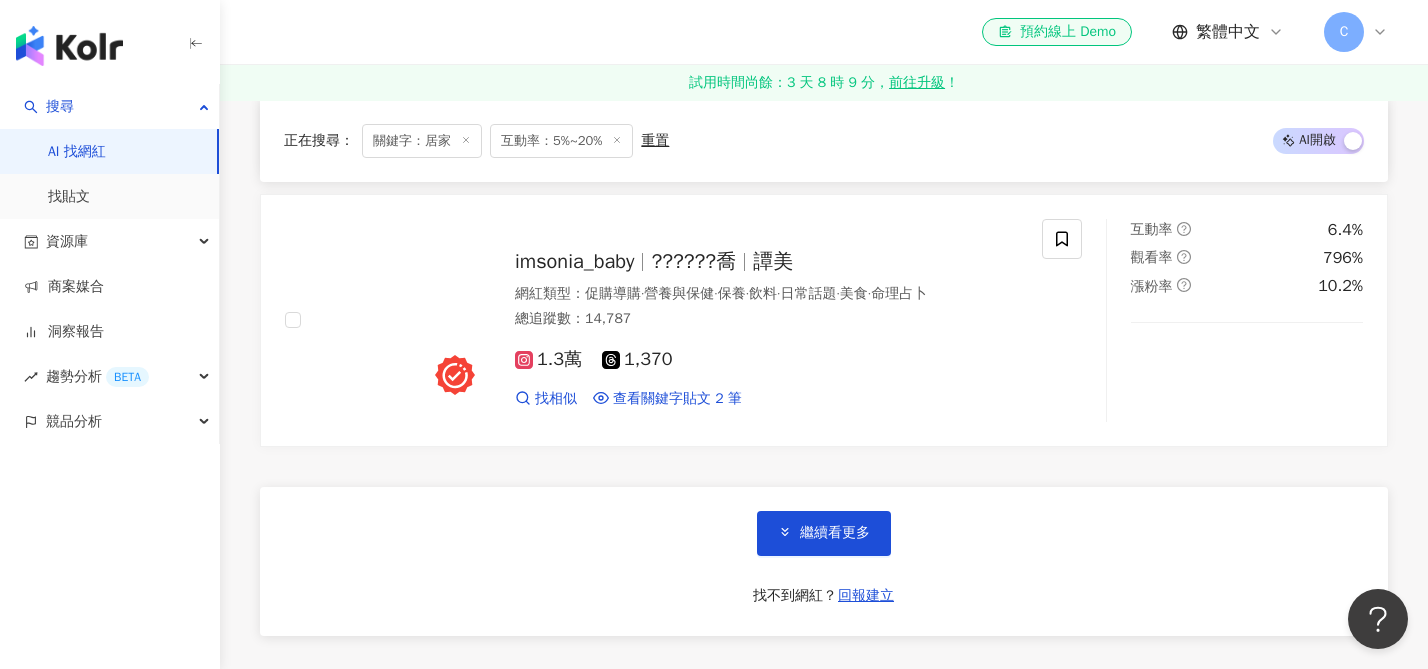 scroll, scrollTop: 20151, scrollLeft: 0, axis: vertical 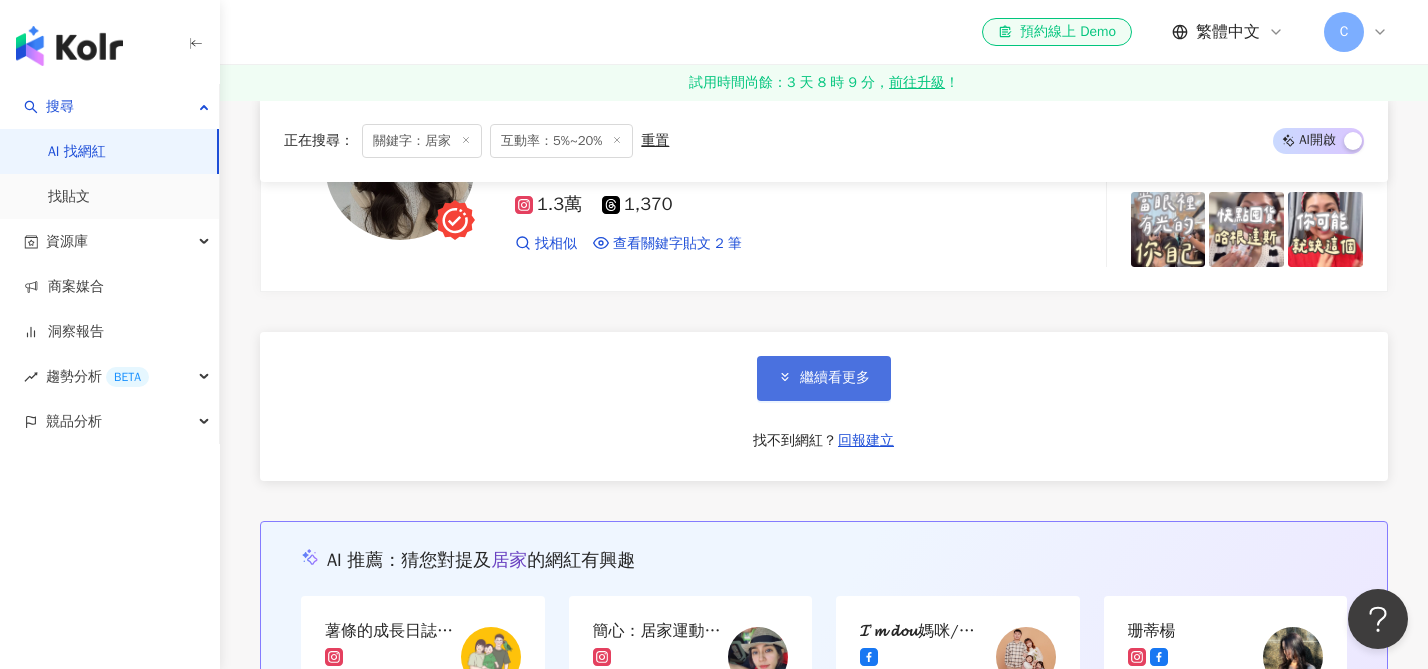 click on "繼續看更多" at bounding box center (835, 378) 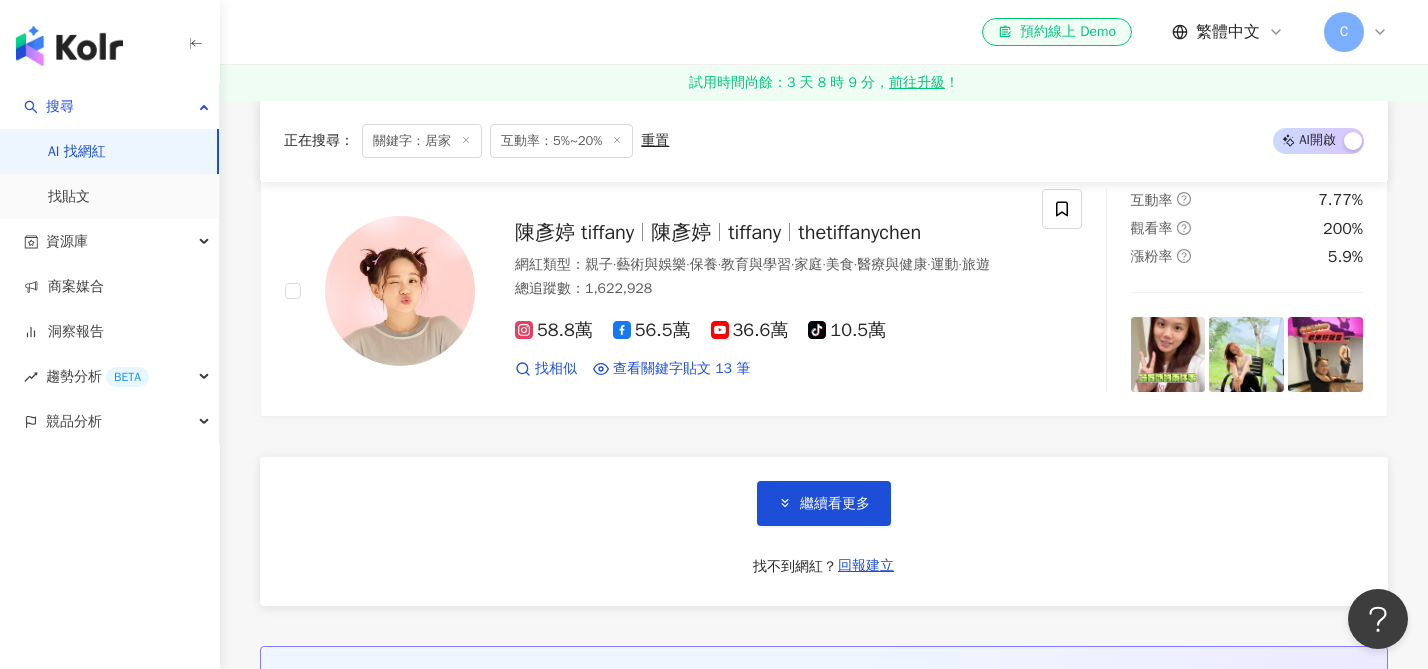 scroll, scrollTop: 23431, scrollLeft: 0, axis: vertical 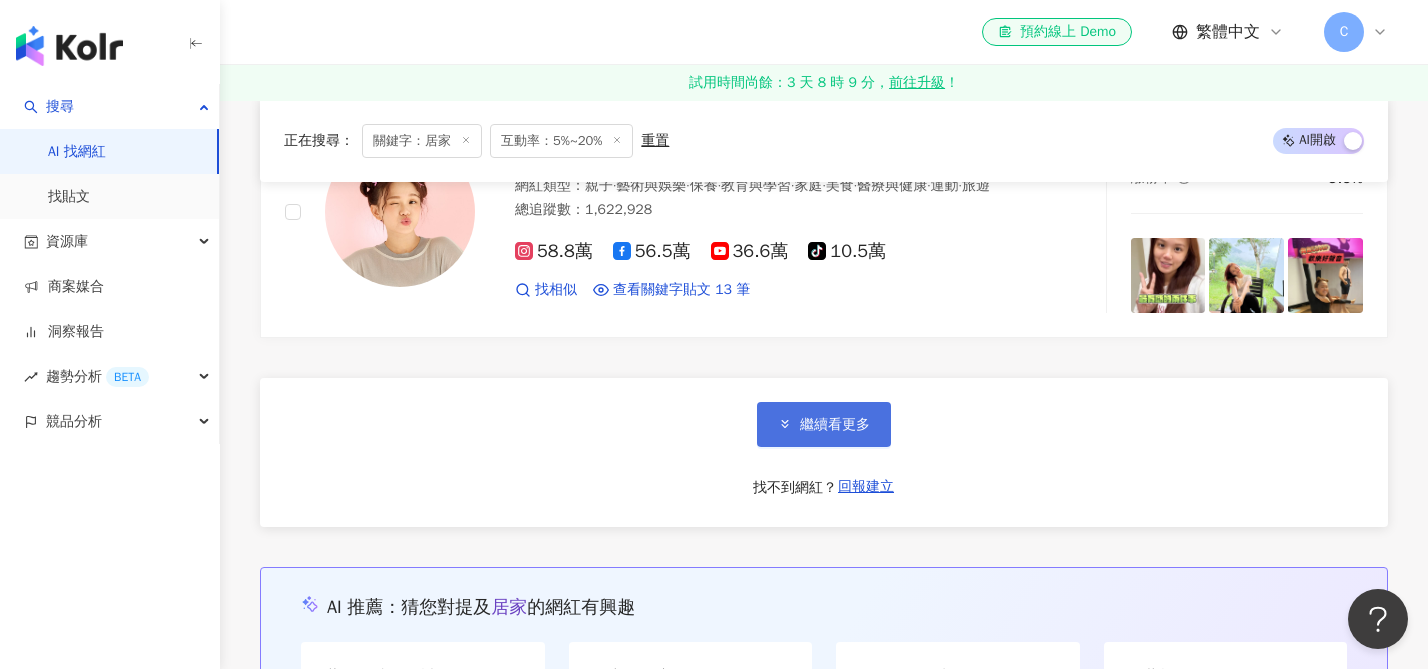 click on "繼續看更多" at bounding box center [835, 425] 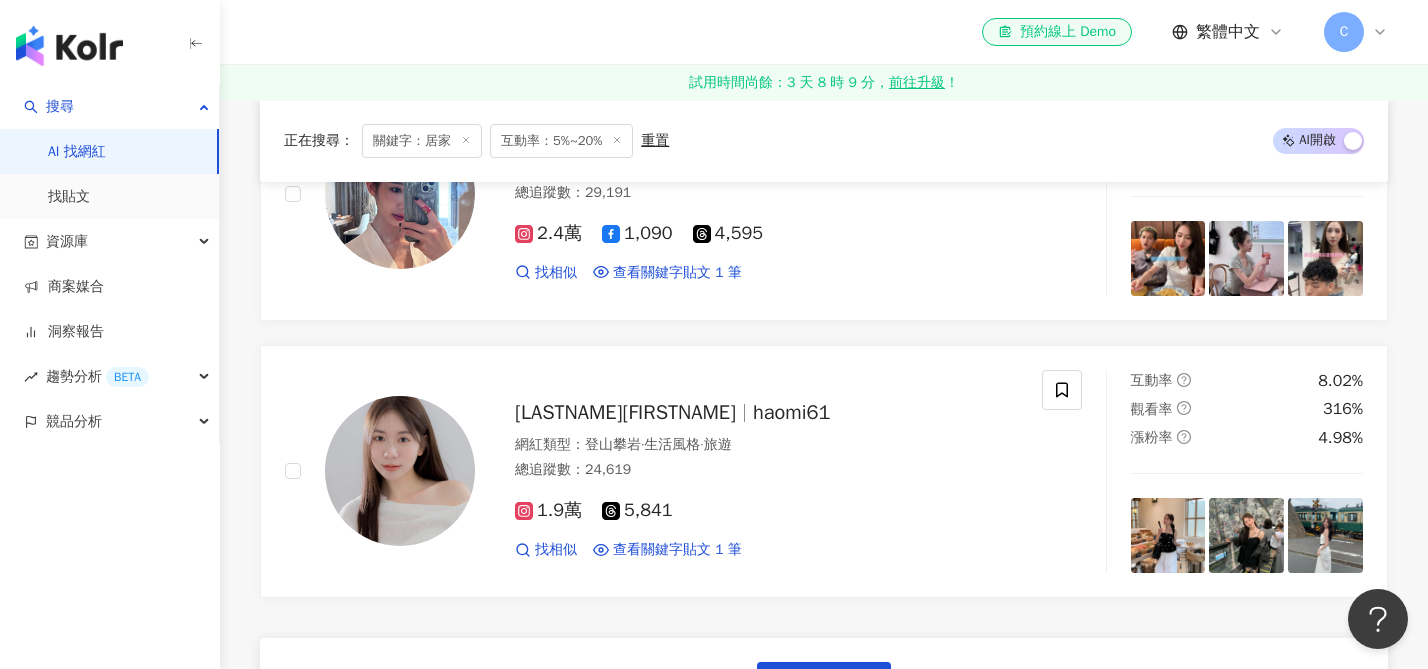 scroll, scrollTop: 26669, scrollLeft: 0, axis: vertical 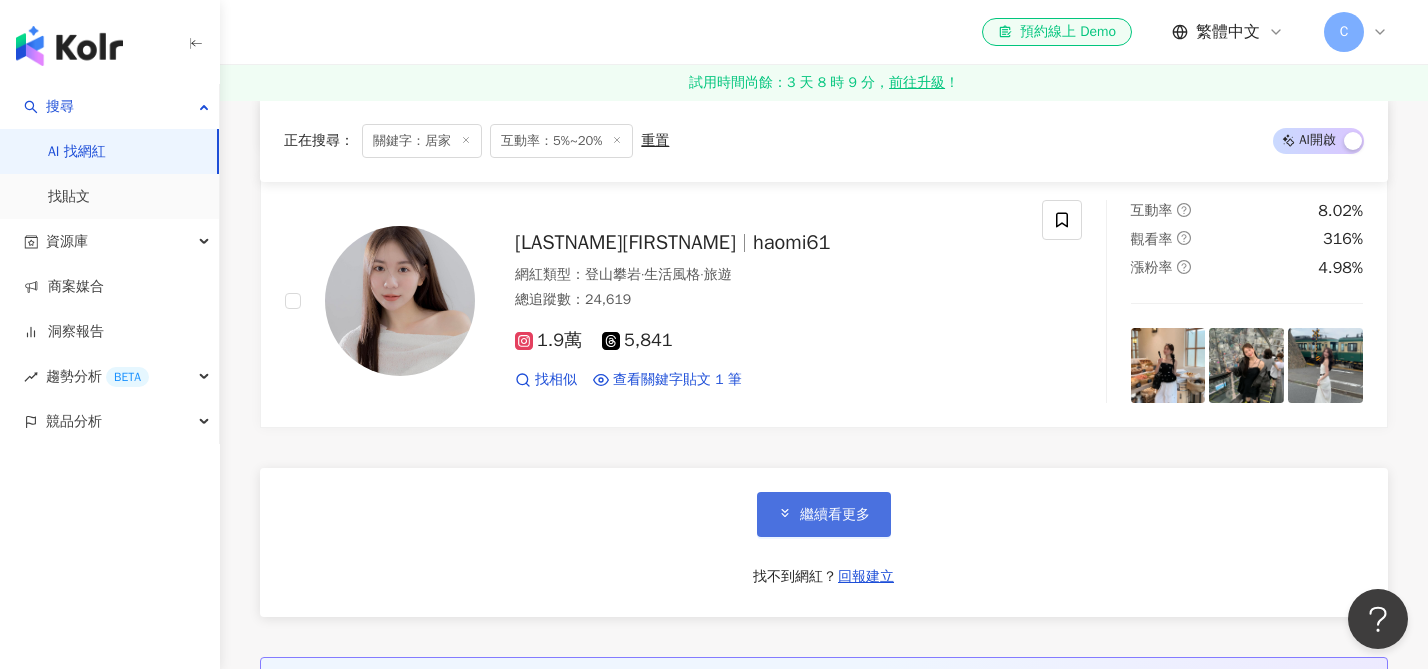 click on "繼續看更多" at bounding box center (835, 515) 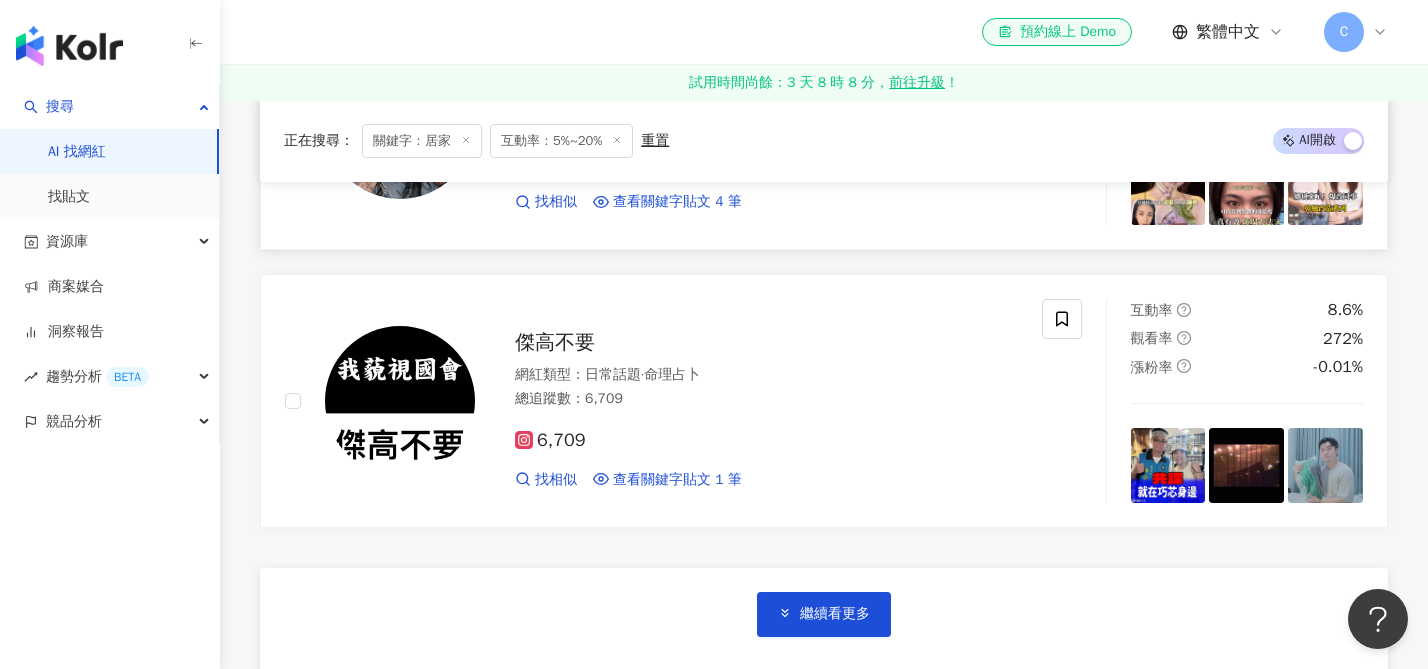 scroll, scrollTop: 30148, scrollLeft: 0, axis: vertical 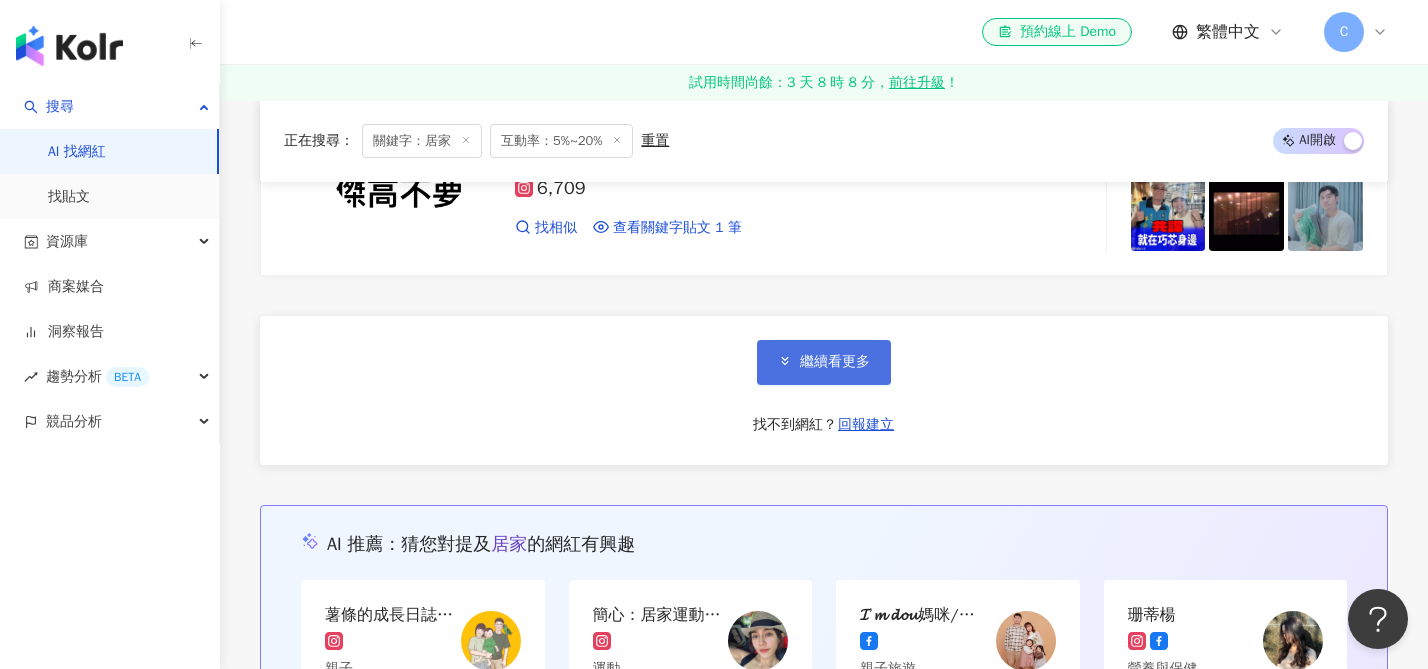 click on "繼續看更多" at bounding box center (824, 362) 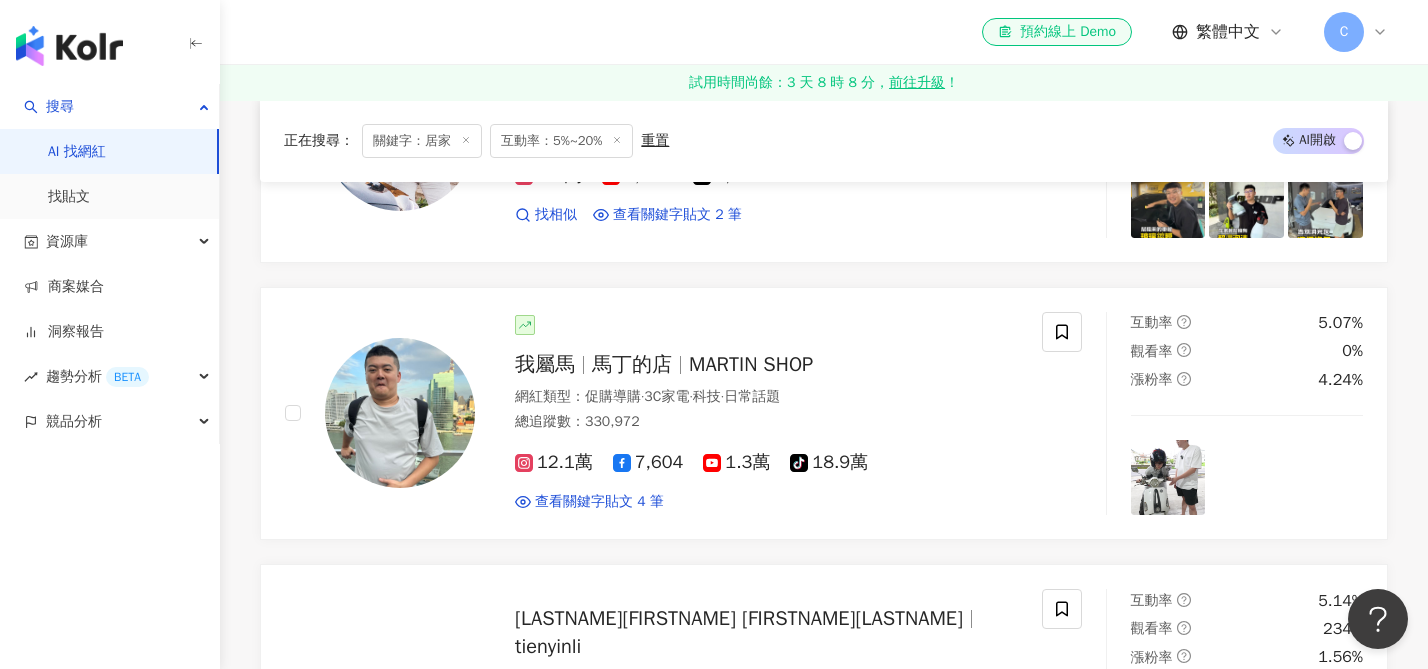 scroll, scrollTop: 33240, scrollLeft: 0, axis: vertical 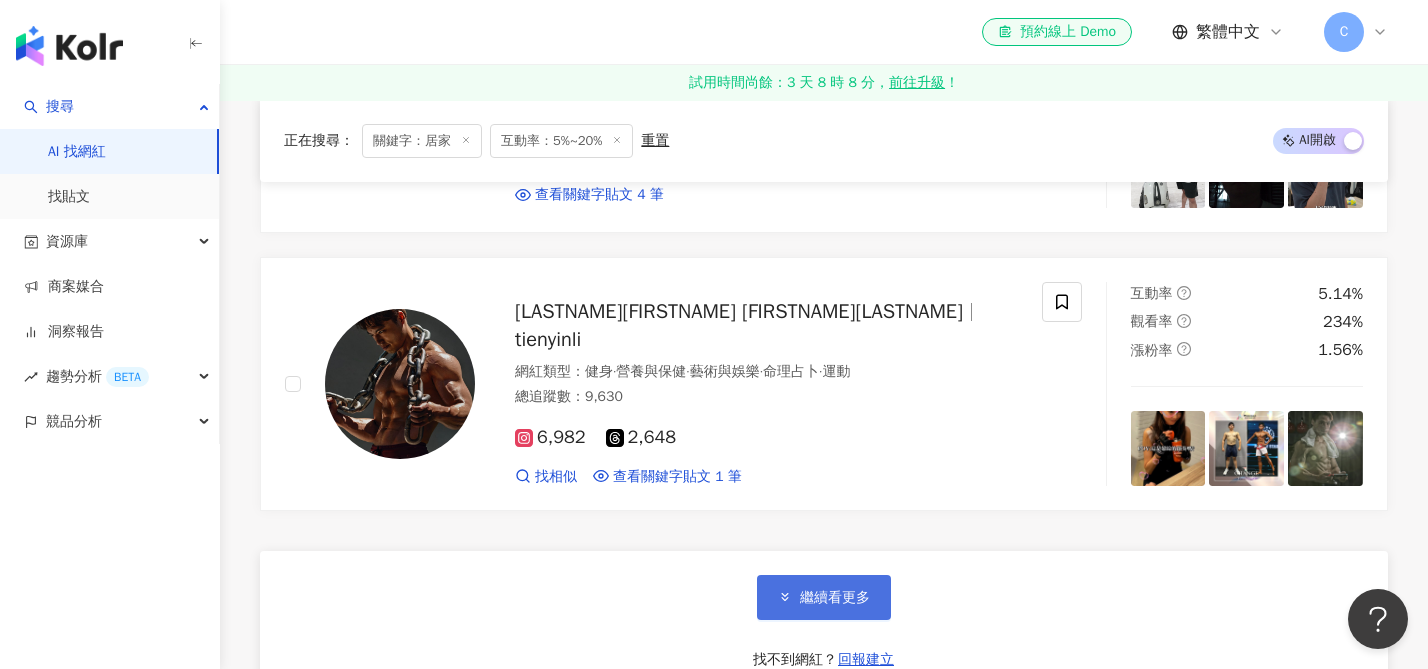 click on "繼續看更多" at bounding box center (835, 598) 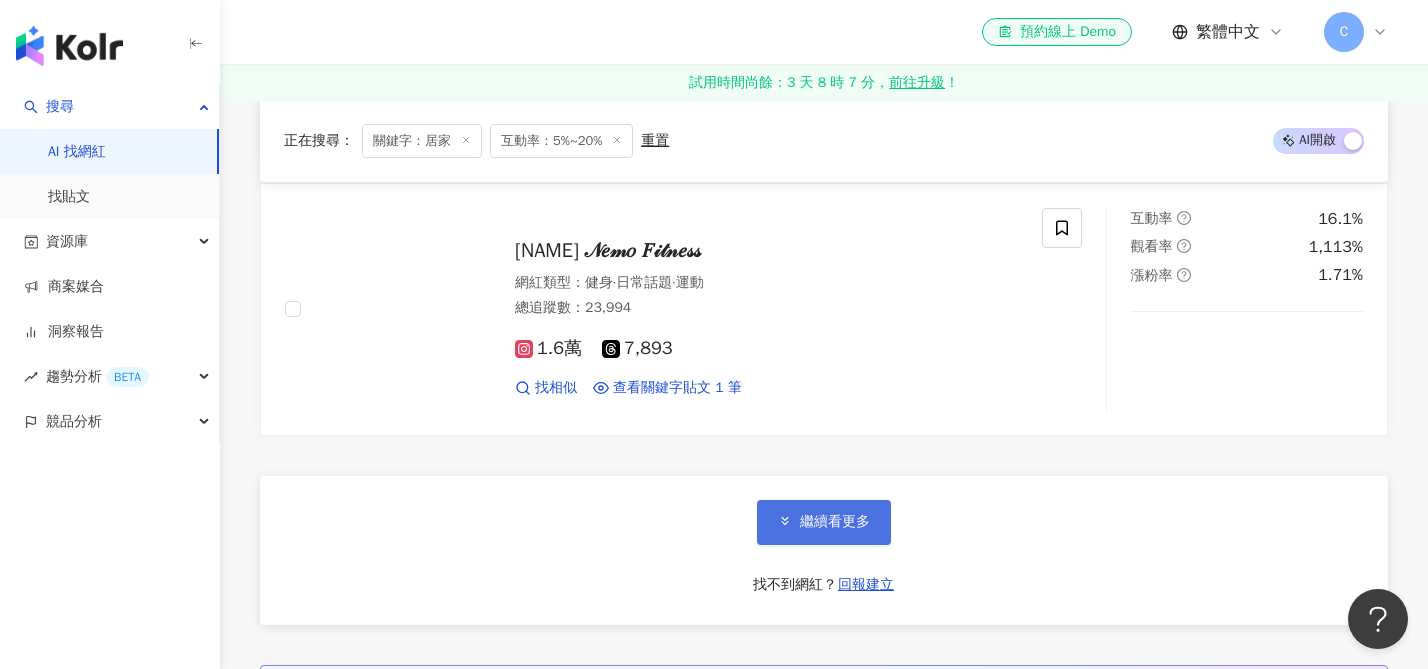 scroll, scrollTop: 36663, scrollLeft: 0, axis: vertical 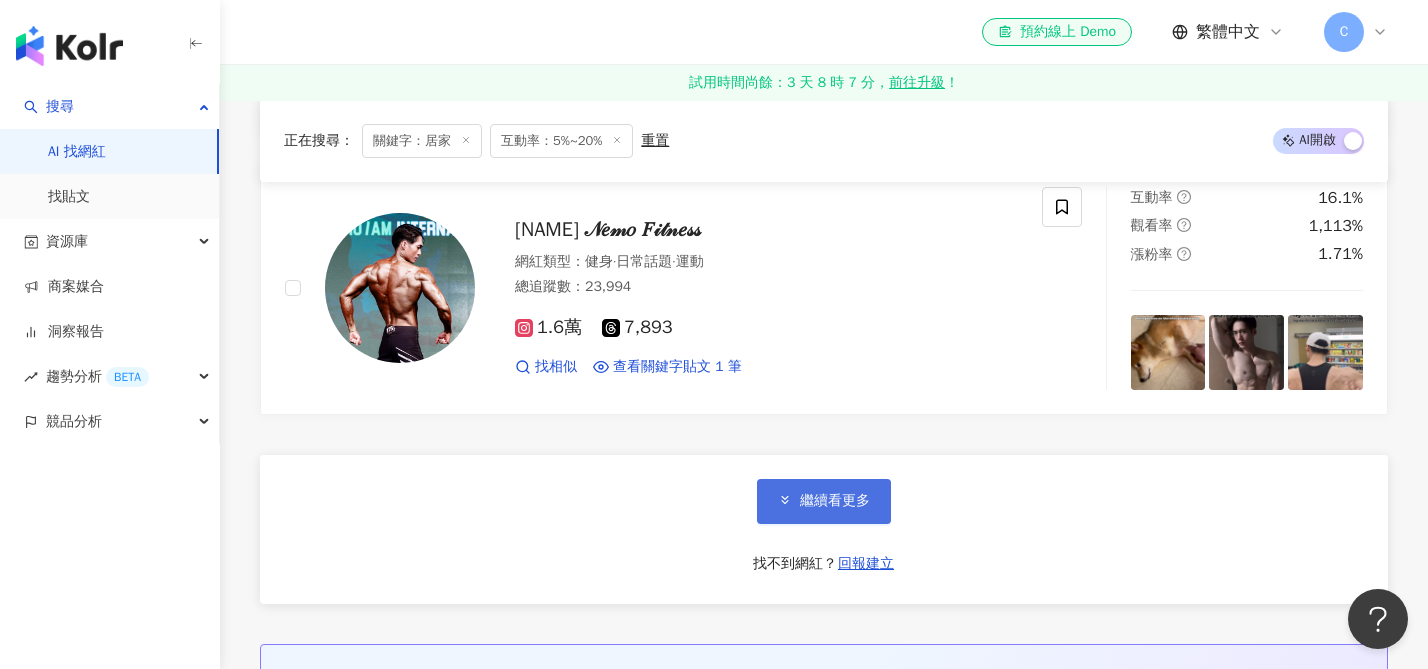 click on "繼續看更多" at bounding box center [835, 501] 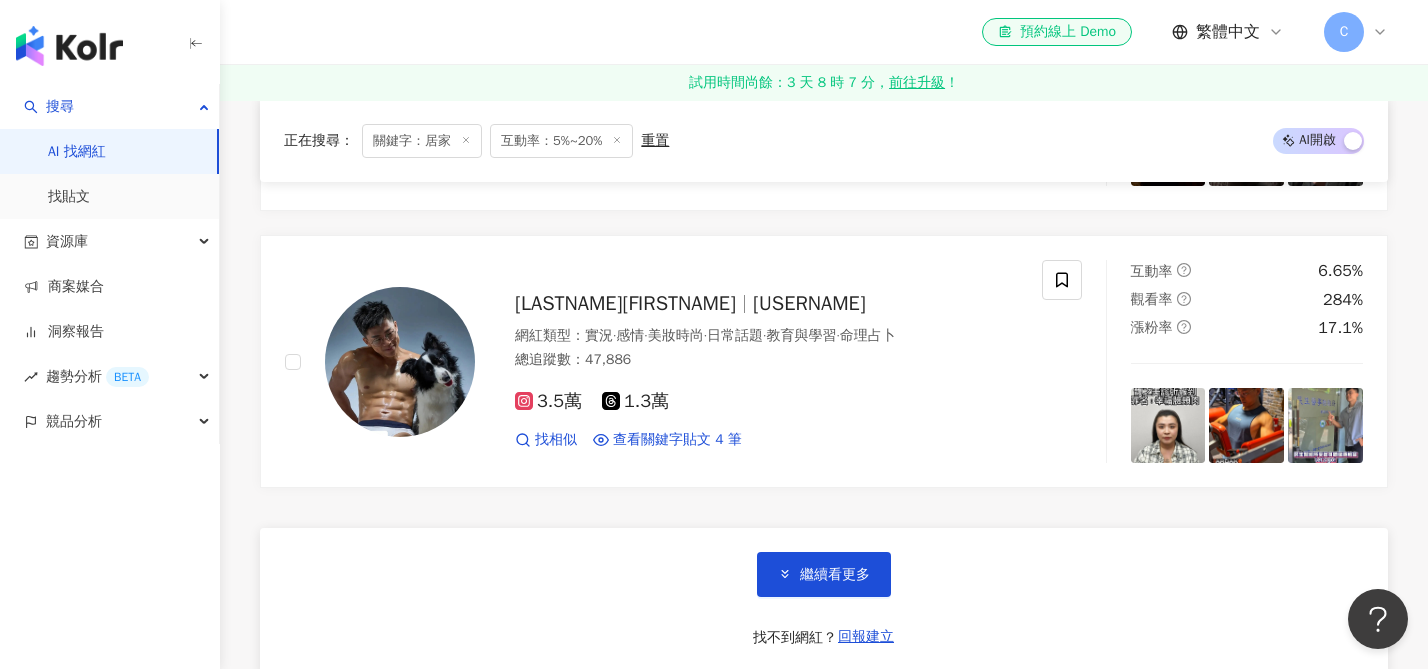 scroll, scrollTop: 39924, scrollLeft: 0, axis: vertical 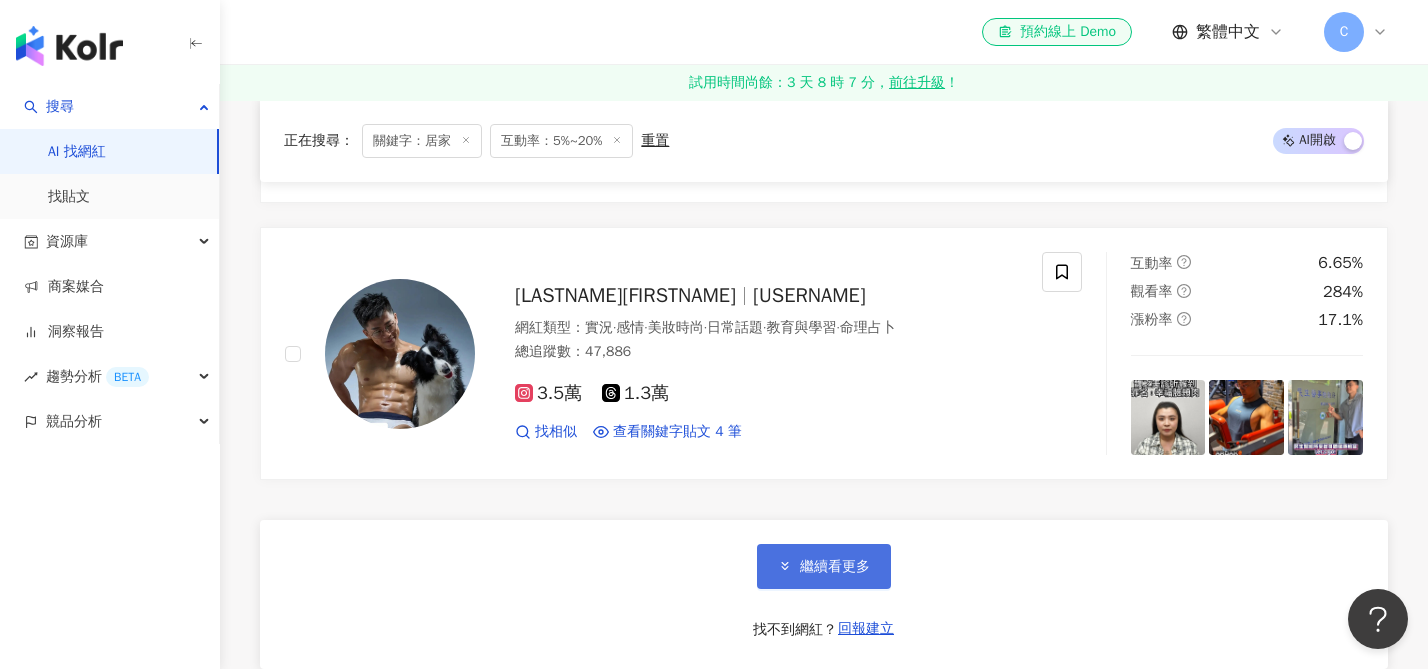 click on "繼續看更多" at bounding box center [835, 567] 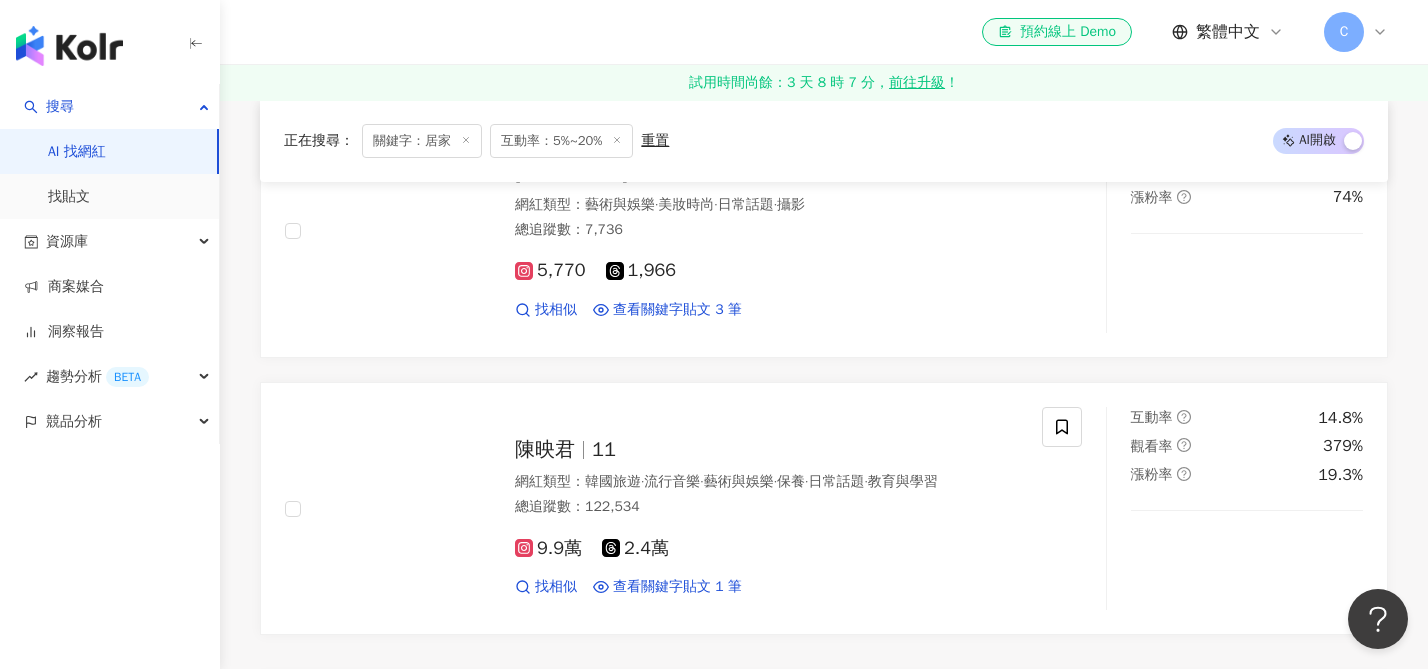scroll, scrollTop: 43297, scrollLeft: 0, axis: vertical 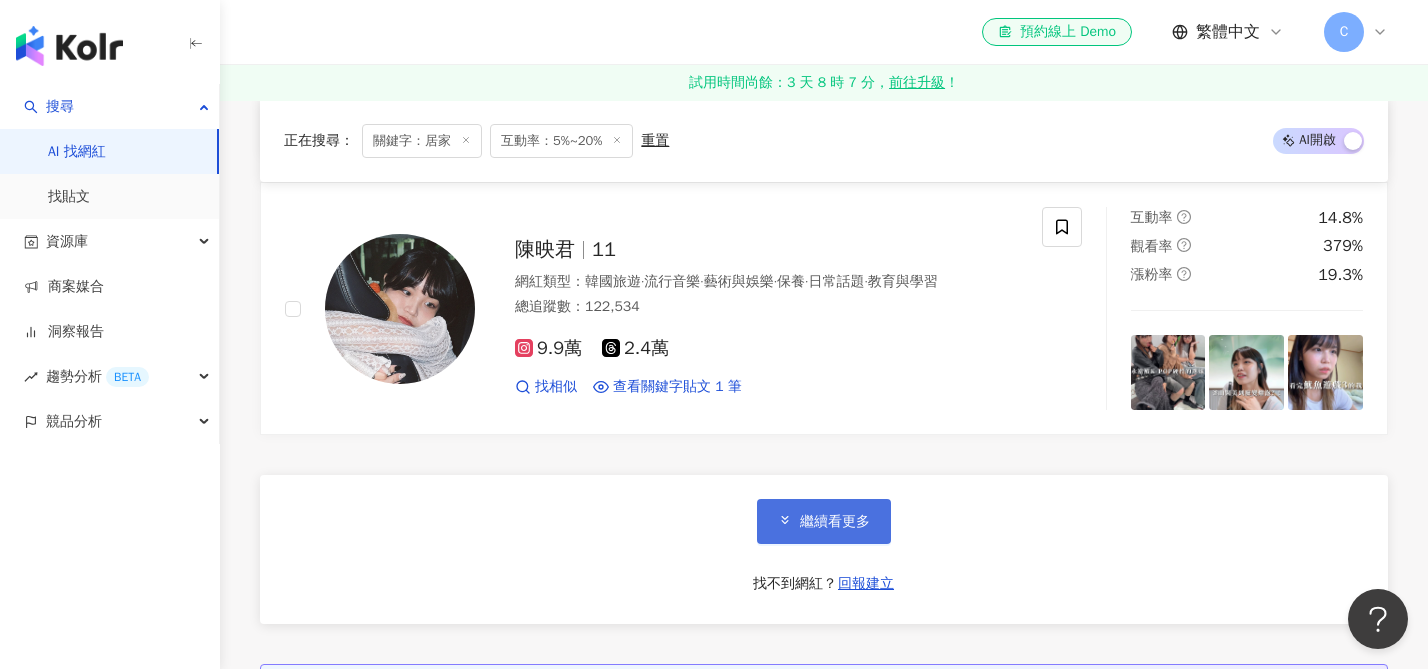 click on "繼續看更多" at bounding box center [835, 522] 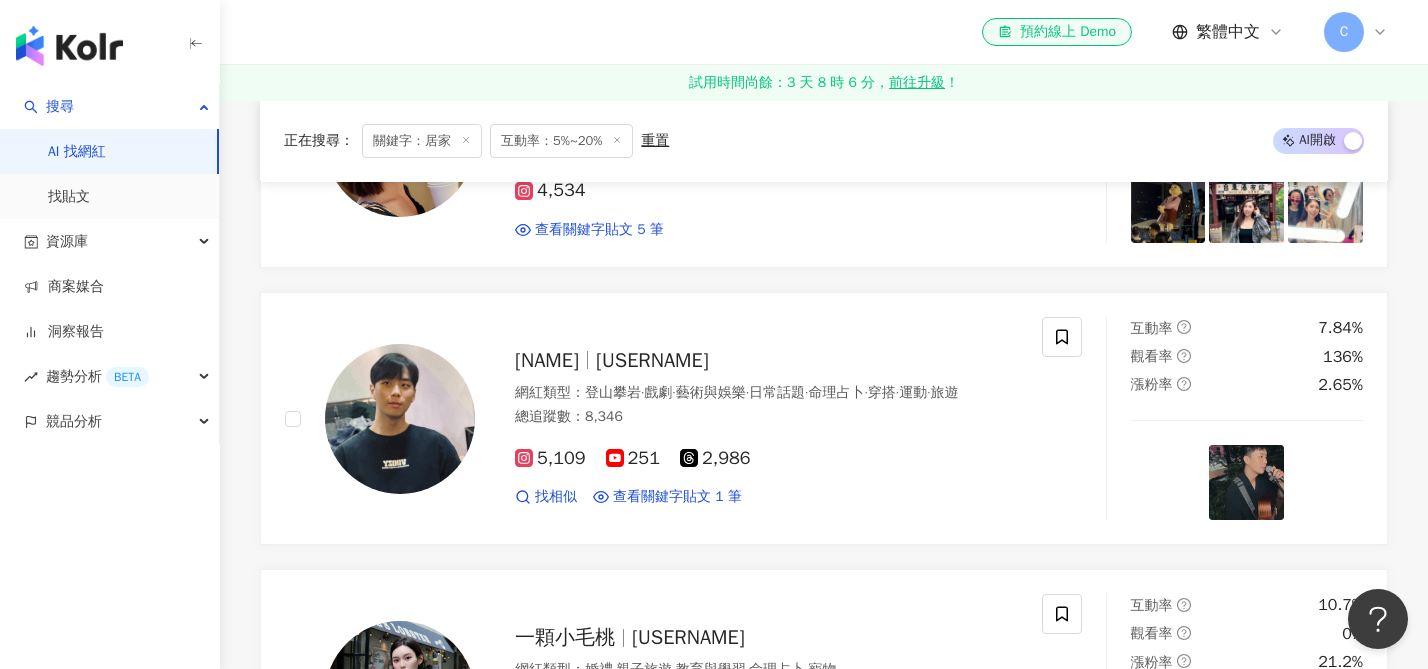 scroll, scrollTop: 39964, scrollLeft: 0, axis: vertical 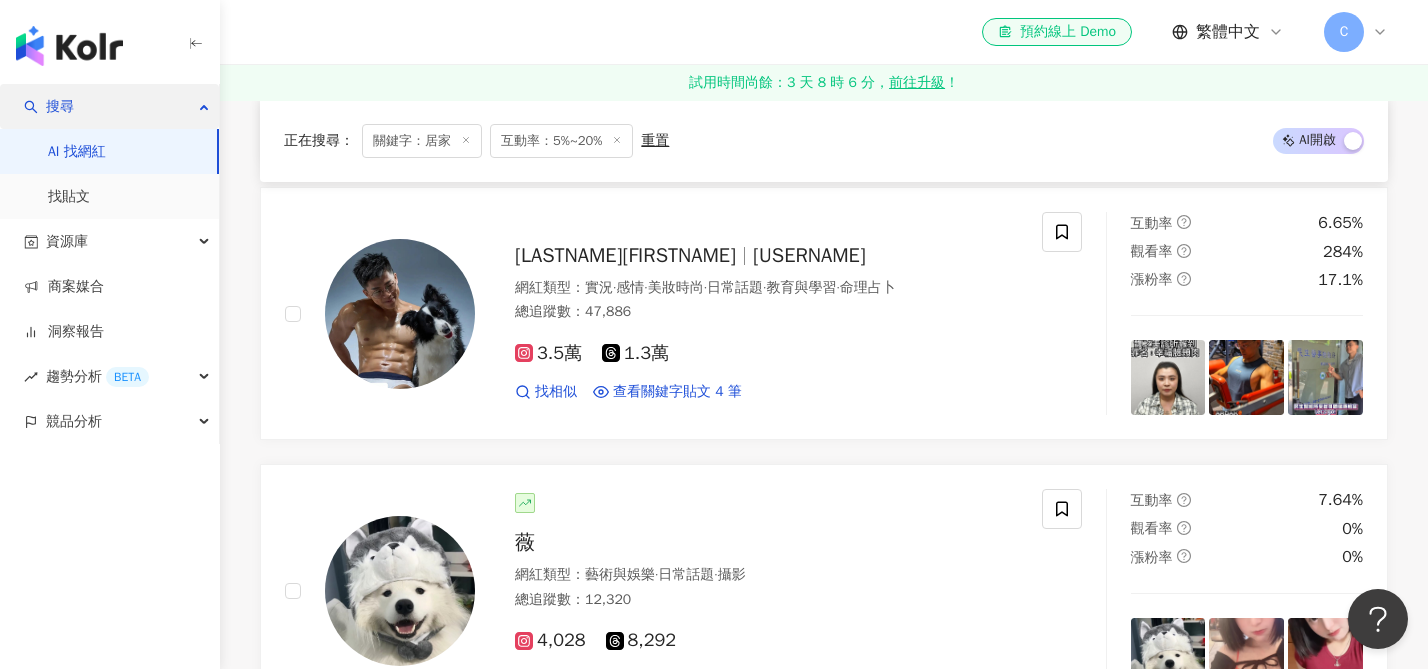 click on "搜尋" at bounding box center (109, 106) 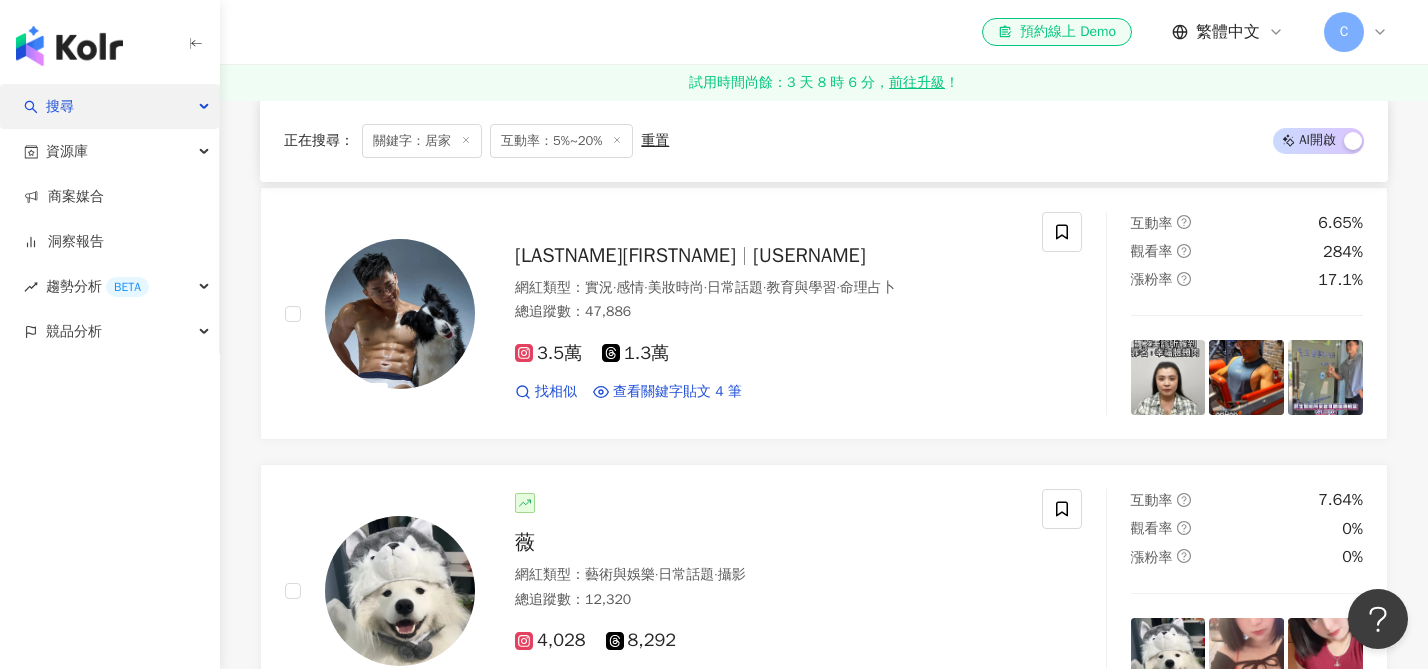 click on "搜尋" at bounding box center [109, 106] 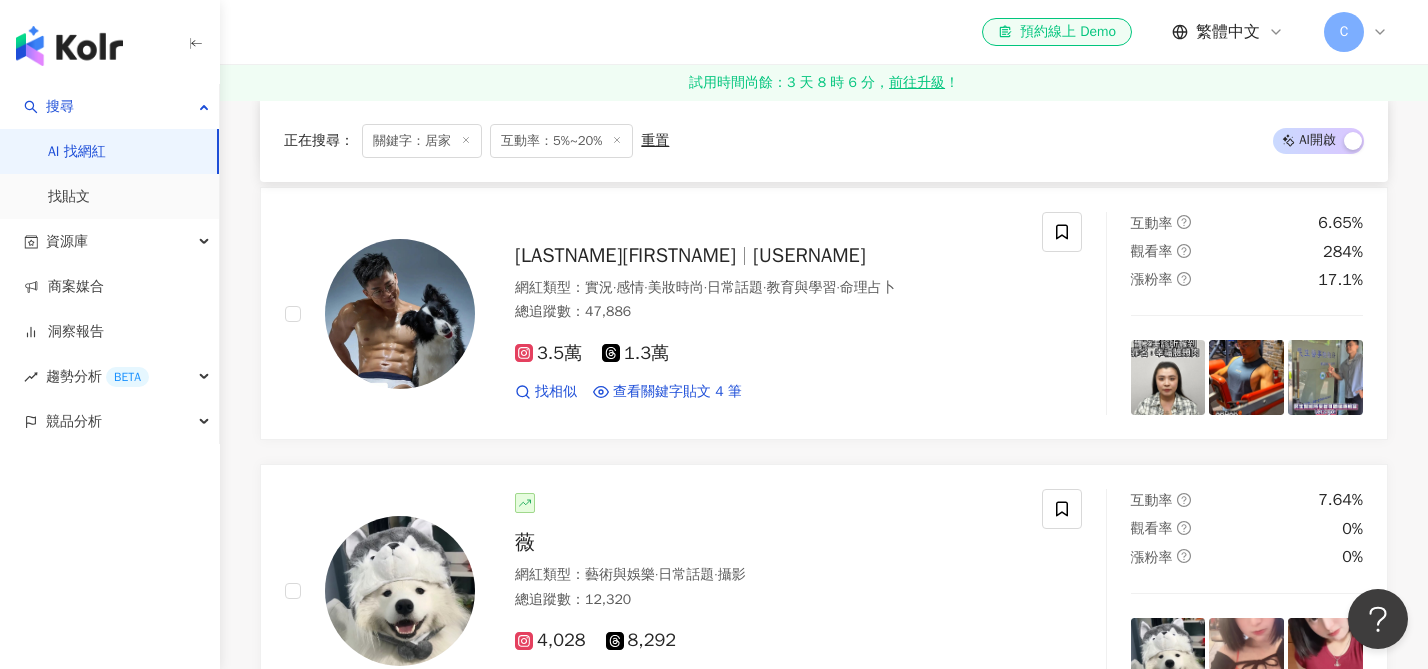 click on "AI 找網紅" at bounding box center (77, 152) 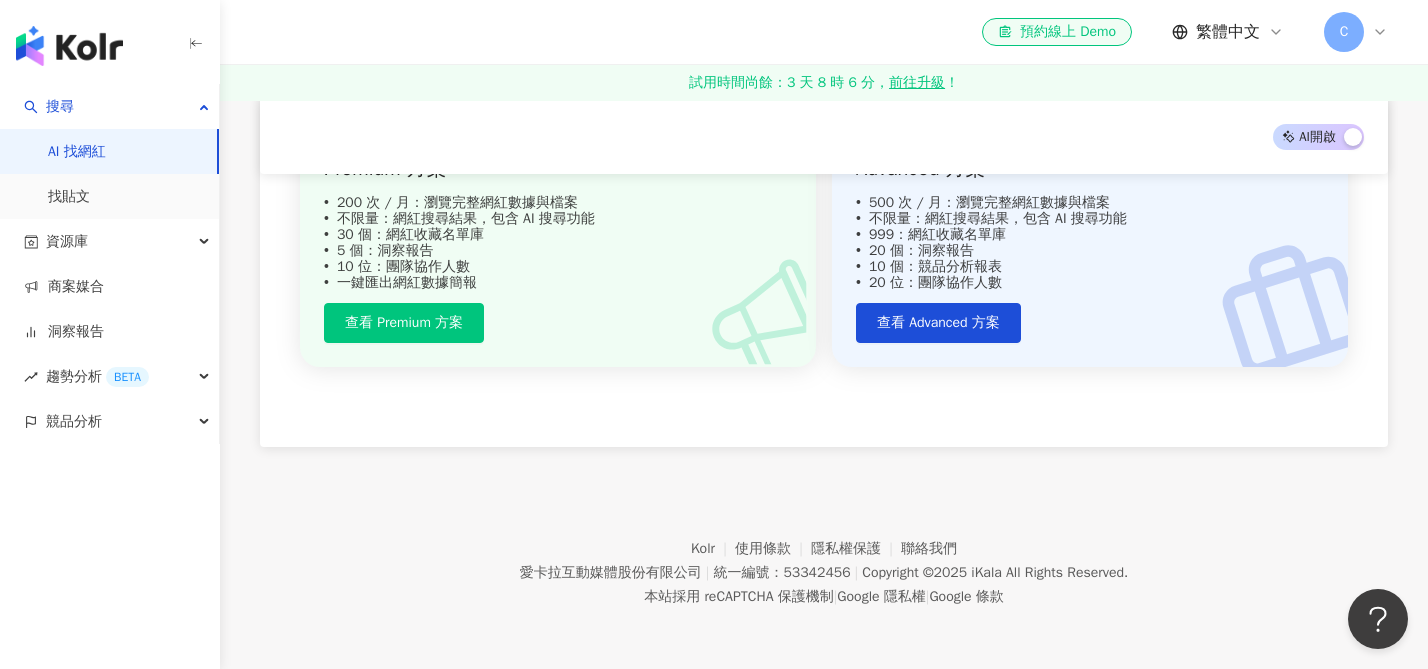 type 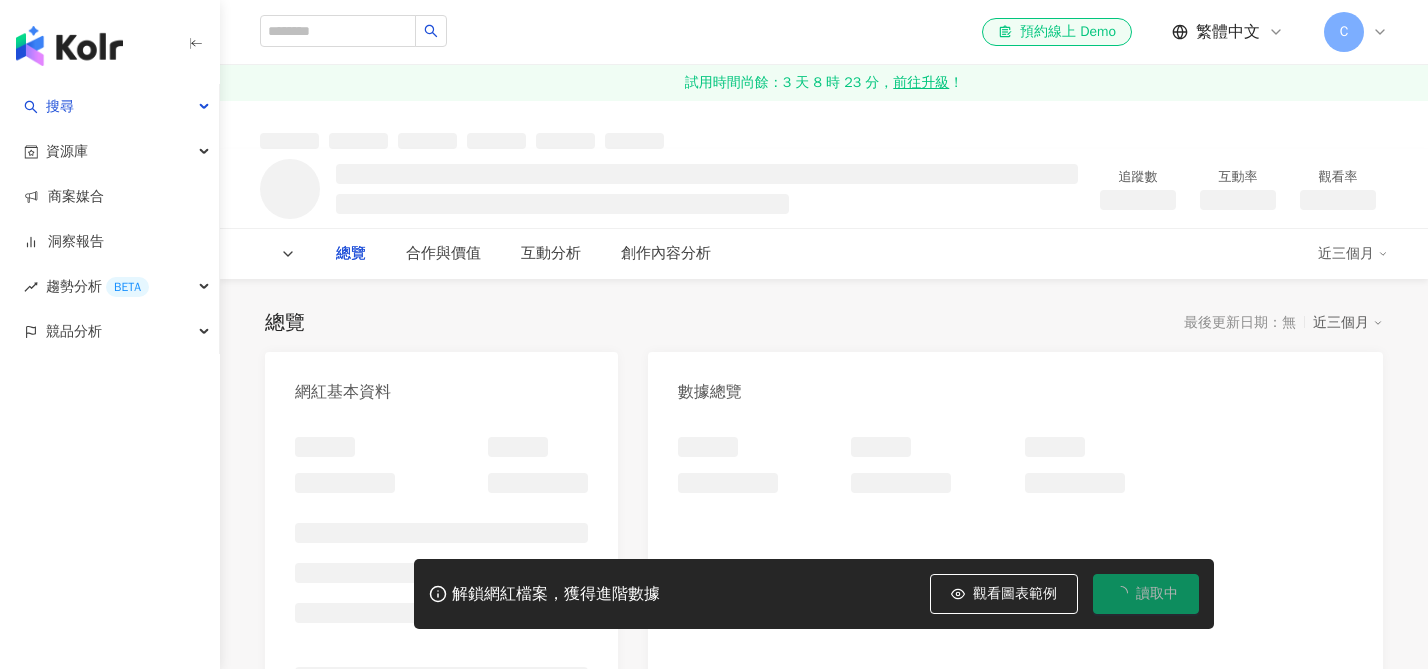 scroll, scrollTop: 0, scrollLeft: 0, axis: both 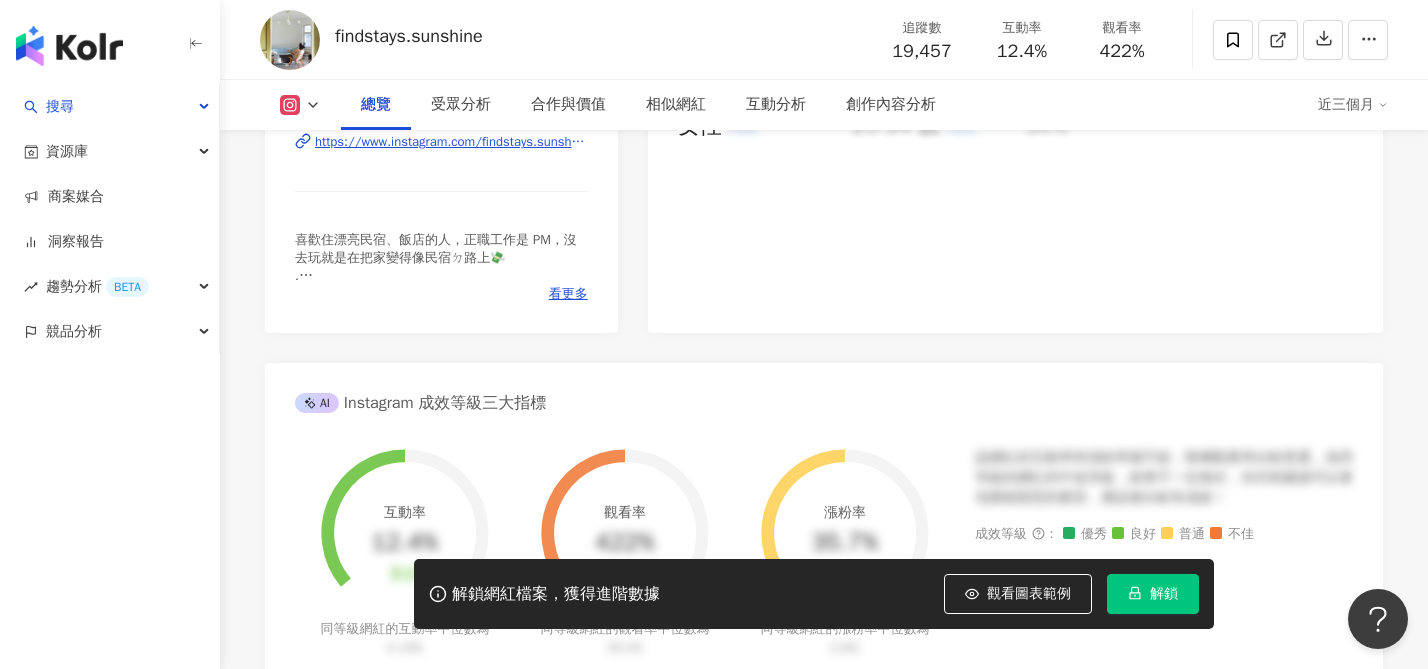 click on "https://www.instagram.com/findstays.sunshine/" at bounding box center [451, 142] 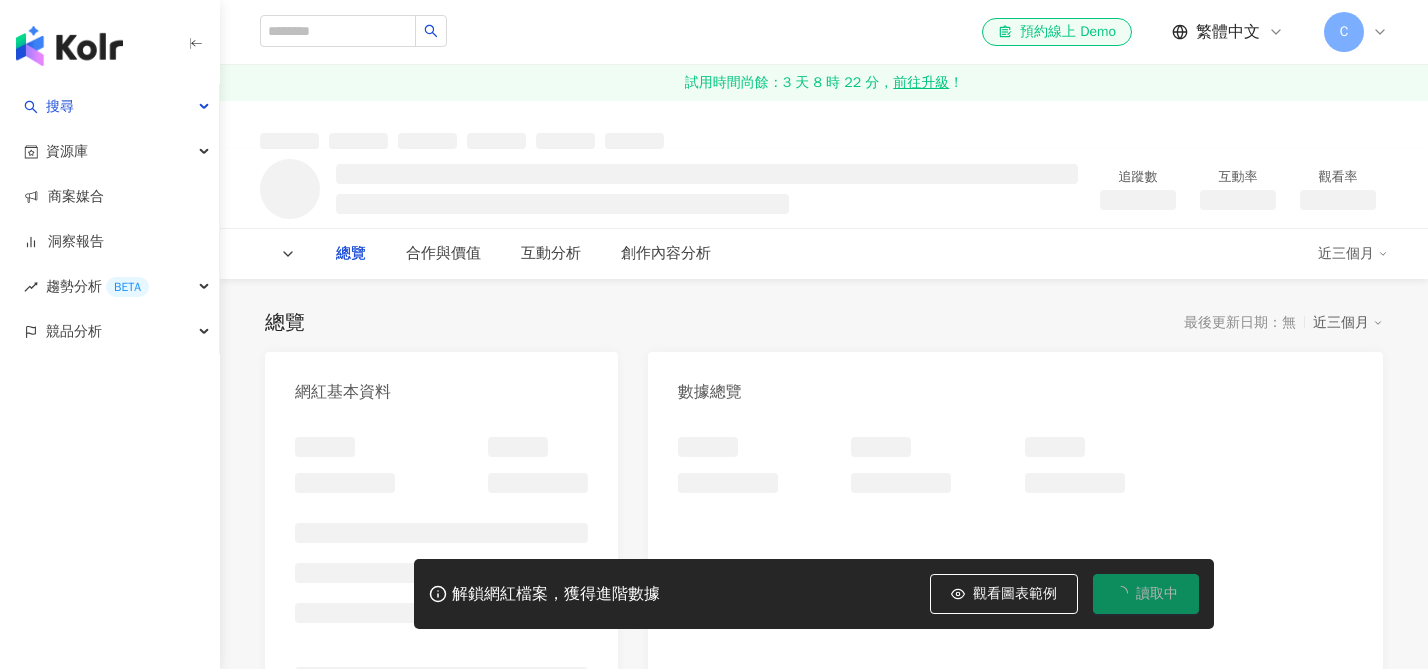 scroll, scrollTop: 0, scrollLeft: 0, axis: both 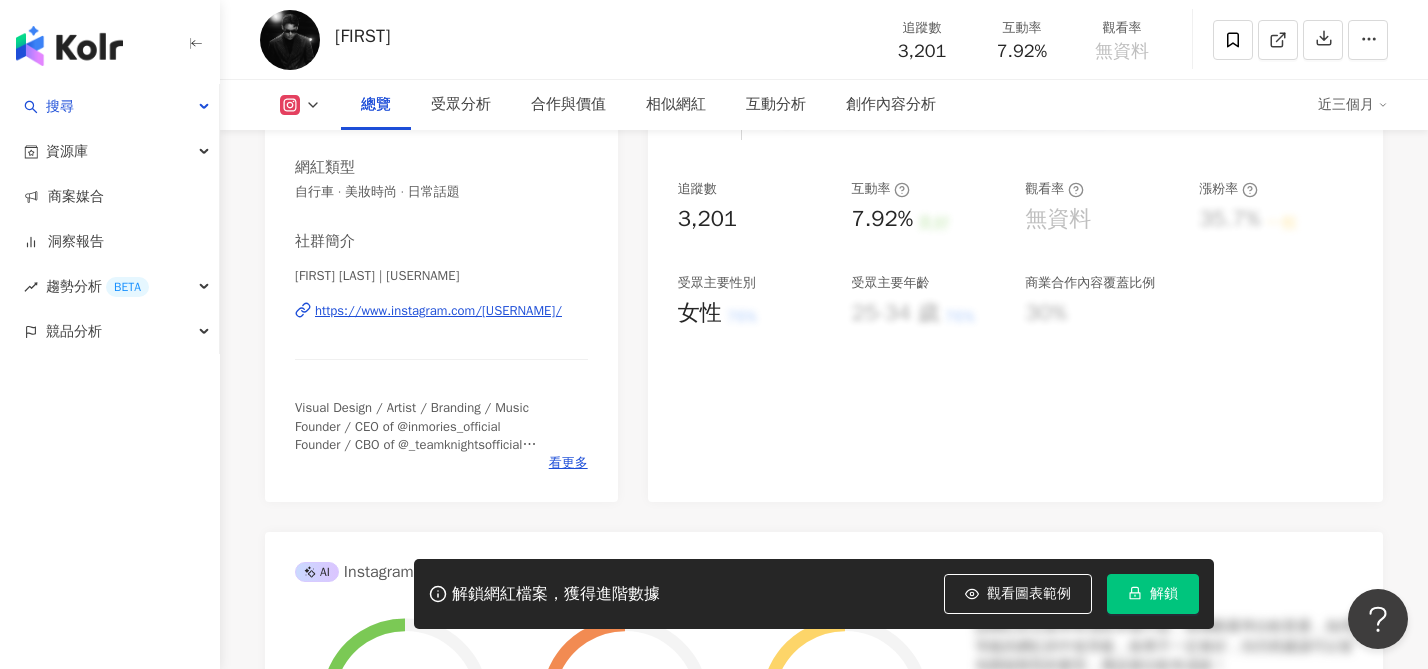 click on "https://www.instagram.com/peter_happy/" at bounding box center (438, 311) 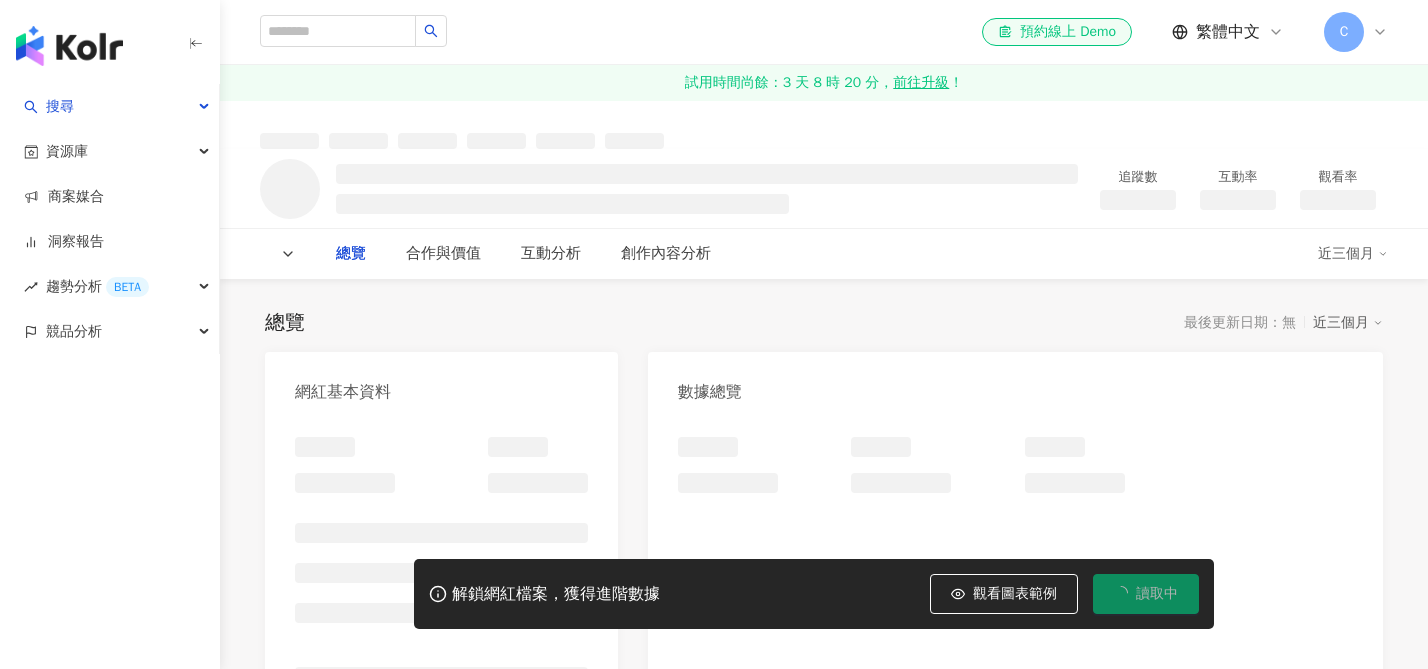 scroll, scrollTop: 0, scrollLeft: 0, axis: both 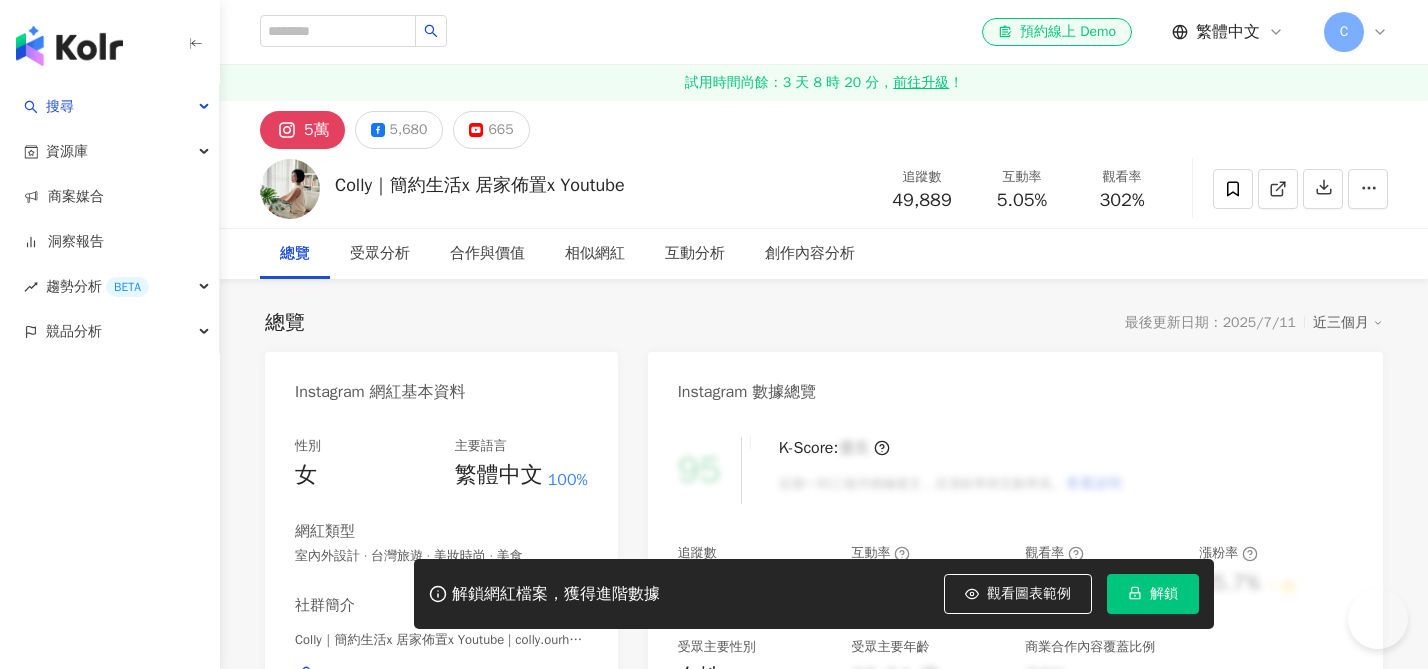 click on "https://www.instagram.com/colly.ourhome/" at bounding box center [441, 675] 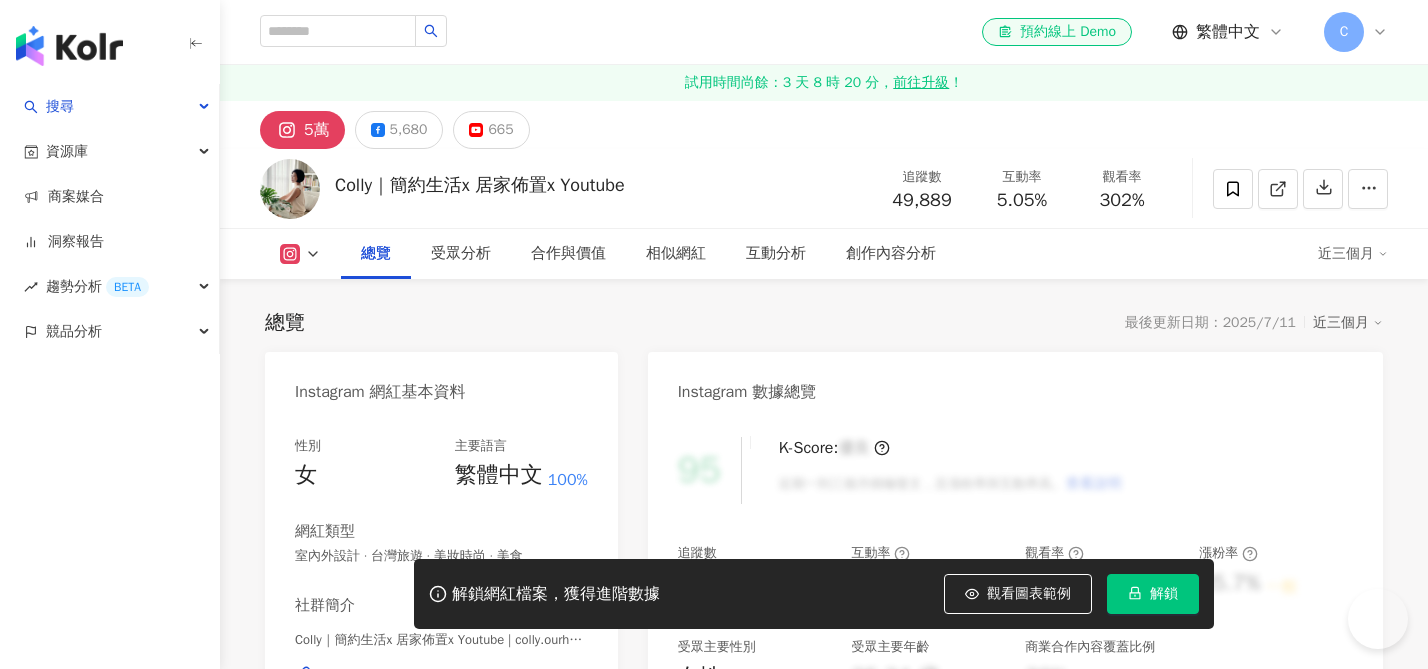 scroll, scrollTop: 204, scrollLeft: 0, axis: vertical 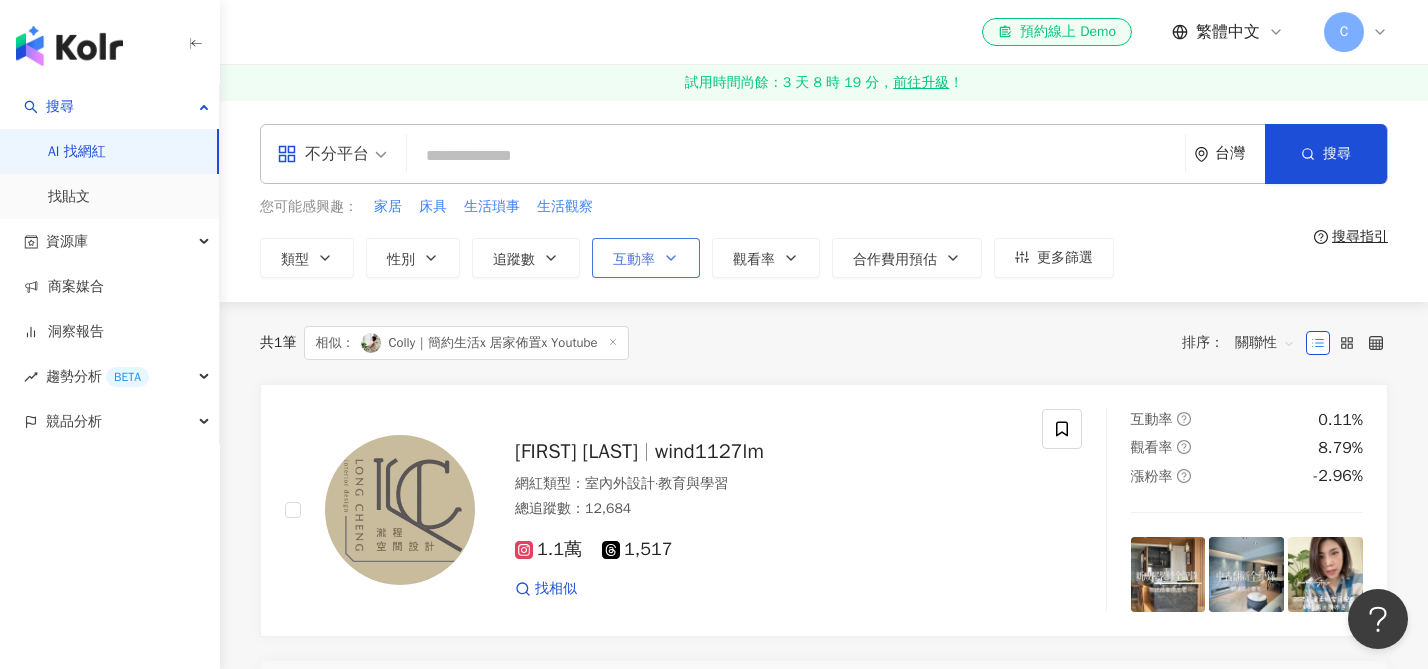 click on "互動率" at bounding box center [646, 258] 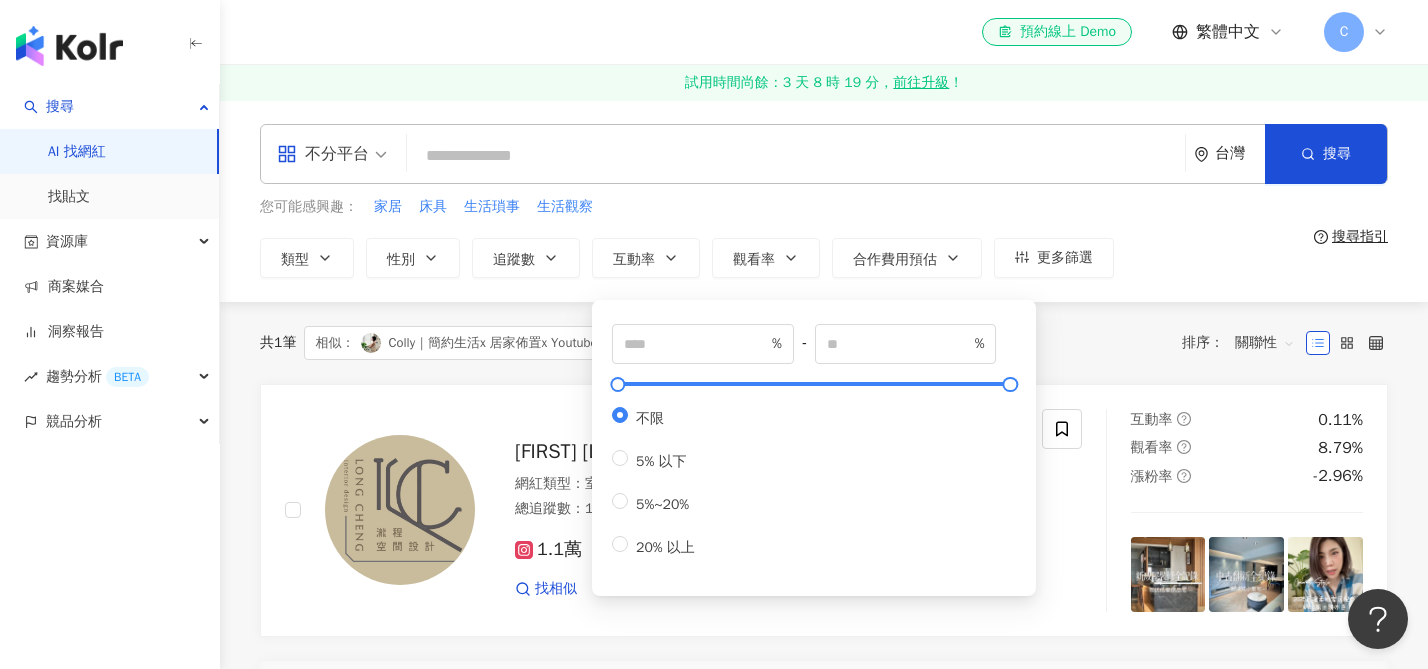 type on "*" 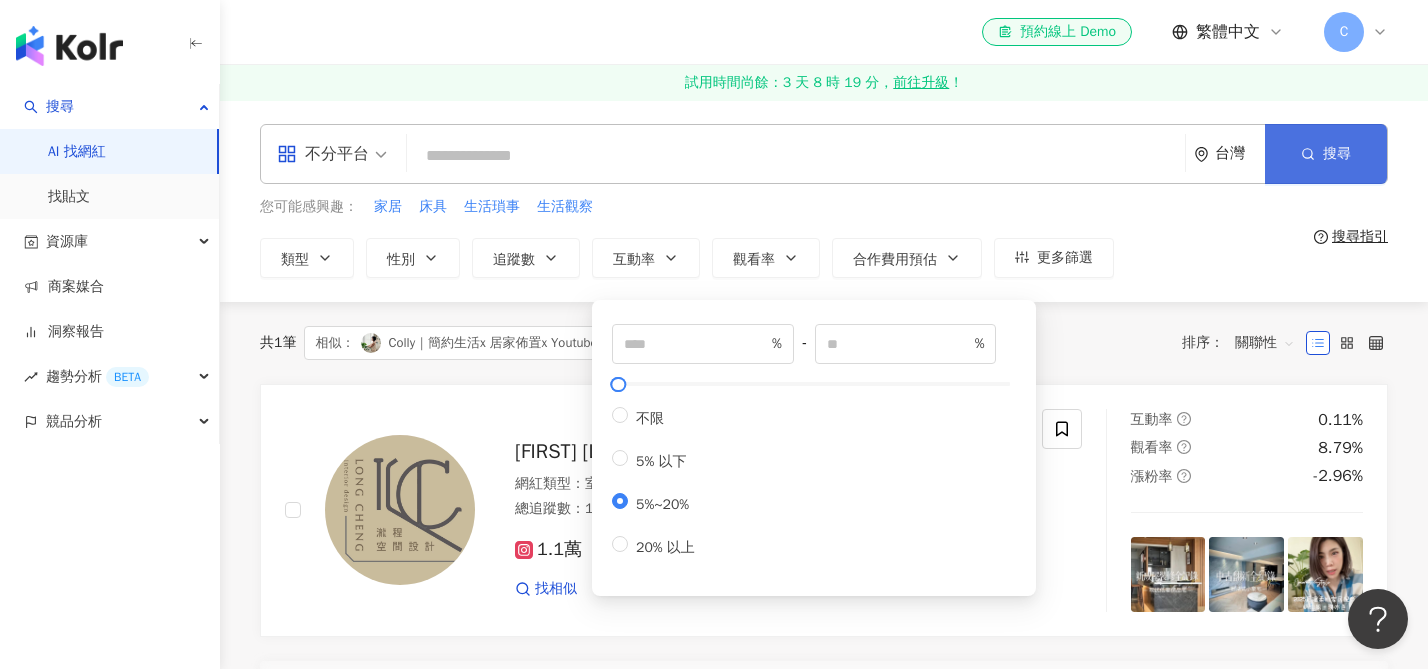 click on "搜尋" at bounding box center (1326, 154) 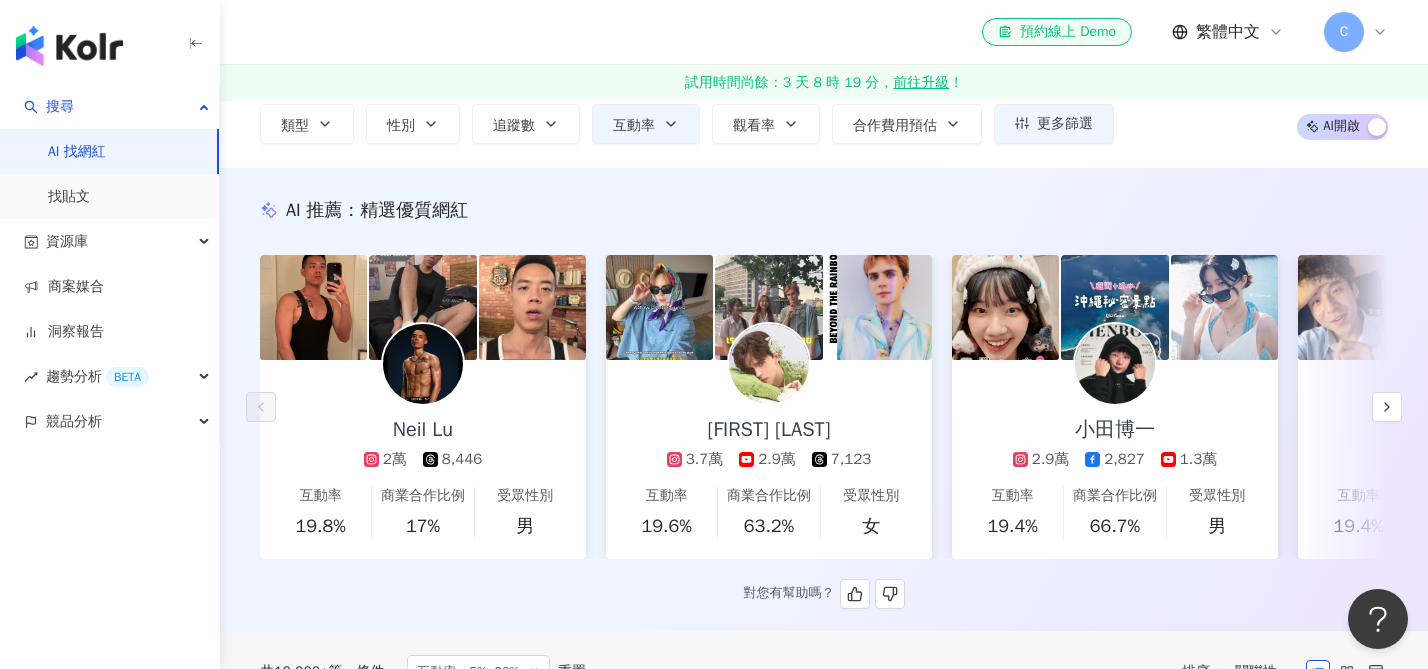 scroll, scrollTop: 0, scrollLeft: 0, axis: both 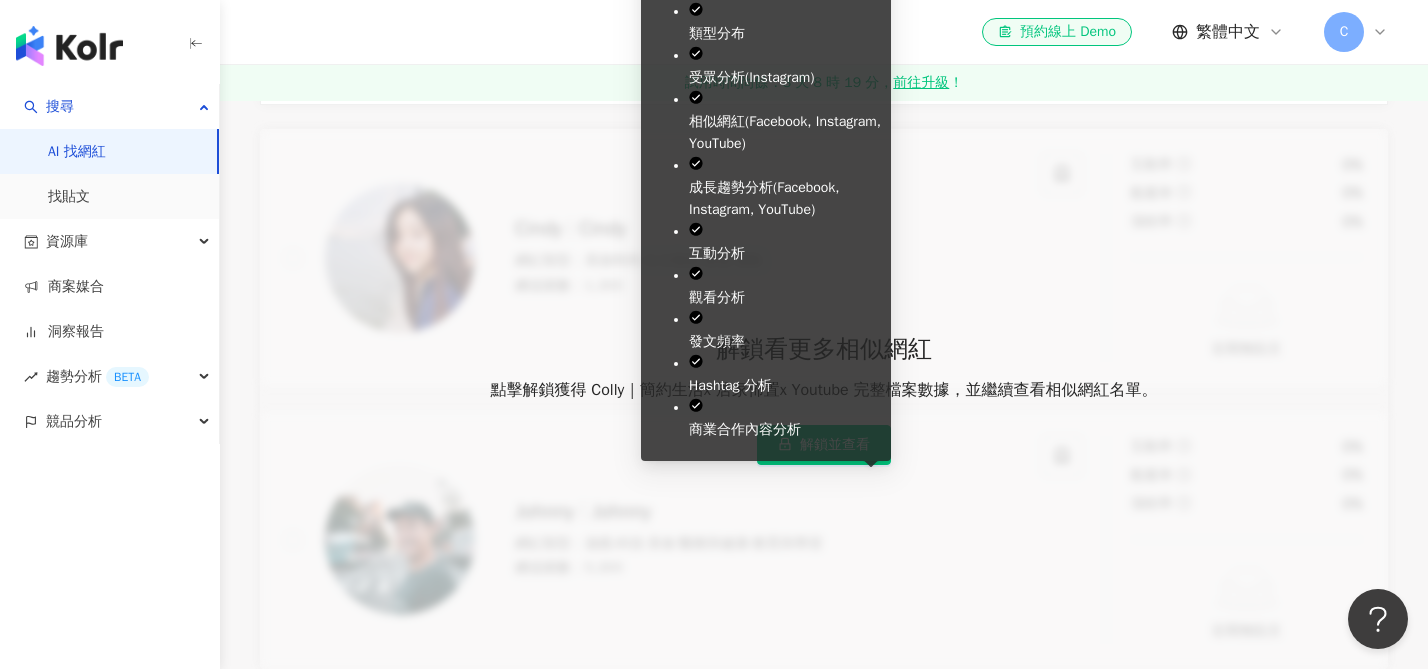 click on "解鎖並查看" at bounding box center (824, 445) 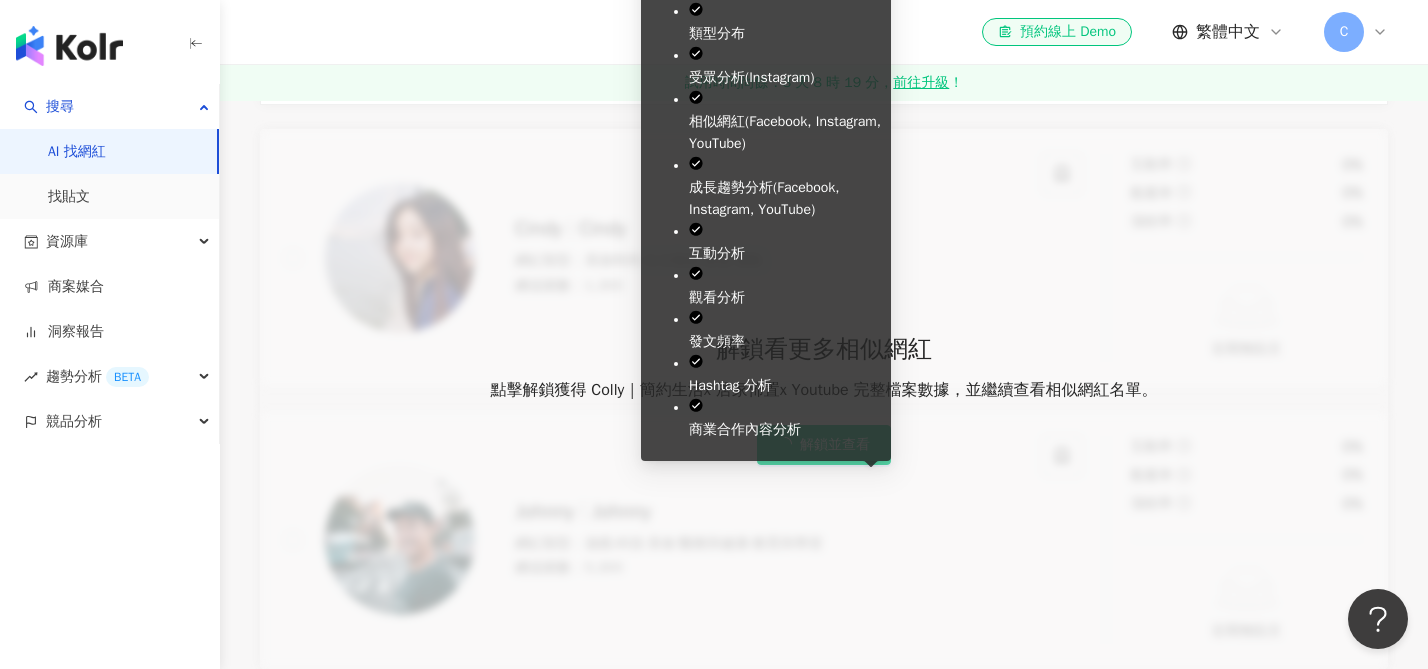 click on "解鎖並查看" at bounding box center [835, 445] 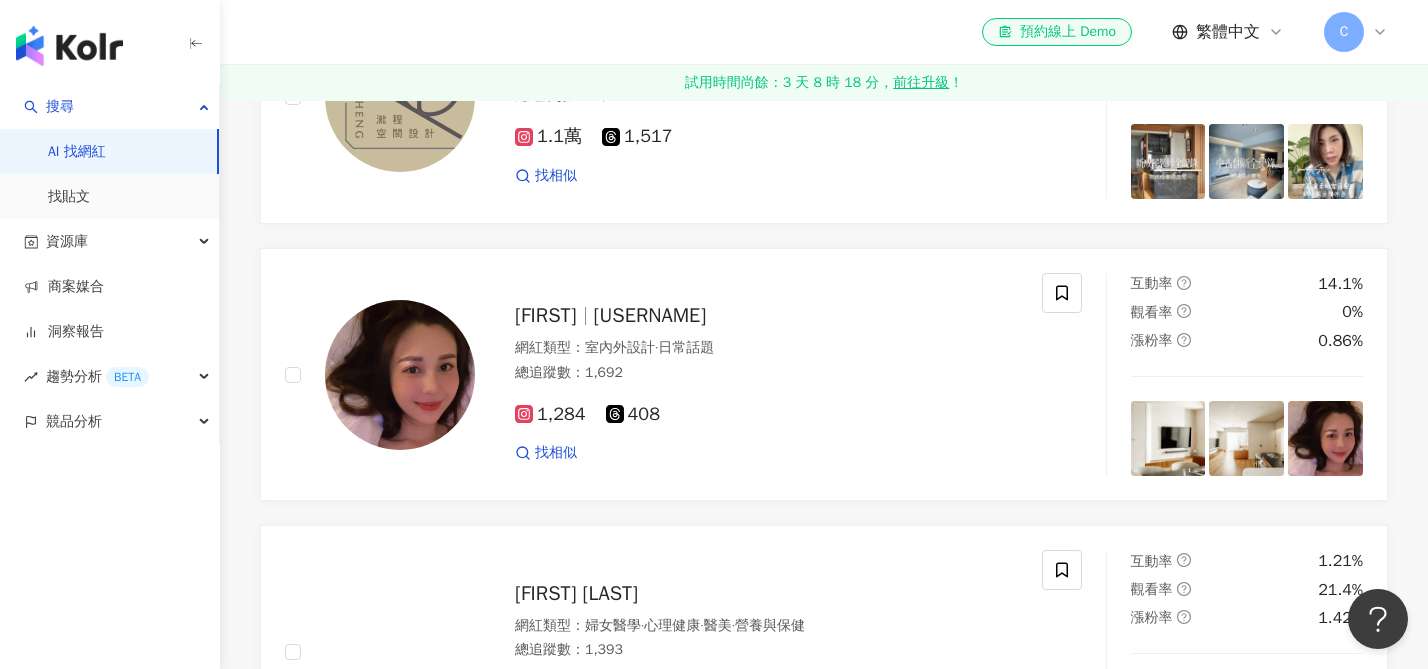scroll, scrollTop: 1752, scrollLeft: 0, axis: vertical 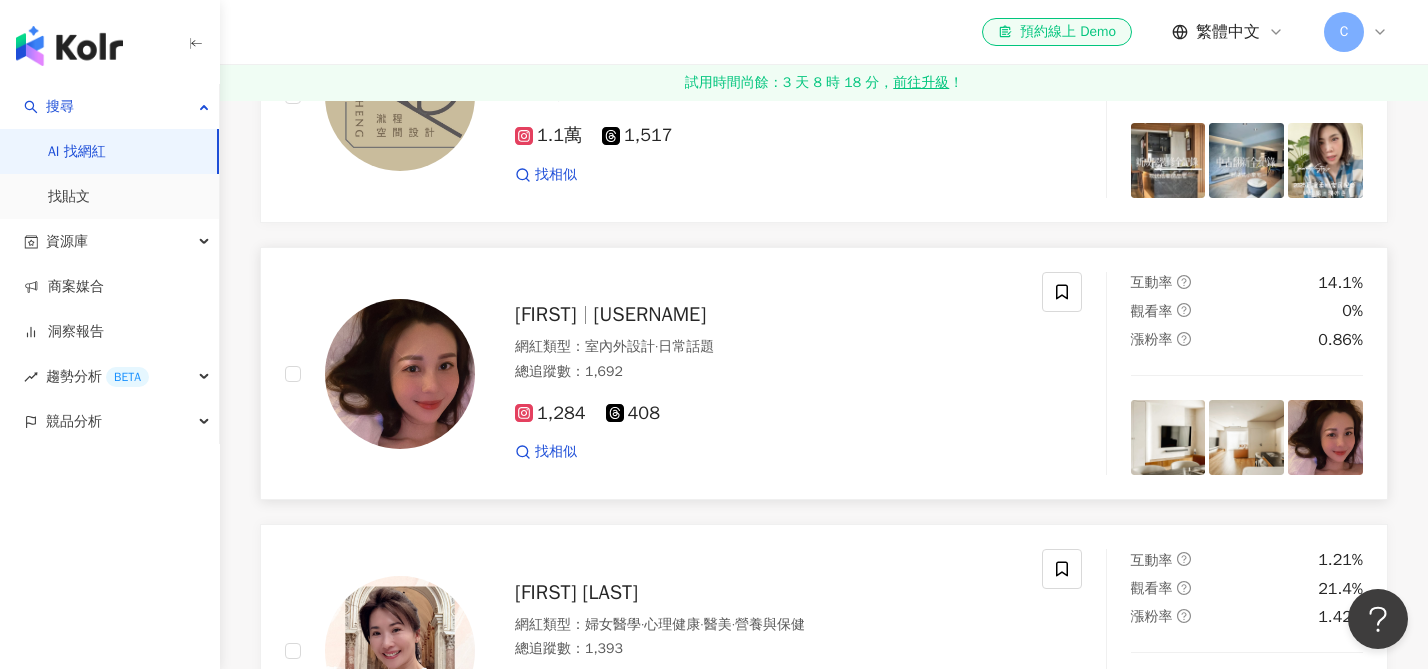 click on "網紅類型 ： 室內外設計  ·  日常話題" at bounding box center (766, 347) 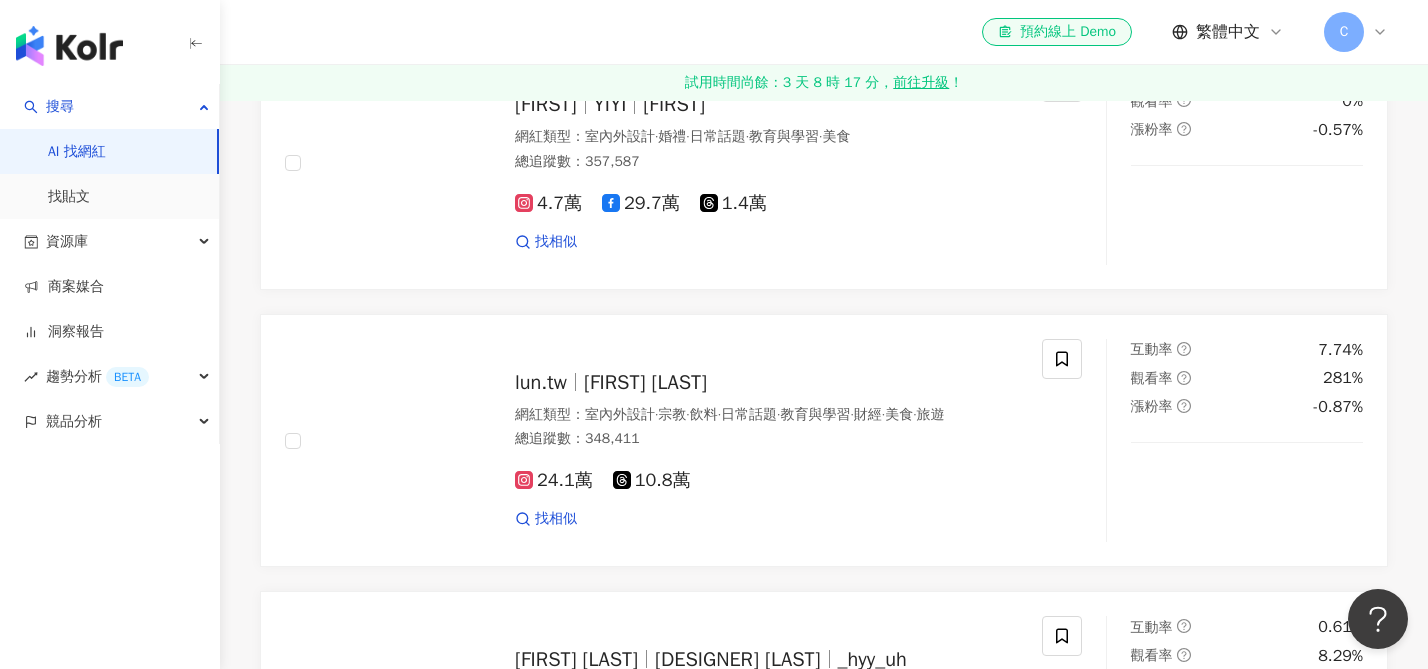 scroll, scrollTop: 0, scrollLeft: 0, axis: both 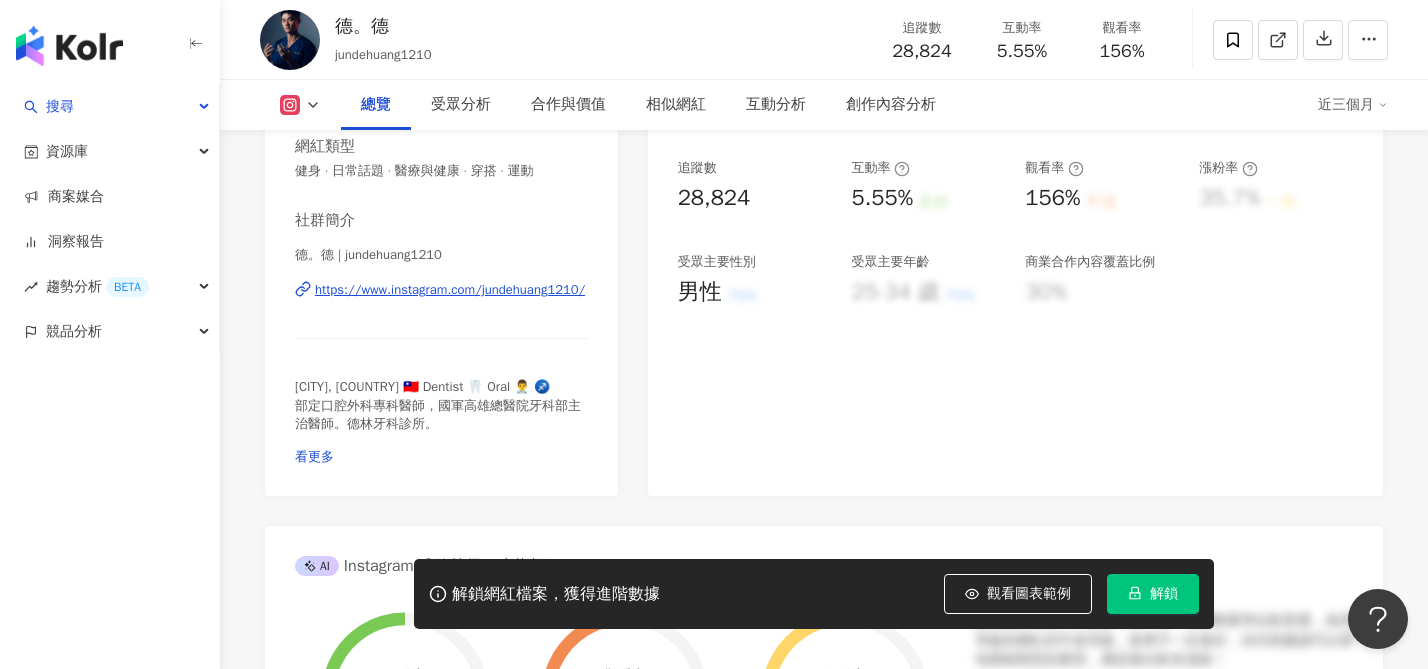 click on "https://www.instagram.com/jundehuang1210/" at bounding box center [450, 290] 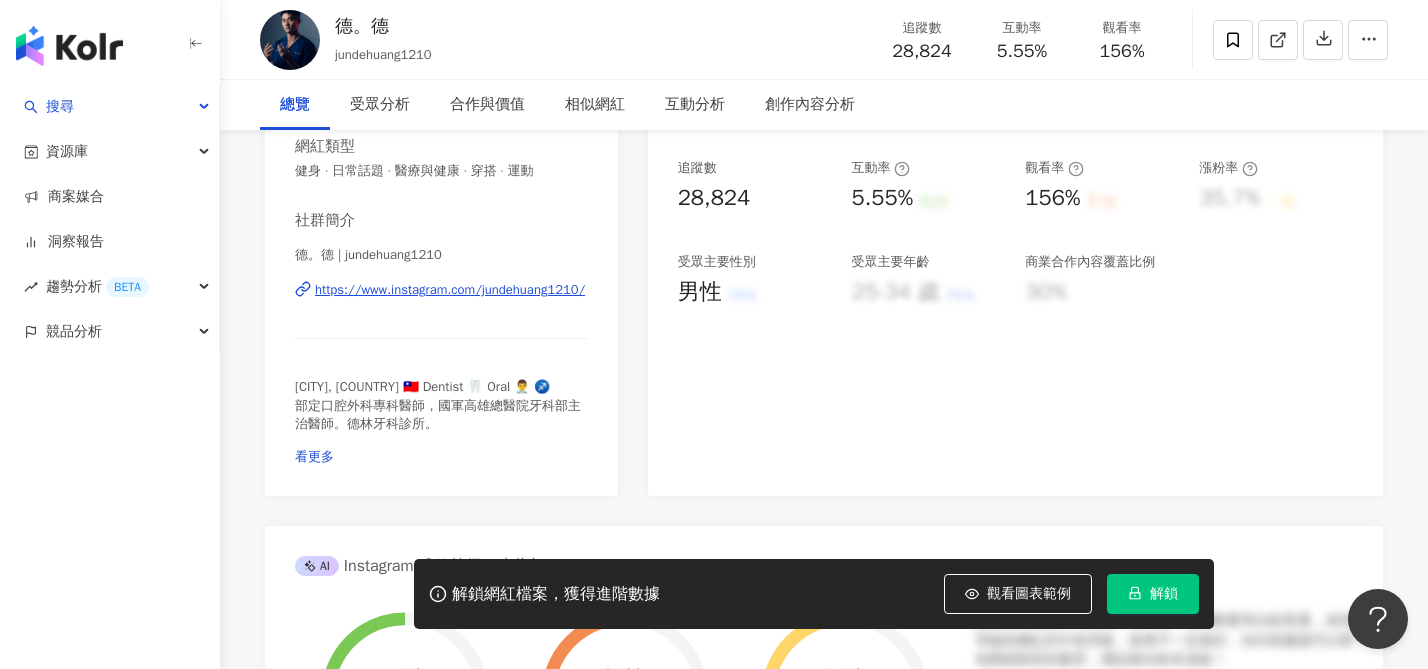 scroll, scrollTop: 0, scrollLeft: 0, axis: both 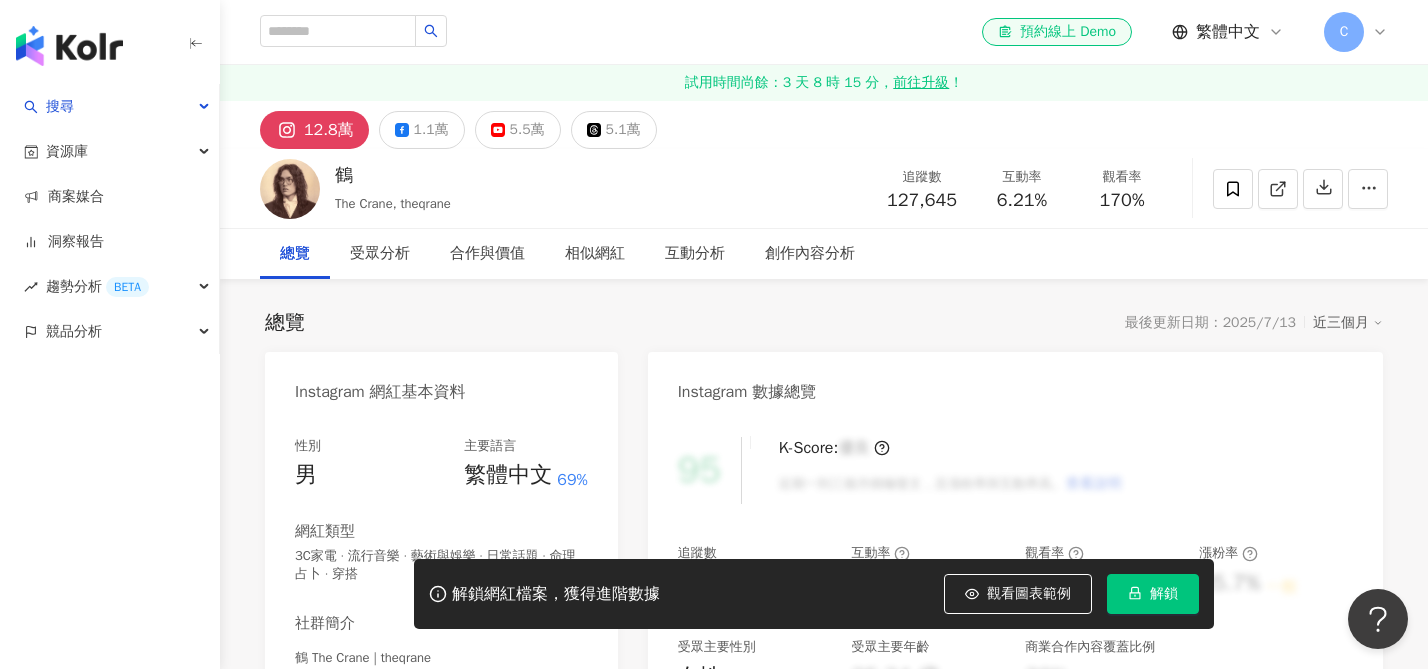 click on "https://www.instagram.com/theqrane/" at bounding box center [427, 693] 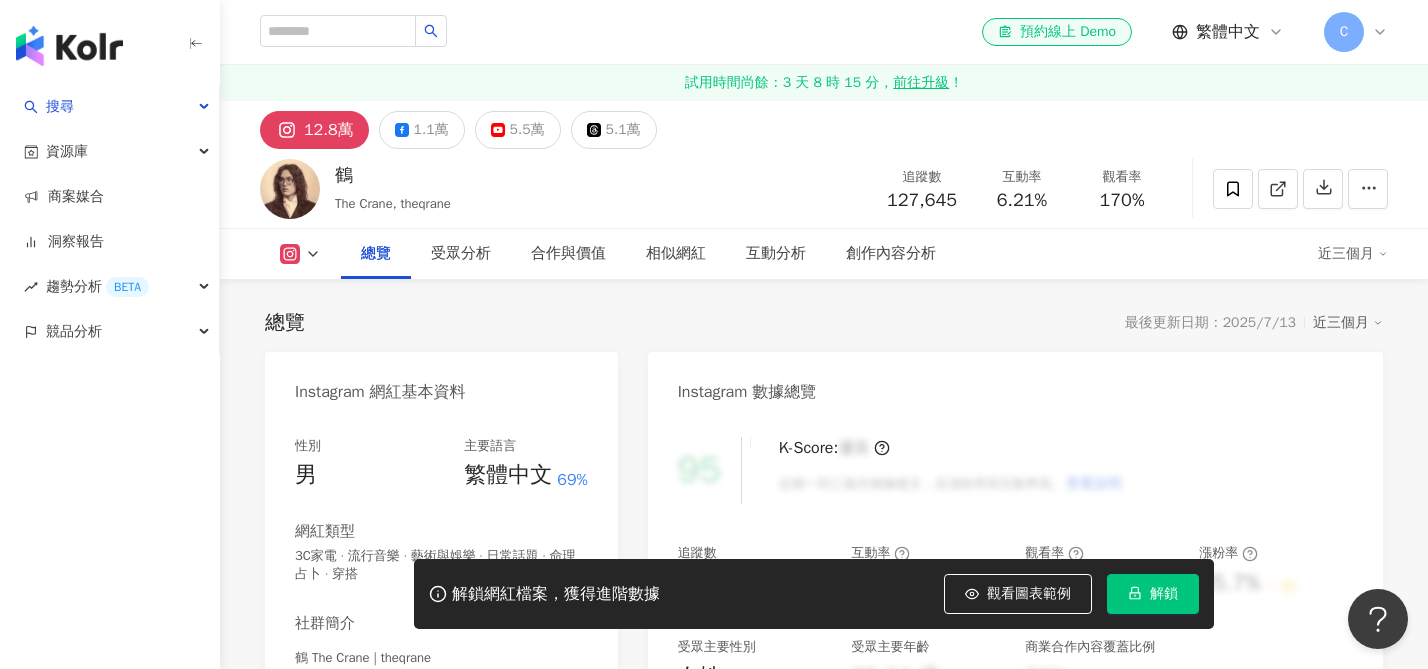 scroll, scrollTop: 409, scrollLeft: 0, axis: vertical 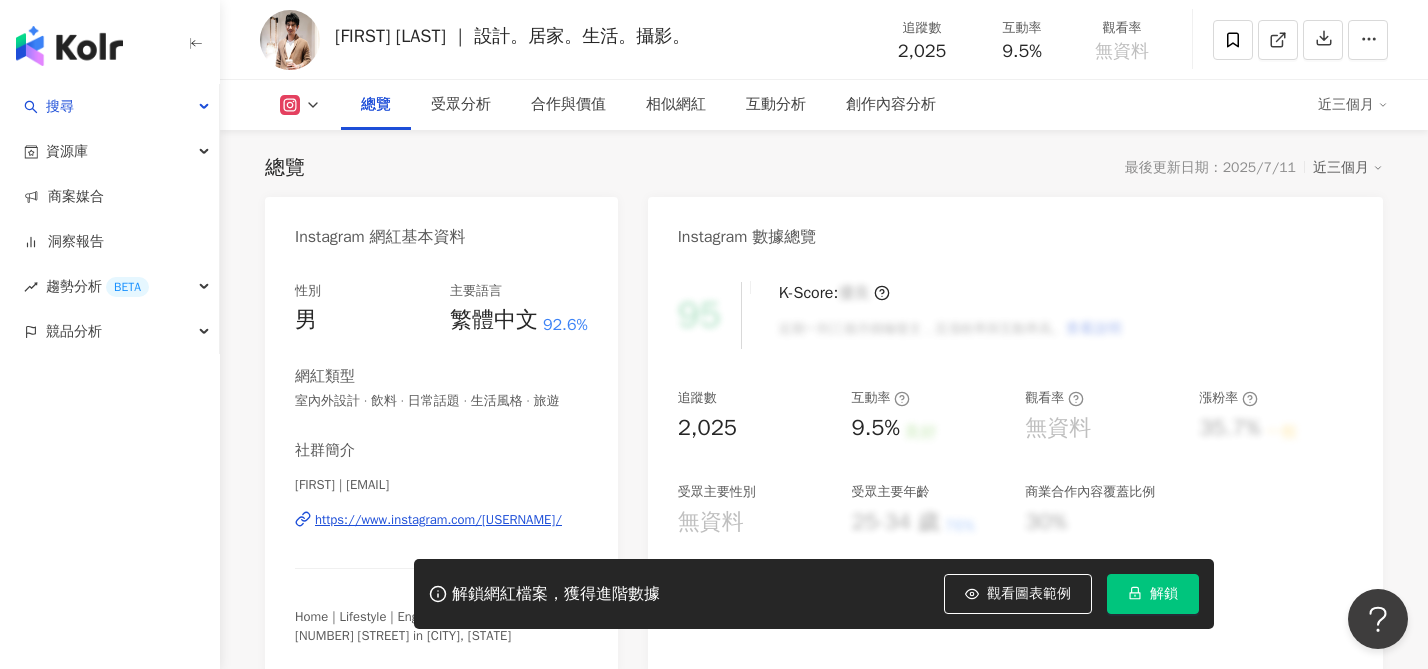 click on "https://www.instagram.com/kaic.lee/" at bounding box center [438, 520] 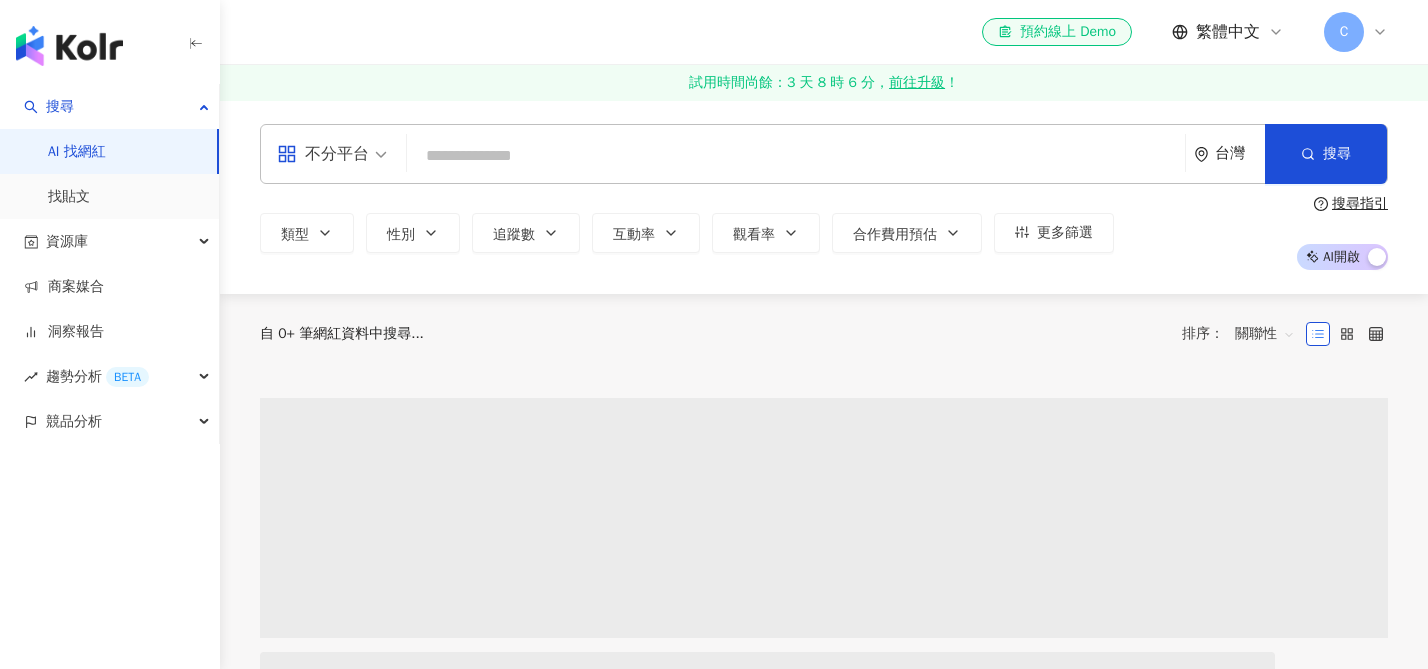 scroll, scrollTop: 0, scrollLeft: 0, axis: both 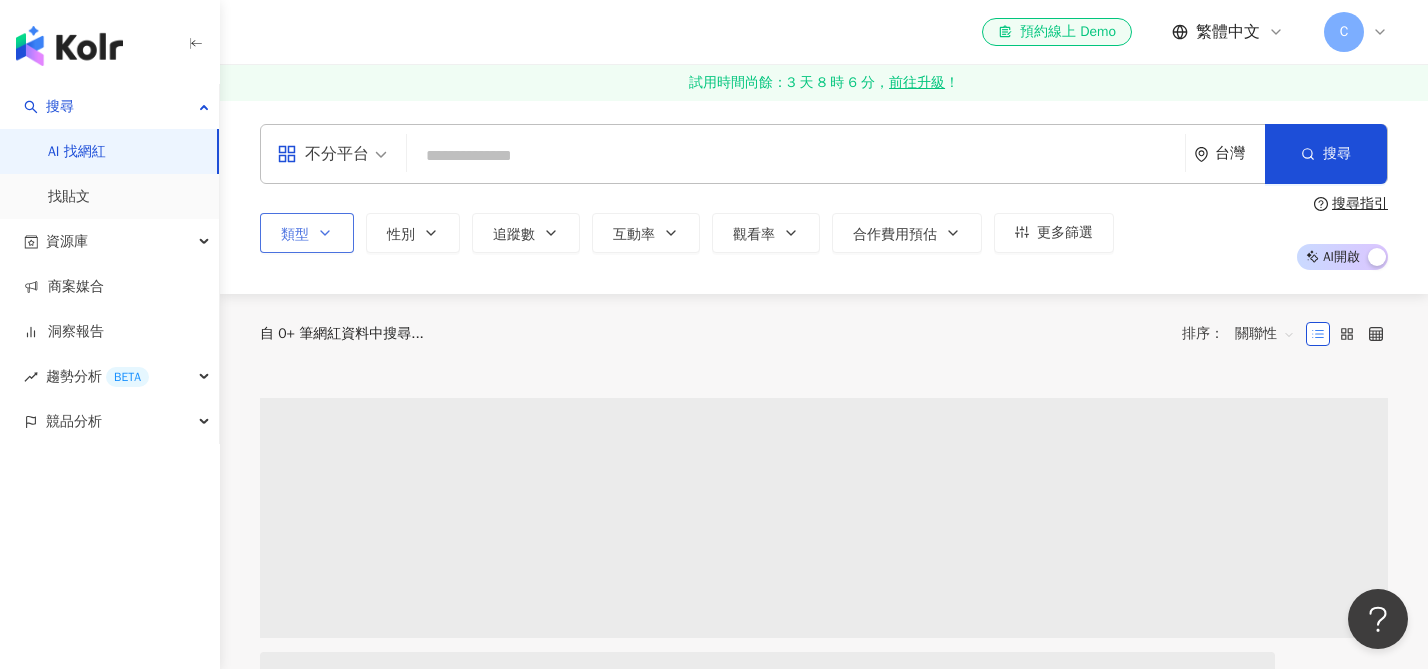 click on "類型" at bounding box center [307, 233] 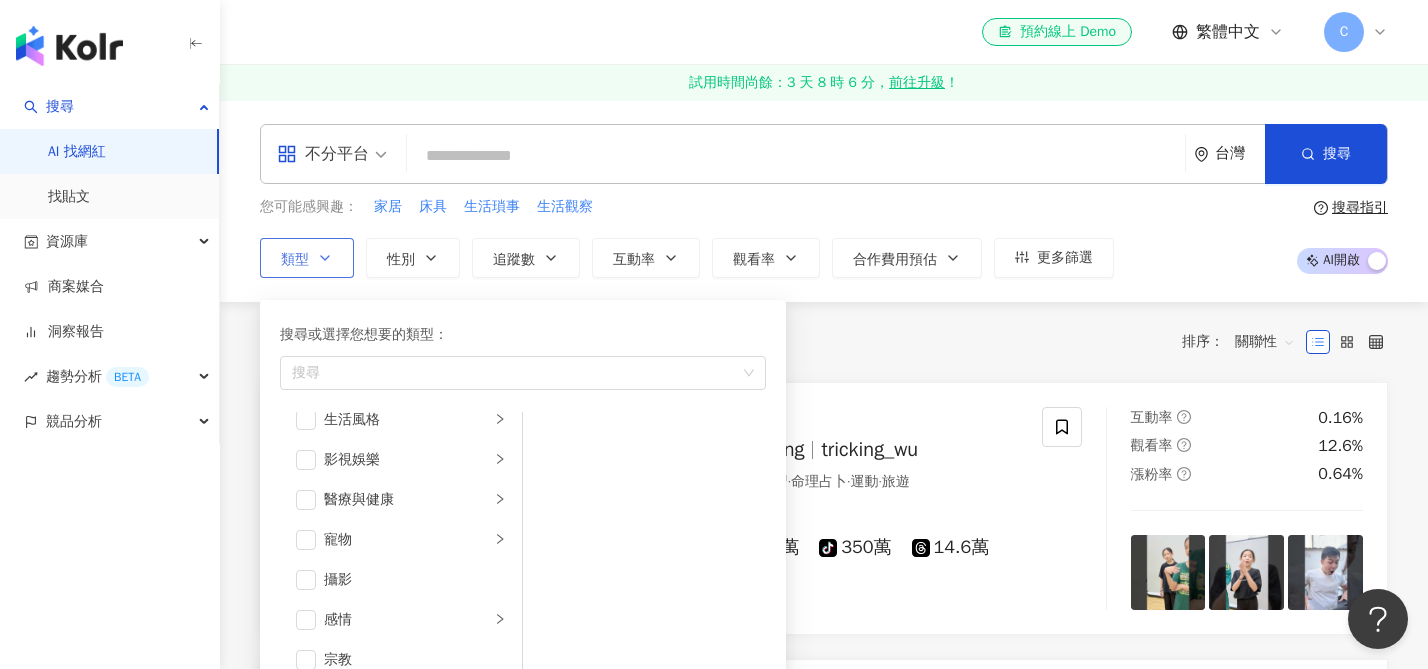 scroll, scrollTop: 435, scrollLeft: 0, axis: vertical 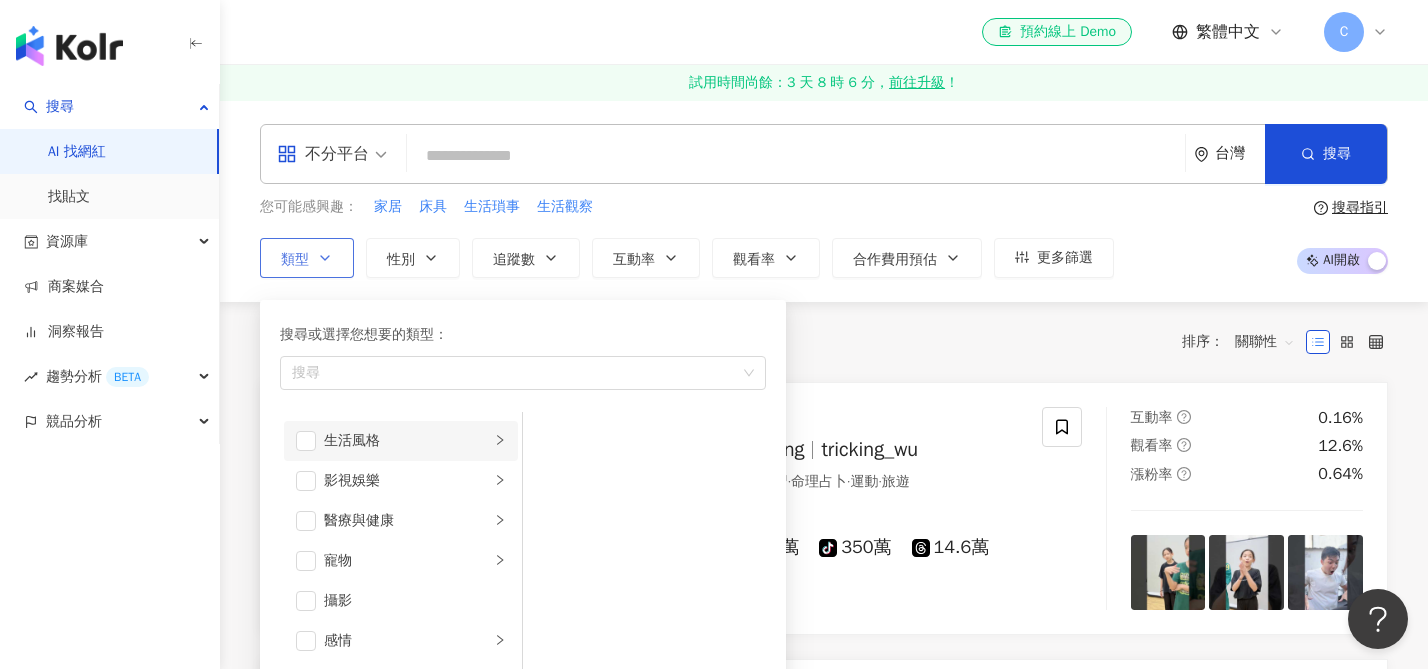 click 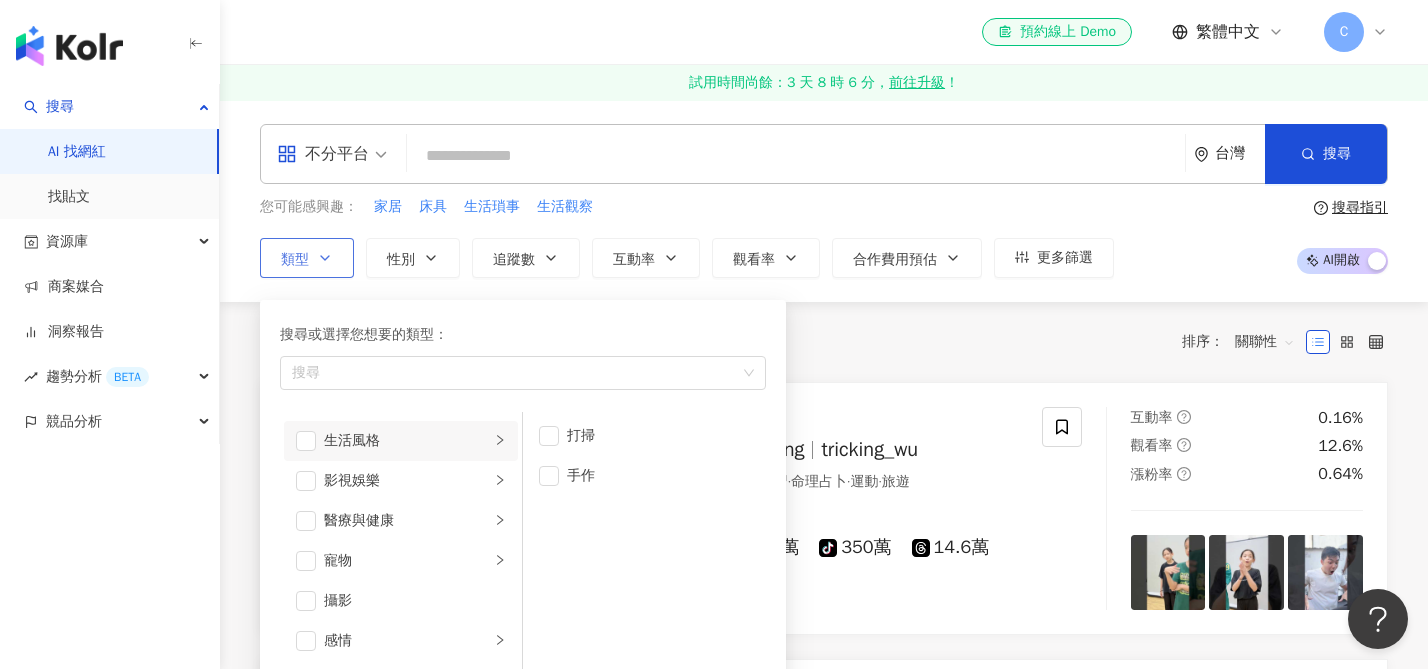 click 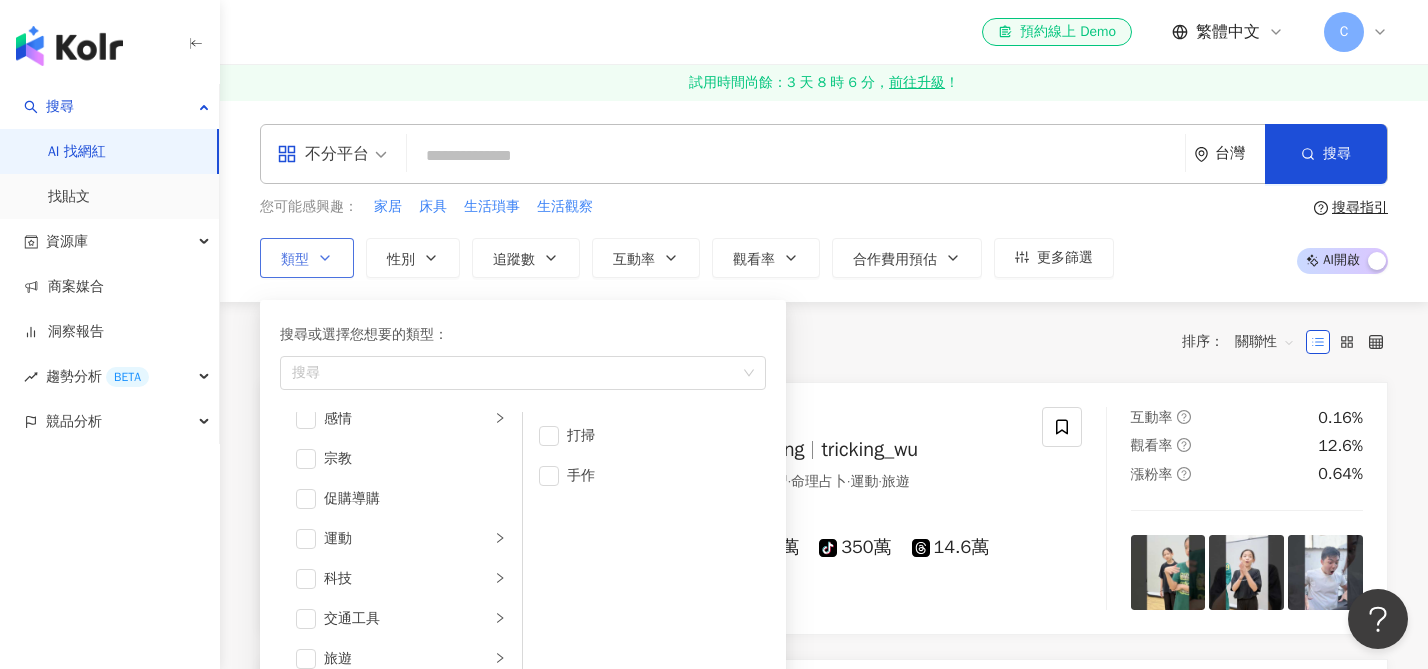 scroll, scrollTop: 693, scrollLeft: 0, axis: vertical 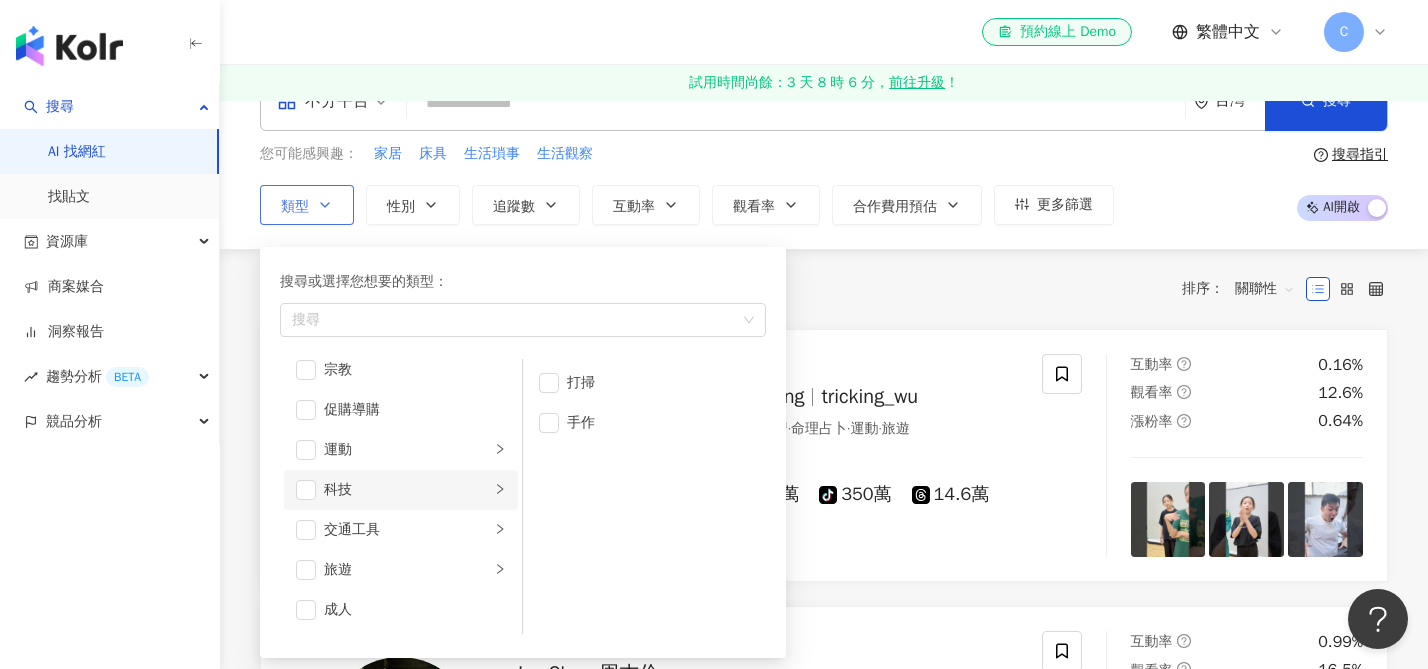click 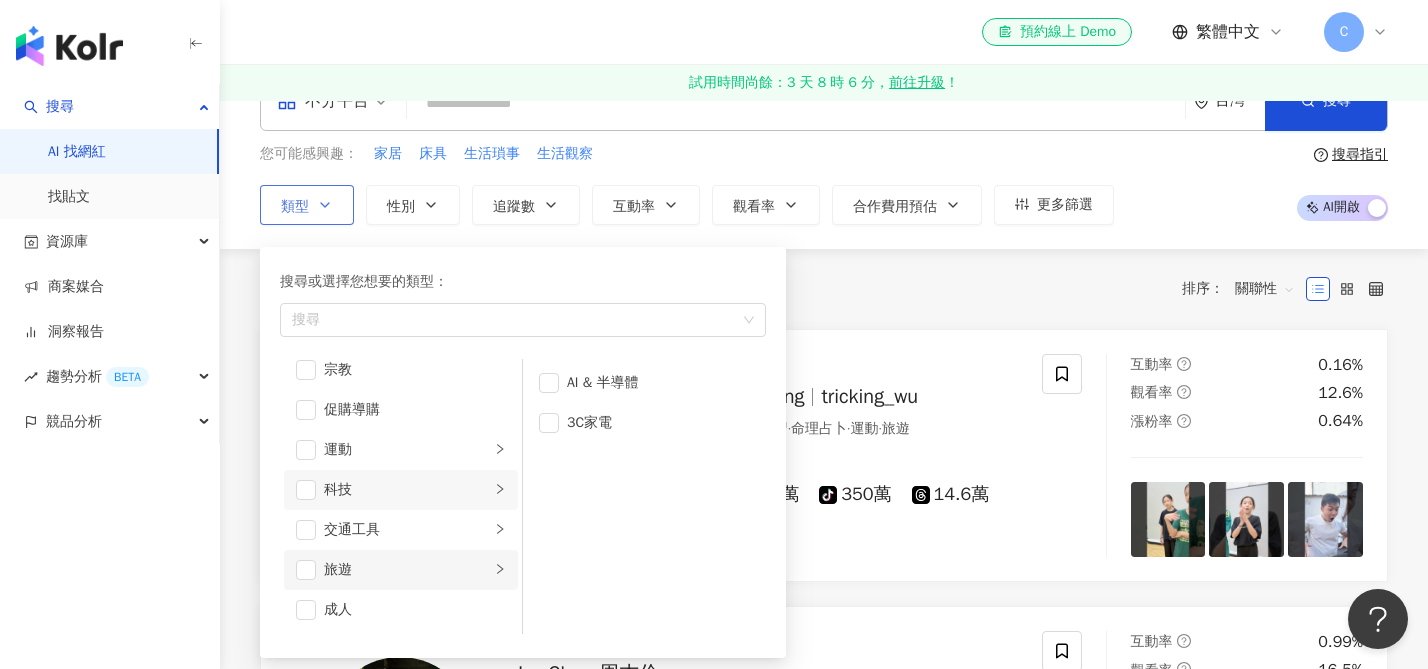 click 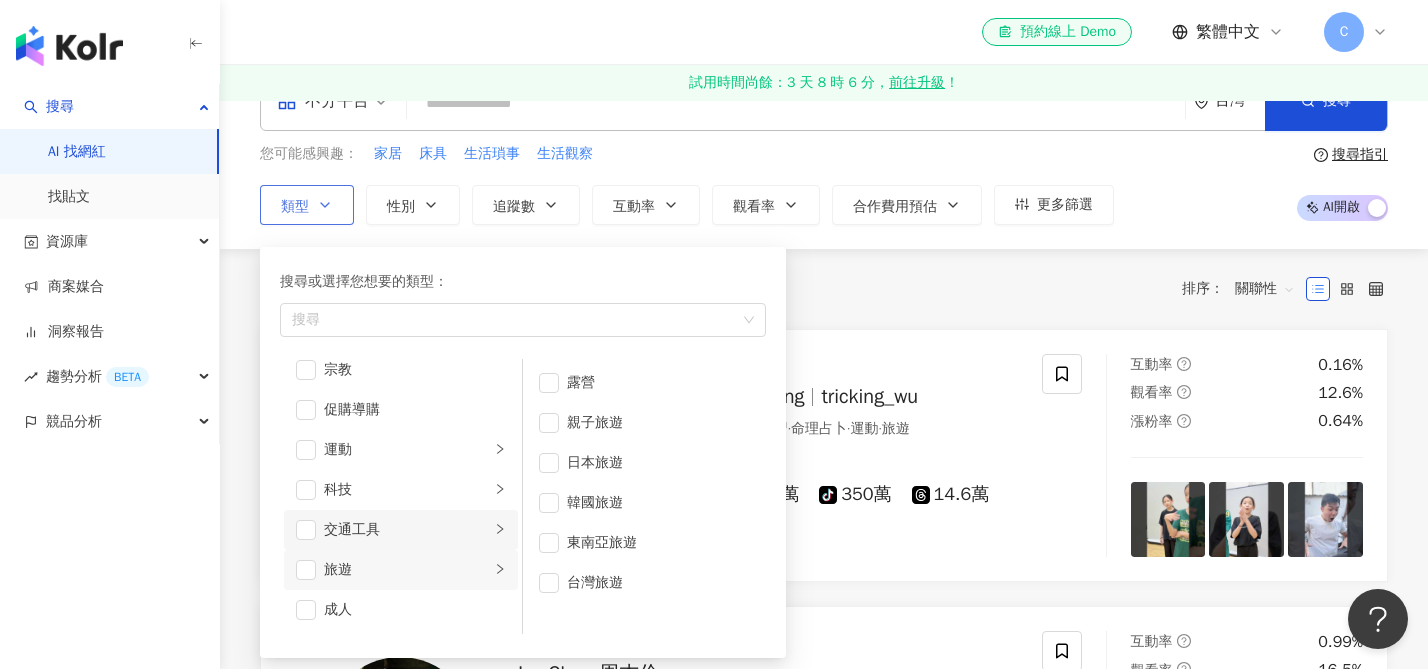 click 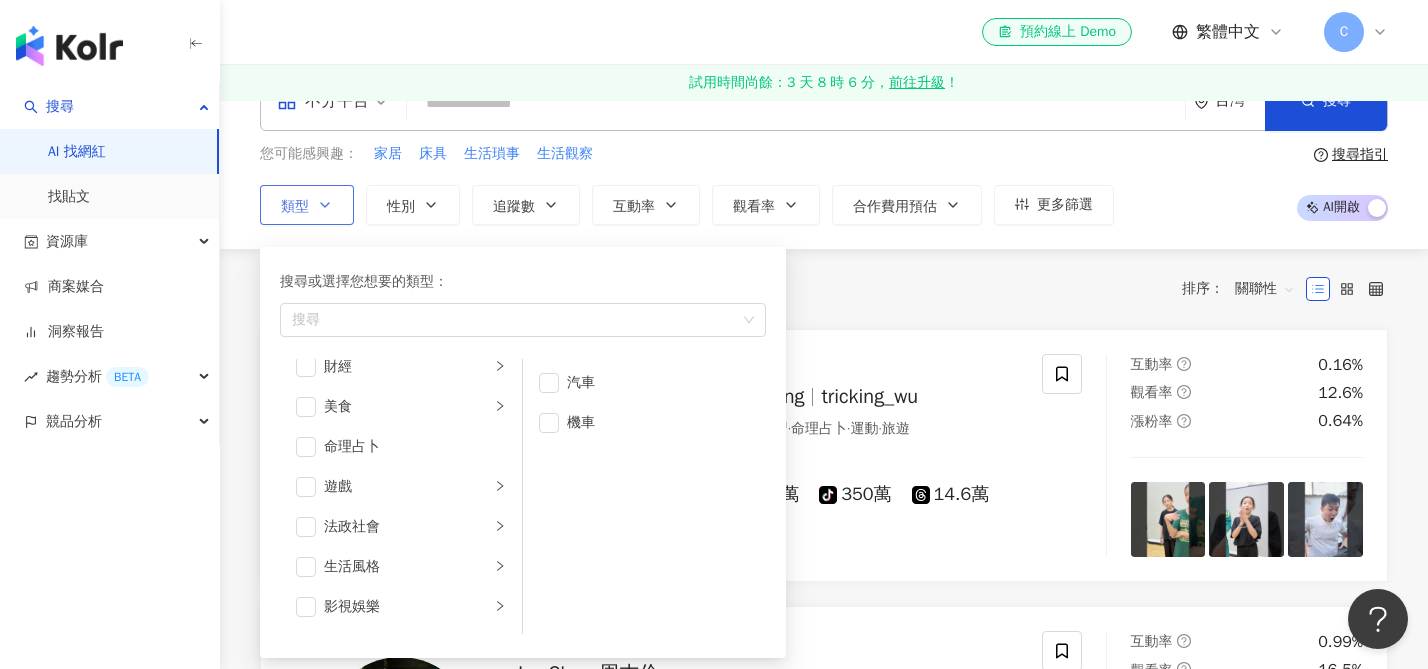 scroll, scrollTop: 0, scrollLeft: 0, axis: both 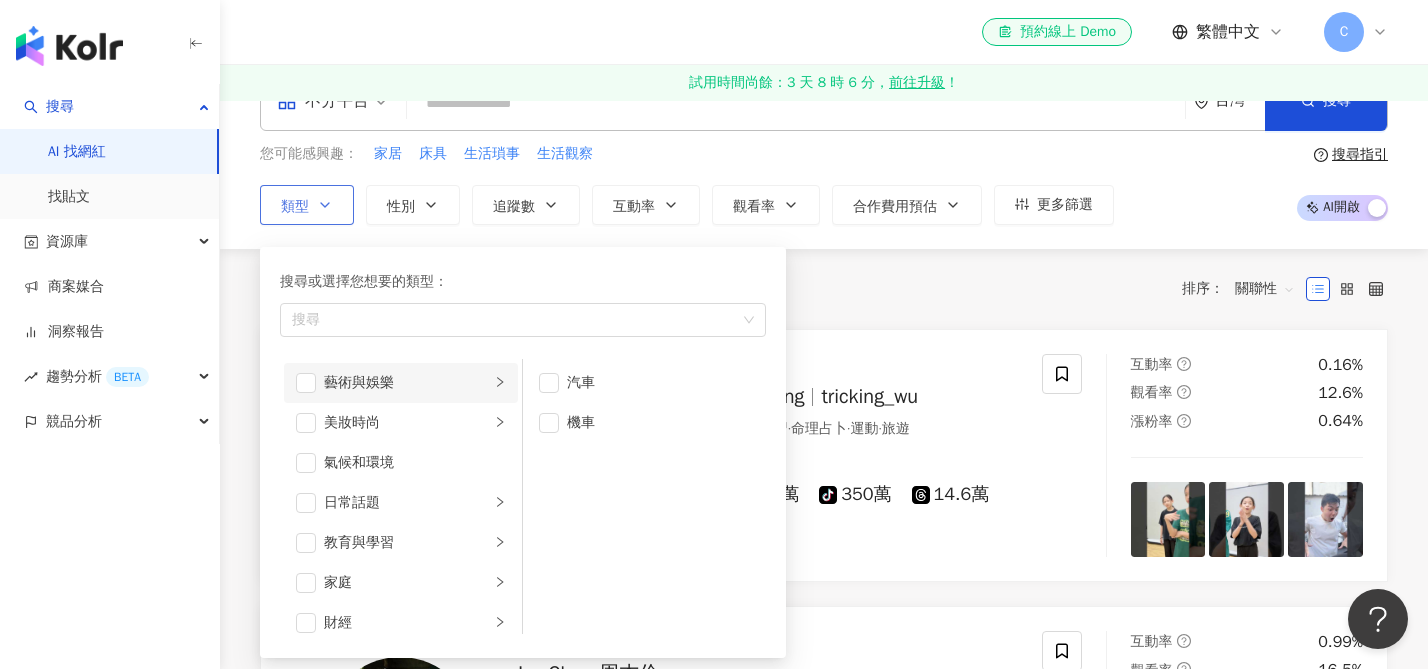 click 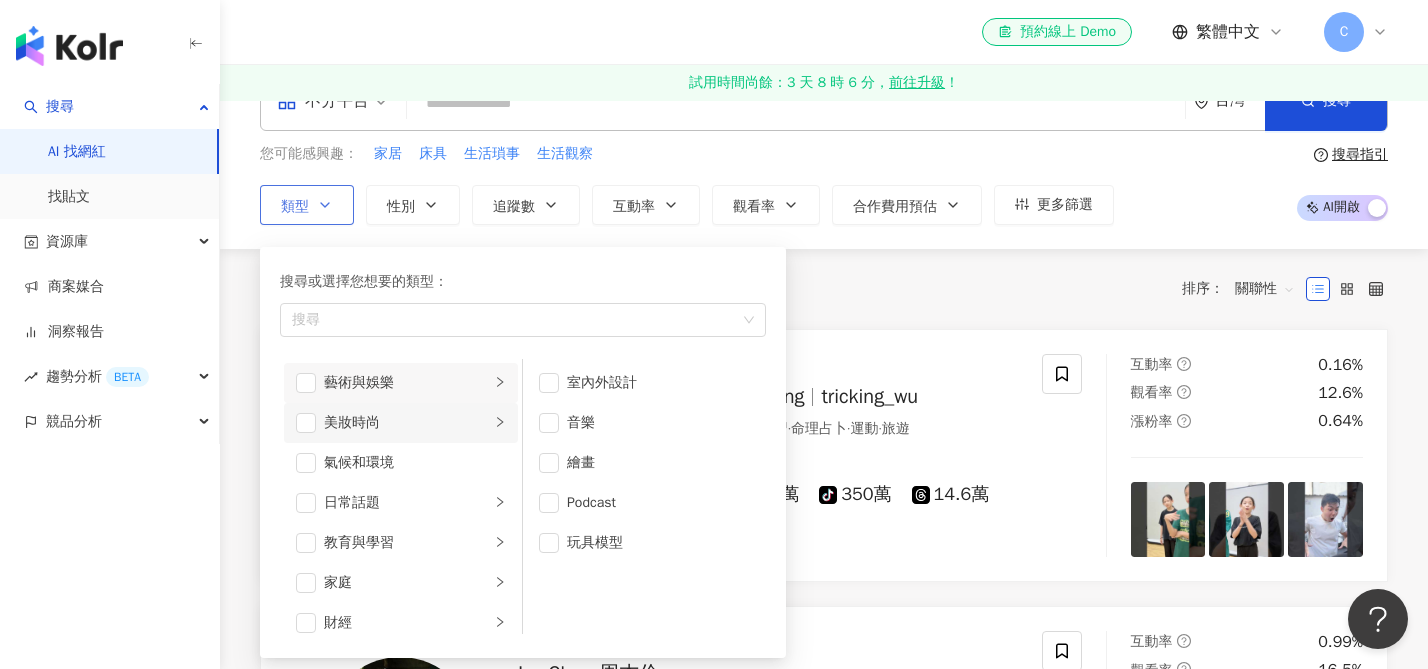 click 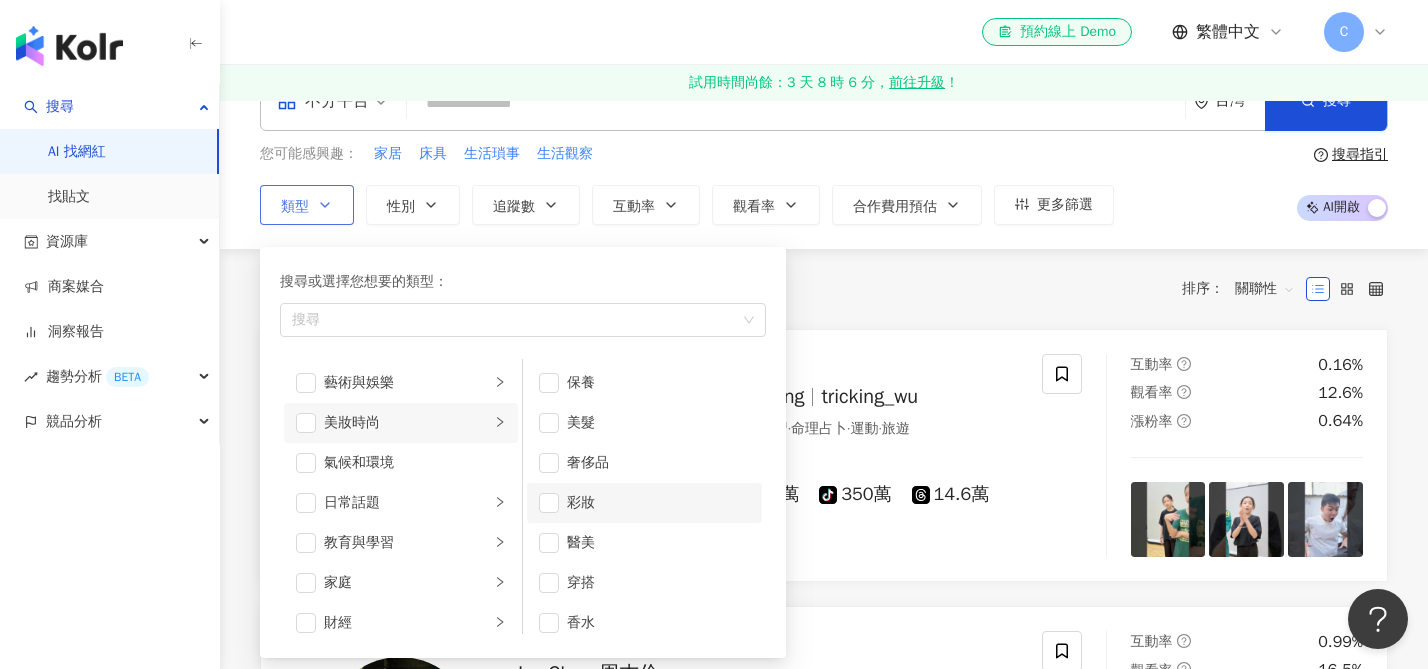 scroll, scrollTop: 13, scrollLeft: 0, axis: vertical 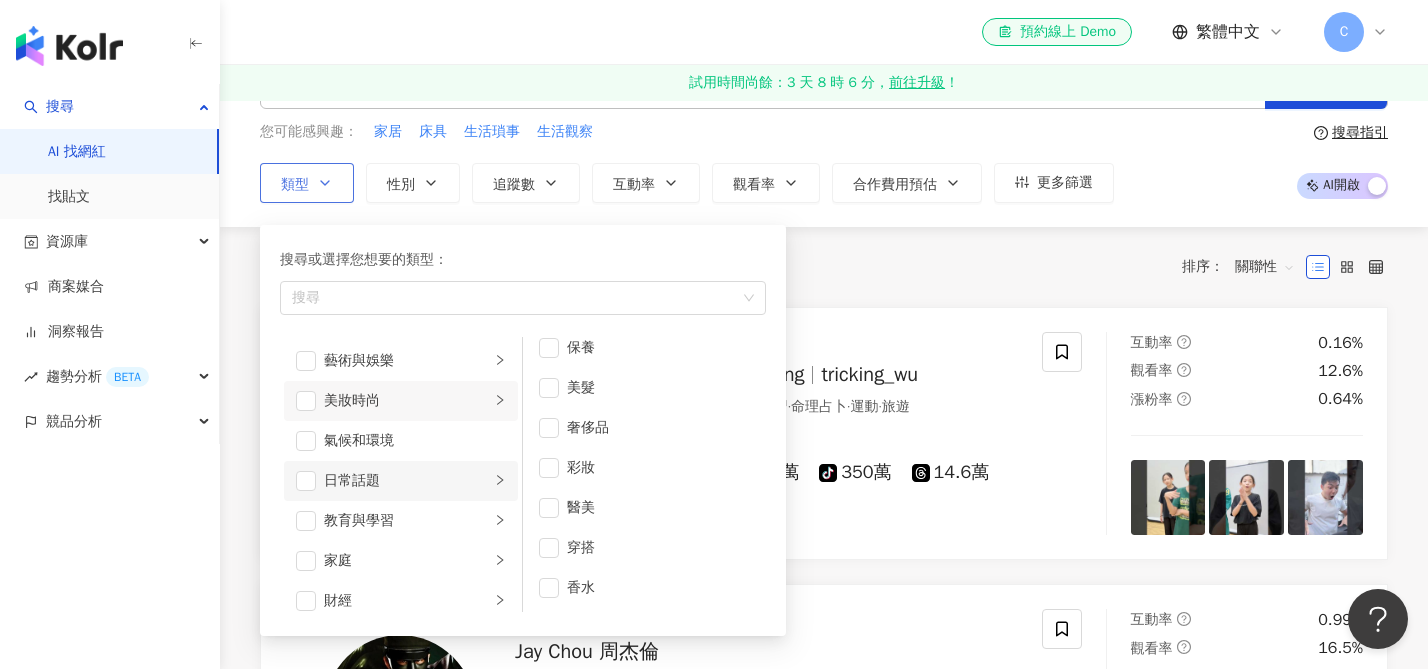 click on "日常話題" at bounding box center [407, 481] 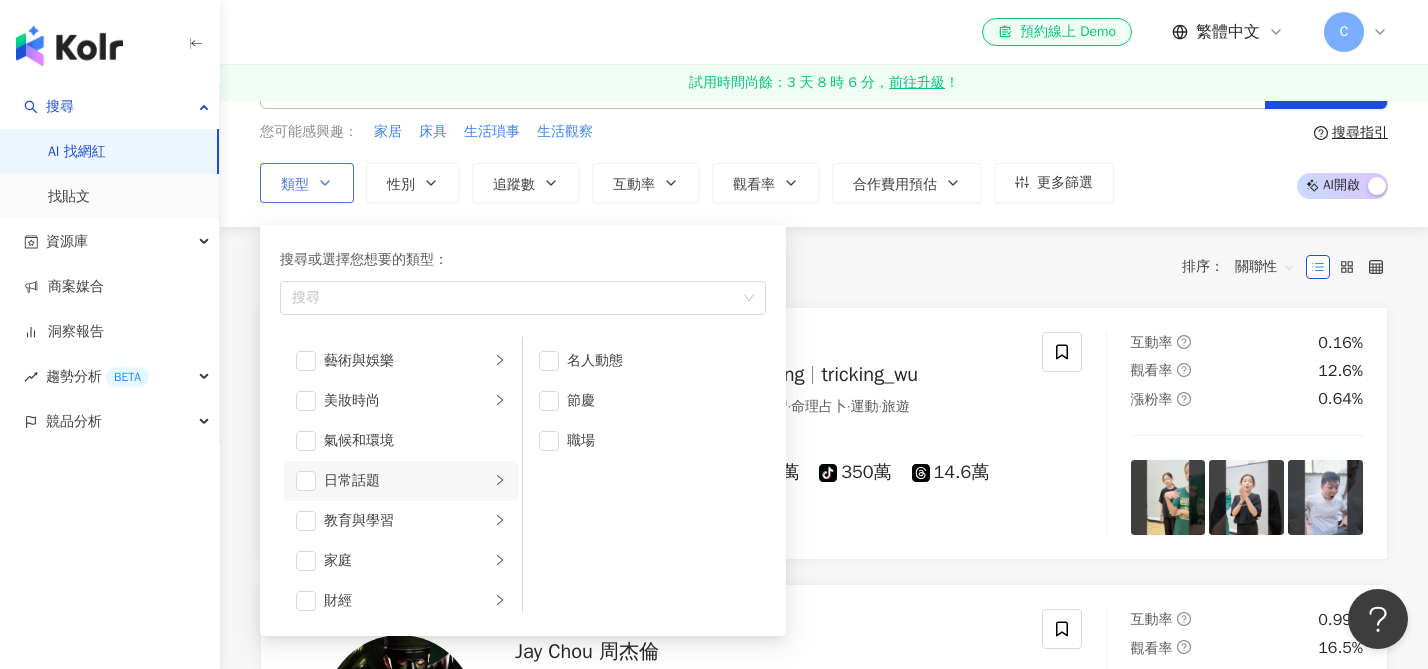scroll, scrollTop: 0, scrollLeft: 0, axis: both 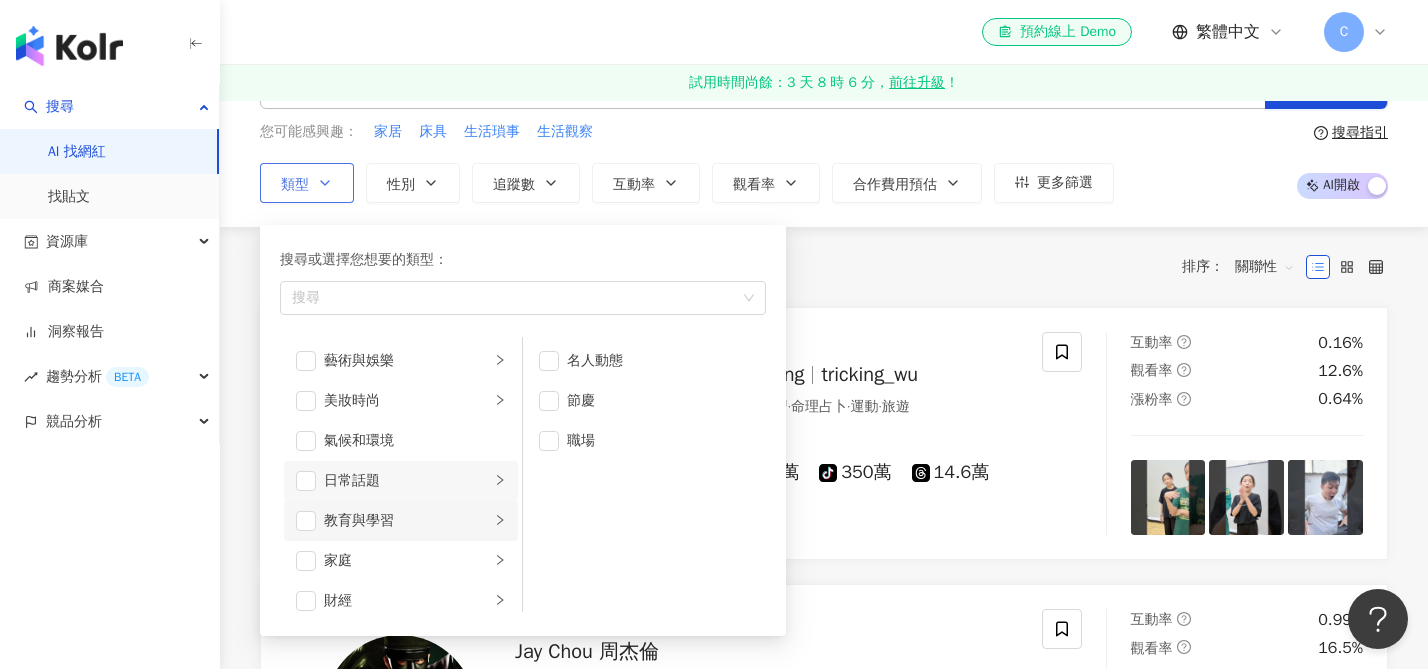 click on "教育與學習" at bounding box center [407, 521] 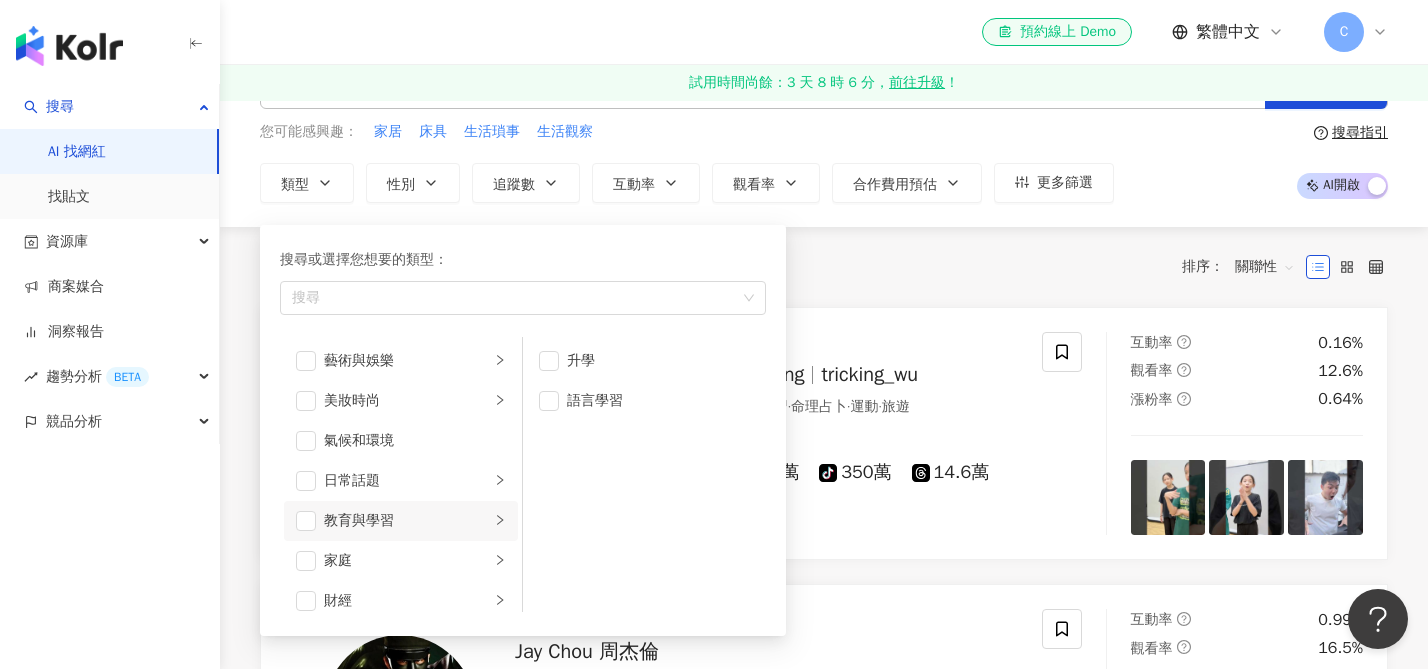 click on "共  10,000+  筆 排序： 關聯性" at bounding box center (824, 267) 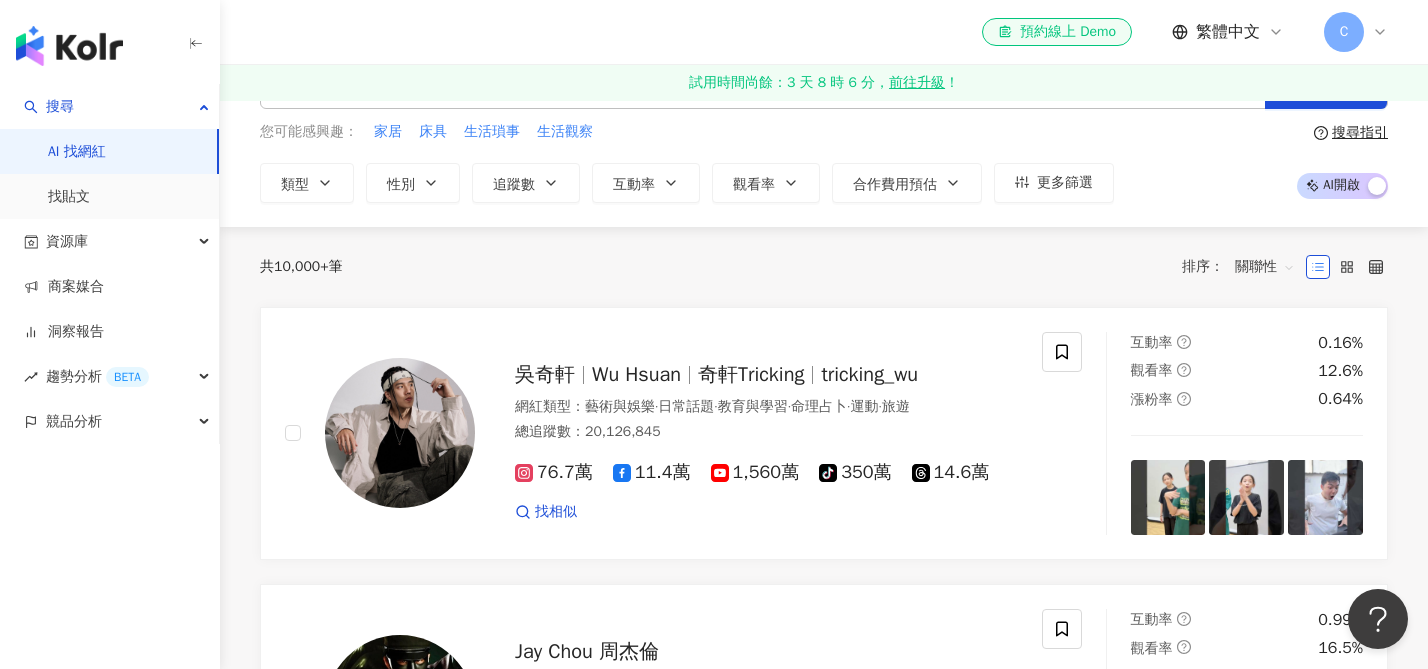 scroll, scrollTop: 0, scrollLeft: 0, axis: both 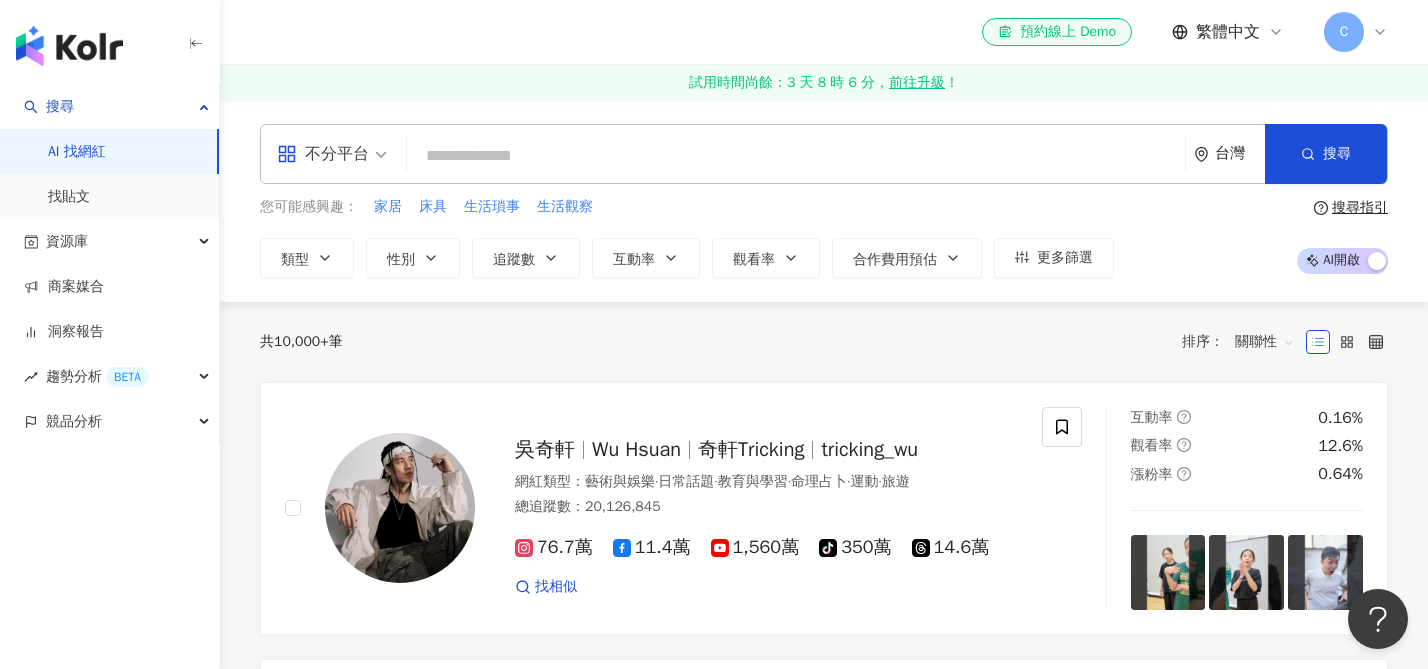 click at bounding box center (796, 156) 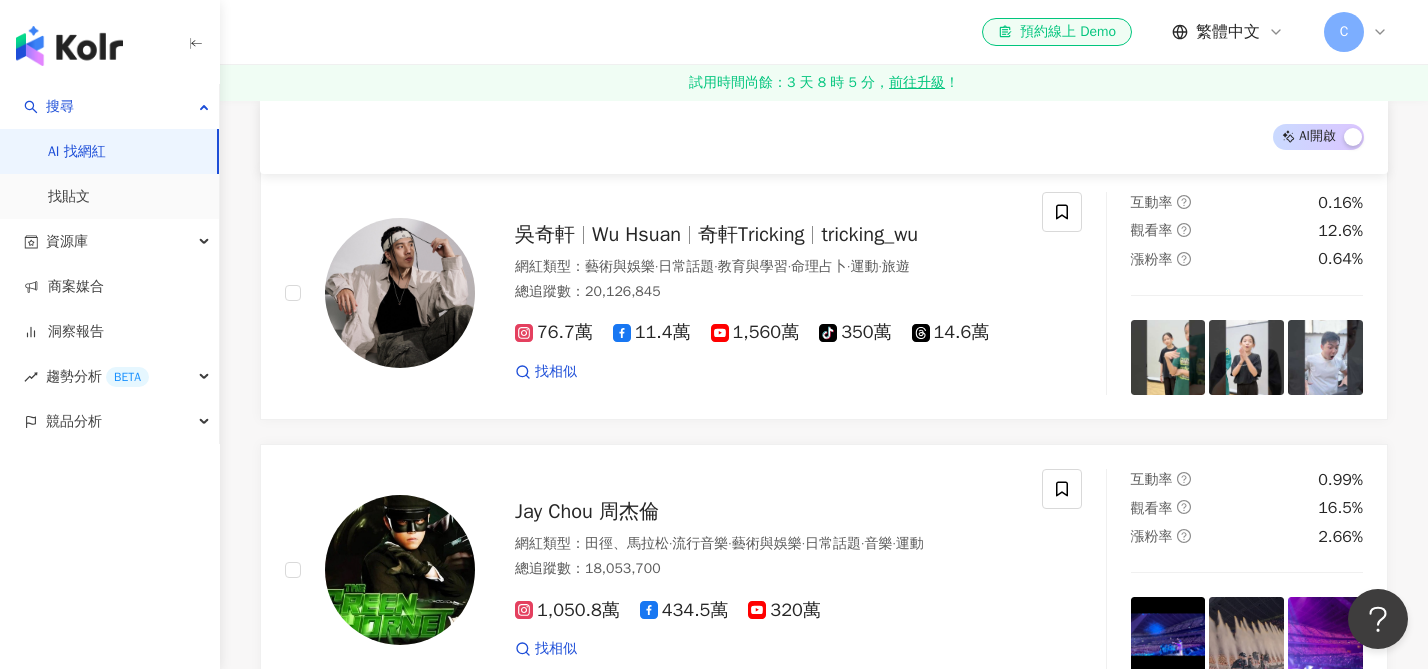 scroll, scrollTop: 0, scrollLeft: 0, axis: both 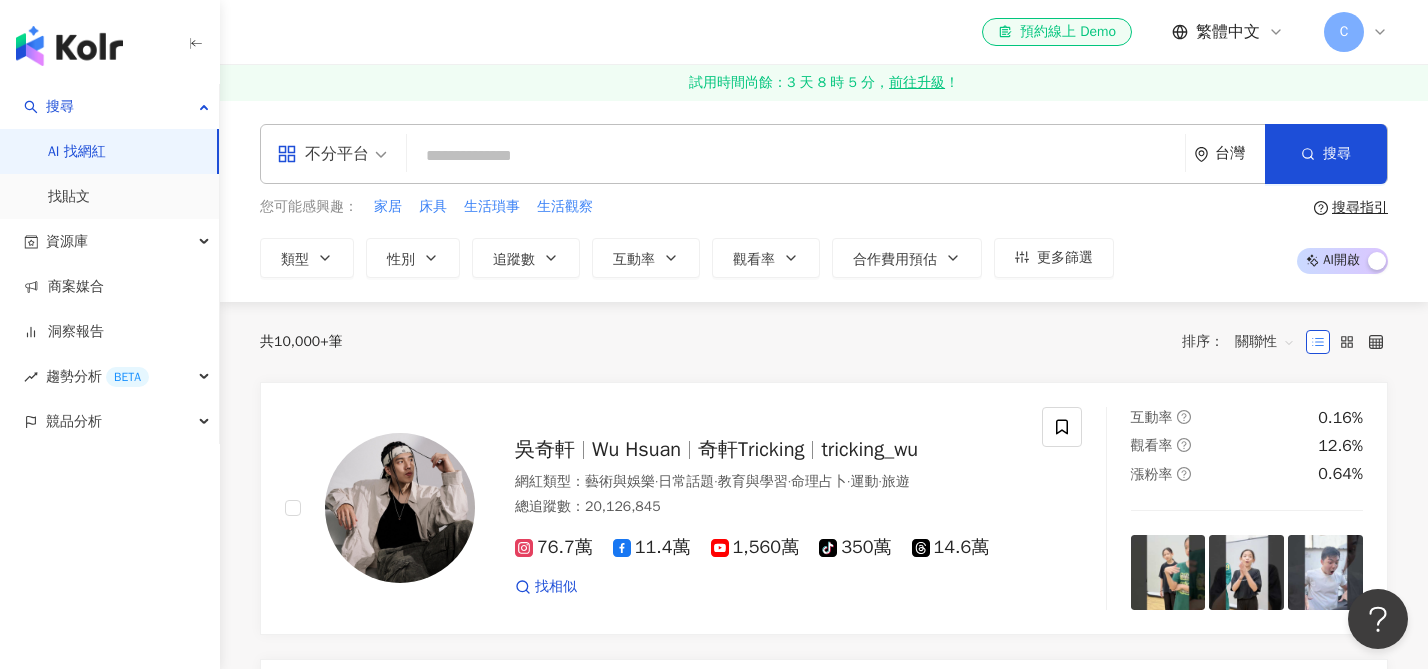 click at bounding box center [796, 156] 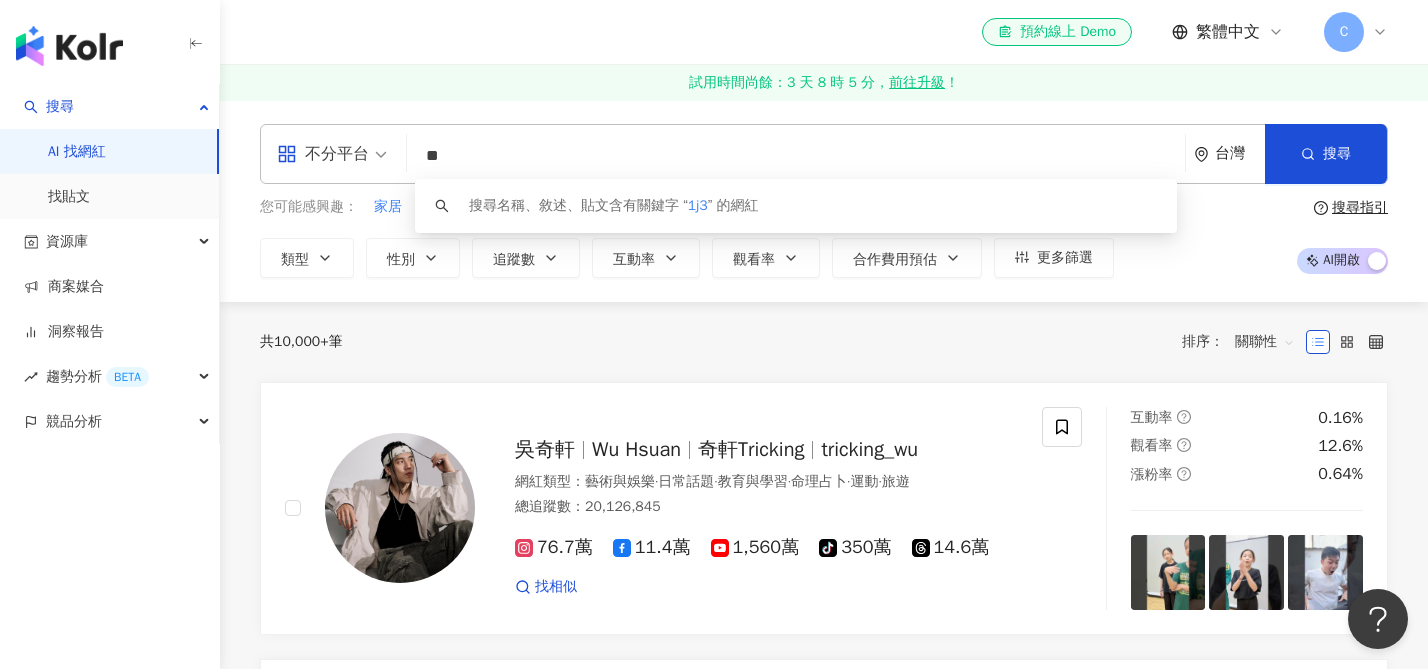 type on "*" 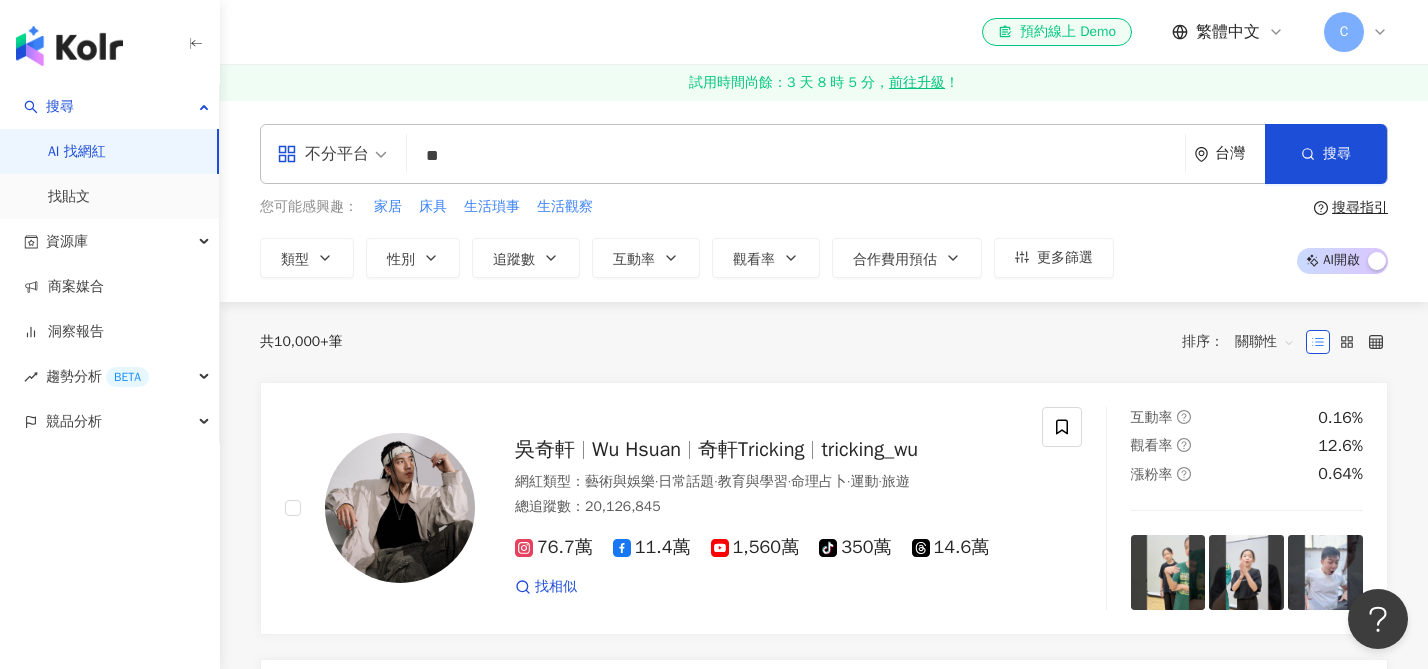 type on "**" 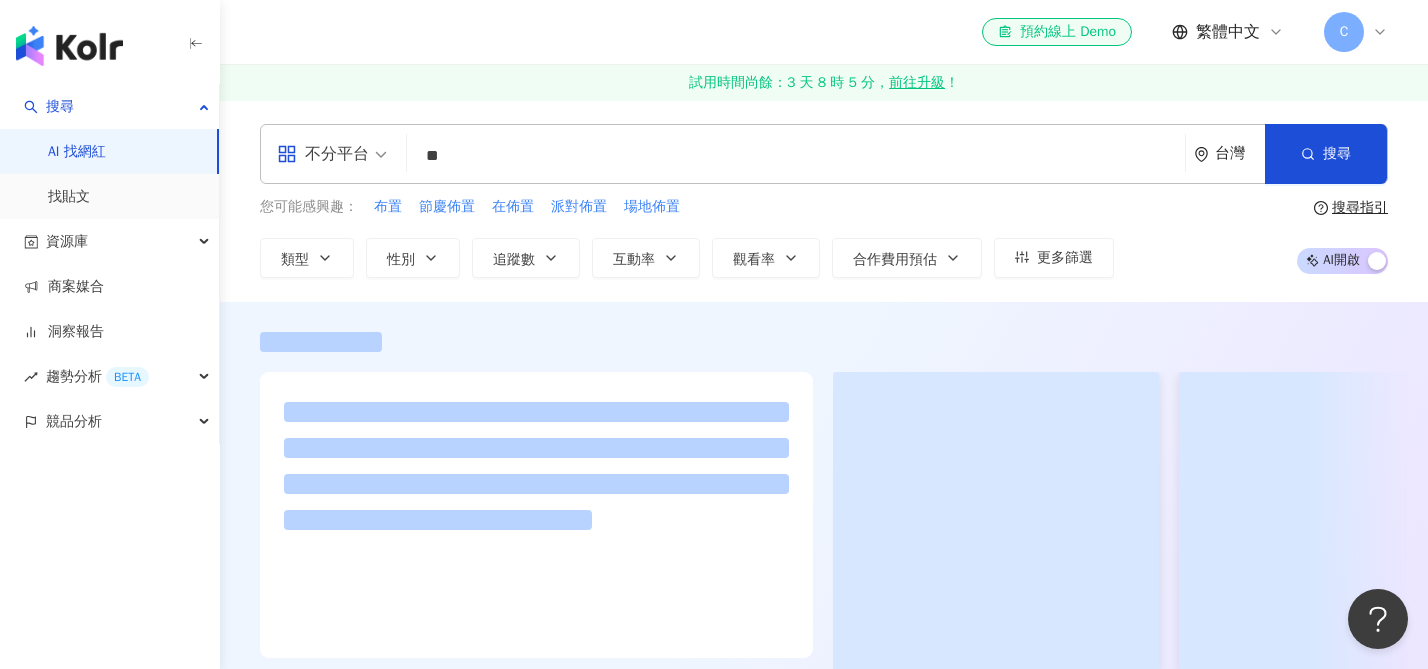 click on "您可能感興趣： 布置  節慶佈置  在佈置  派對佈置  場地佈置  類型 性別 追蹤數 互動率 觀看率 合作費用預估  更多篩選 搜尋指引 AI  開啟 AI  關閉" at bounding box center (824, 237) 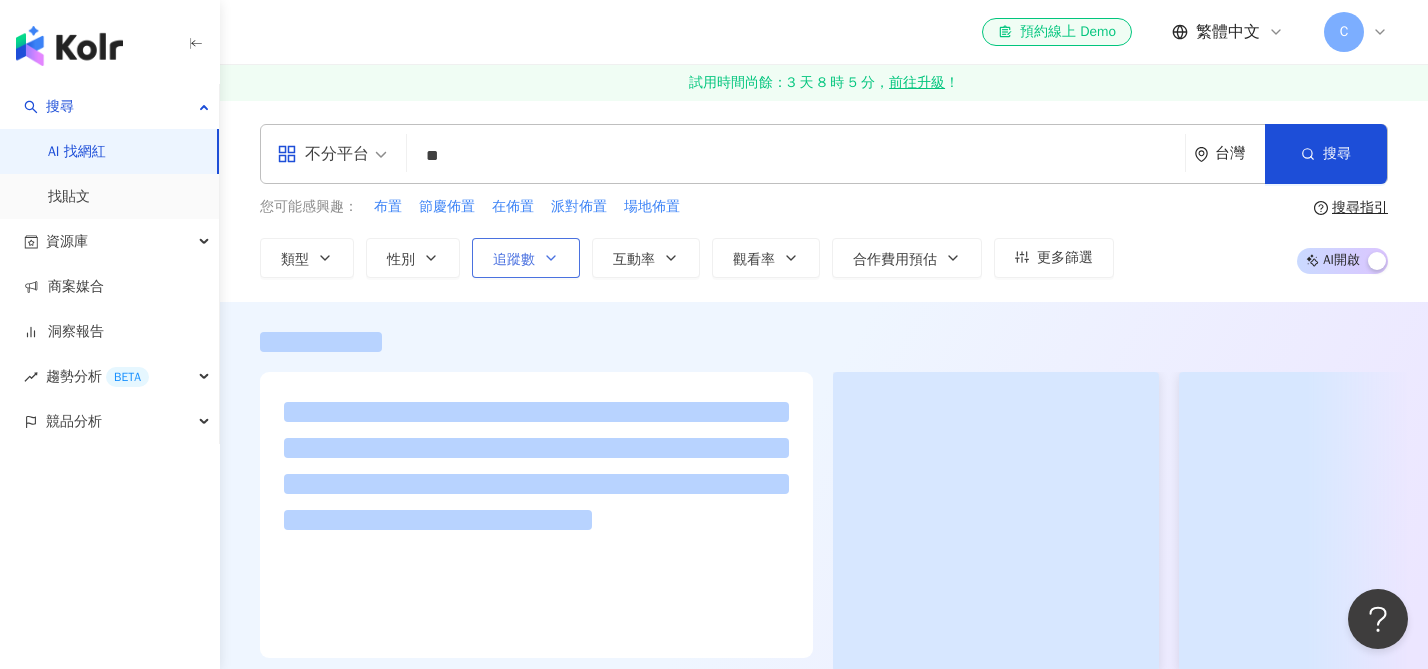 click on "追蹤數" at bounding box center [526, 258] 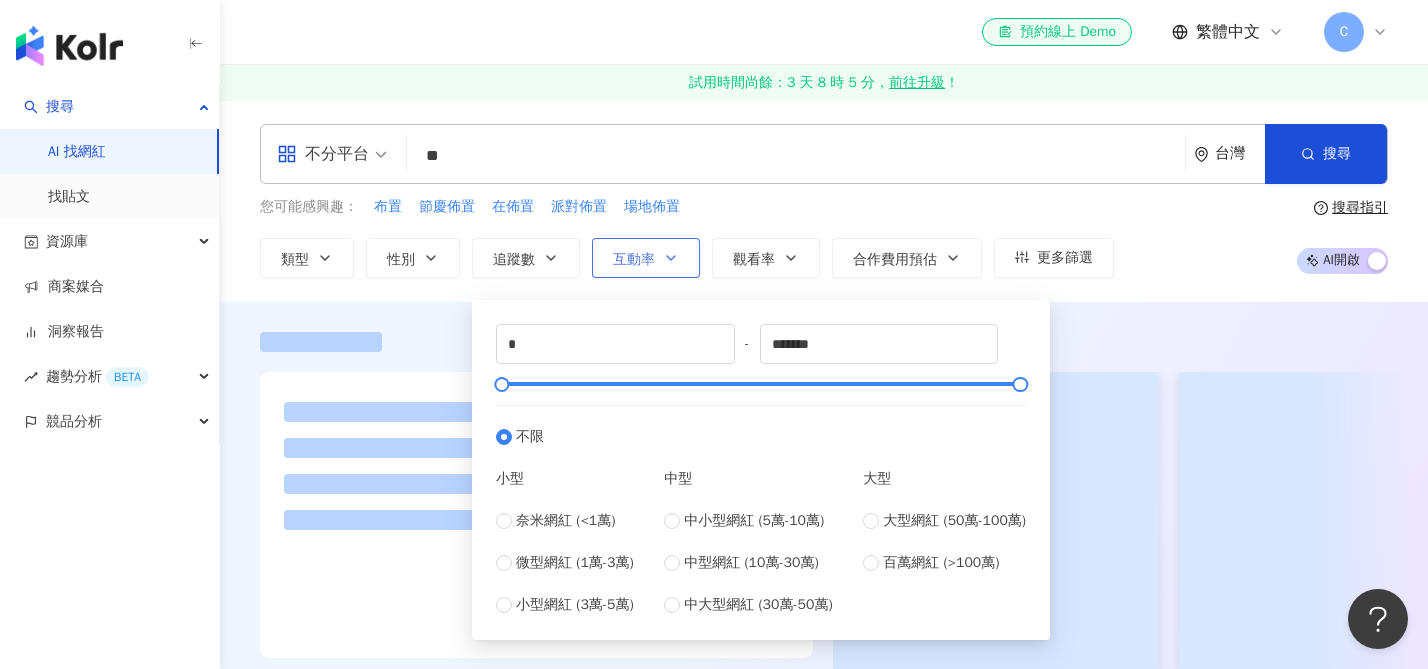 click on "互動率" at bounding box center [634, 260] 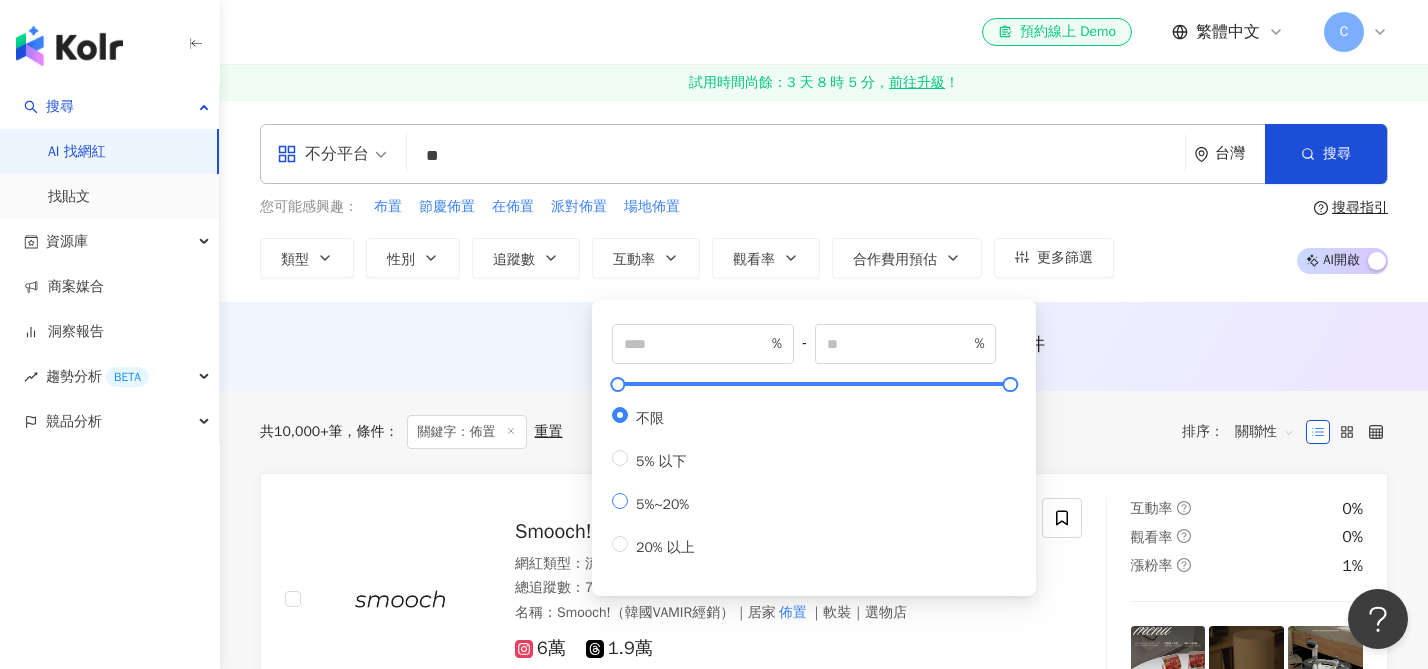 click on "5%~20%" at bounding box center (662, 504) 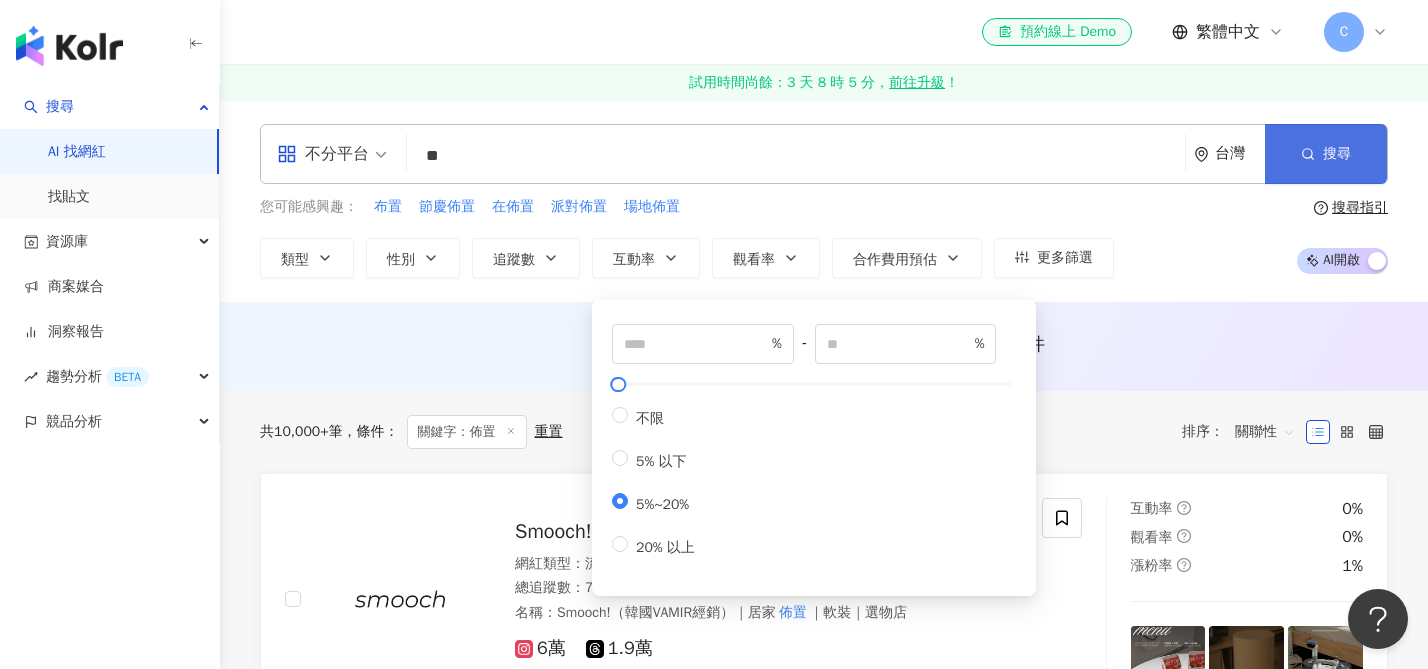 click on "搜尋" at bounding box center (1326, 154) 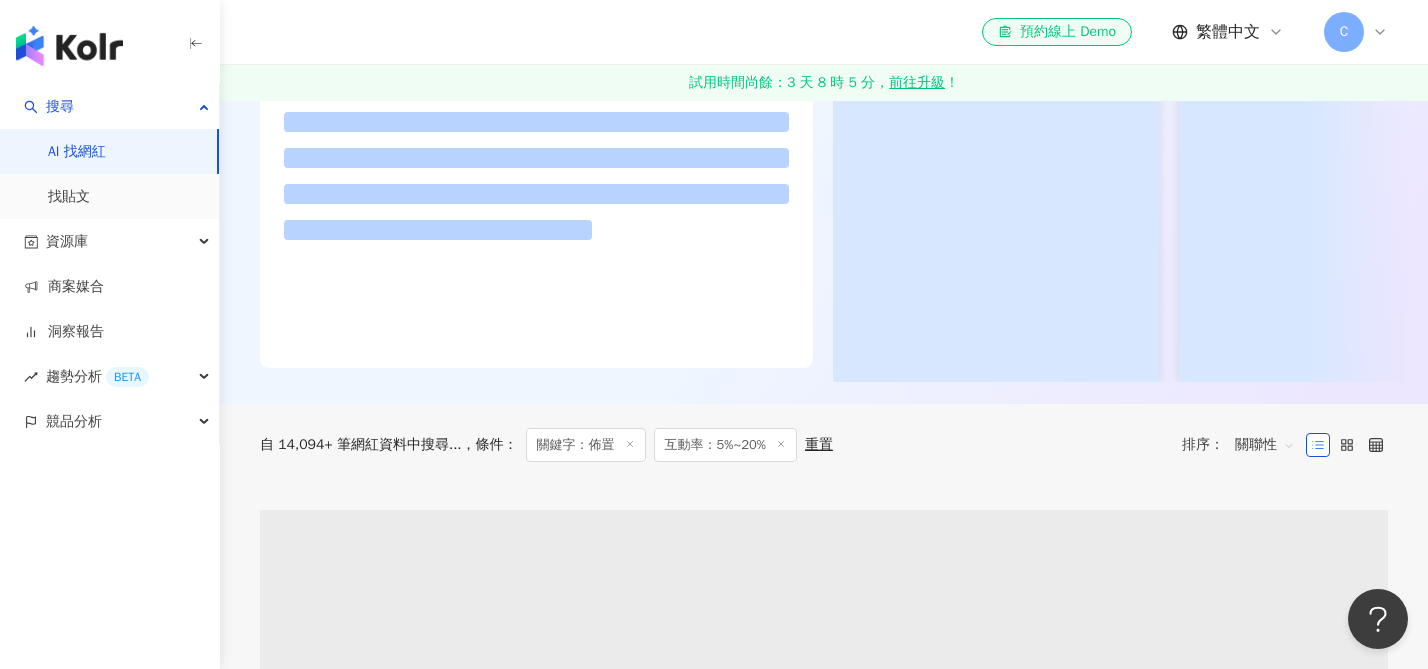 scroll, scrollTop: 314, scrollLeft: 0, axis: vertical 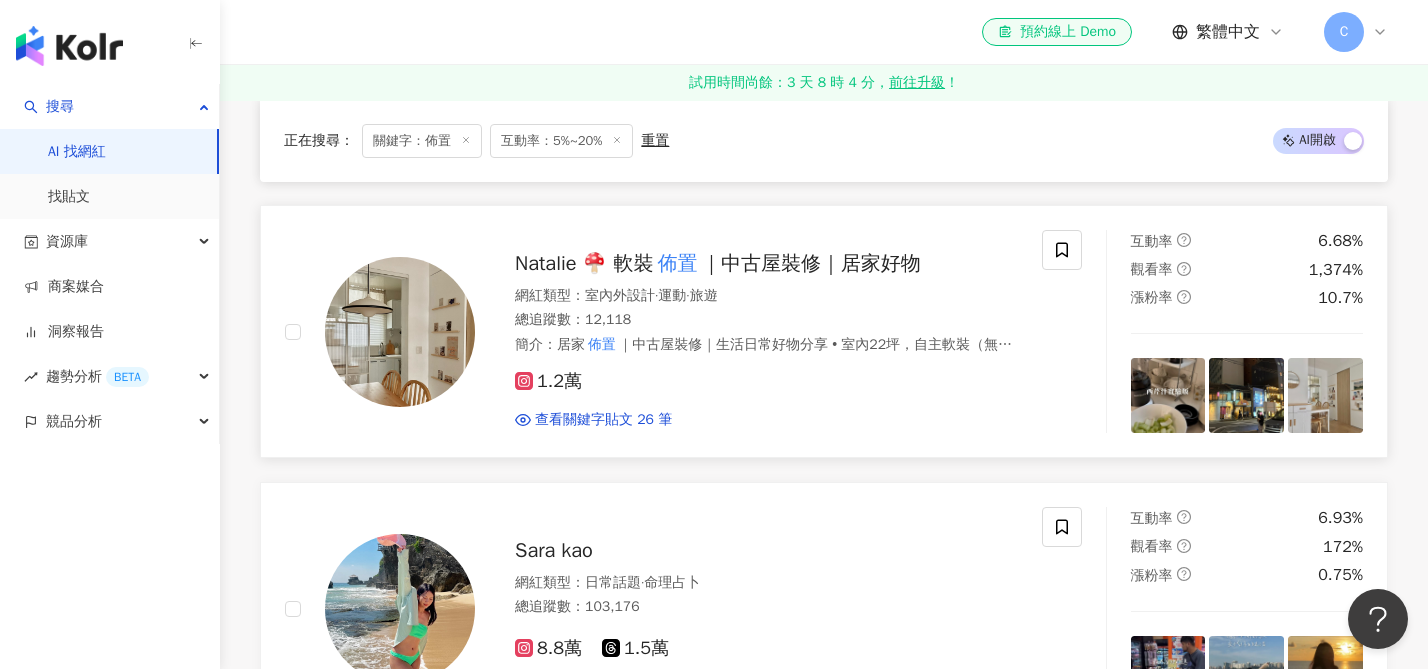 click on "｜中古屋裝修｜居家好物" at bounding box center [810, 263] 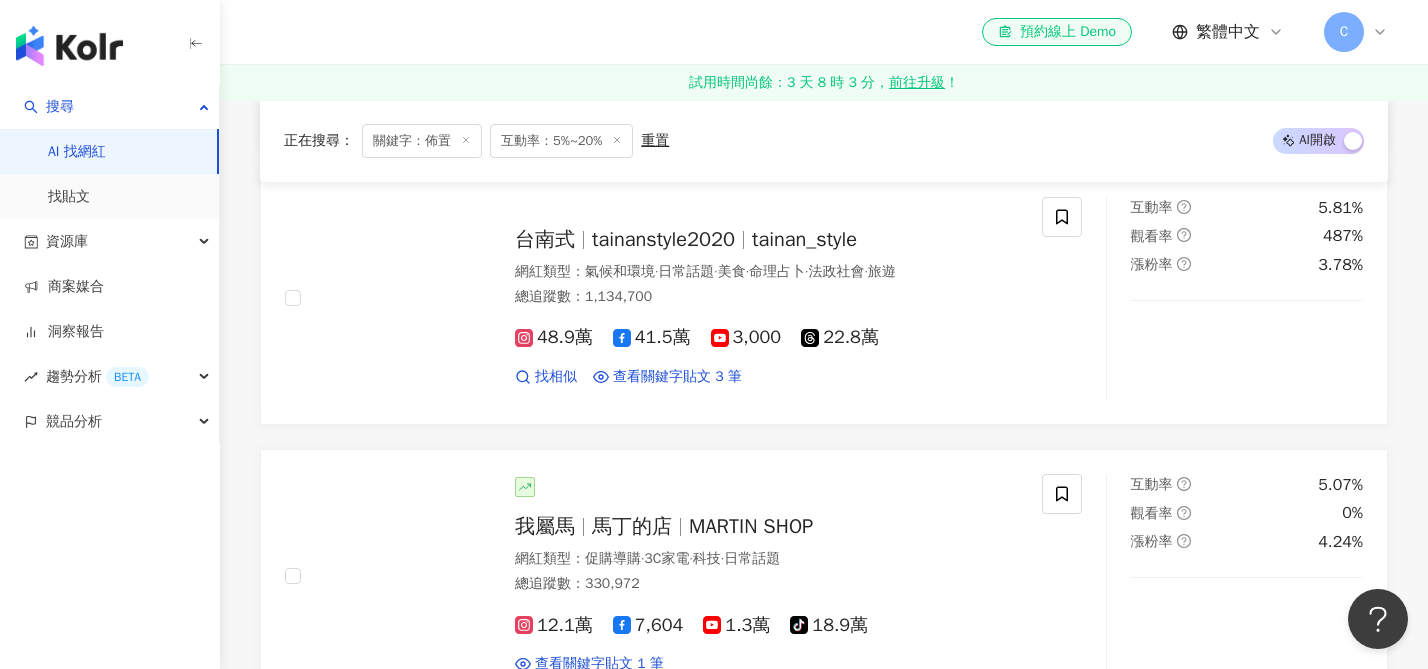 scroll, scrollTop: 2093, scrollLeft: 0, axis: vertical 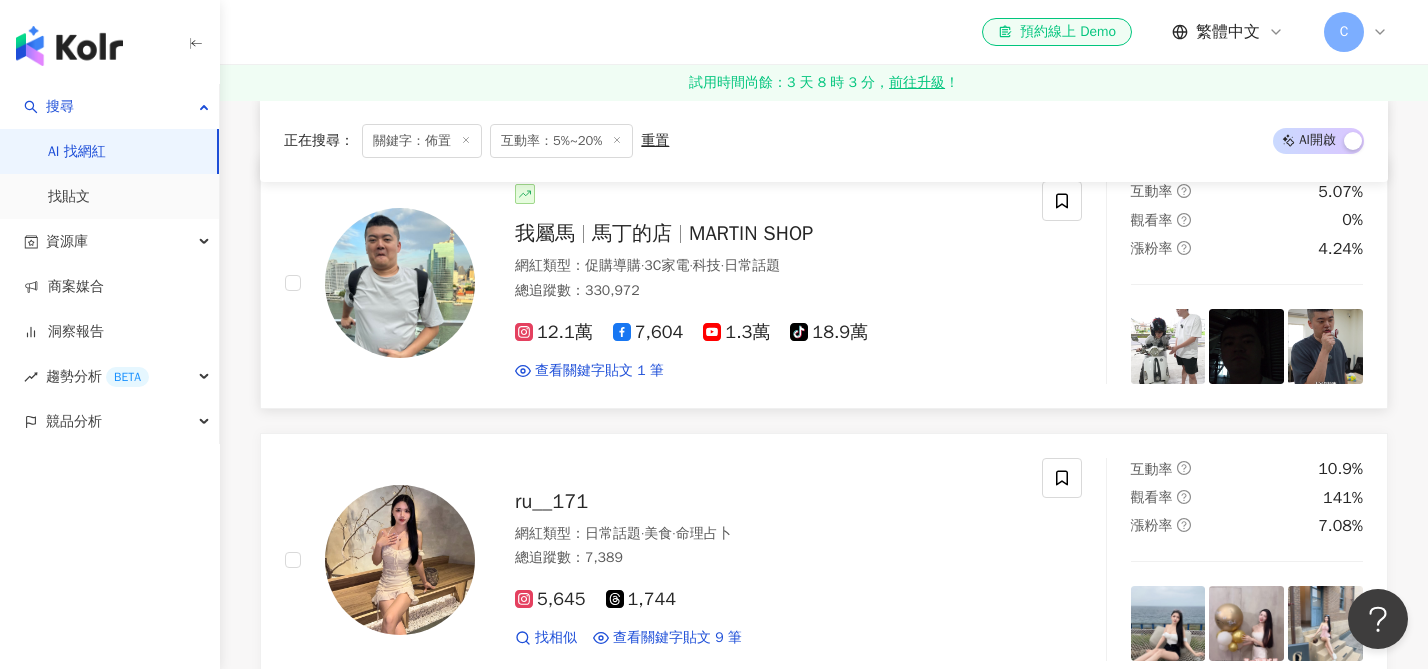 click on "12.1萬 7,604 1.3萬 tiktok-icon 18.9萬 查看關鍵字貼文 1 筆" at bounding box center (766, 343) 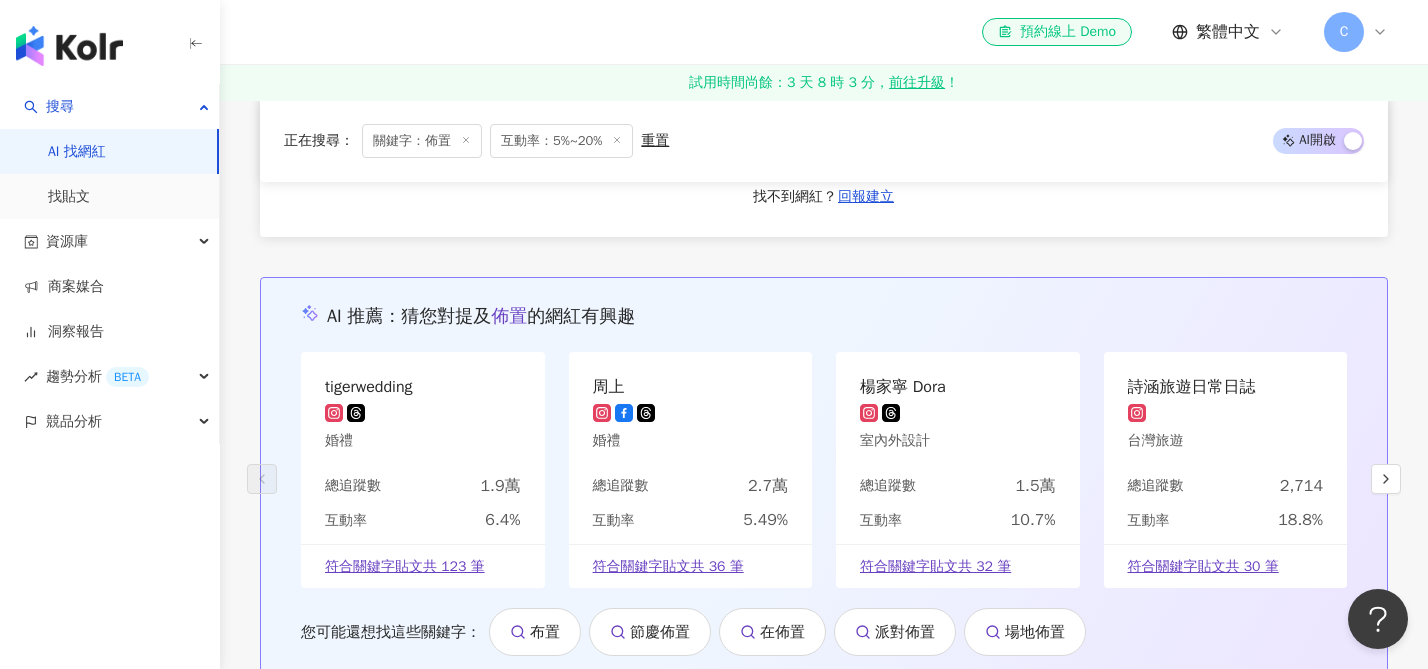 scroll, scrollTop: 4031, scrollLeft: 0, axis: vertical 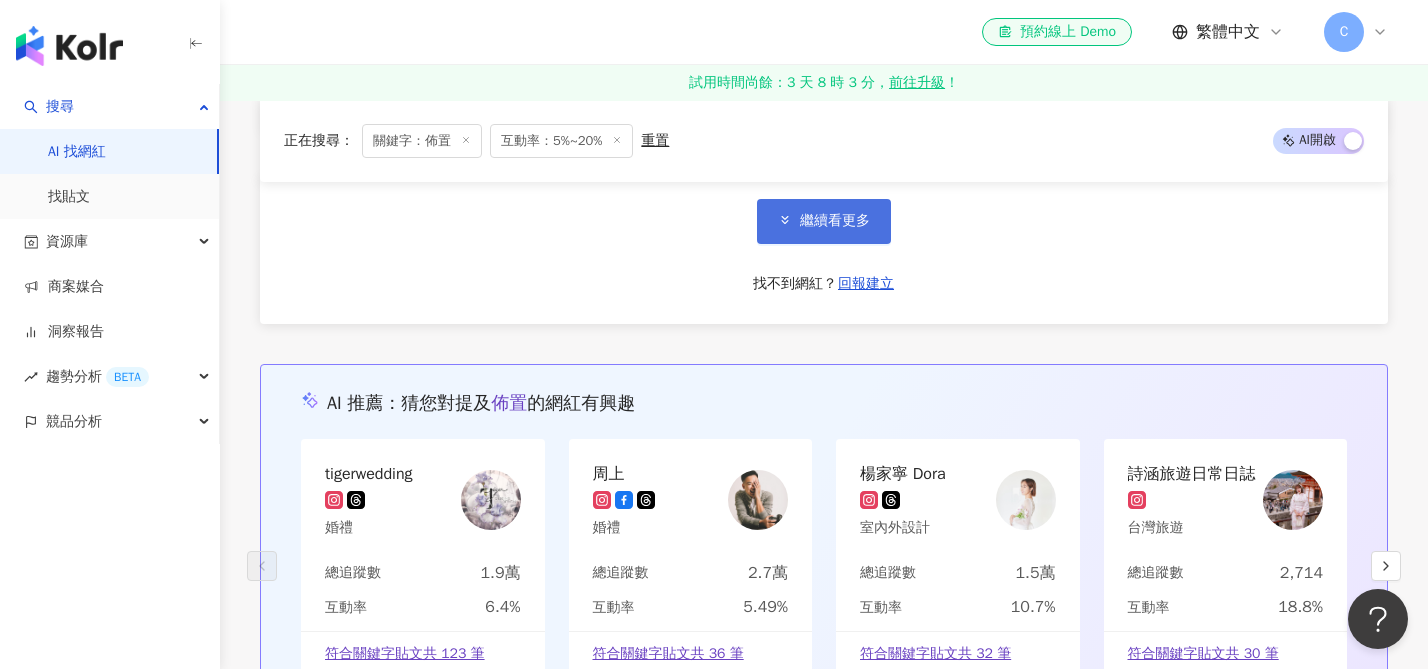 click on "繼續看更多" at bounding box center [824, 221] 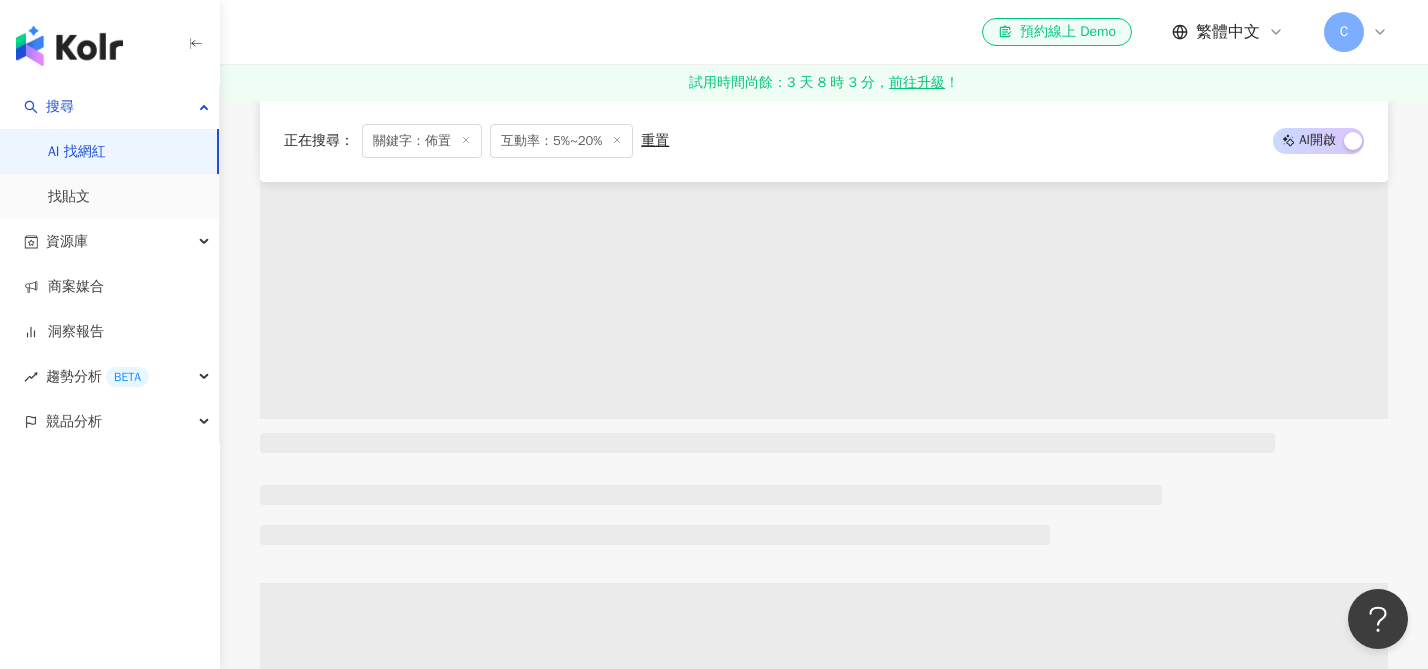 scroll, scrollTop: 3983, scrollLeft: 0, axis: vertical 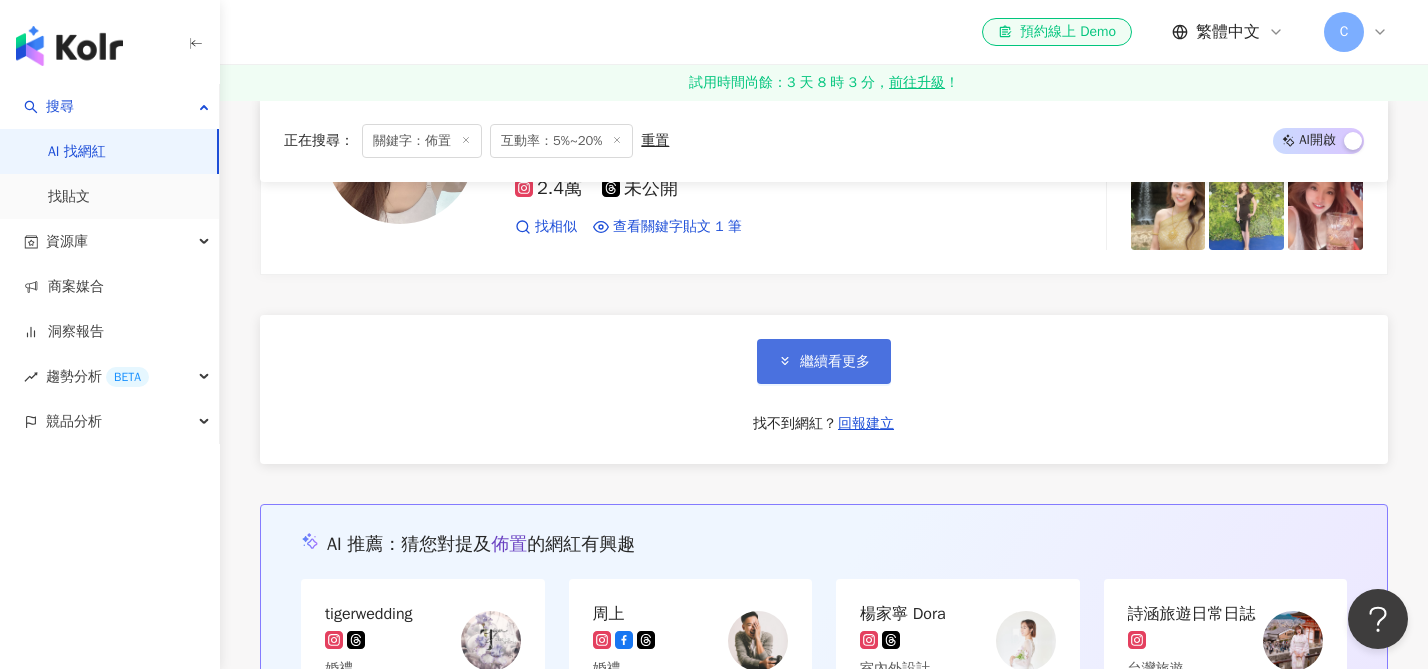 click on "繼續看更多" at bounding box center [824, 361] 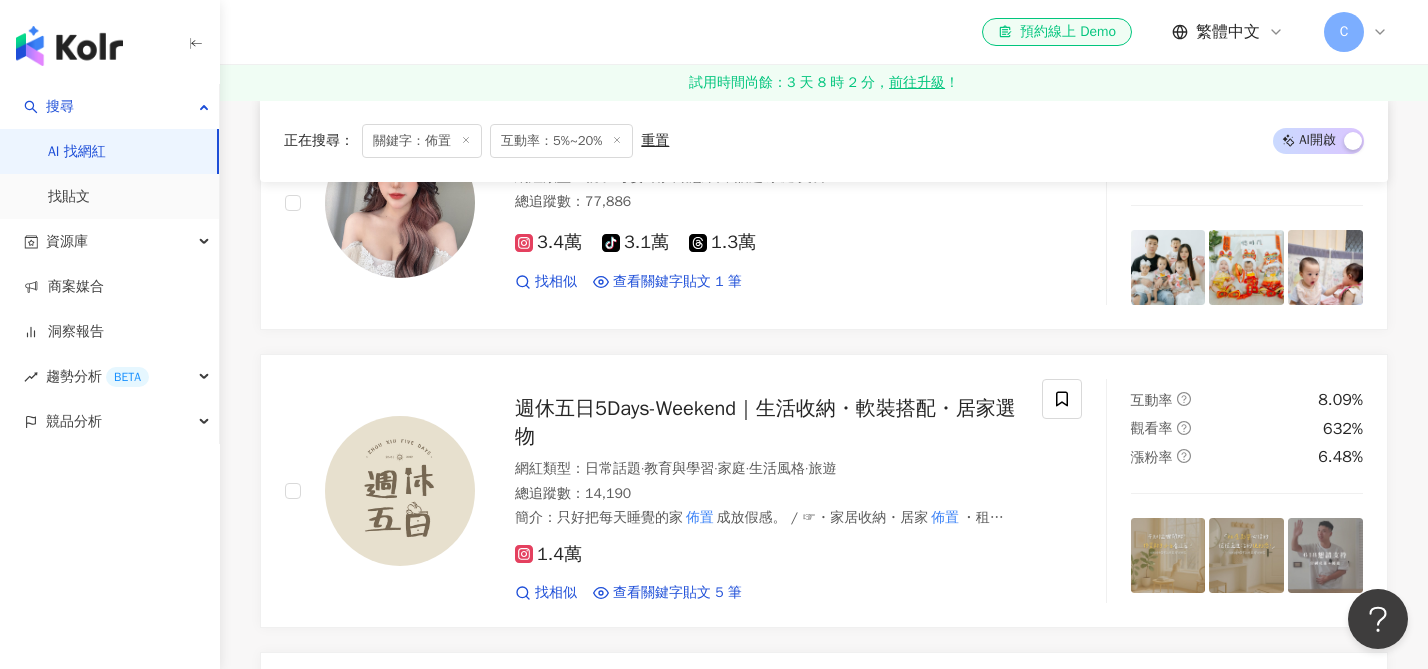 scroll, scrollTop: 8317, scrollLeft: 0, axis: vertical 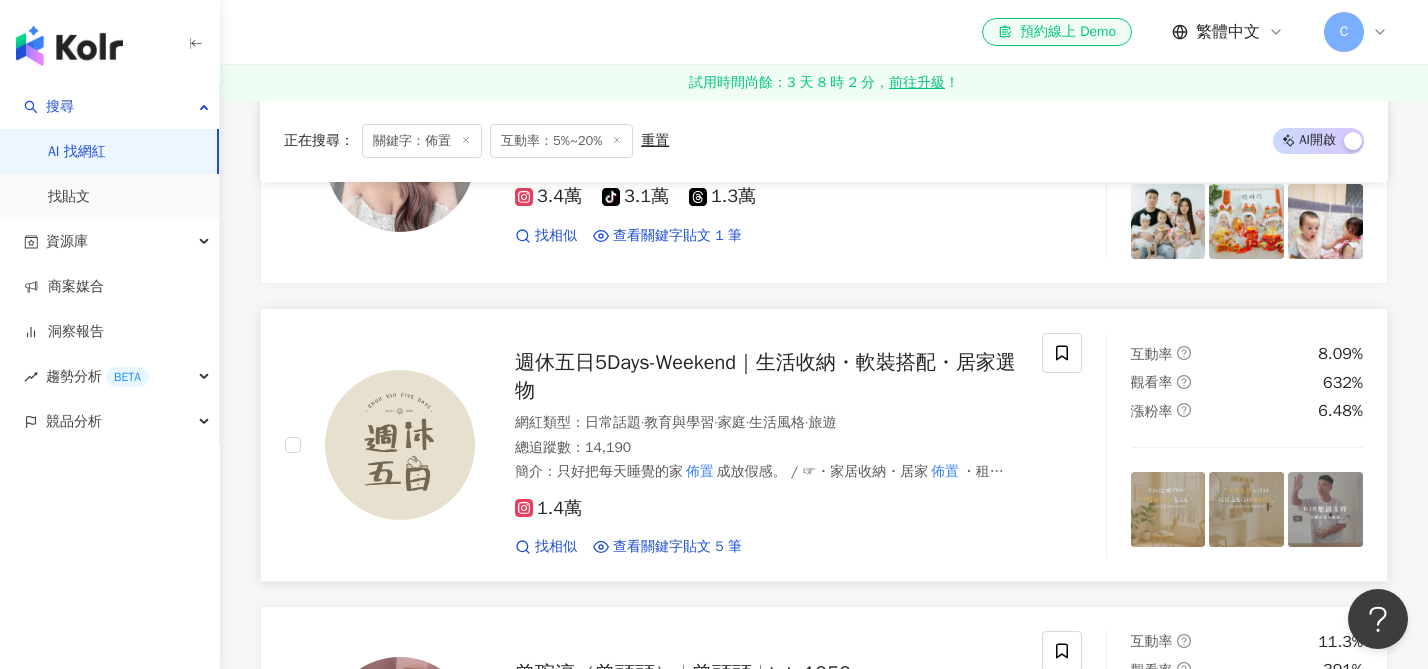 click on "週休五日5Days-Weekend｜生活收納・軟裝搭配・居家選物" at bounding box center (765, 376) 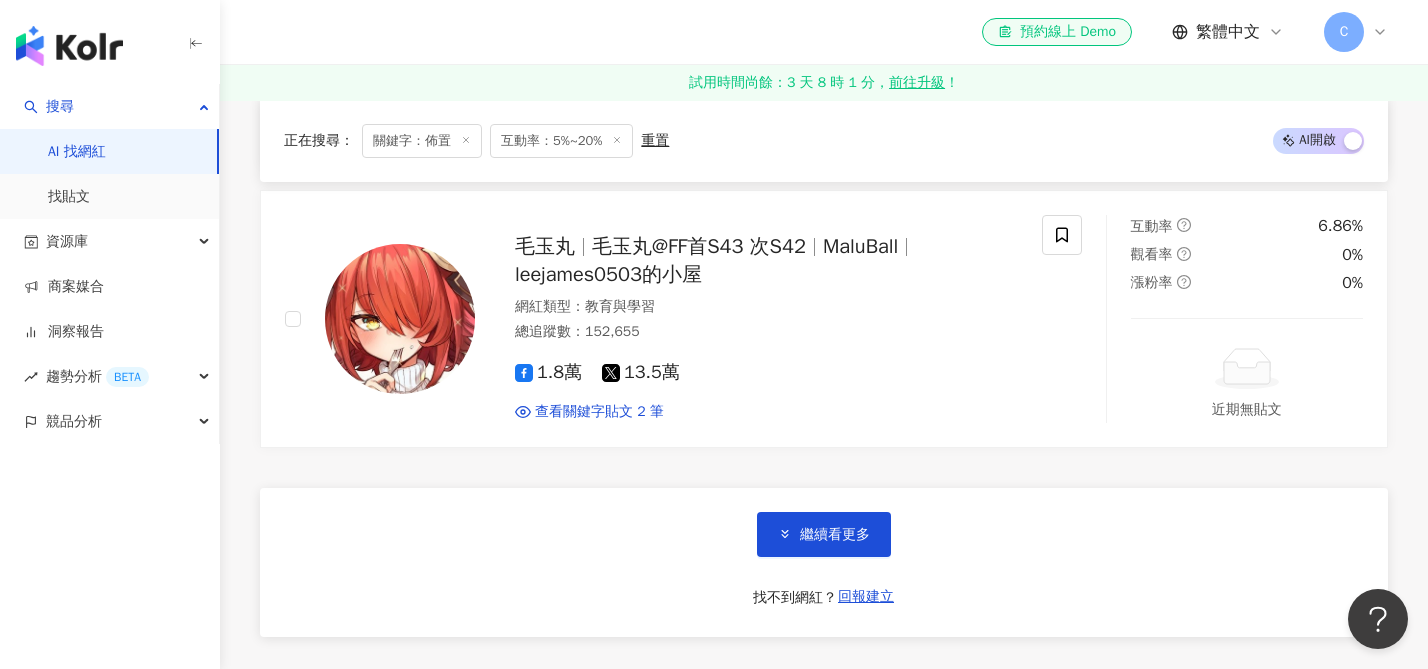 scroll, scrollTop: 10653, scrollLeft: 0, axis: vertical 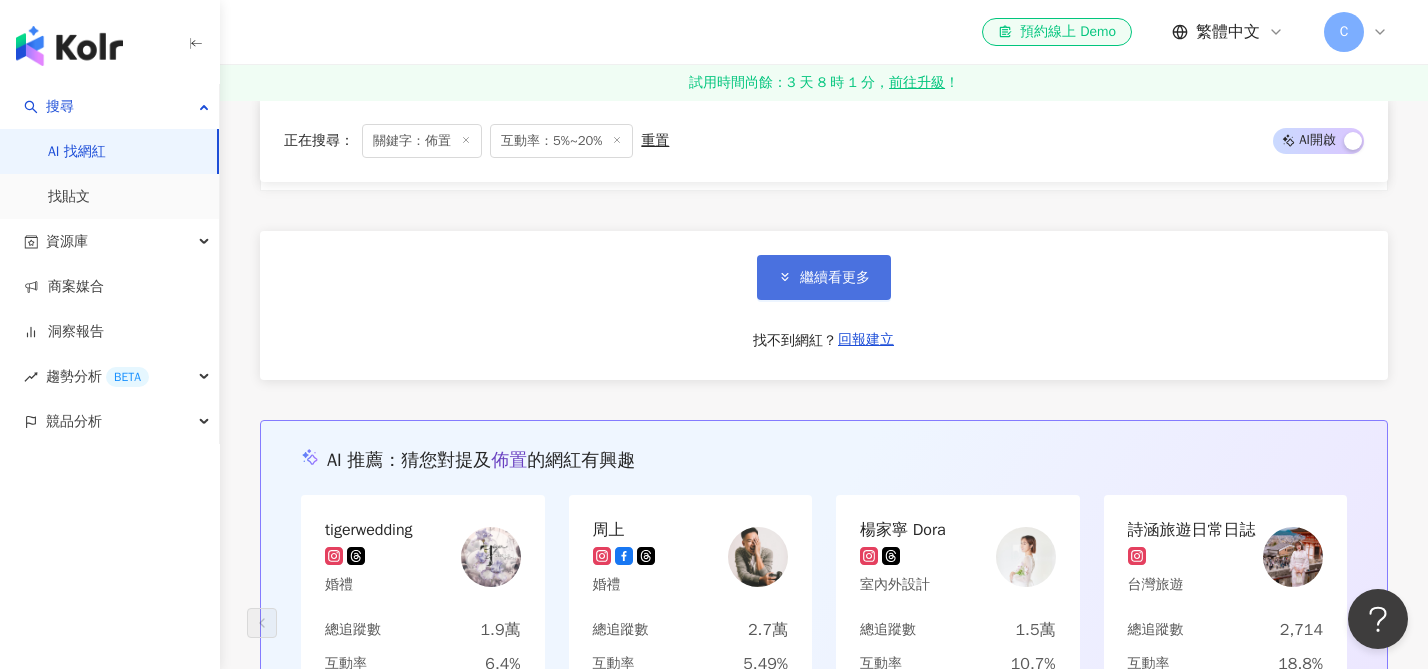 click on "繼續看更多" at bounding box center [824, 277] 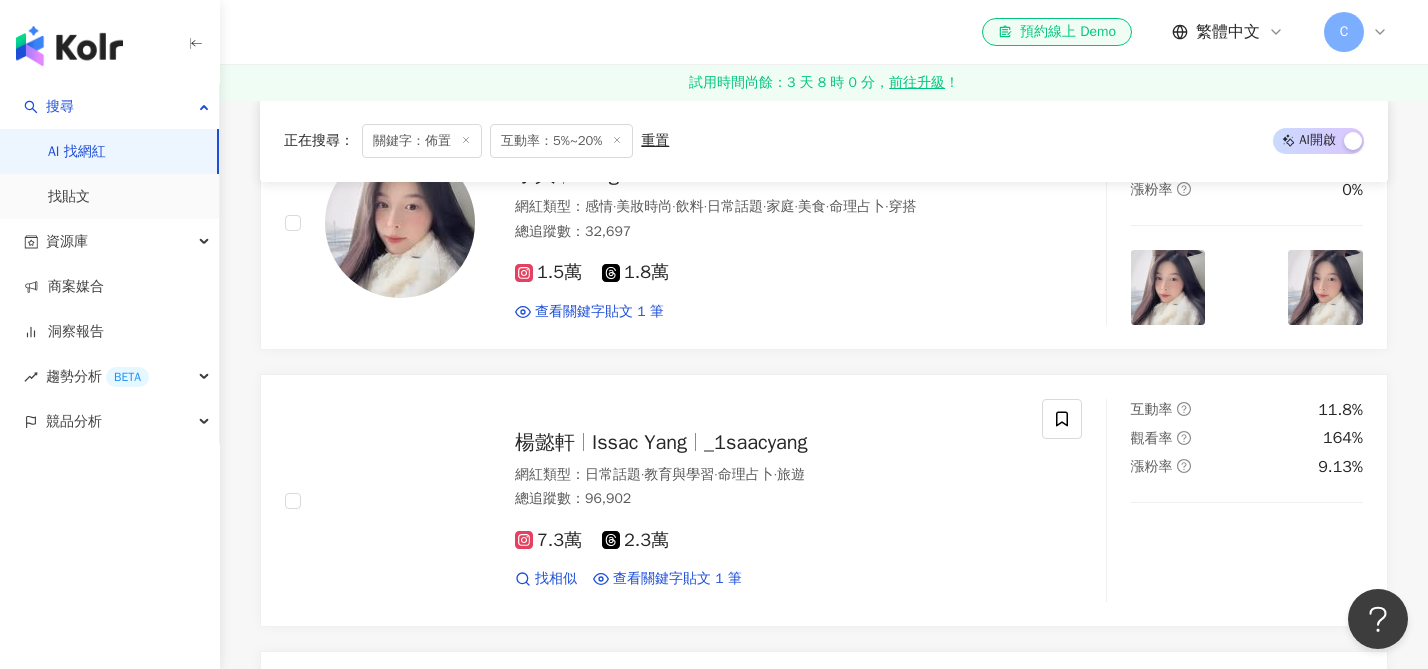 scroll, scrollTop: 11330, scrollLeft: 0, axis: vertical 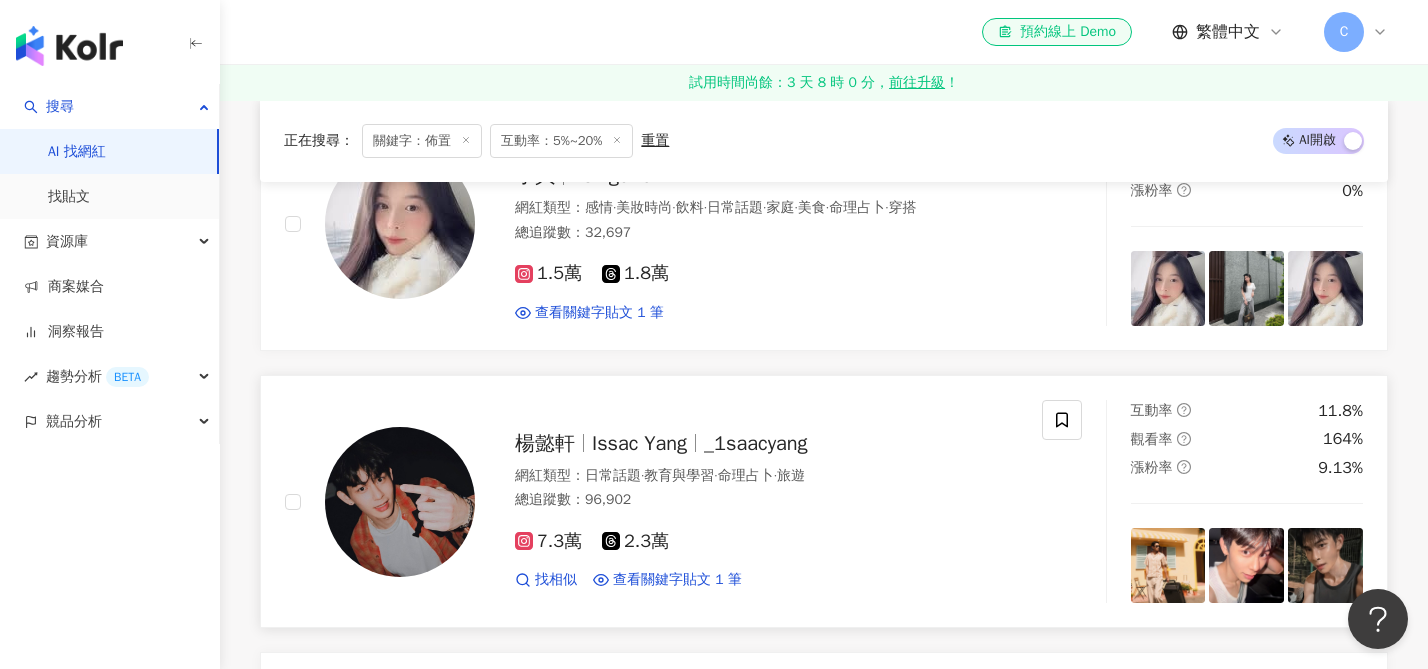 click on "楊懿軒 Issac Yang _1saacyang 網紅類型 ： 日常話題  ·  教育與學習  ·  命理占卜  ·  旅遊 總追蹤數 ： 96,902 7.3萬 2.3萬 找相似 查看關鍵字貼文 1 筆" at bounding box center [746, 502] 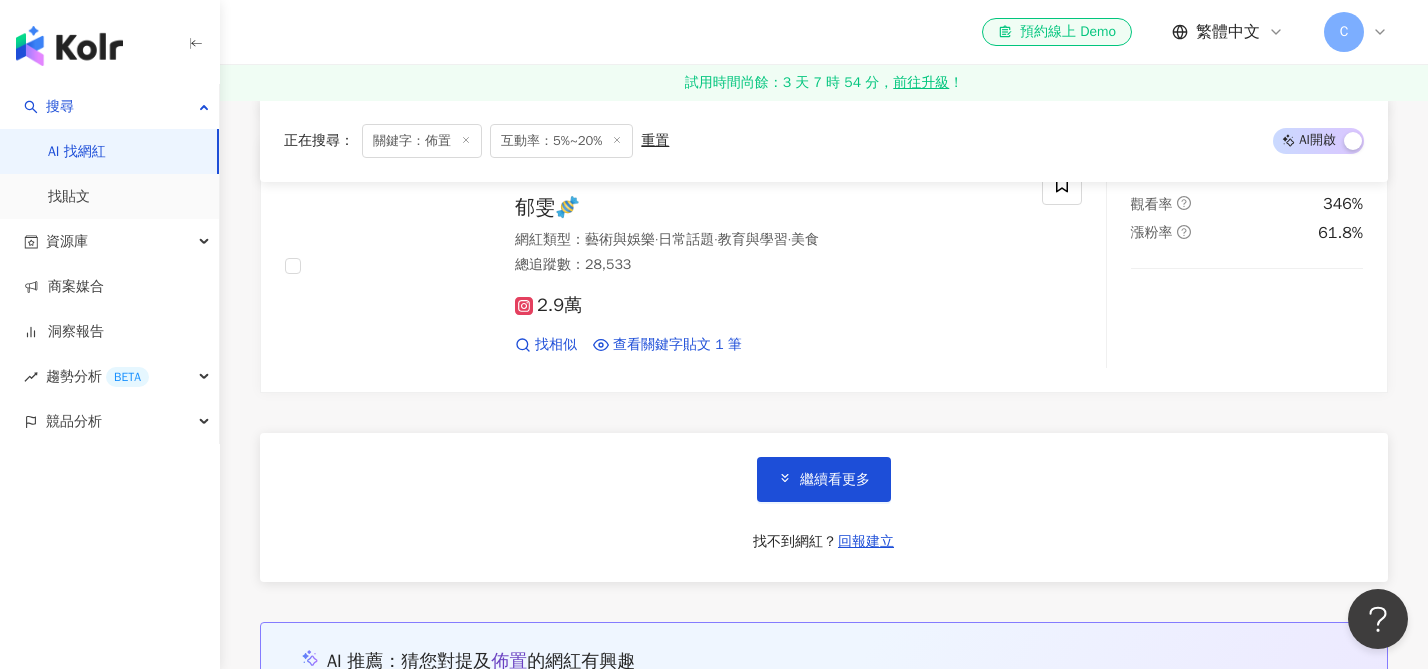 scroll, scrollTop: 13786, scrollLeft: 0, axis: vertical 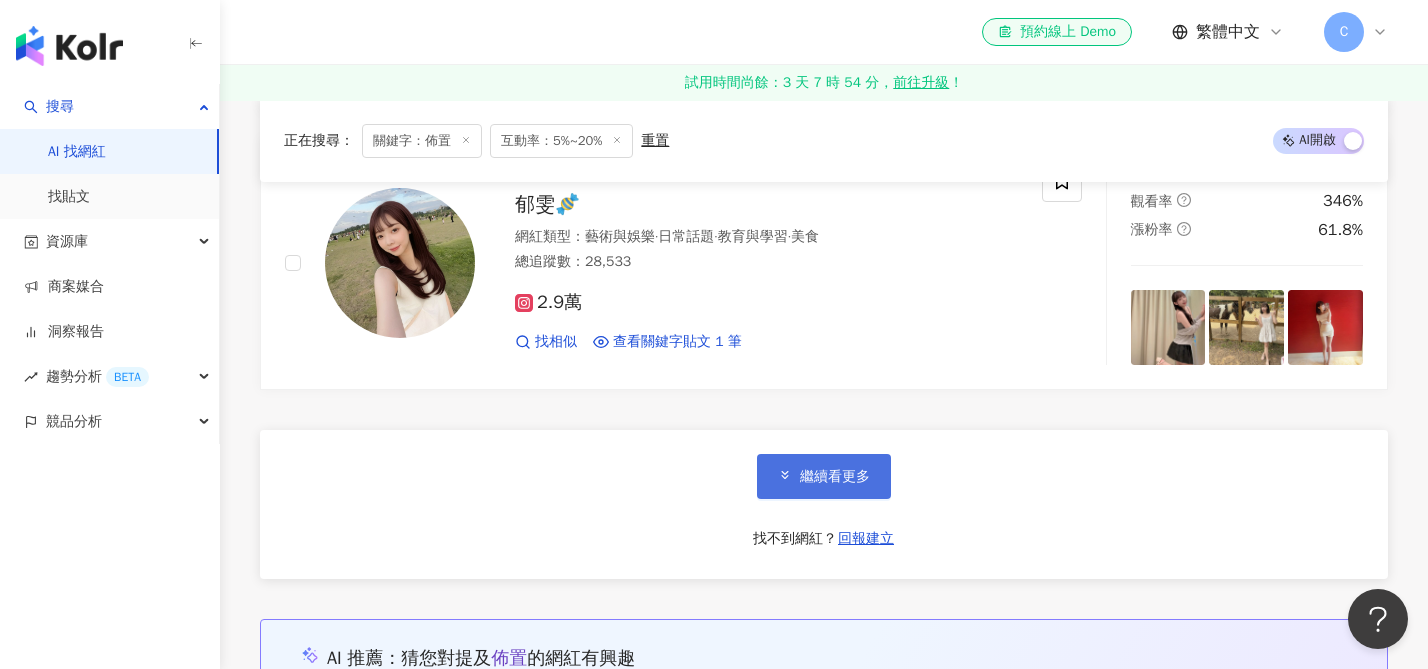click on "繼續看更多" at bounding box center (824, 476) 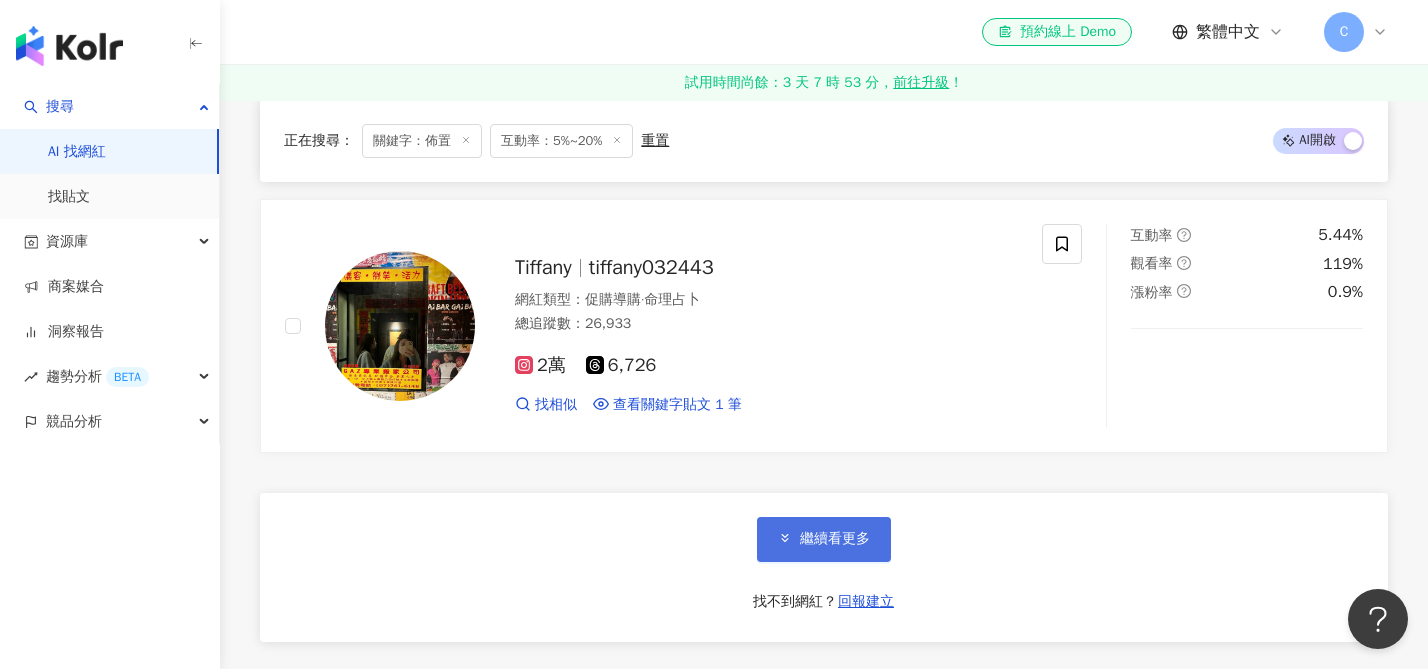 scroll, scrollTop: 17064, scrollLeft: 0, axis: vertical 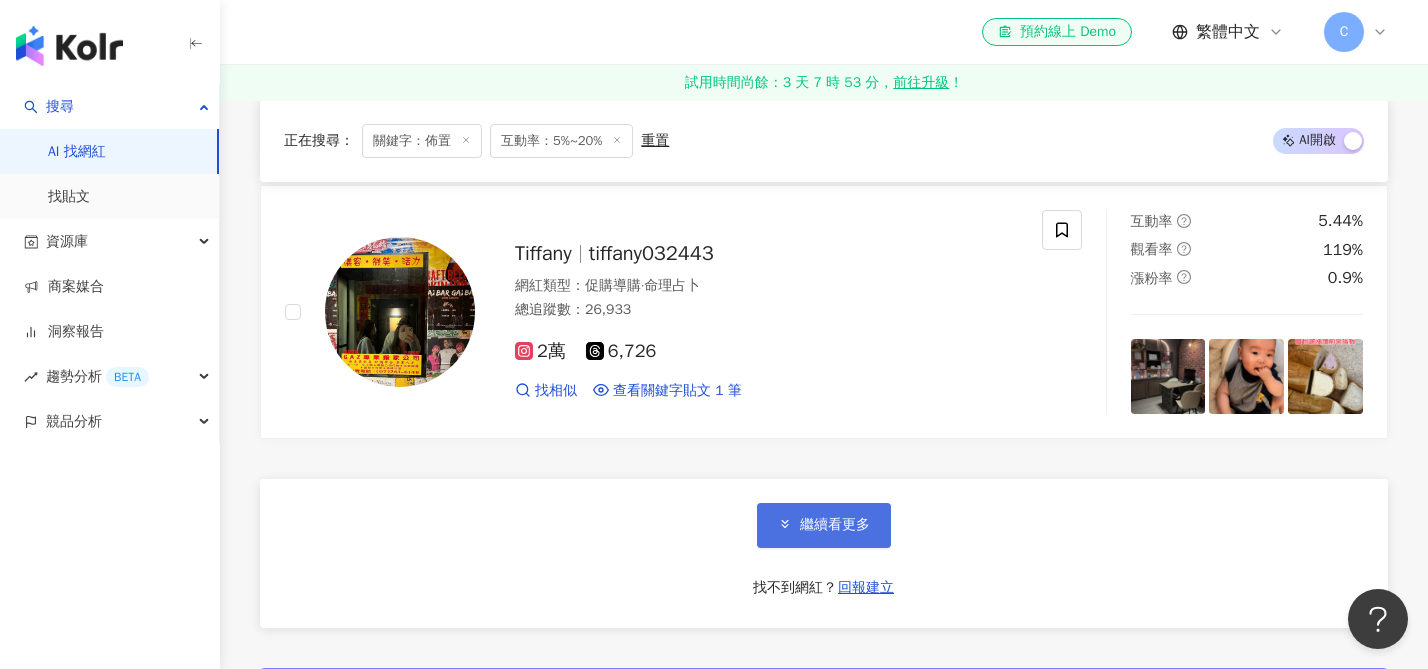 click on "繼續看更多" at bounding box center (824, 525) 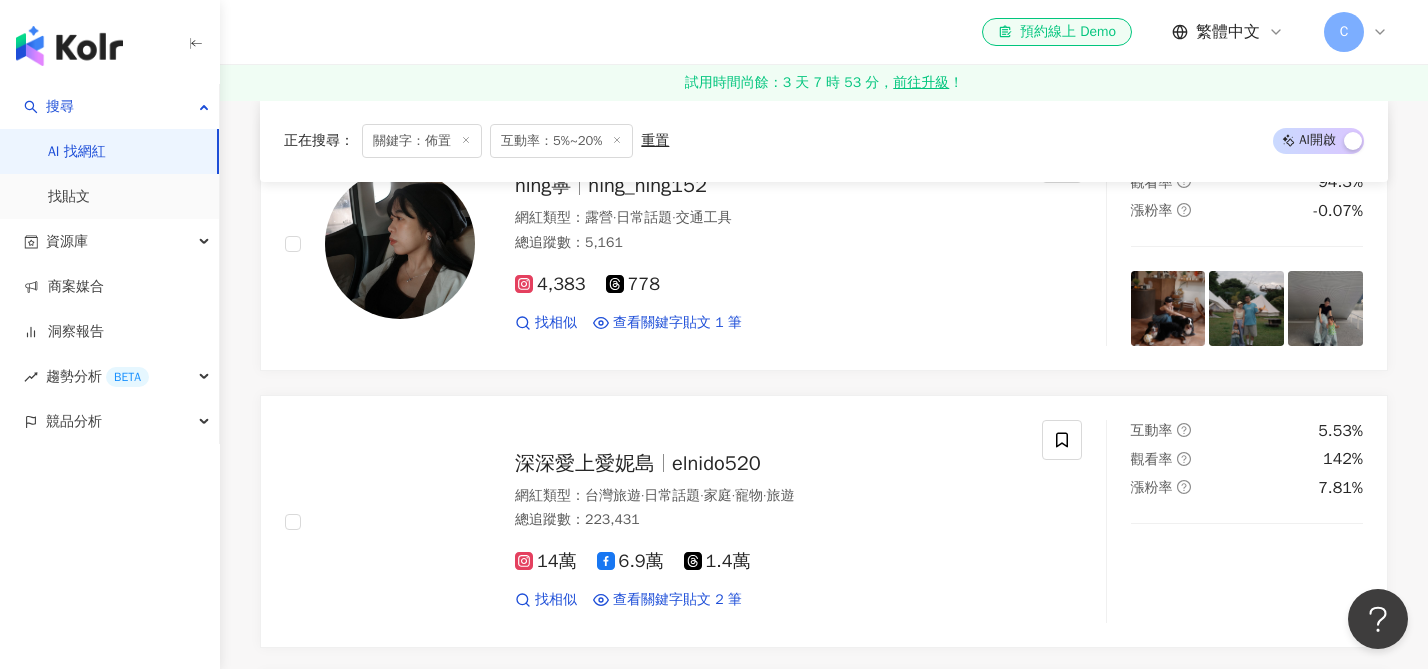 scroll, scrollTop: 17690, scrollLeft: 0, axis: vertical 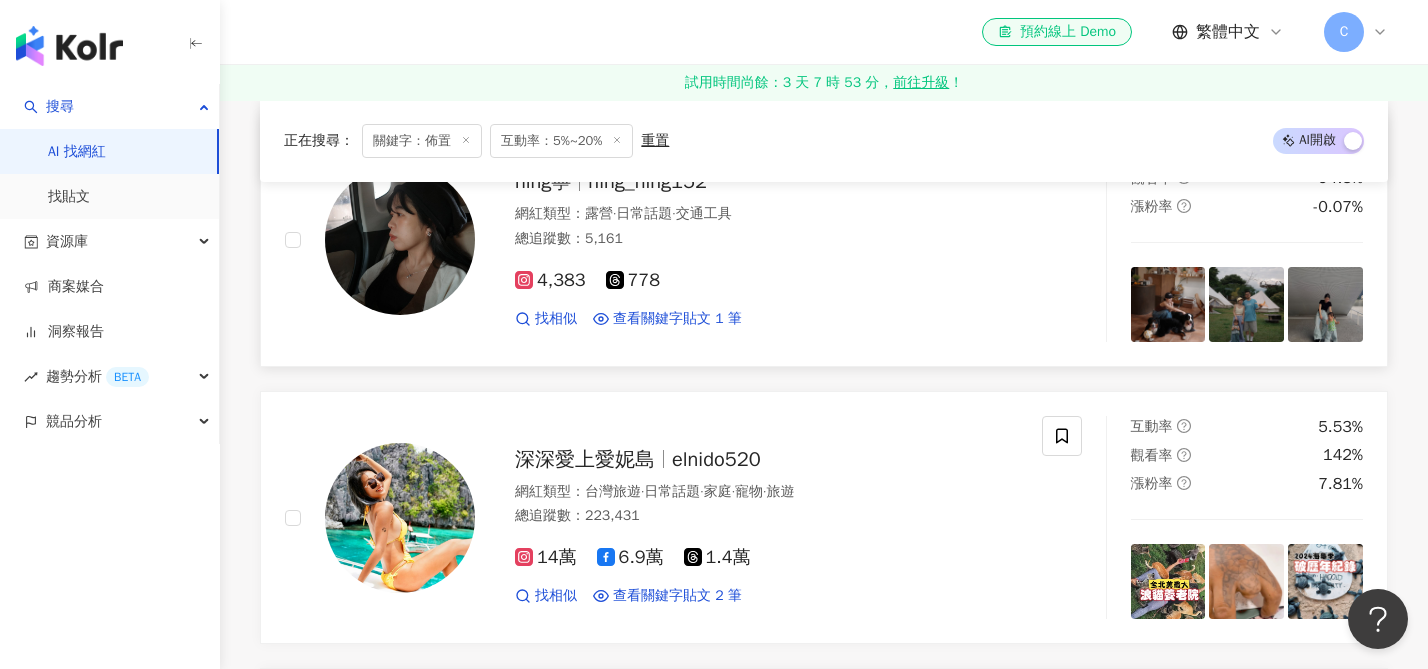 click on "網紅類型 ： 露營  ·  日常話題  ·  交通工具" at bounding box center [766, 214] 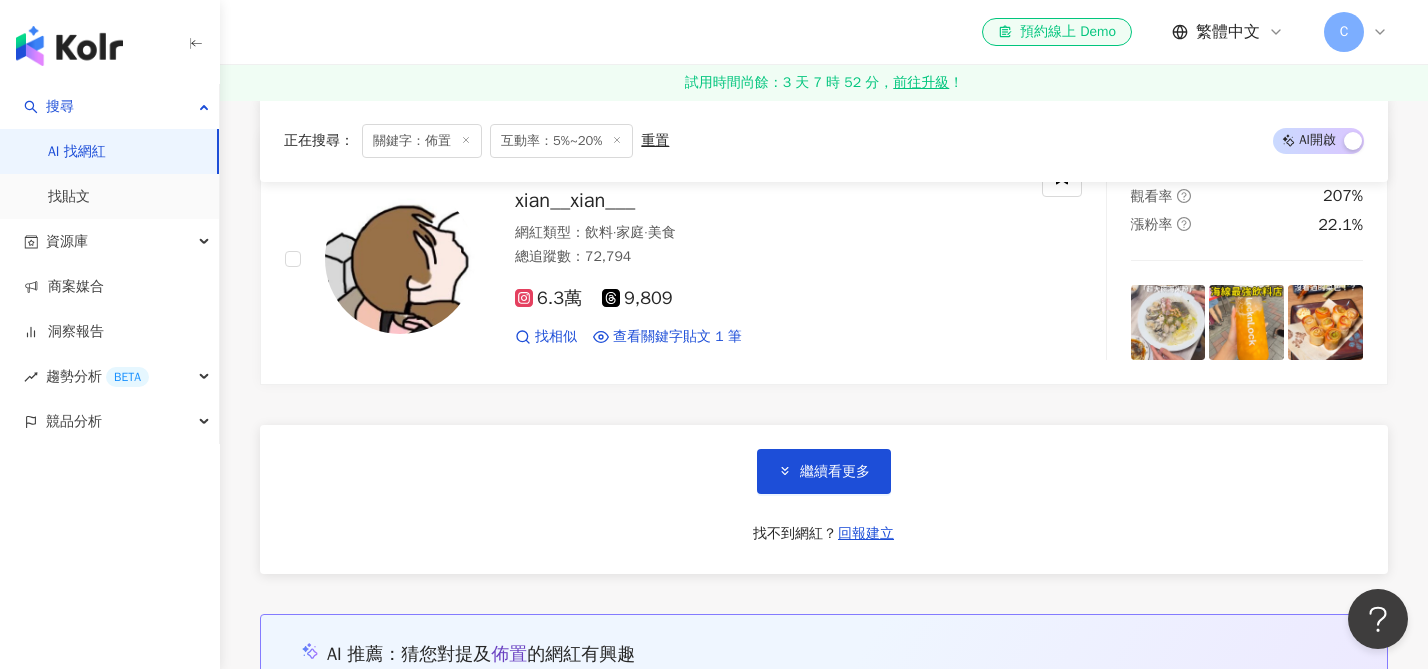 scroll, scrollTop: 20563, scrollLeft: 0, axis: vertical 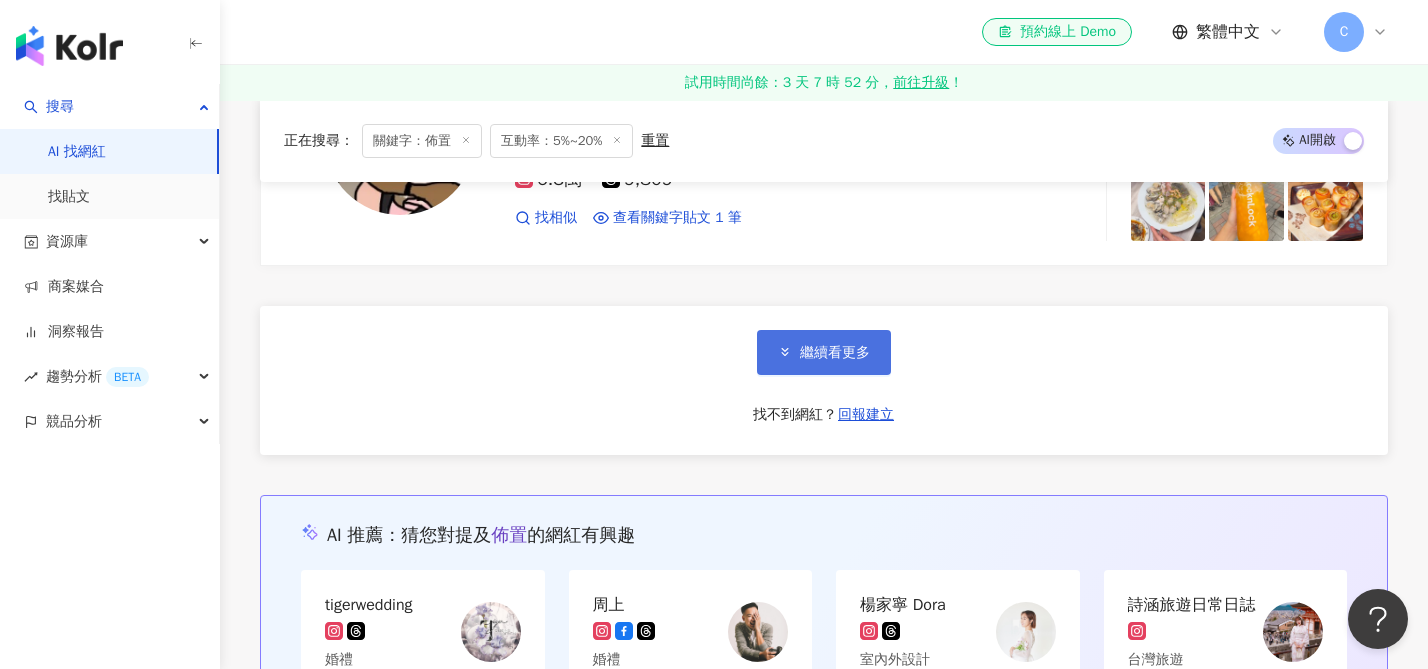 click on "繼續看更多" at bounding box center (835, 353) 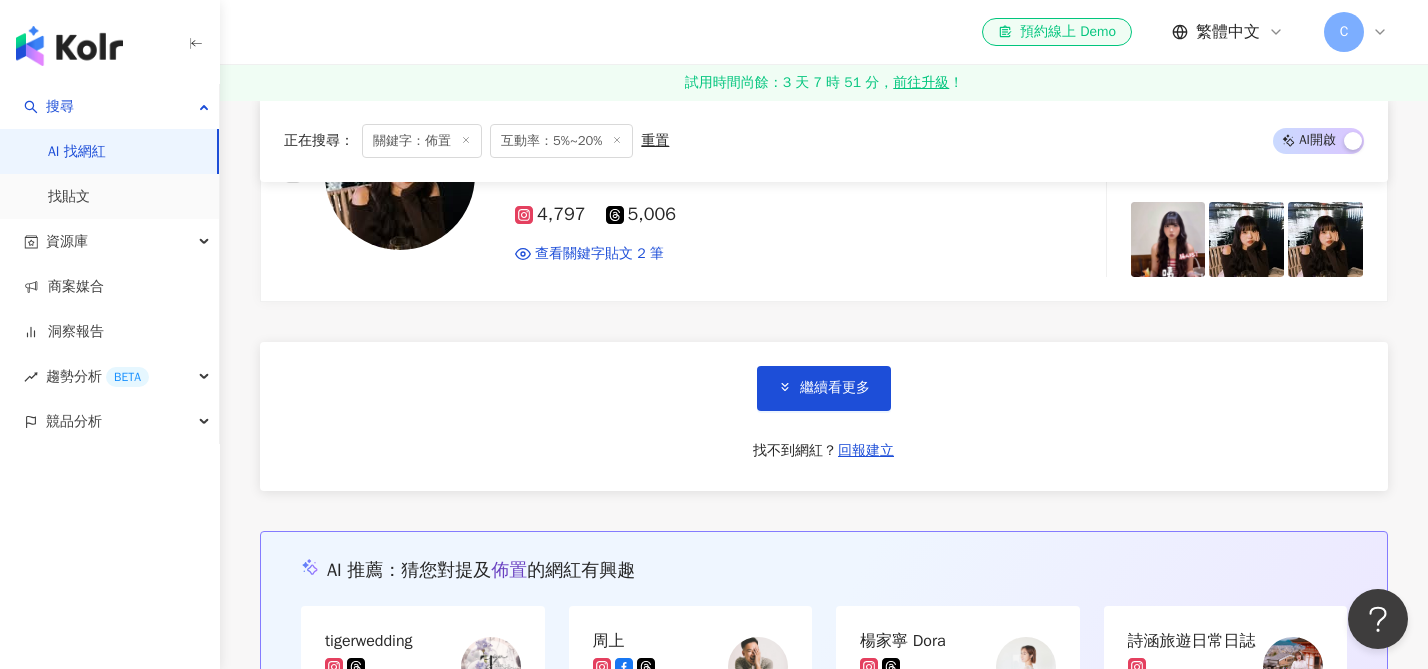 scroll, scrollTop: 23887, scrollLeft: 0, axis: vertical 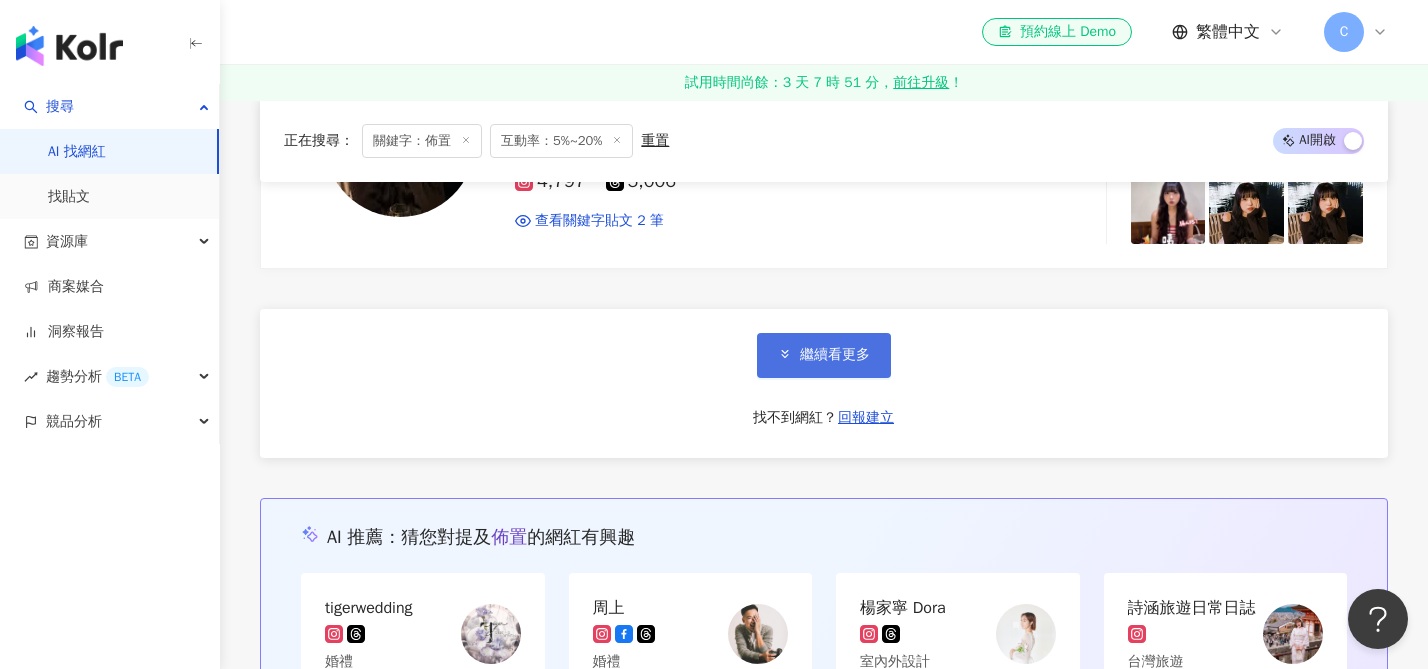 click on "繼續看更多" at bounding box center [824, 355] 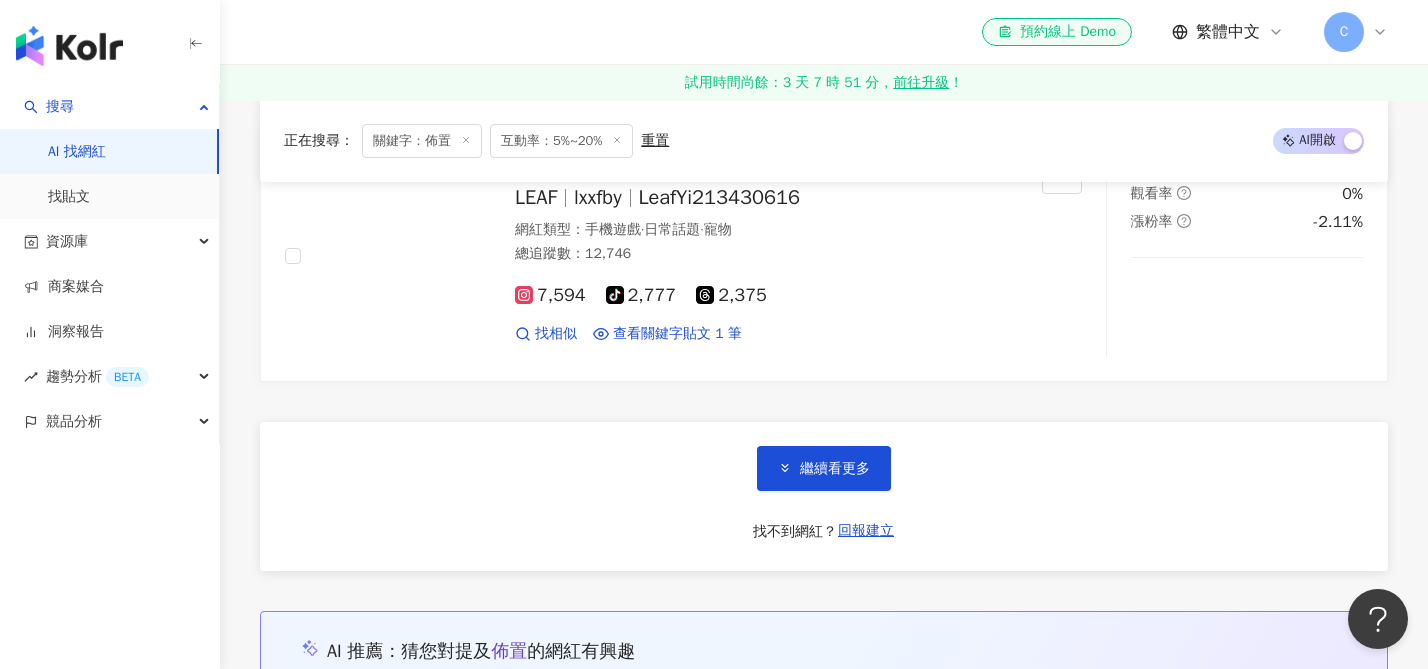 scroll, scrollTop: 27113, scrollLeft: 0, axis: vertical 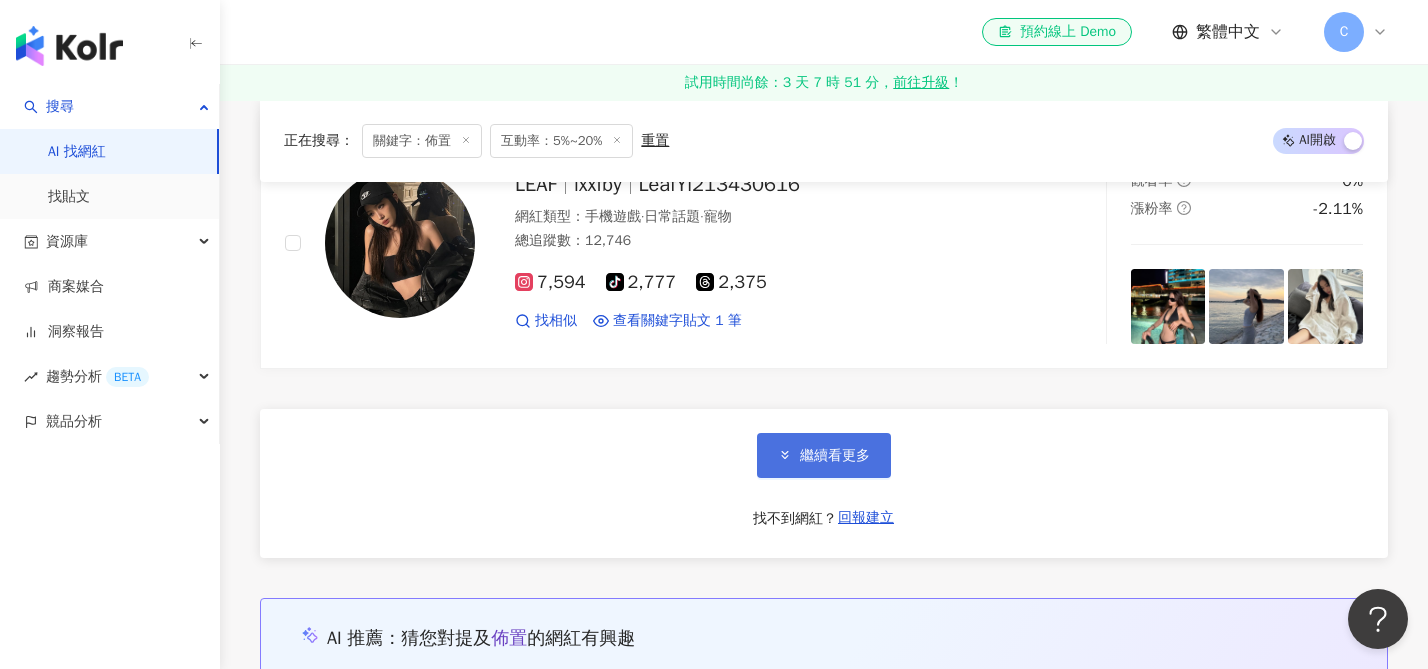 click on "繼續看更多" at bounding box center [824, 455] 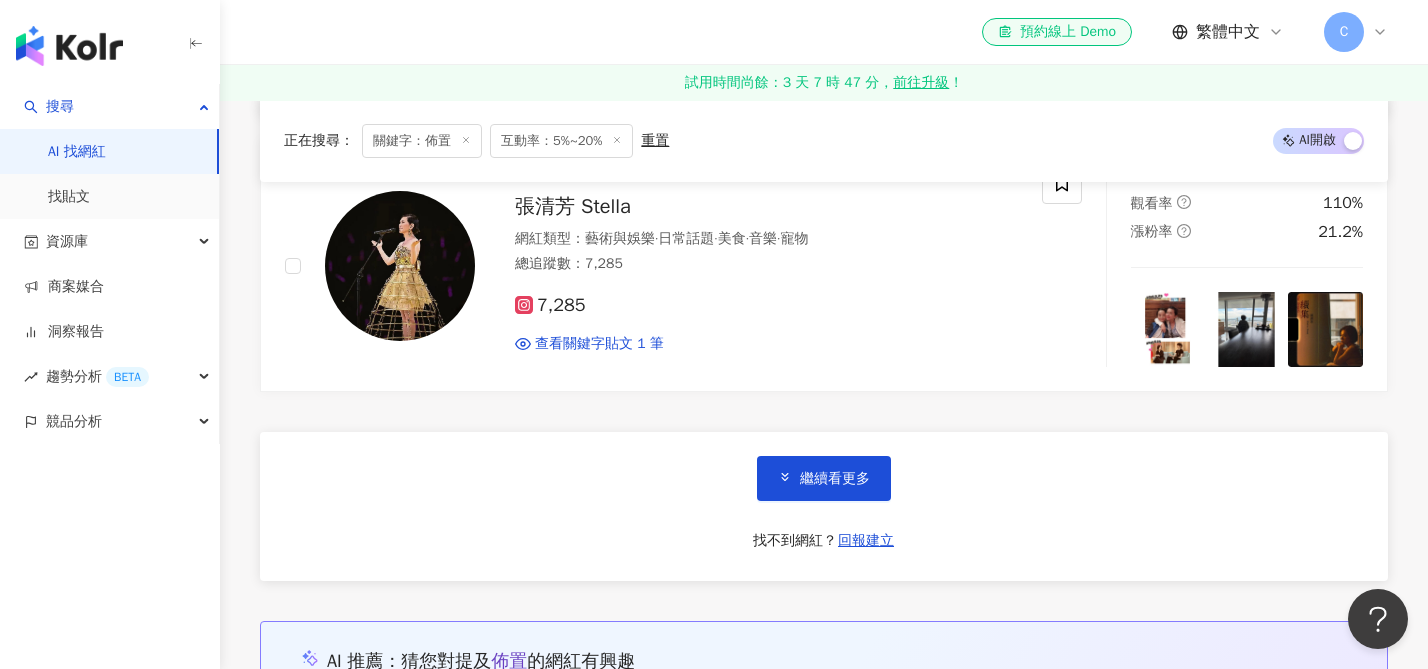 scroll, scrollTop: 30415, scrollLeft: 0, axis: vertical 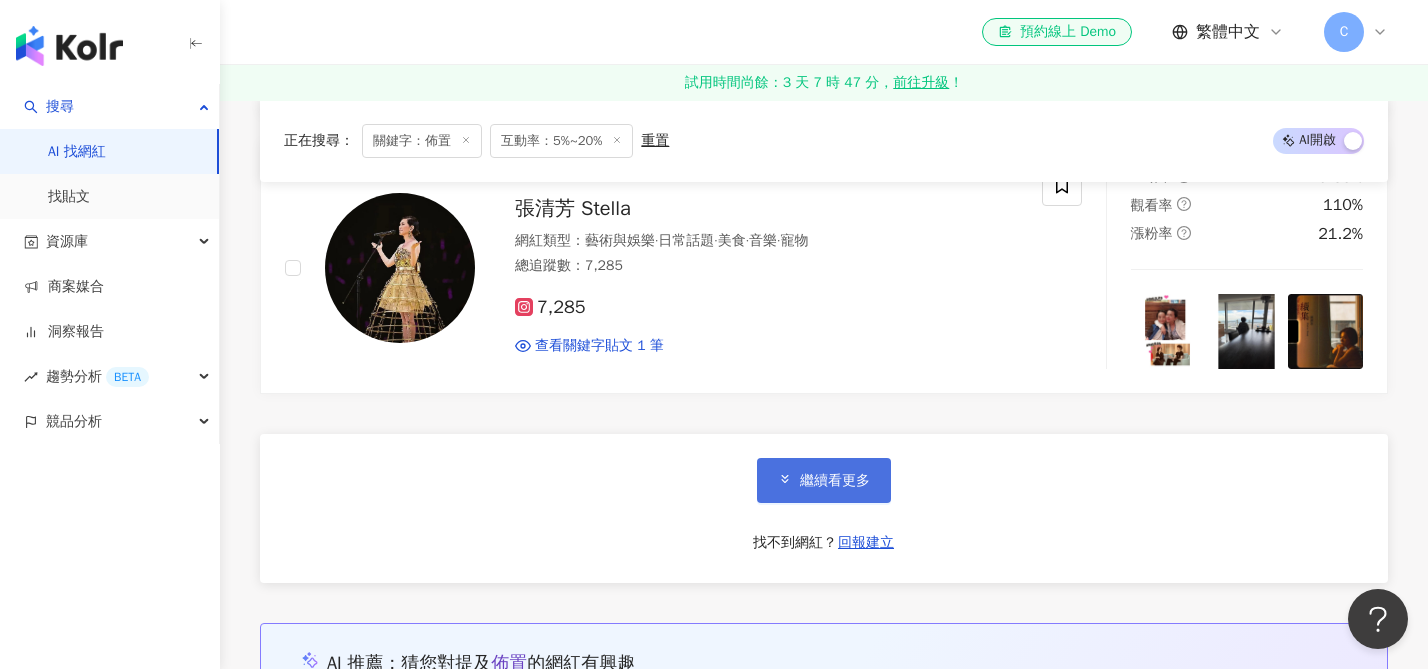 click 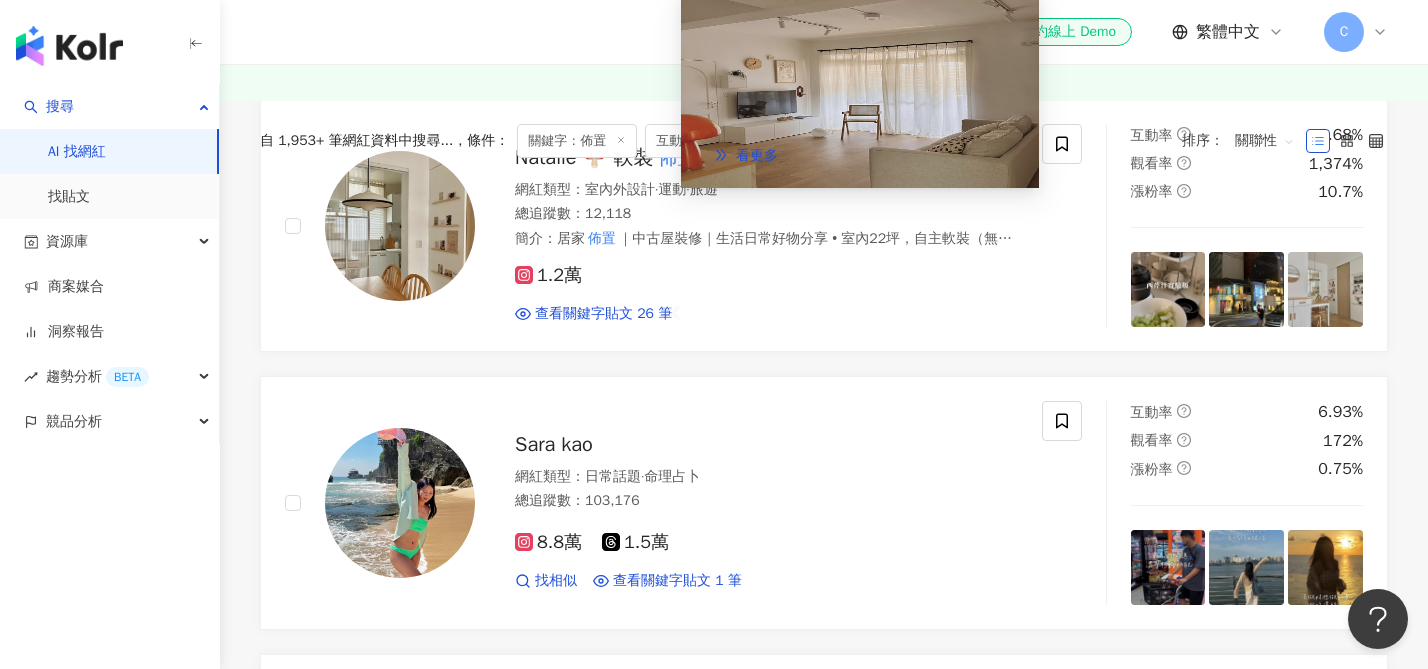 scroll, scrollTop: 0, scrollLeft: 0, axis: both 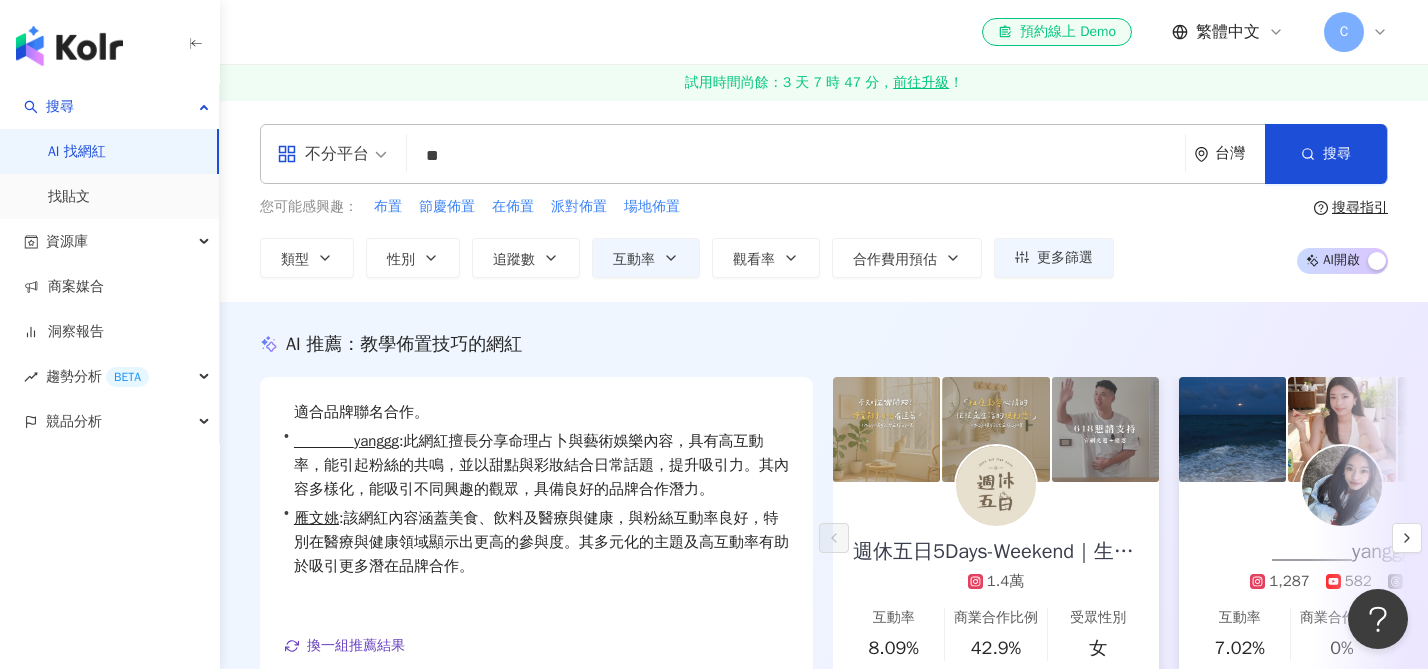 click on "**" at bounding box center (796, 156) 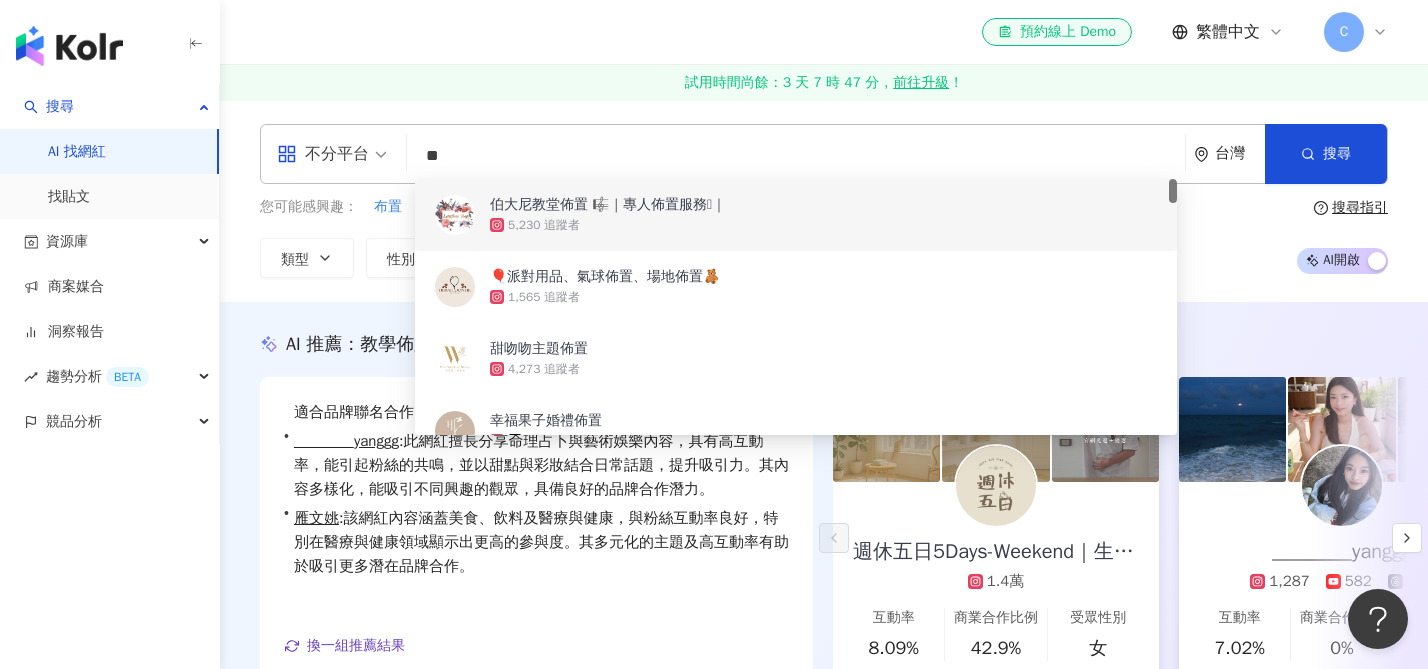 type on "*" 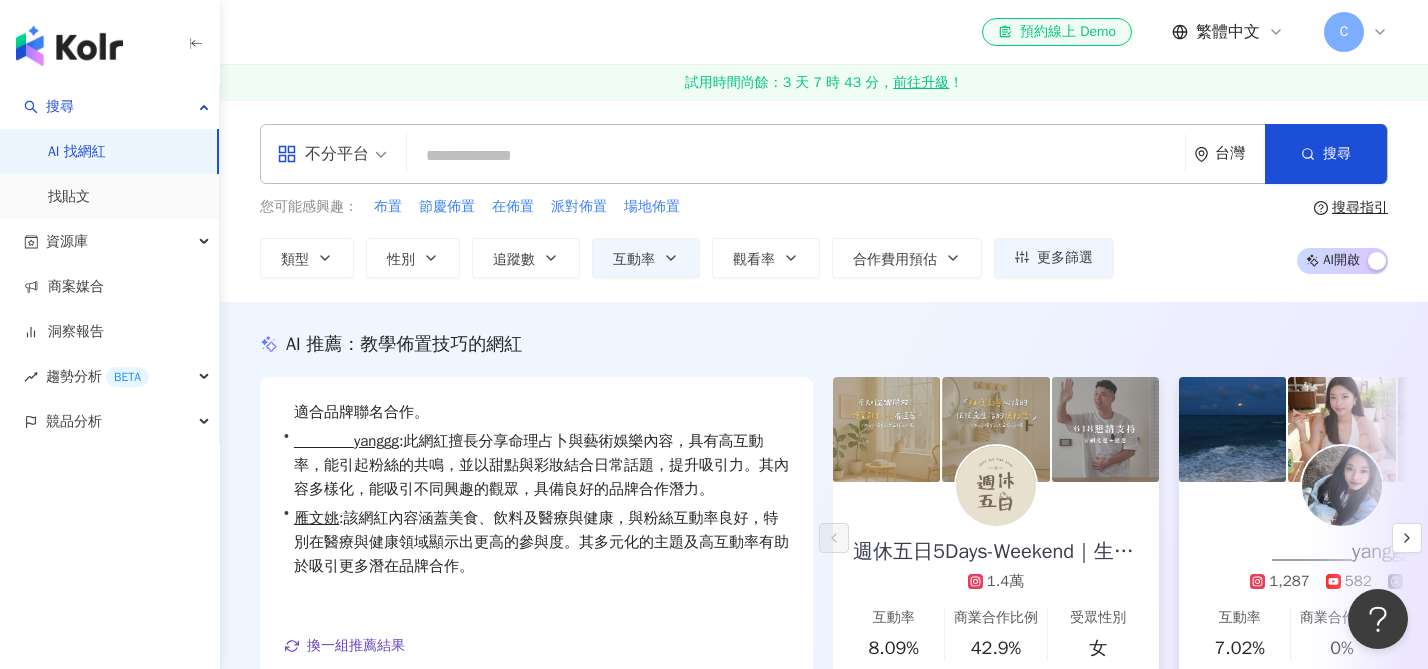 click on "搜尋 AI 找網紅 找貼文 資源庫 商案媒合 洞察報告 趨勢分析 BETA 競品分析 el-icon-cs 預約線上 Demo 繁體中文 C 試用時間尚餘：3 天 7 時 43 分， 前往升級 ！ 不分平台 台灣 搜尋 8592194d-6f4e-4c70-9f58-9aa65ca09b5f 伯大尼教堂佈置 🎼｜專人佈置服務🫧｜ 5,230   追蹤者 🎈派對用品、氣球佈置、場地佈置🧸 1,565   追蹤者 甜吻吻主題佈置 4,273   追蹤者 幸福果子婚禮佈置 3,973   追蹤者 Miss V 44,795   追蹤者 您可能感興趣： 布置  節慶佈置  在佈置  派對佈置  場地佈置  類型 性別 追蹤數 互動率 觀看率 合作費用預估  更多篩選 *  -  ******* 不限 小型 奈米網紅 (<1萬) 微型網紅 (1萬-3萬) 小型網紅 (3萬-5萬) 中型 中小型網紅 (5萬-10萬) 中型網紅 (10萬-30萬) 中大型網紅 (30萬-50萬) 大型 大型網紅 (50萬-100萬) 百萬網紅 (>100萬) * %  -  ** % 不限 5% 以下 5%~20% 20% 以上 搜尋指引 AI  開啟 AI  關閉 AI 推薦 ：" at bounding box center [714, 334] 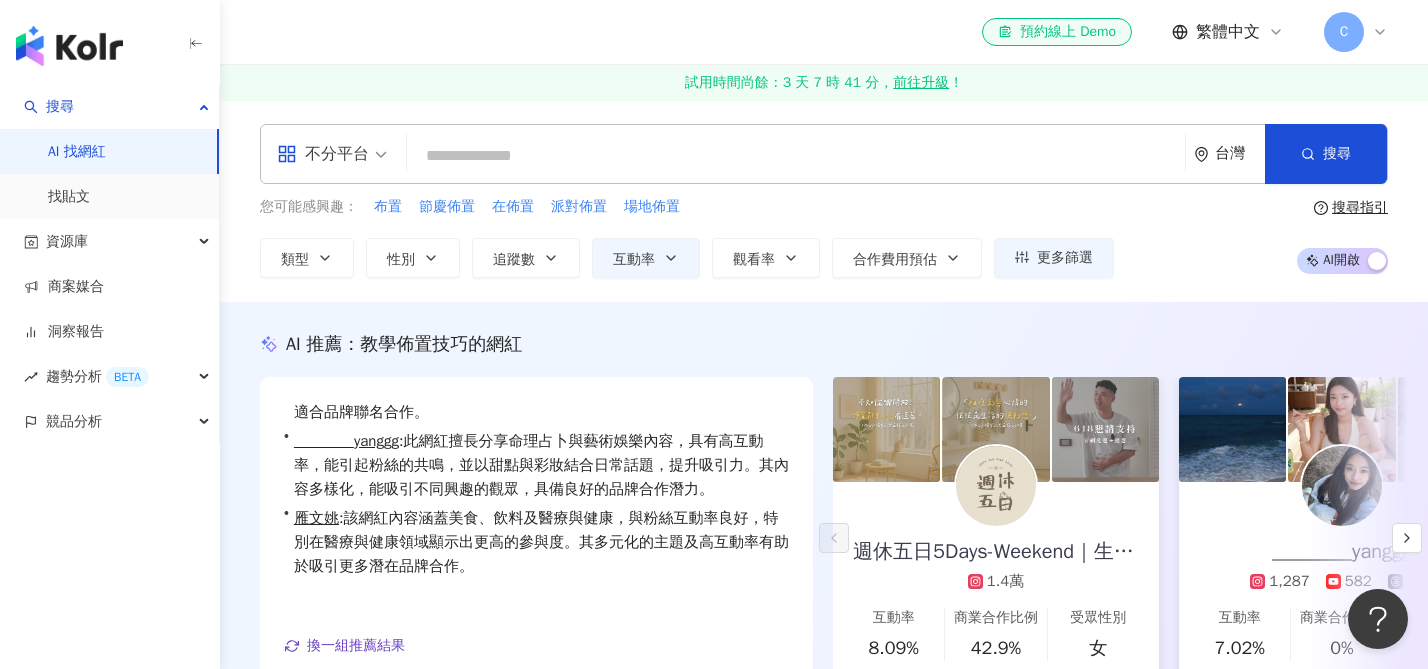 click at bounding box center [796, 156] 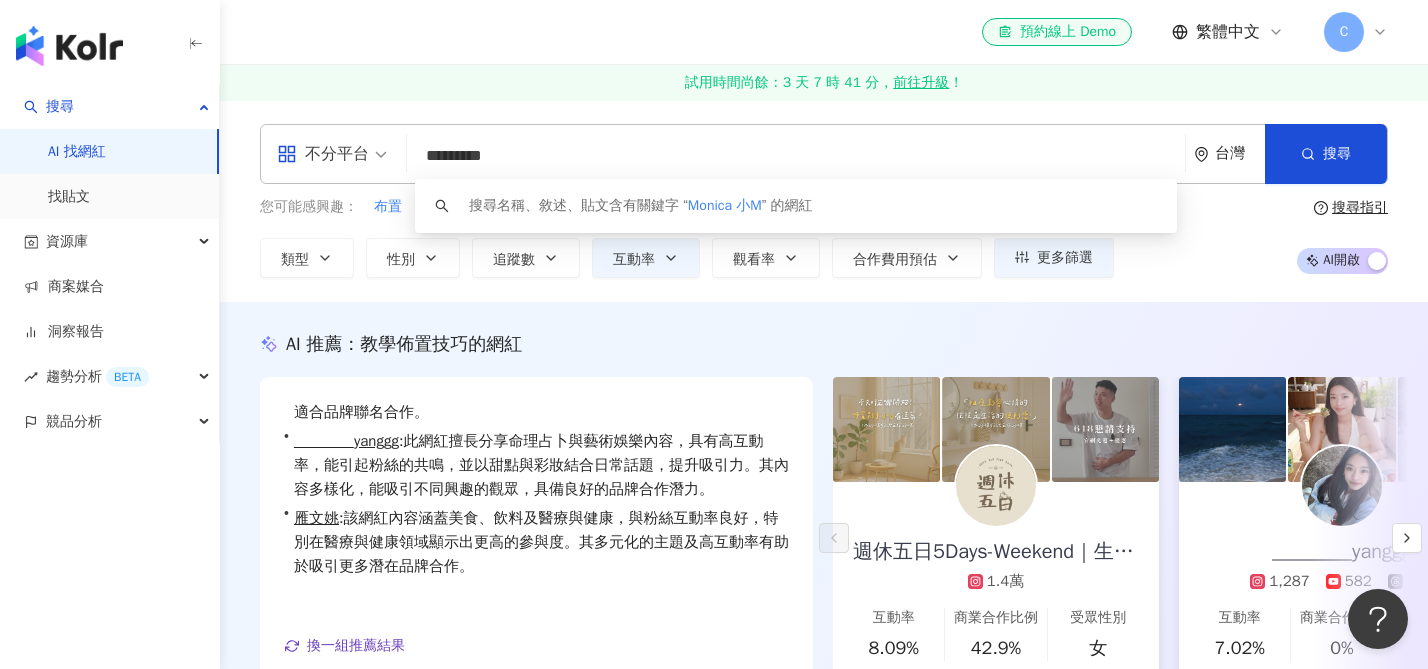 type on "**********" 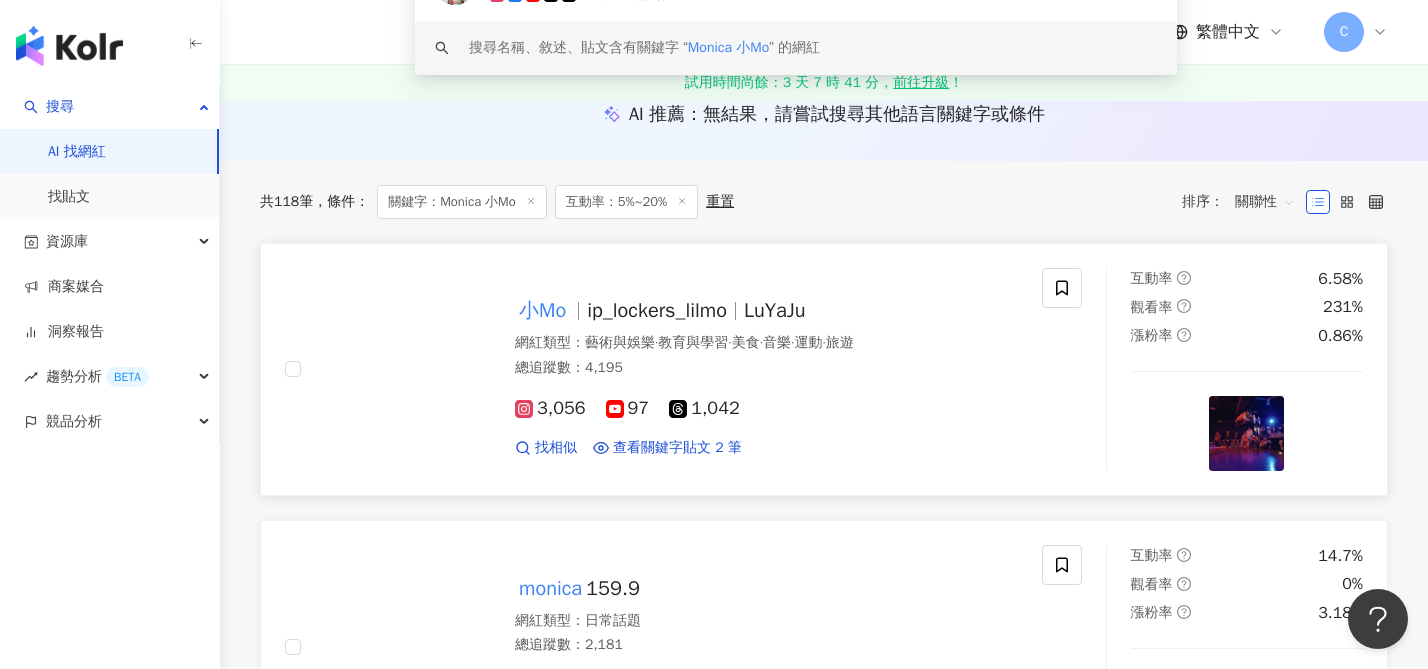 scroll, scrollTop: 0, scrollLeft: 0, axis: both 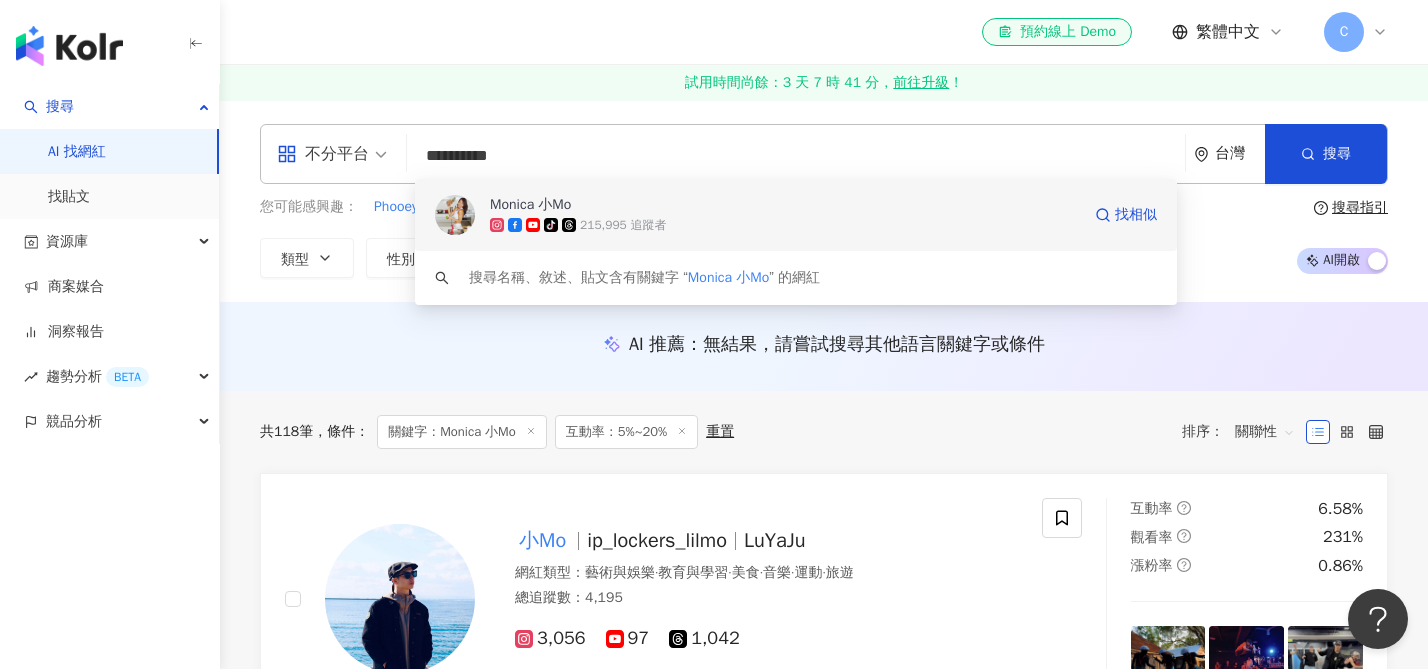 click 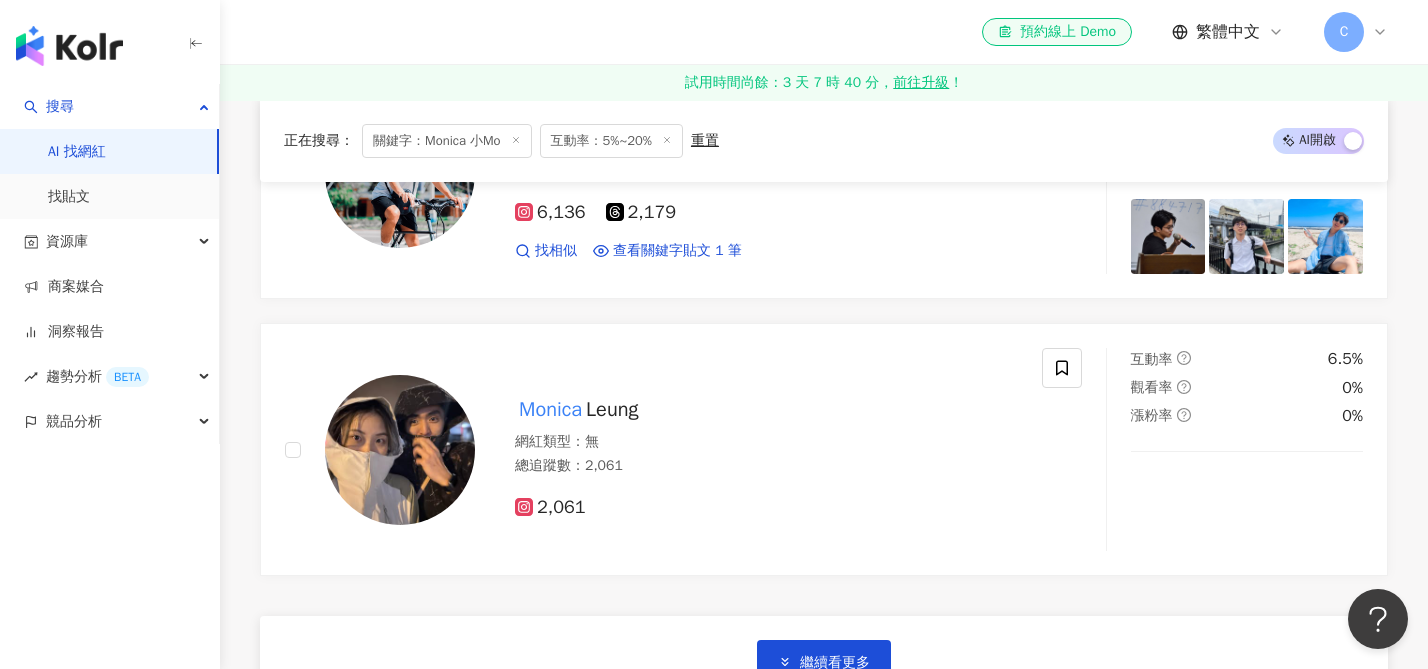 scroll, scrollTop: 3197, scrollLeft: 0, axis: vertical 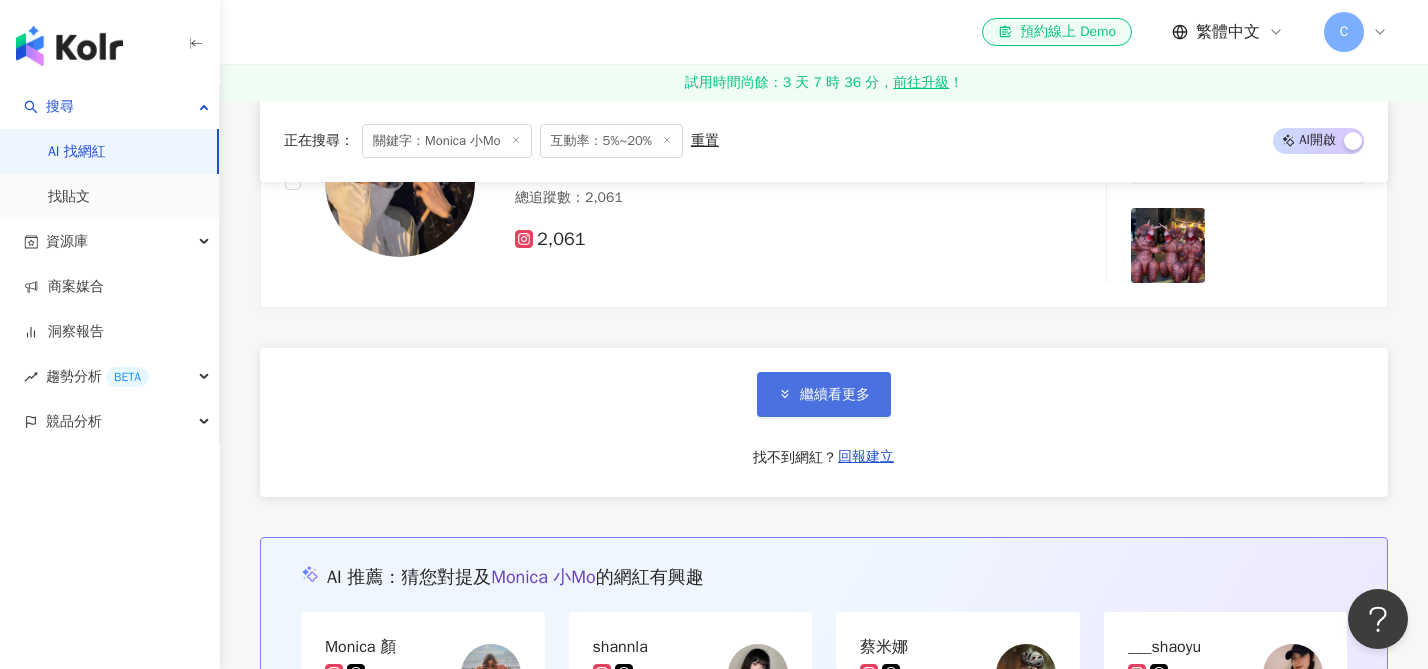 click on "繼續看更多" at bounding box center [824, 394] 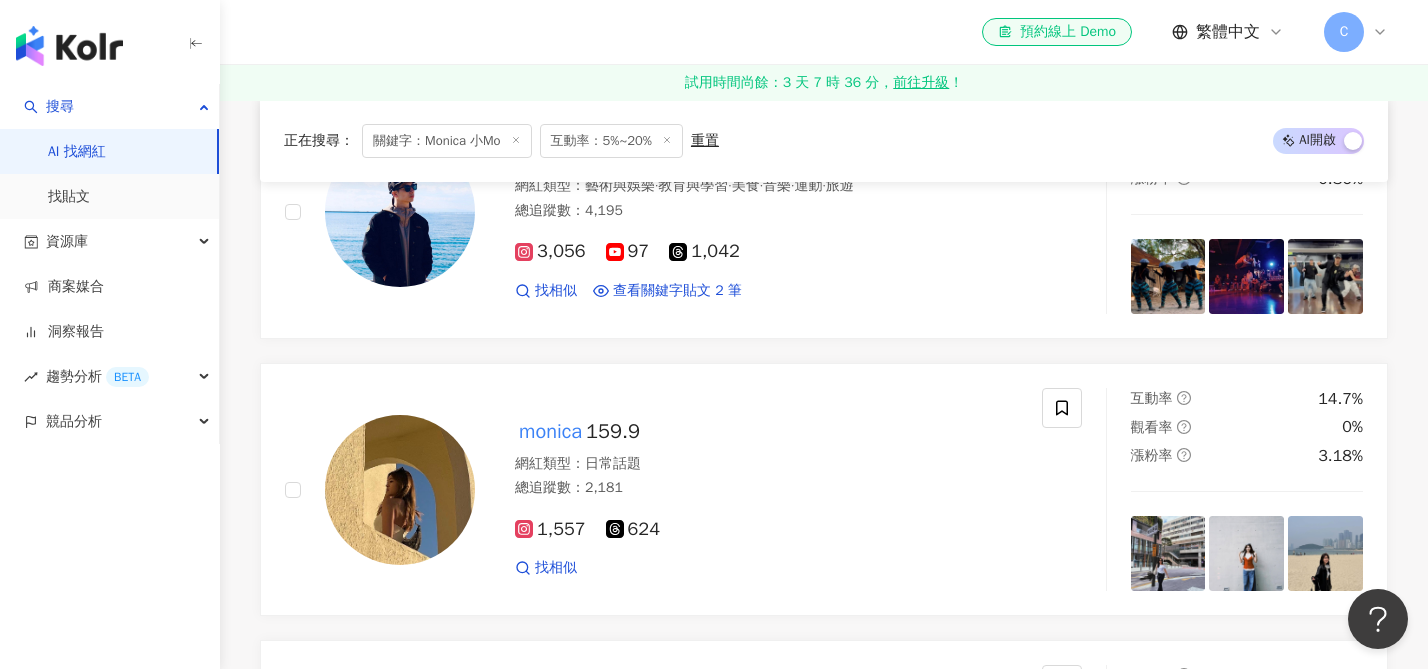 scroll, scrollTop: 0, scrollLeft: 0, axis: both 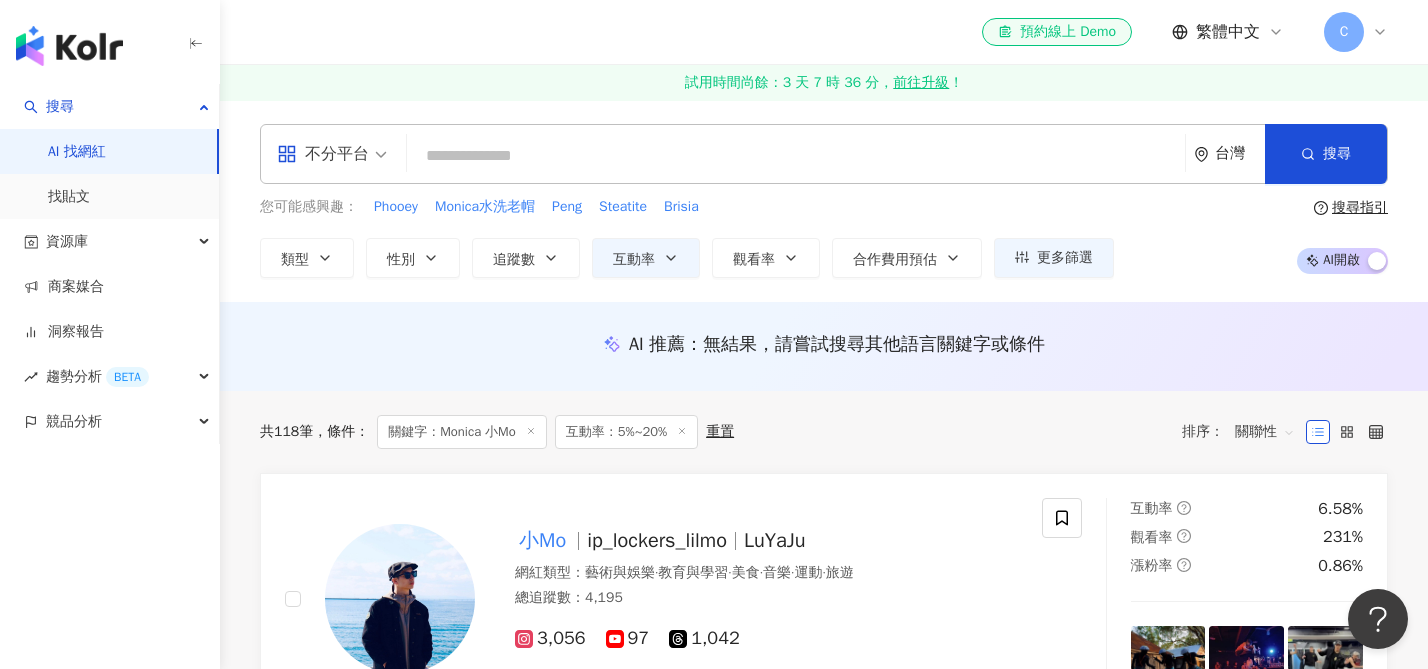 click at bounding box center [796, 156] 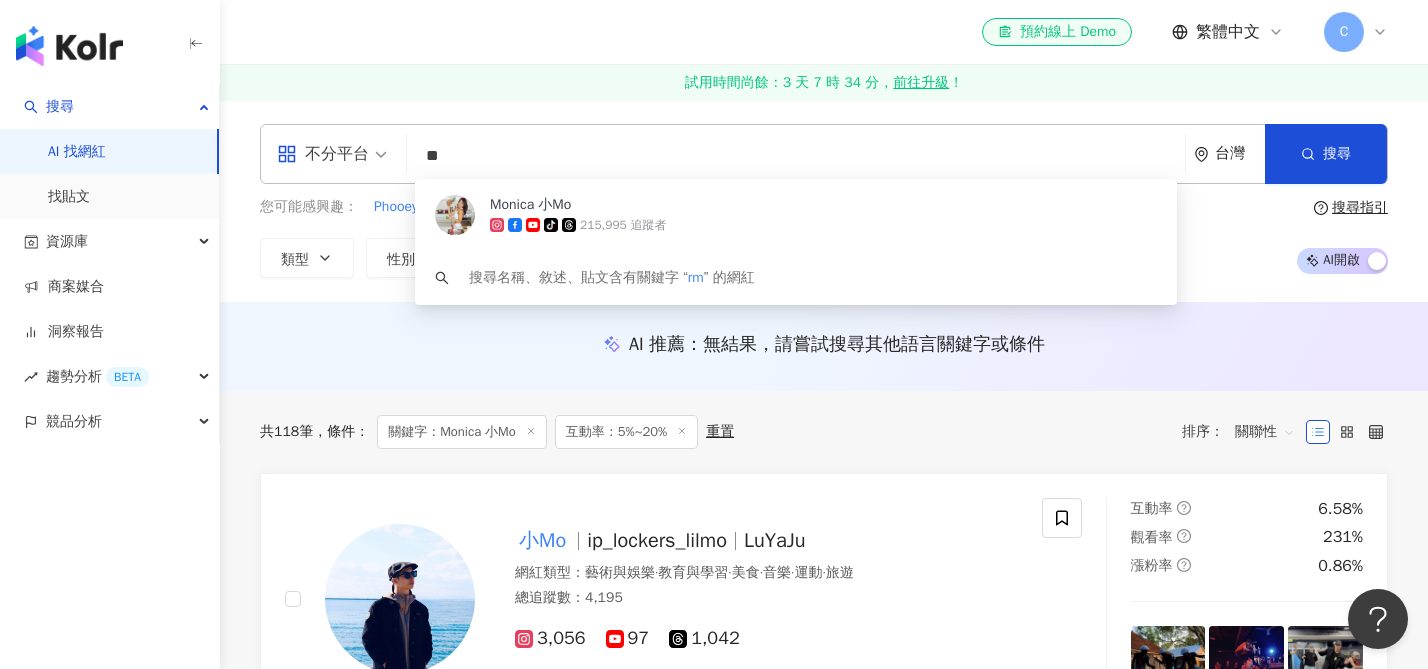type on "*" 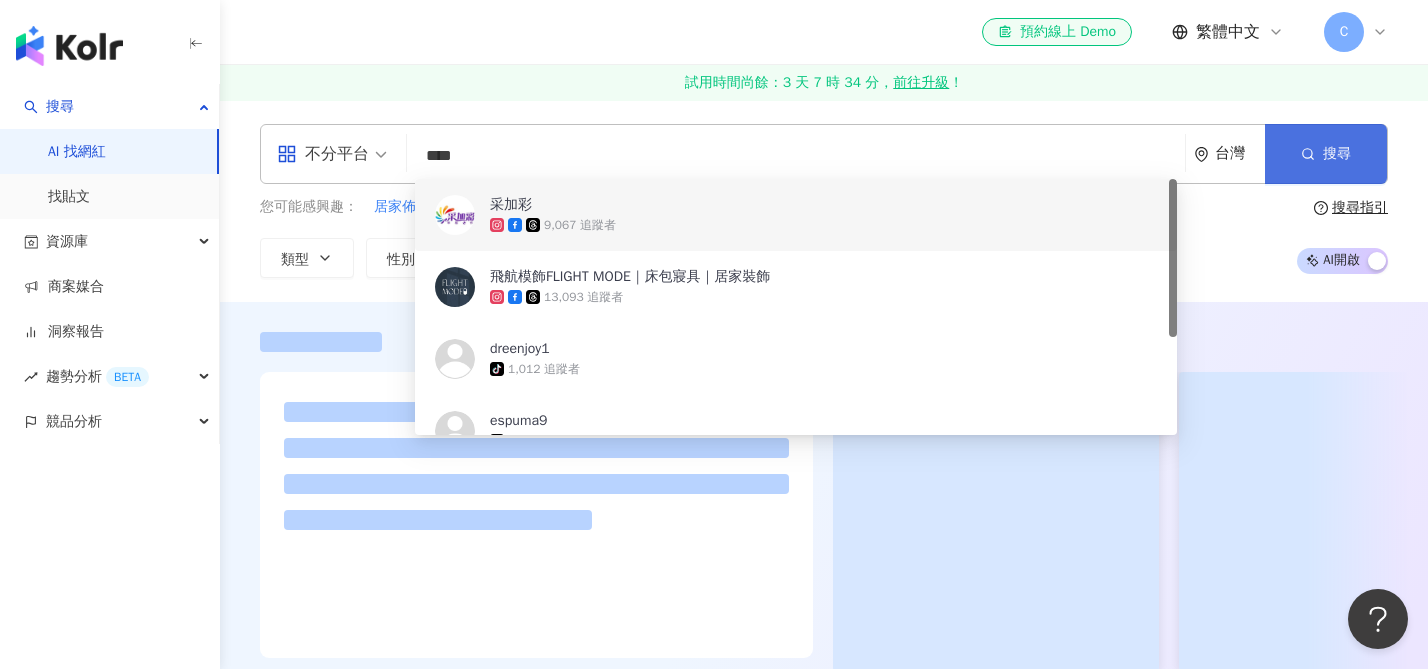 click 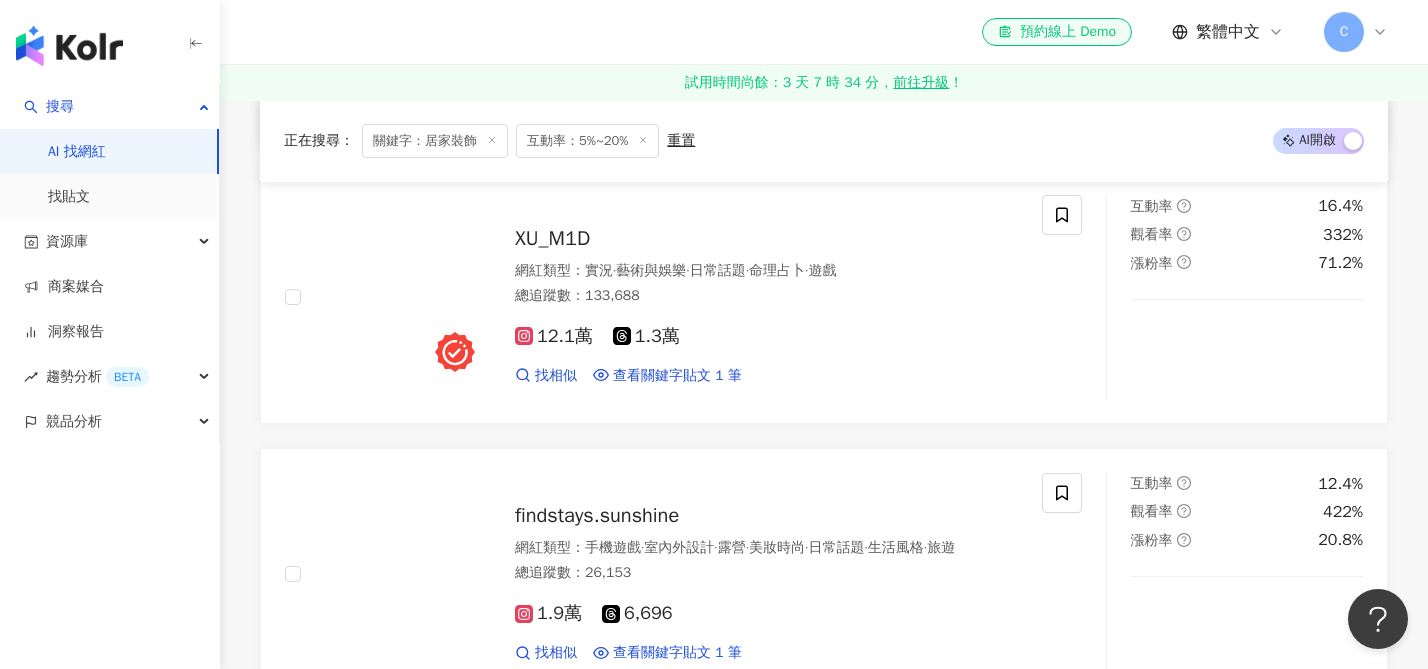 scroll, scrollTop: 1281, scrollLeft: 0, axis: vertical 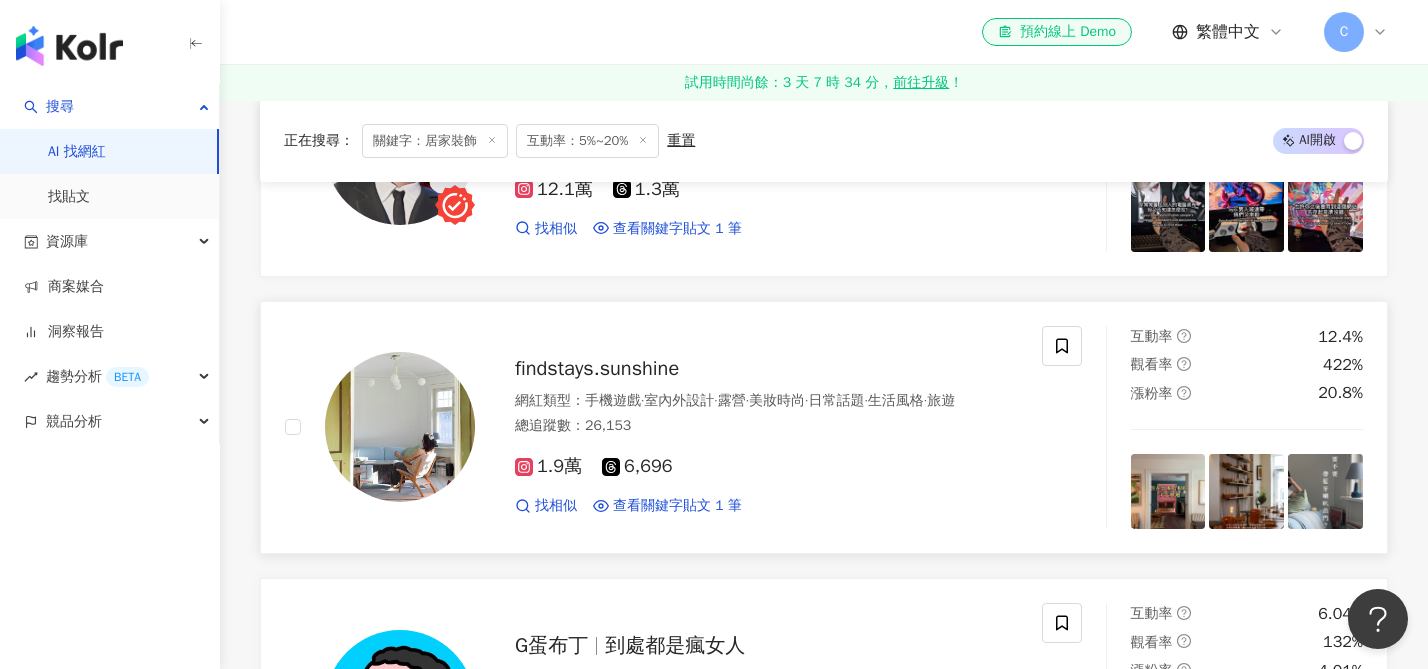 click on "總追蹤數 ： 26,153" at bounding box center [766, 426] 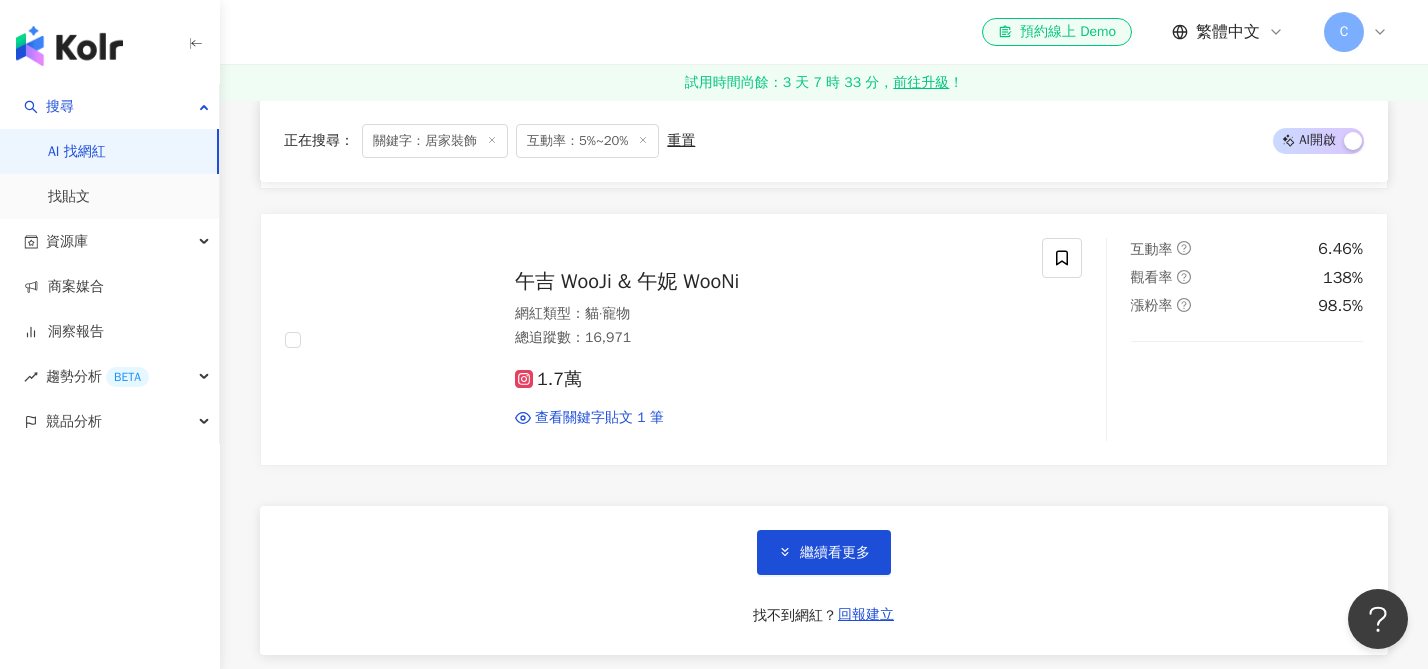 scroll, scrollTop: 3311, scrollLeft: 0, axis: vertical 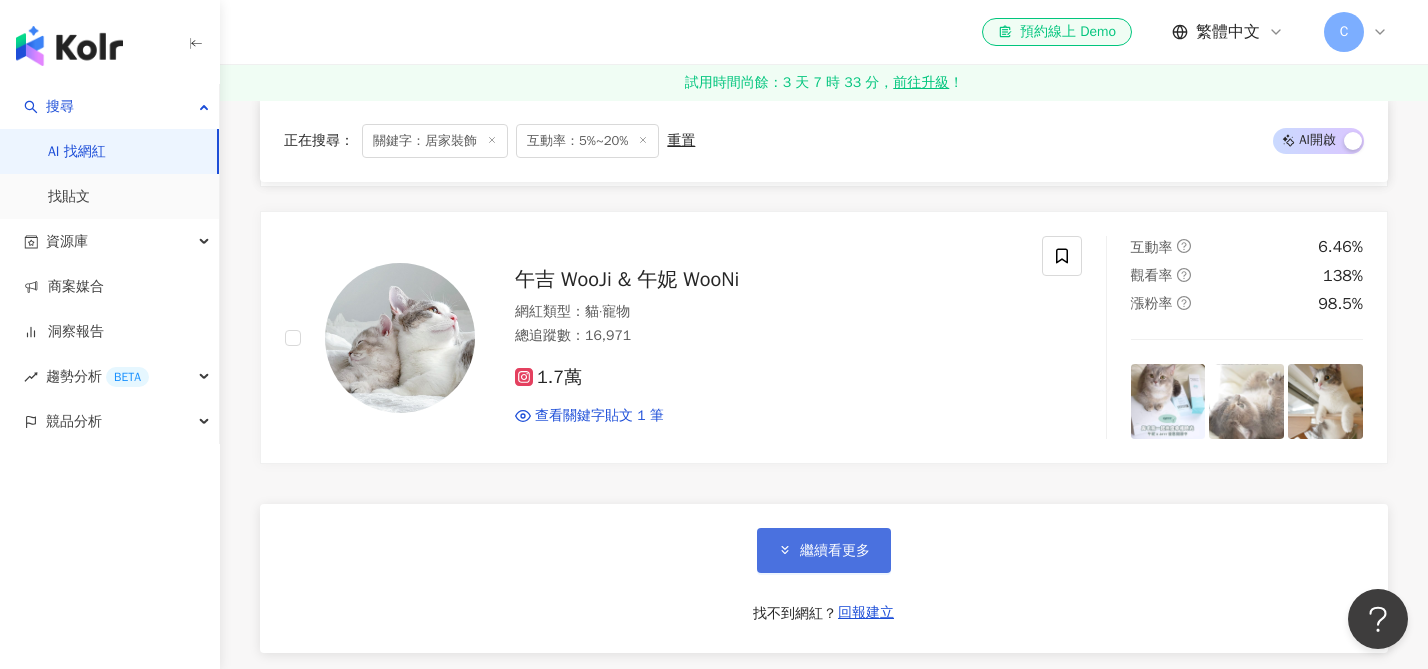 click on "繼續看更多" at bounding box center (835, 551) 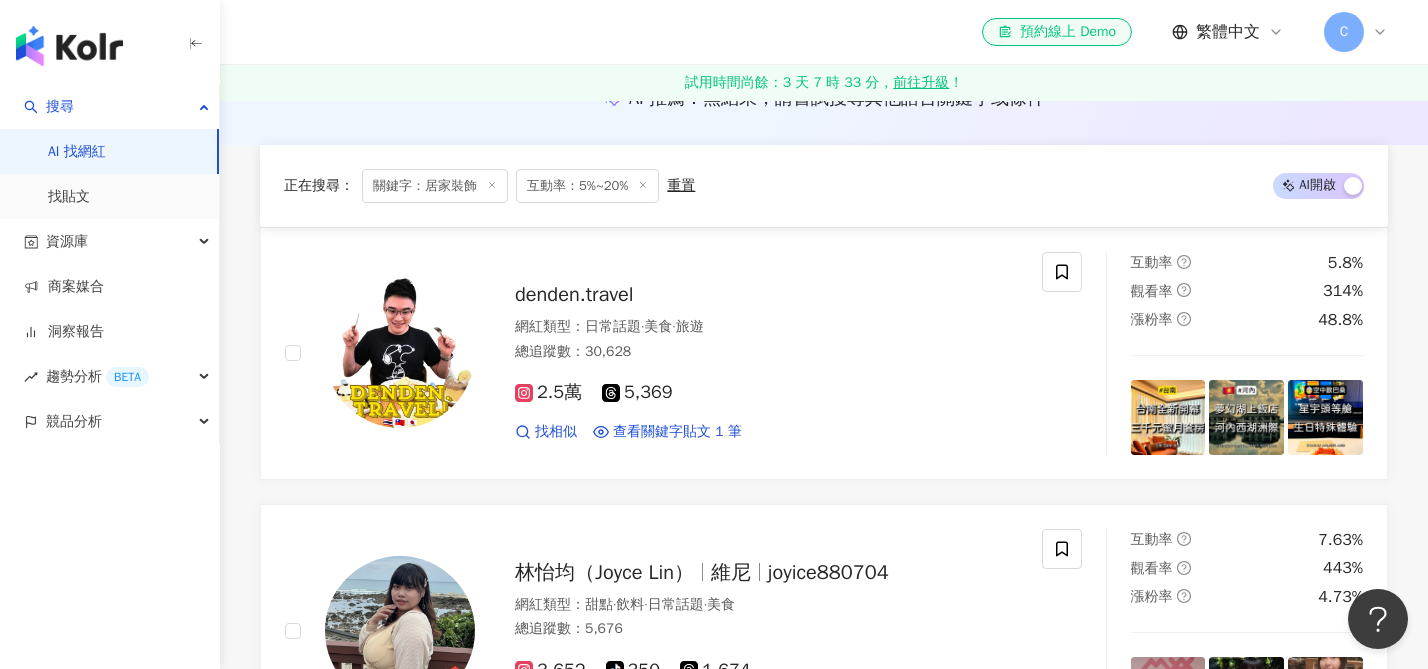 scroll, scrollTop: 0, scrollLeft: 0, axis: both 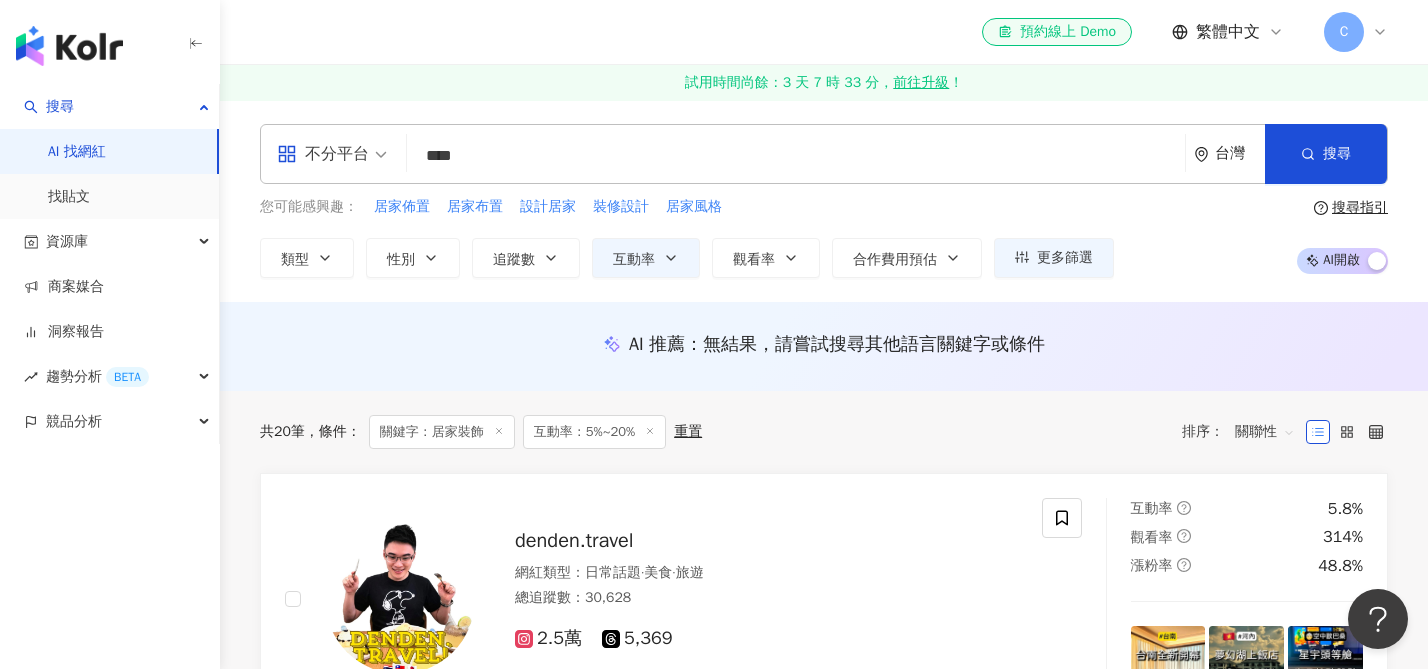 click on "****" at bounding box center [796, 156] 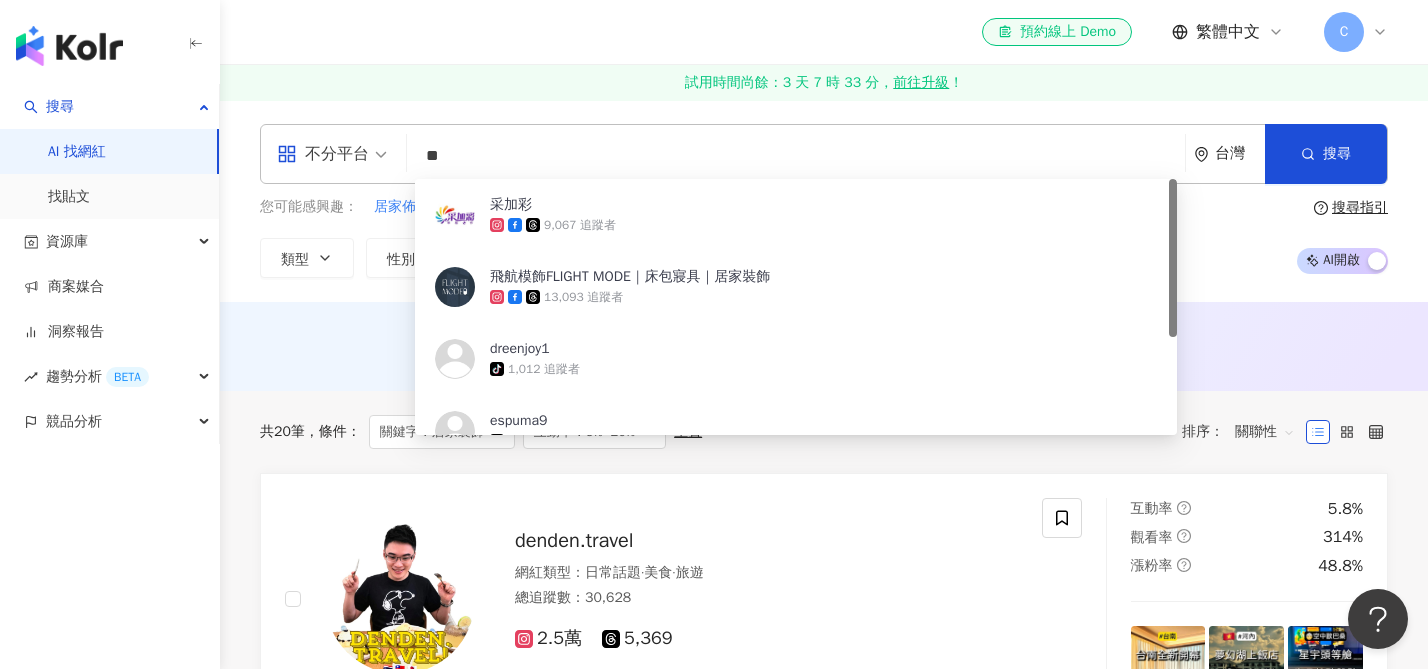 type on "*" 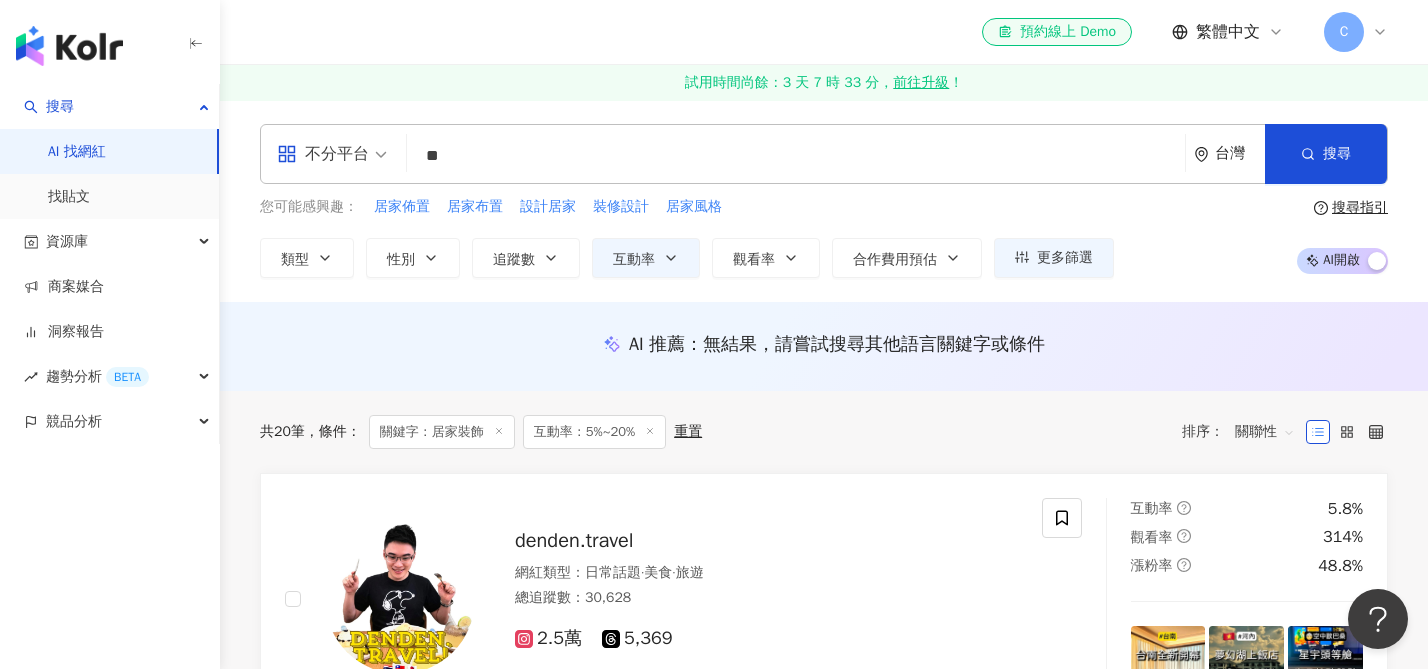 type on "*" 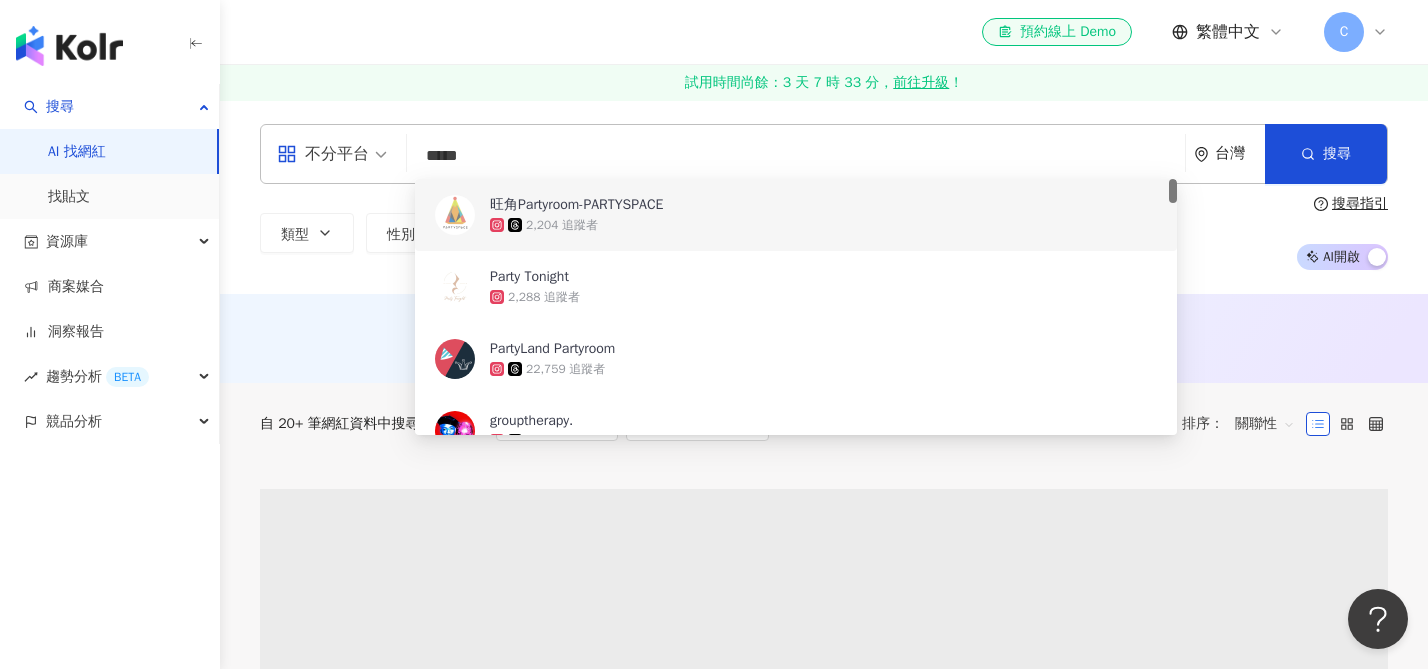 click on "不分平台 ***** 台灣 搜尋 8d925a2d-5ec8-4039-a6c1-3617ffe16a94 d4c25159-f17c-4e67-b56f-1440d2f2f73d 旺角Partyroom-PARTYSPACE 2,204   追蹤者 Party Tonight 2,288   追蹤者 PartyLand Partyroom 22,759   追蹤者 grouptherapy. 296,426   追蹤者 Partytable&Flower 1,811   追蹤者" at bounding box center (824, 154) 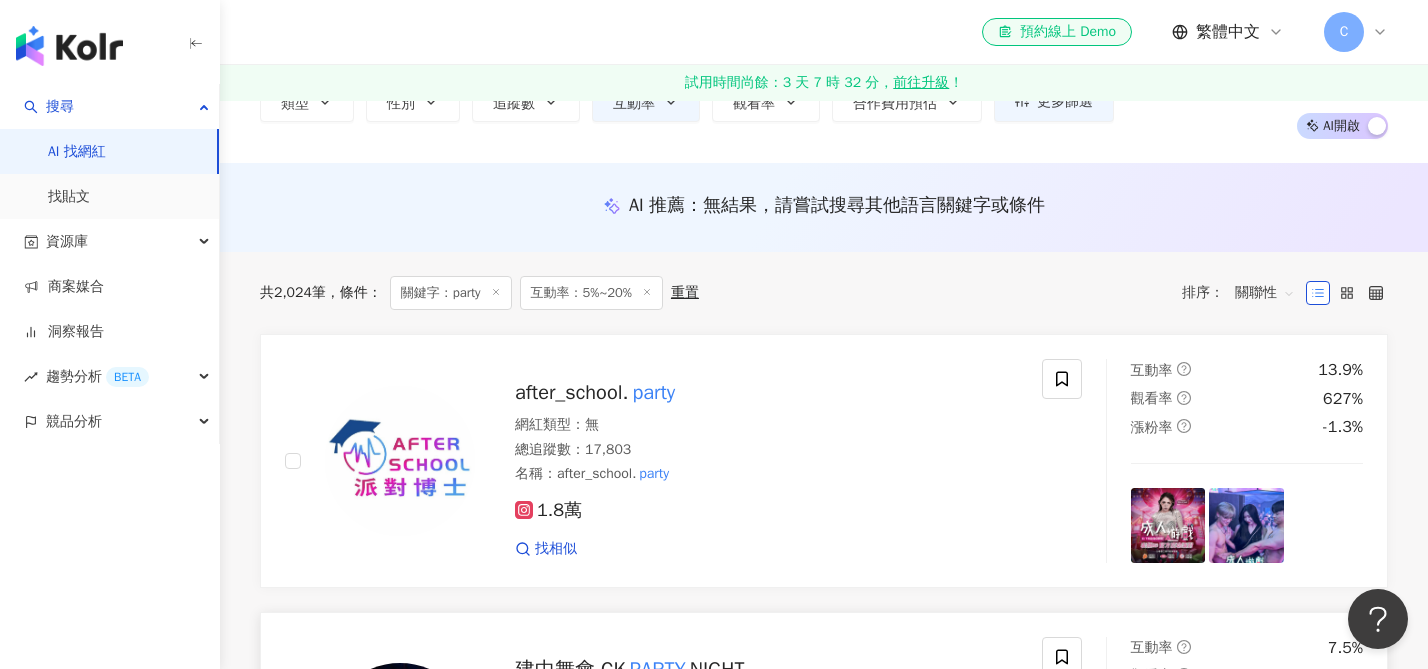 scroll, scrollTop: 0, scrollLeft: 0, axis: both 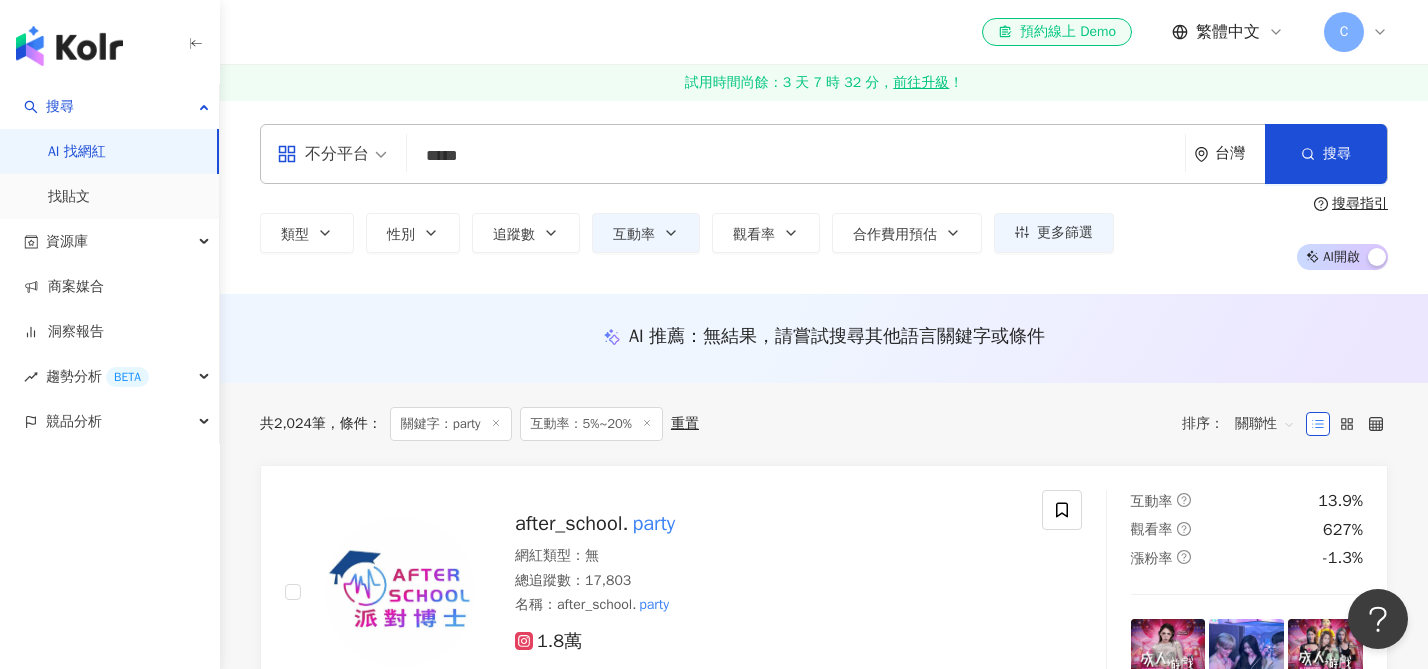 click on "*****" at bounding box center [796, 156] 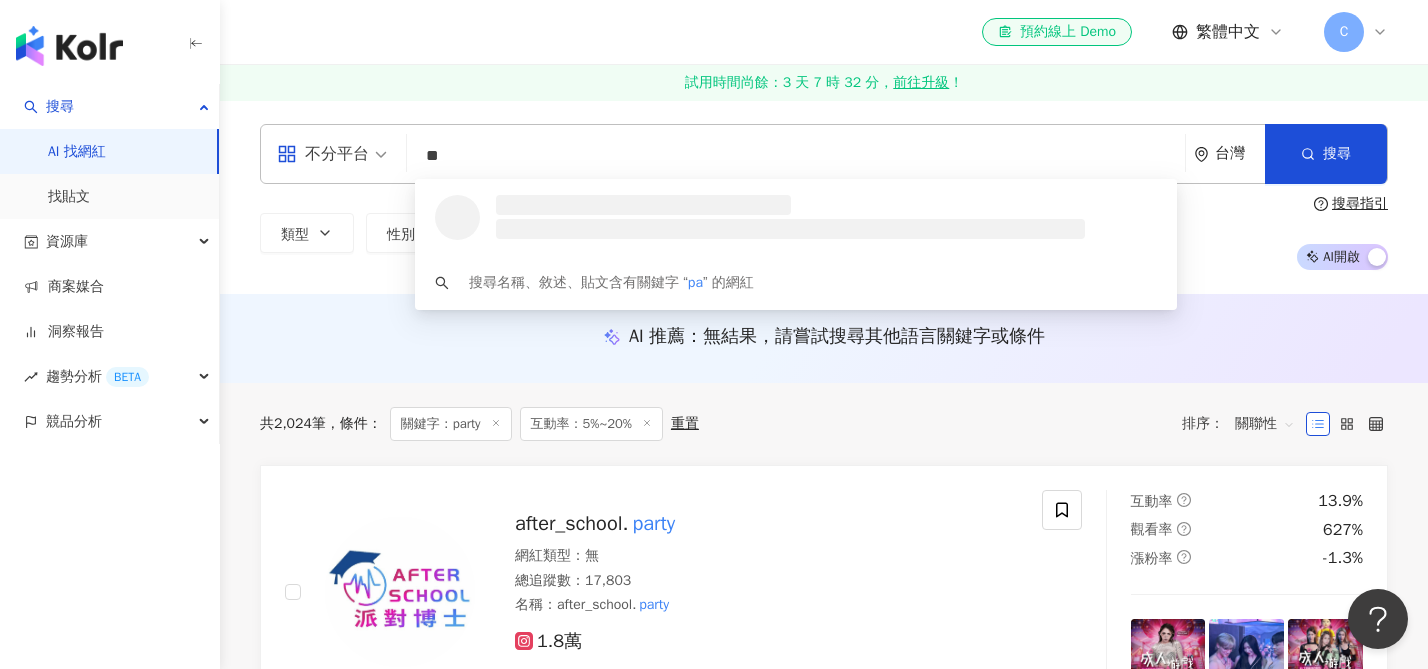 type on "*" 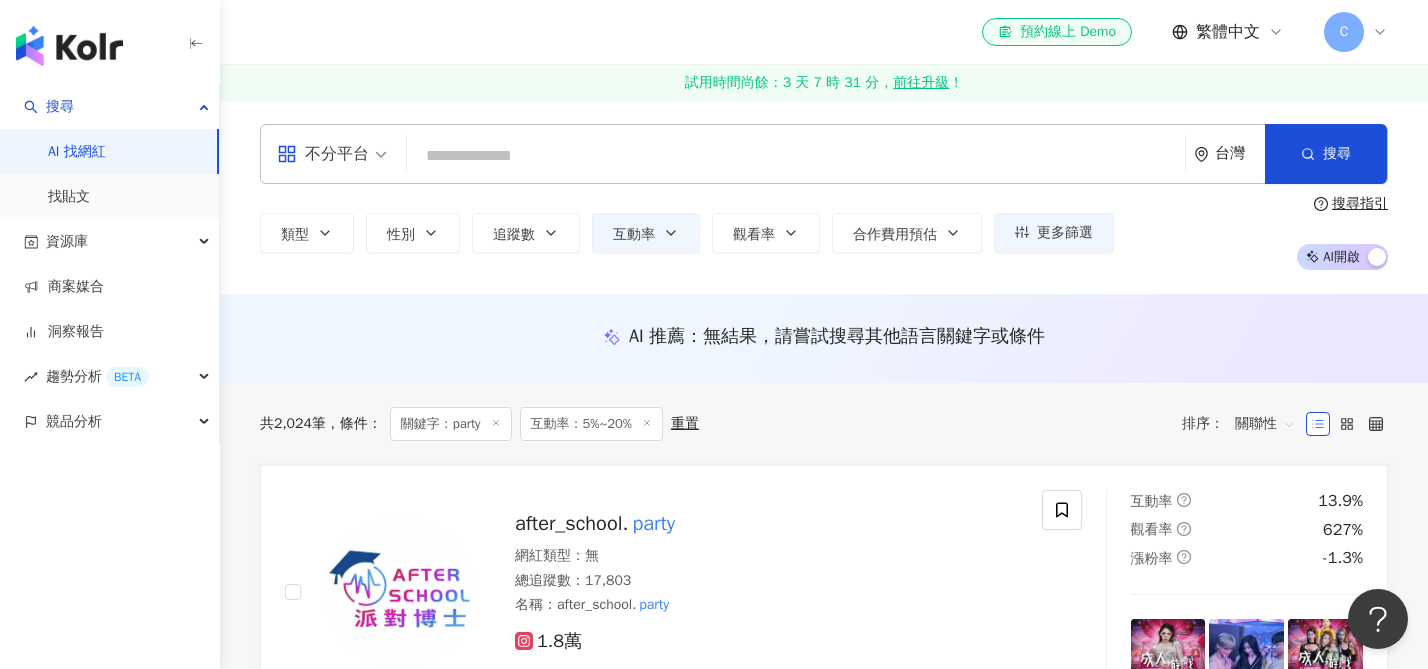 click on "不分平台 台灣 搜尋 customizedTag 網紅類型 藝術與娛樂 /  P odcast 搜尋名稱、敘述、貼文含有關鍵字 “ p ” 的網紅" at bounding box center (824, 154) 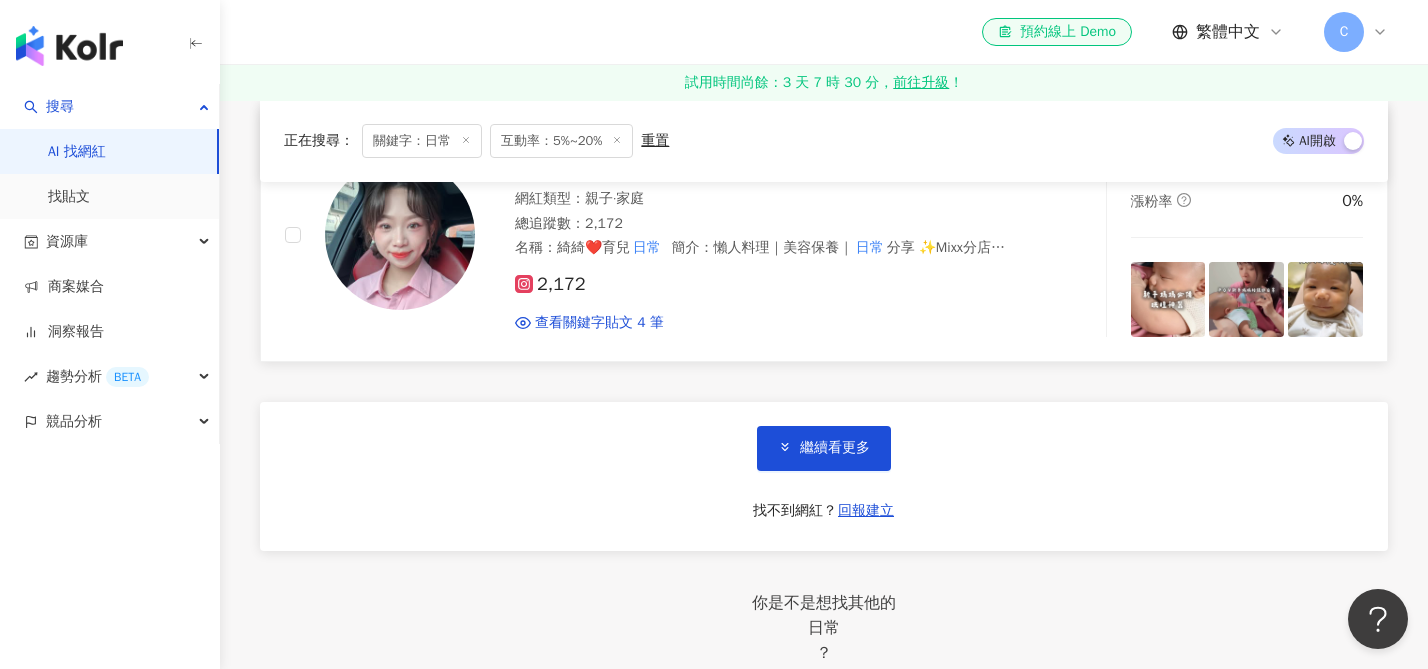 scroll, scrollTop: 3513, scrollLeft: 0, axis: vertical 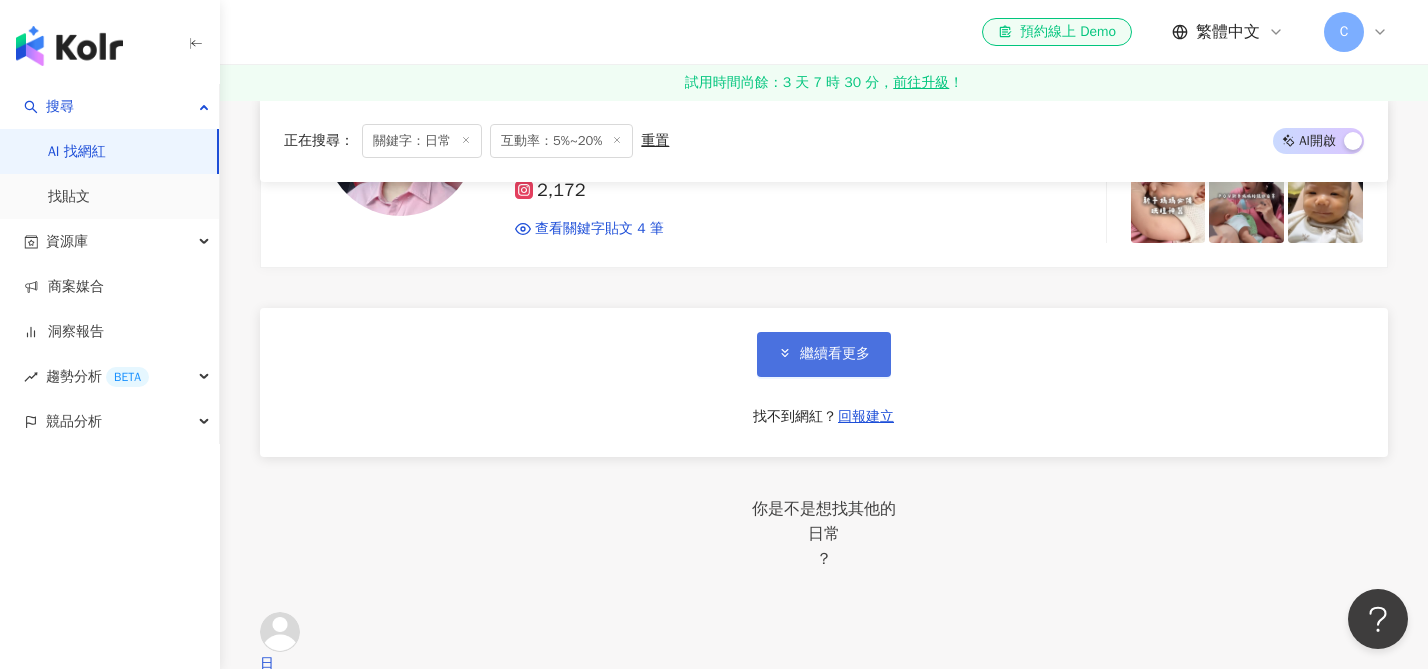 click on "繼續看更多" at bounding box center (824, 354) 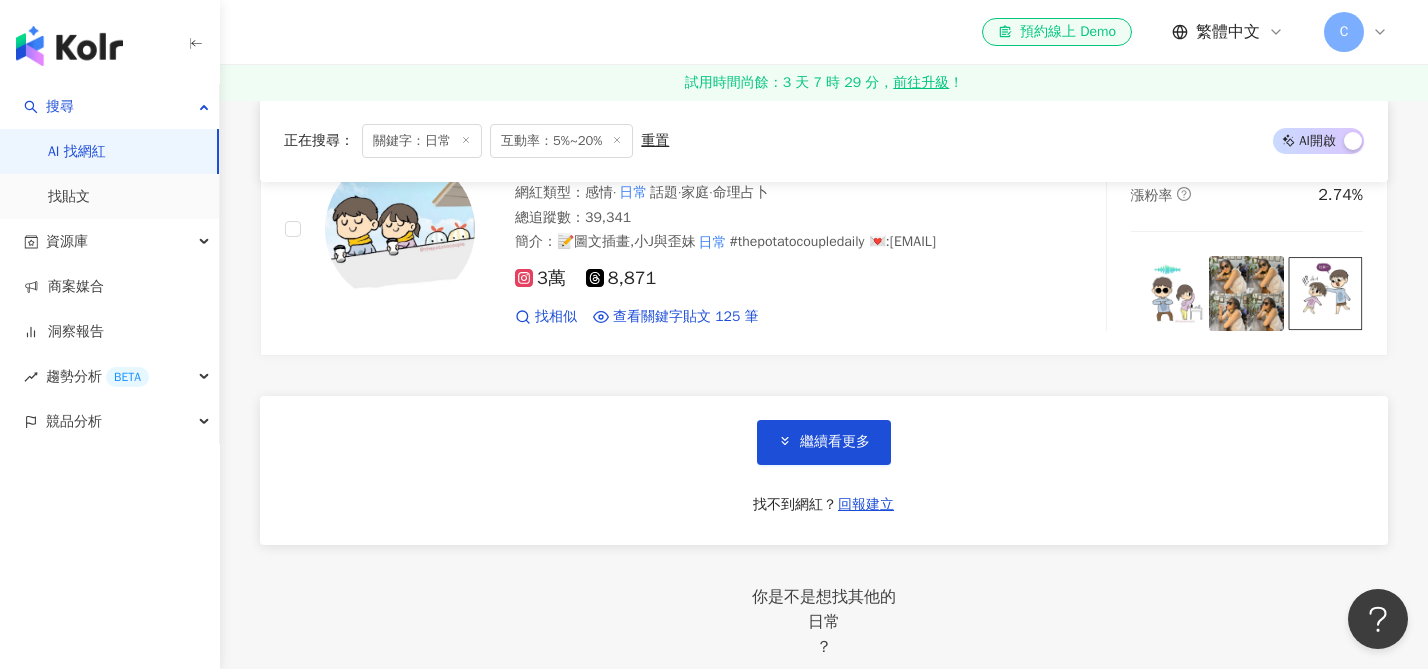 scroll, scrollTop: 6794, scrollLeft: 0, axis: vertical 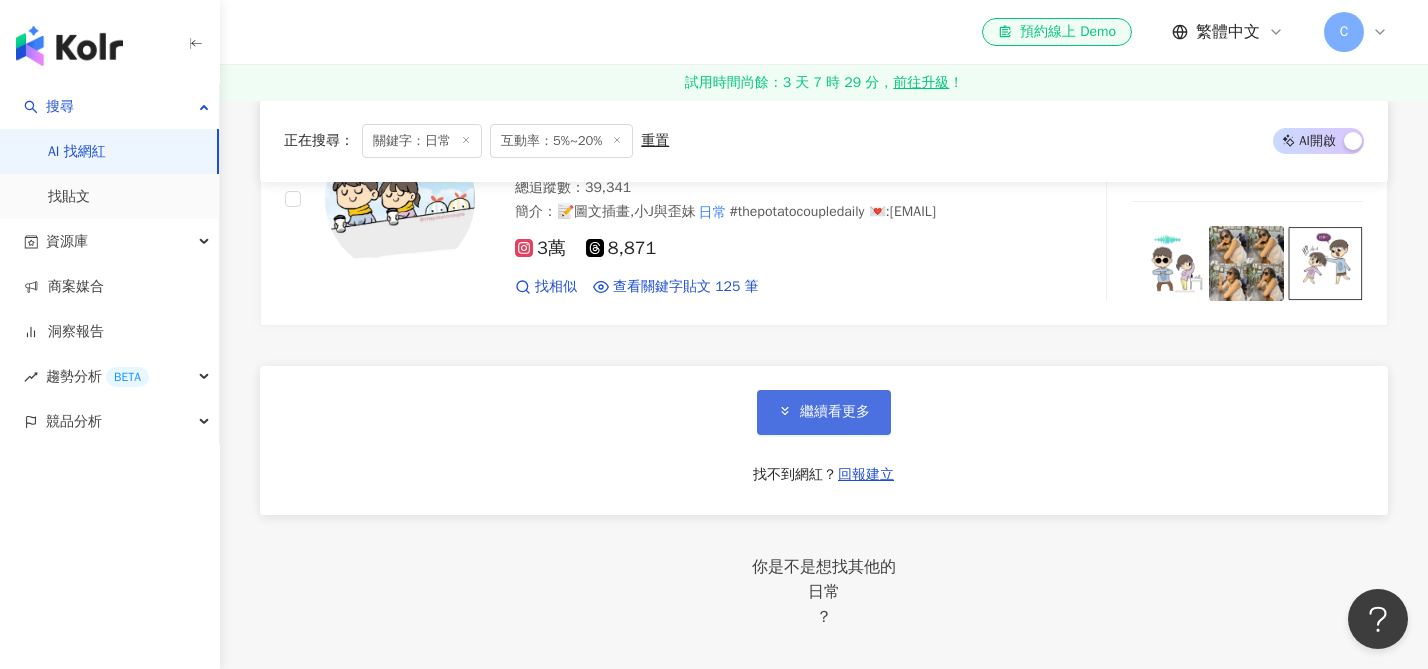 click on "繼續看更多" at bounding box center [835, 412] 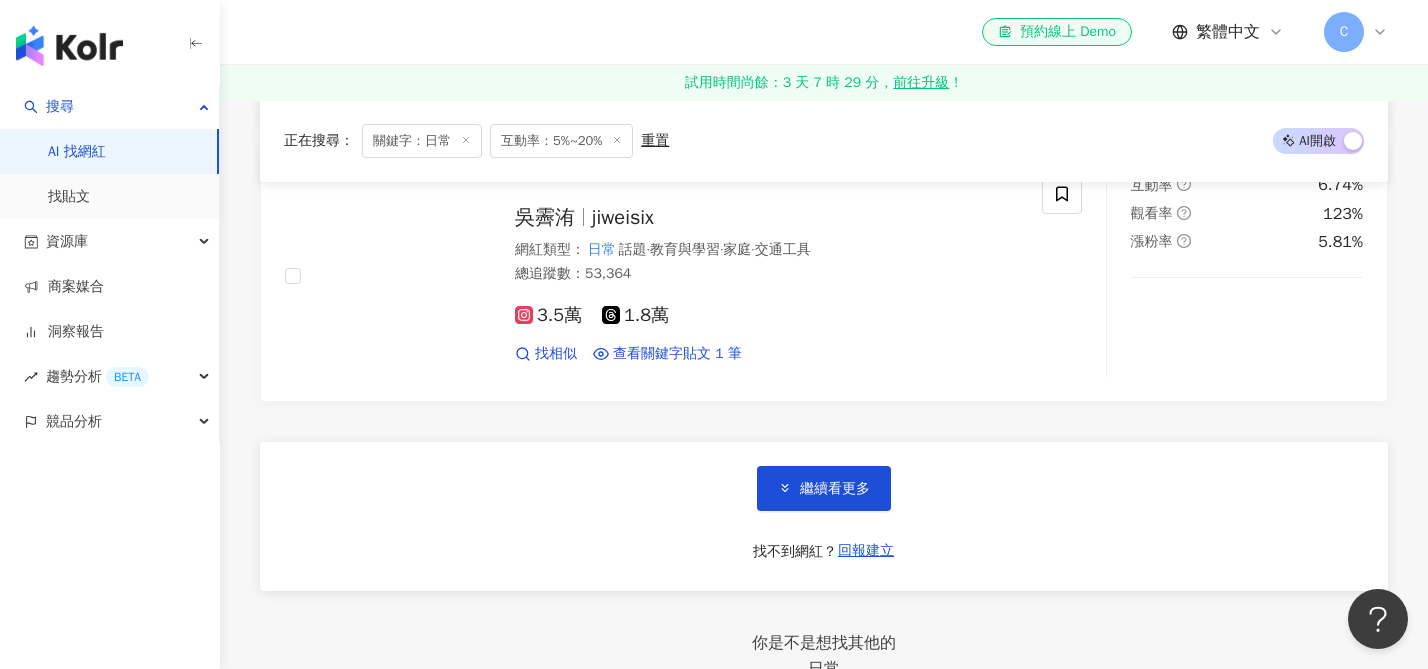 scroll, scrollTop: 10056, scrollLeft: 0, axis: vertical 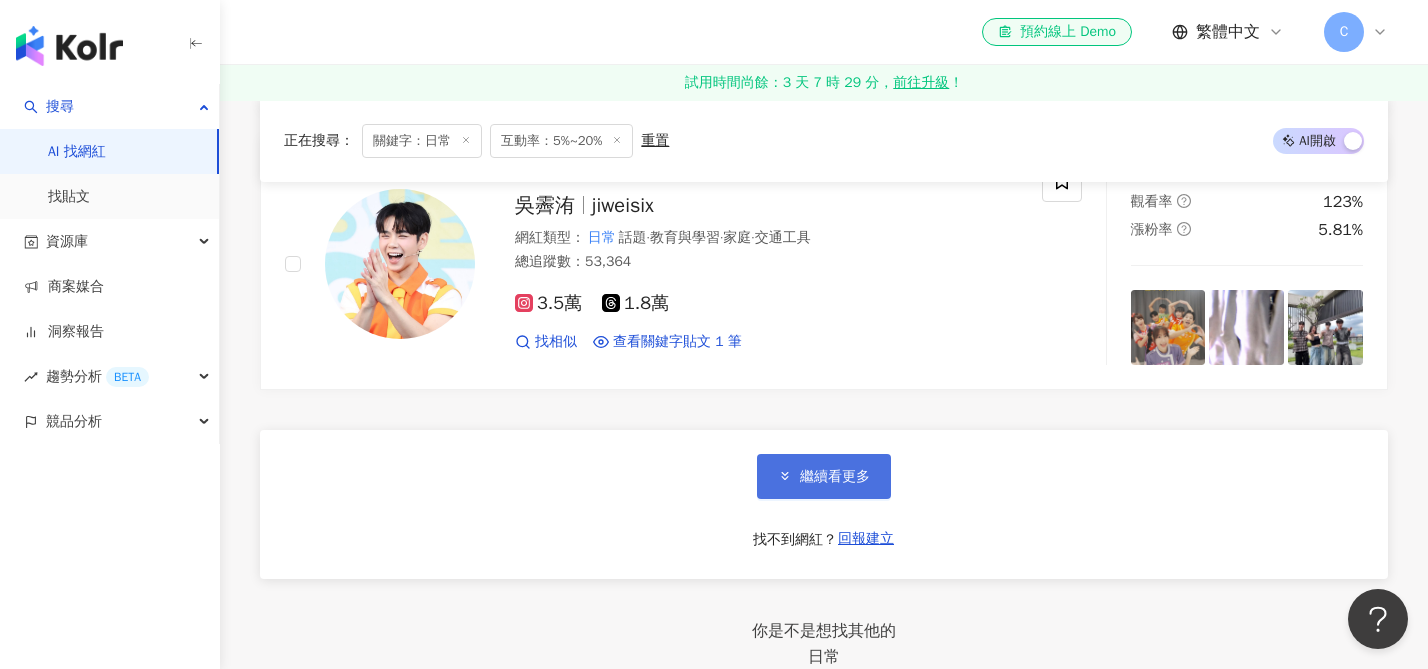 click on "繼續看更多" at bounding box center [835, 477] 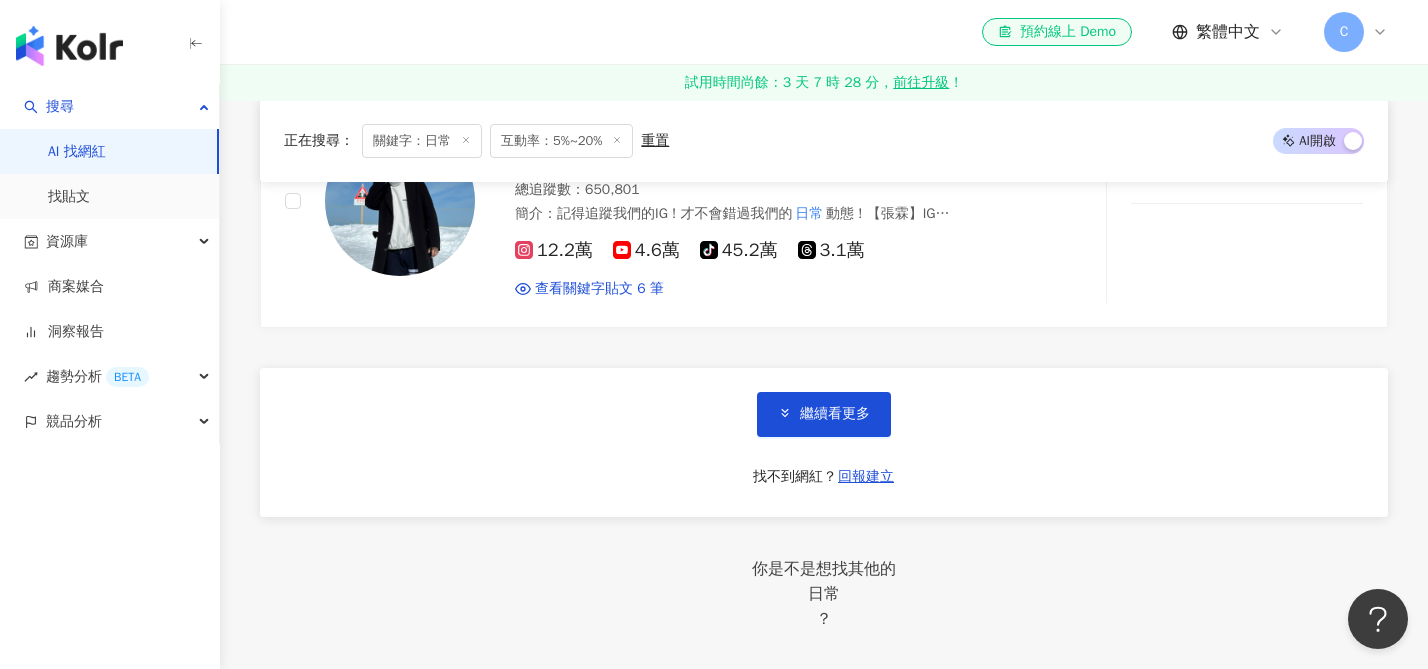 scroll, scrollTop: 13459, scrollLeft: 0, axis: vertical 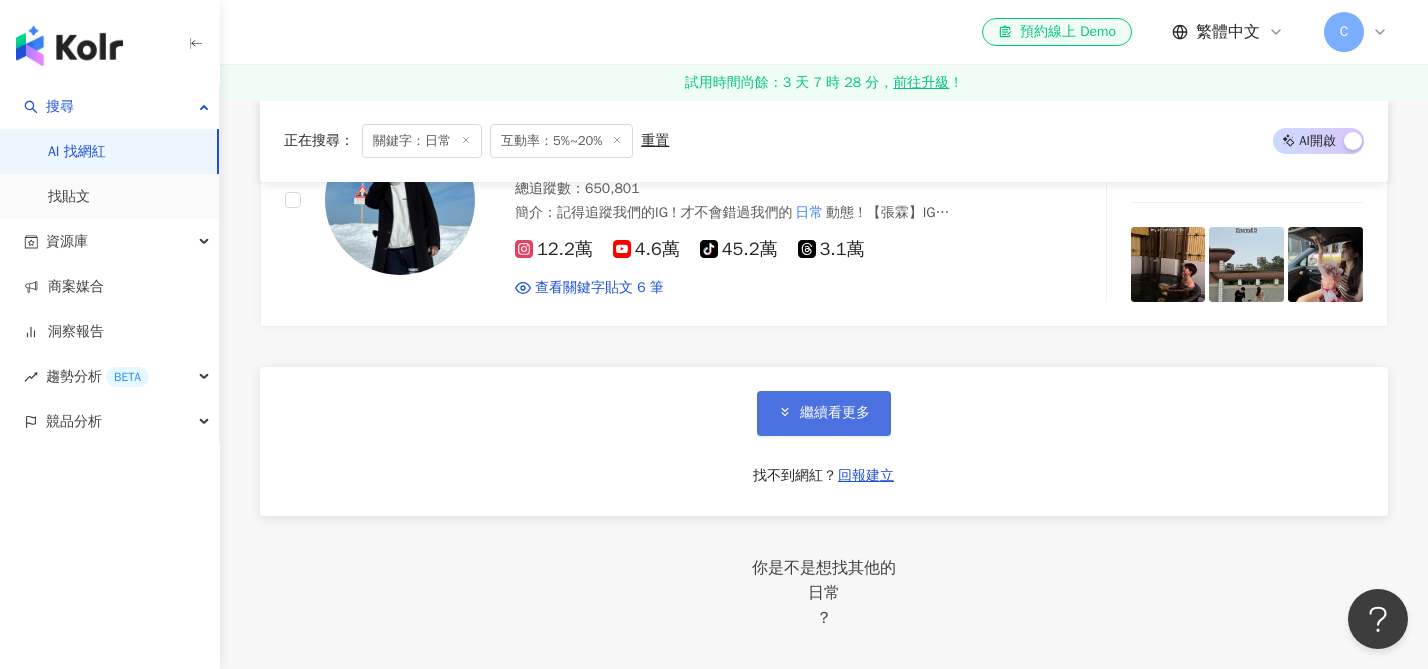 click on "繼續看更多" at bounding box center [824, 413] 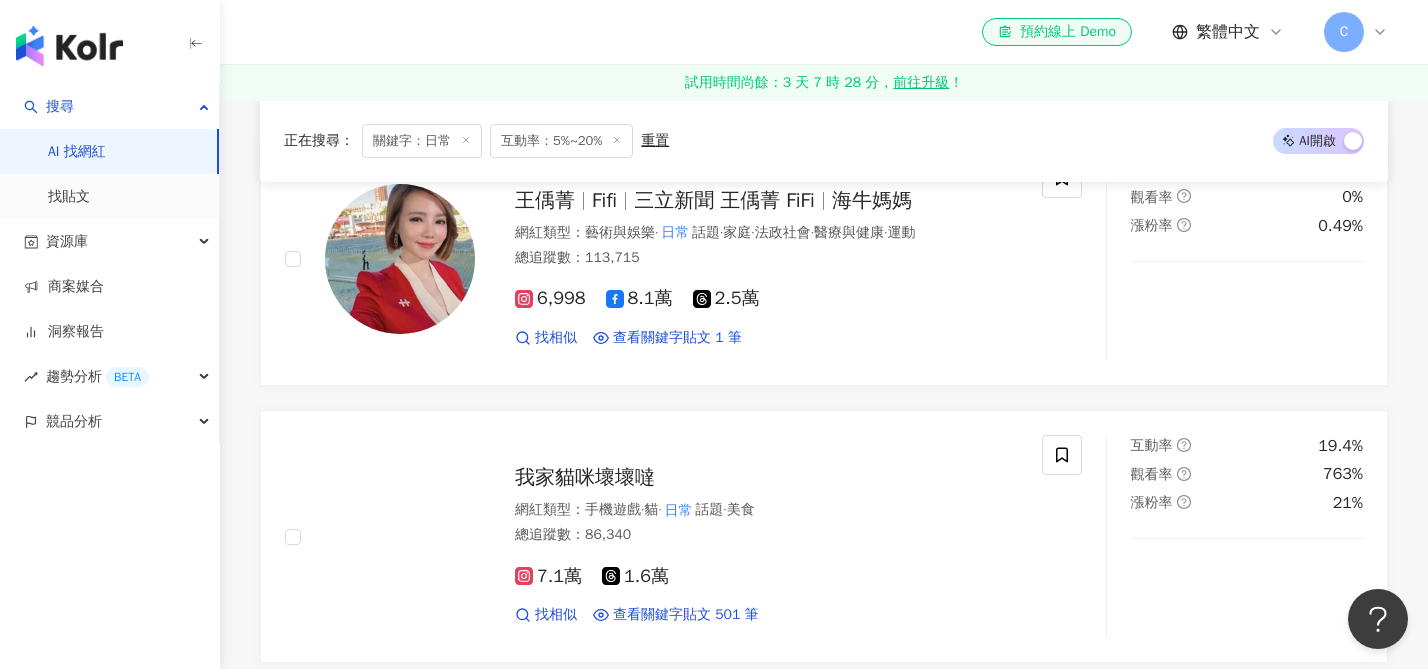 scroll, scrollTop: 16750, scrollLeft: 0, axis: vertical 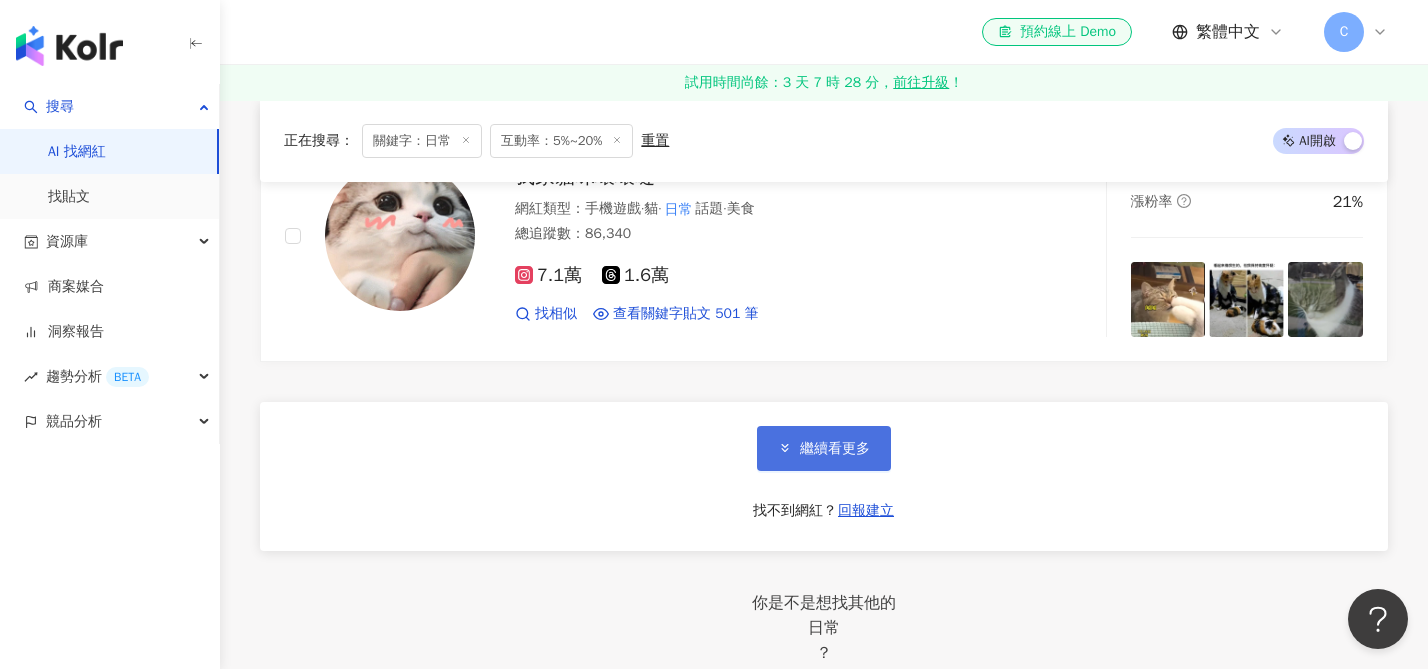 click on "繼續看更多" at bounding box center [824, 448] 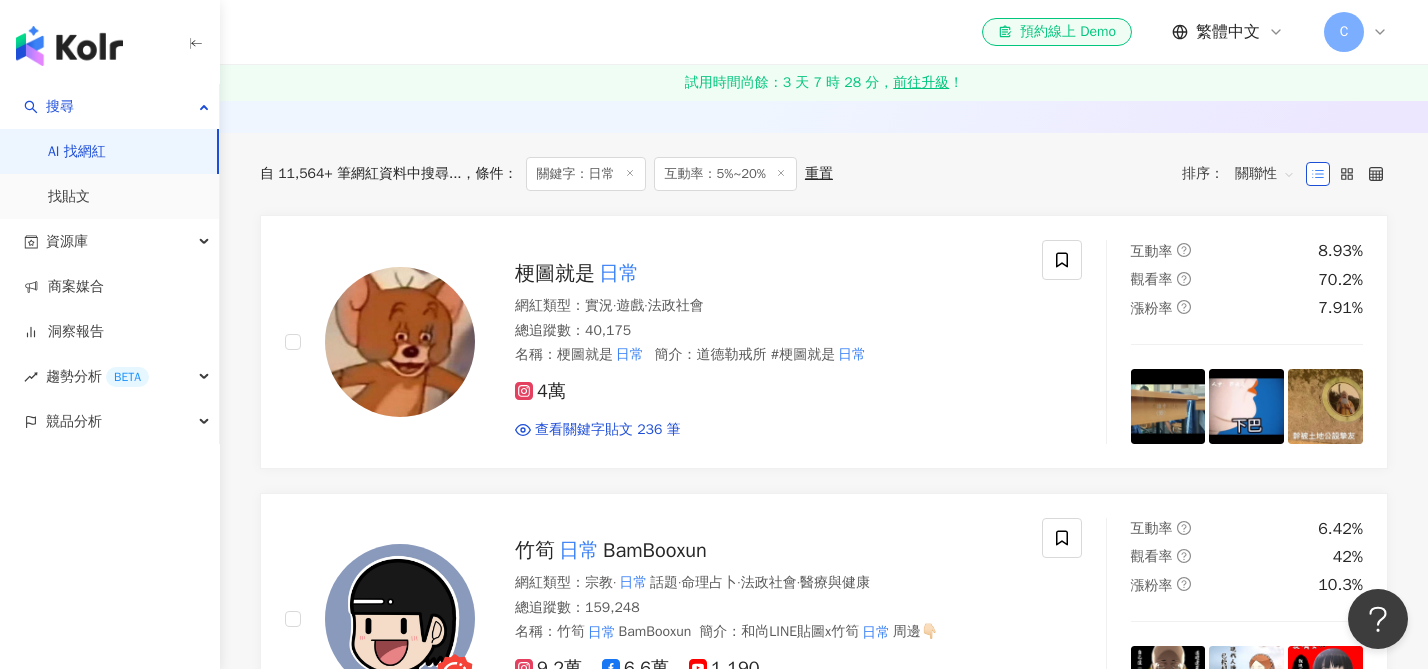 scroll, scrollTop: 0, scrollLeft: 0, axis: both 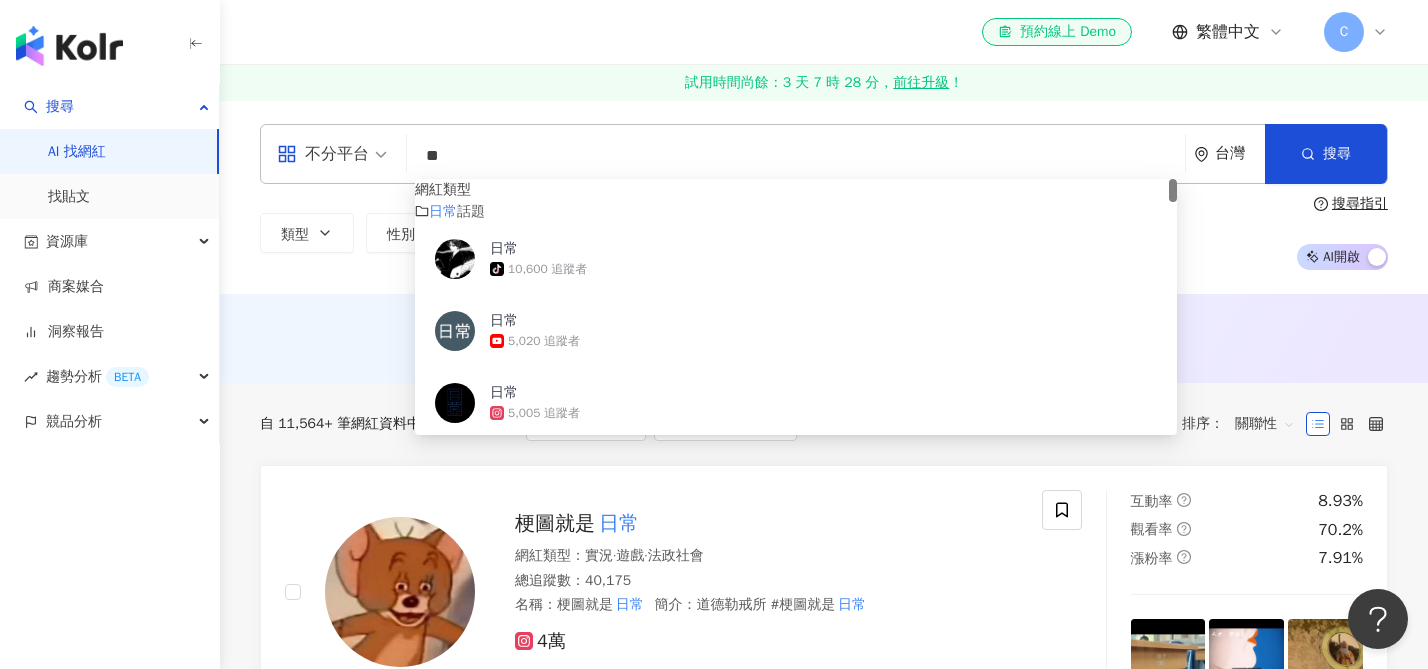 click on "**" at bounding box center [796, 156] 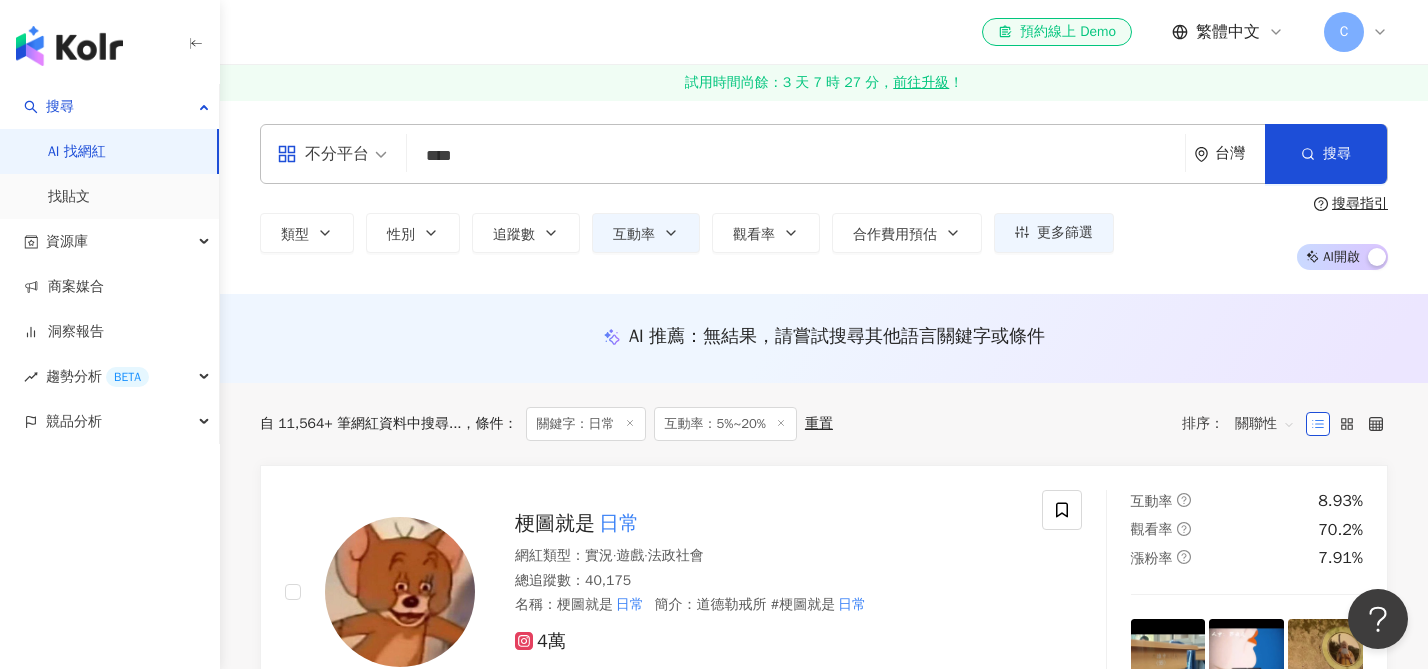 type on "****" 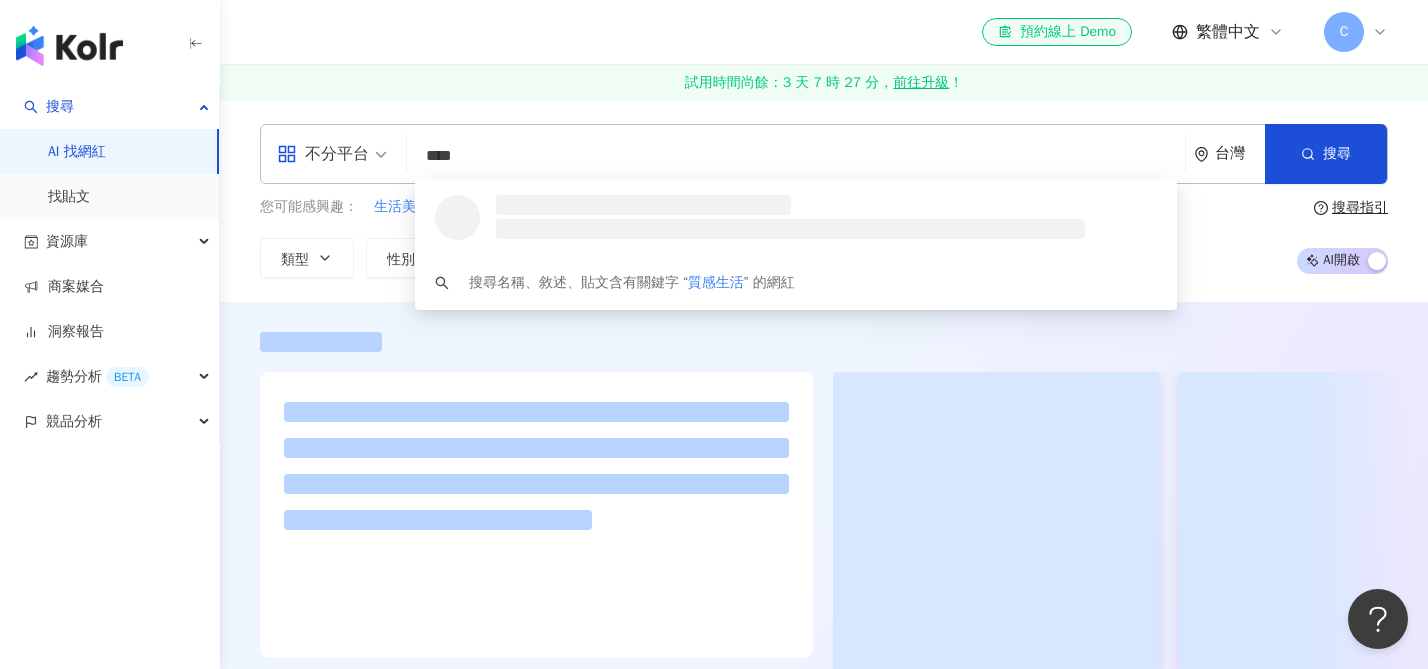 click on "試用時間尚餘：3 天 7 時 27 分， 前往升級 ！" at bounding box center (824, 83) 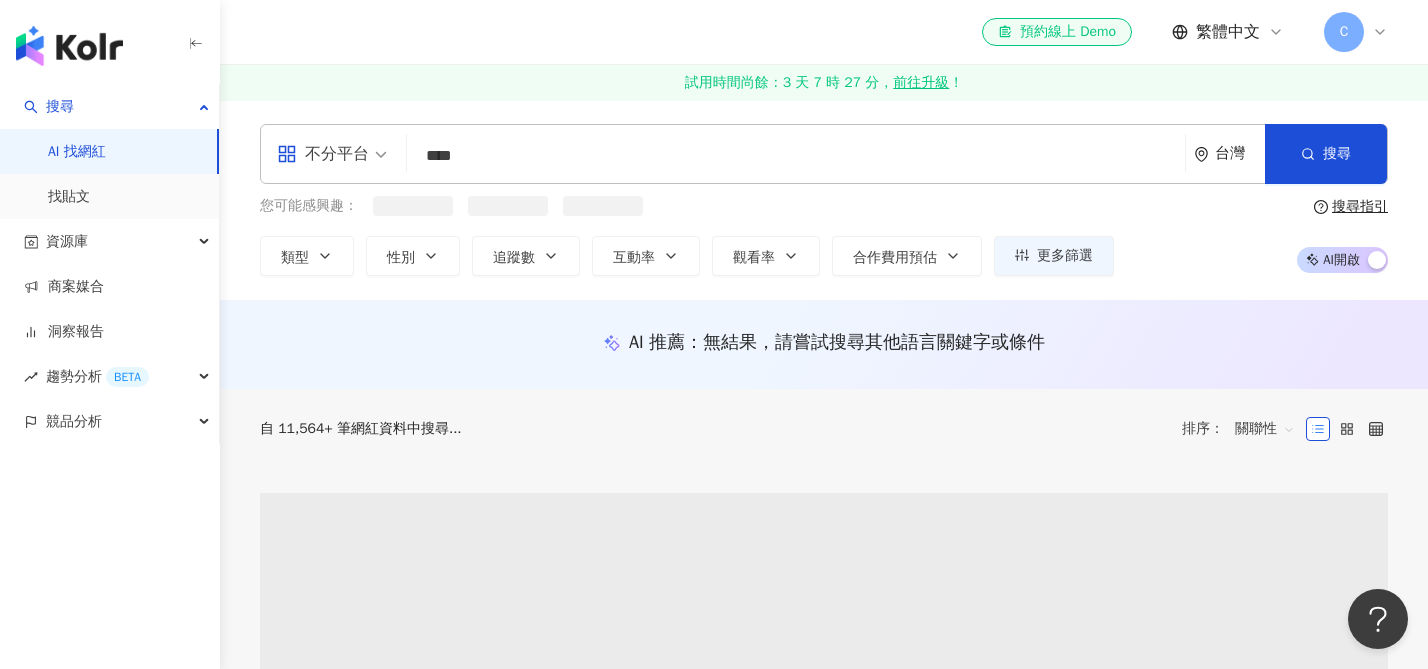 type 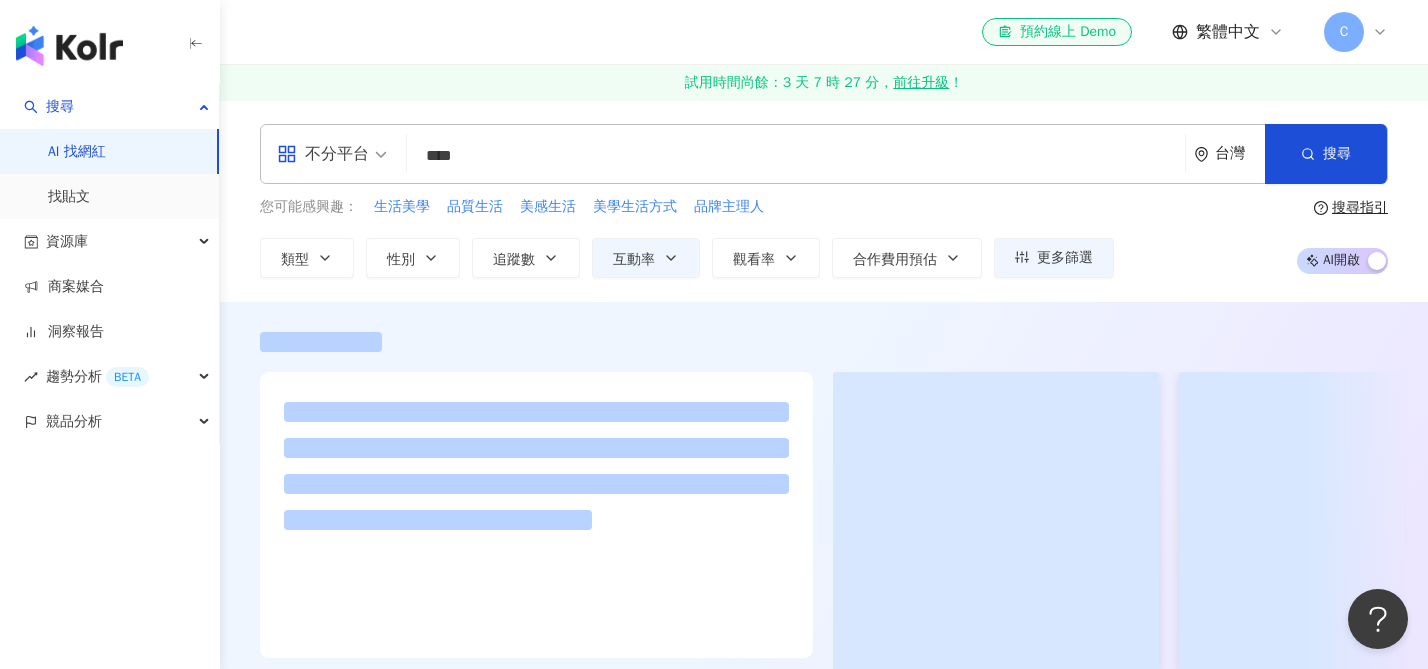 click on "不分平台 **** 台灣 搜尋 loading 搜尋名稱、敘述、貼文含有關鍵字 “ 質感生活 ” 的網紅 您可能感興趣： 生活美學  品質生活  美感生活  美學生活方式  品牌主理人  類型 性別 追蹤數 互動率 觀看率 合作費用預估  更多篩選 搜尋指引 AI  開啟 AI  關閉" at bounding box center (824, 201) 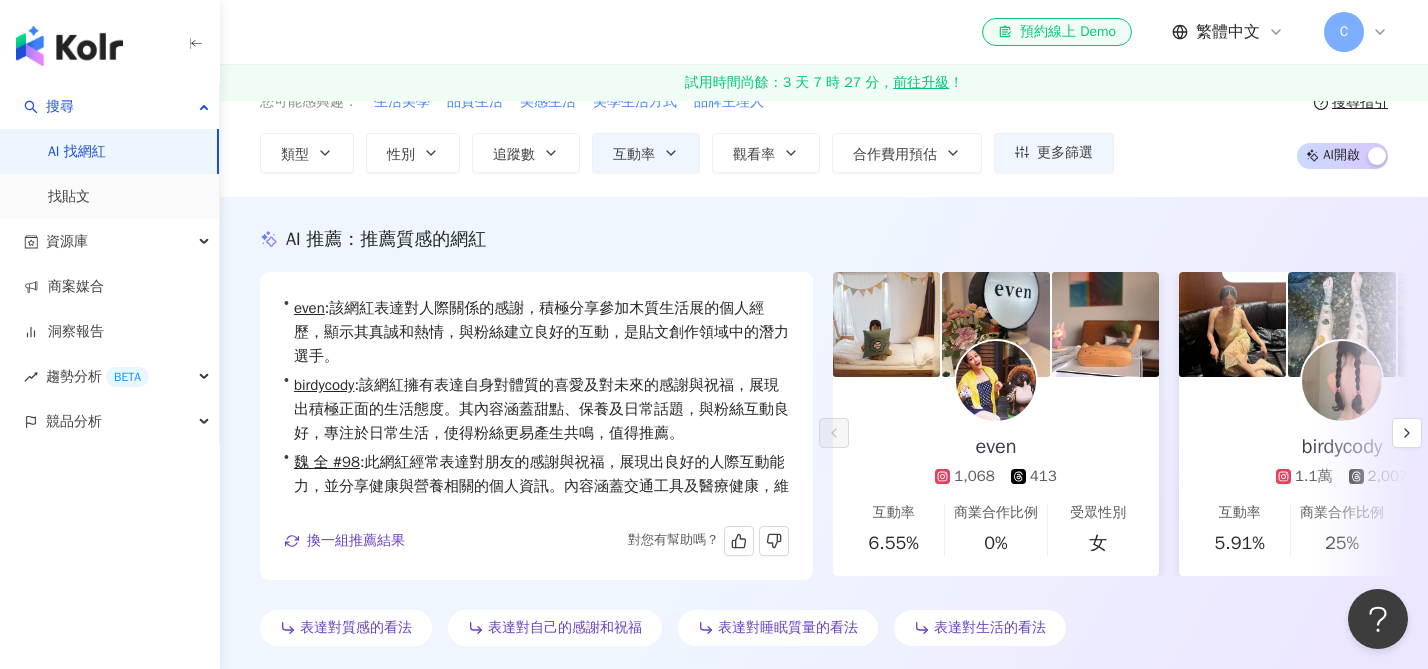 scroll, scrollTop: 49, scrollLeft: 0, axis: vertical 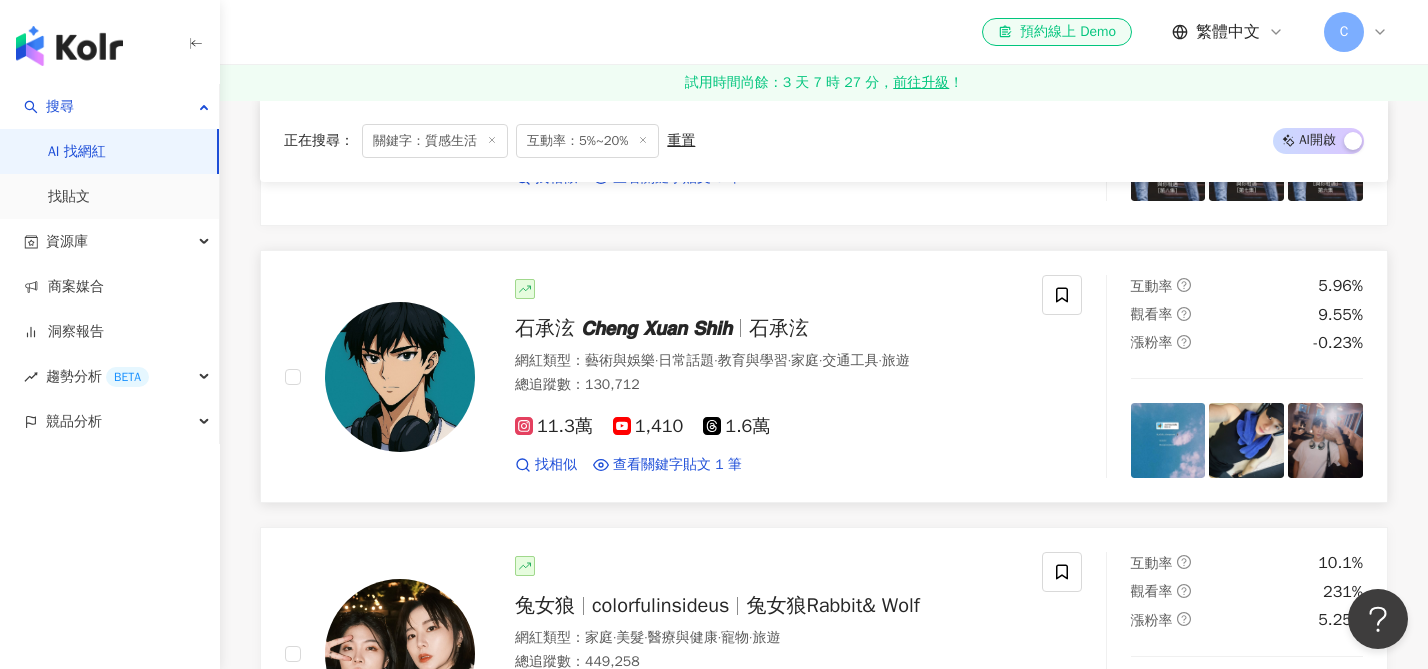 click on "藝術與娛樂" at bounding box center [620, 360] 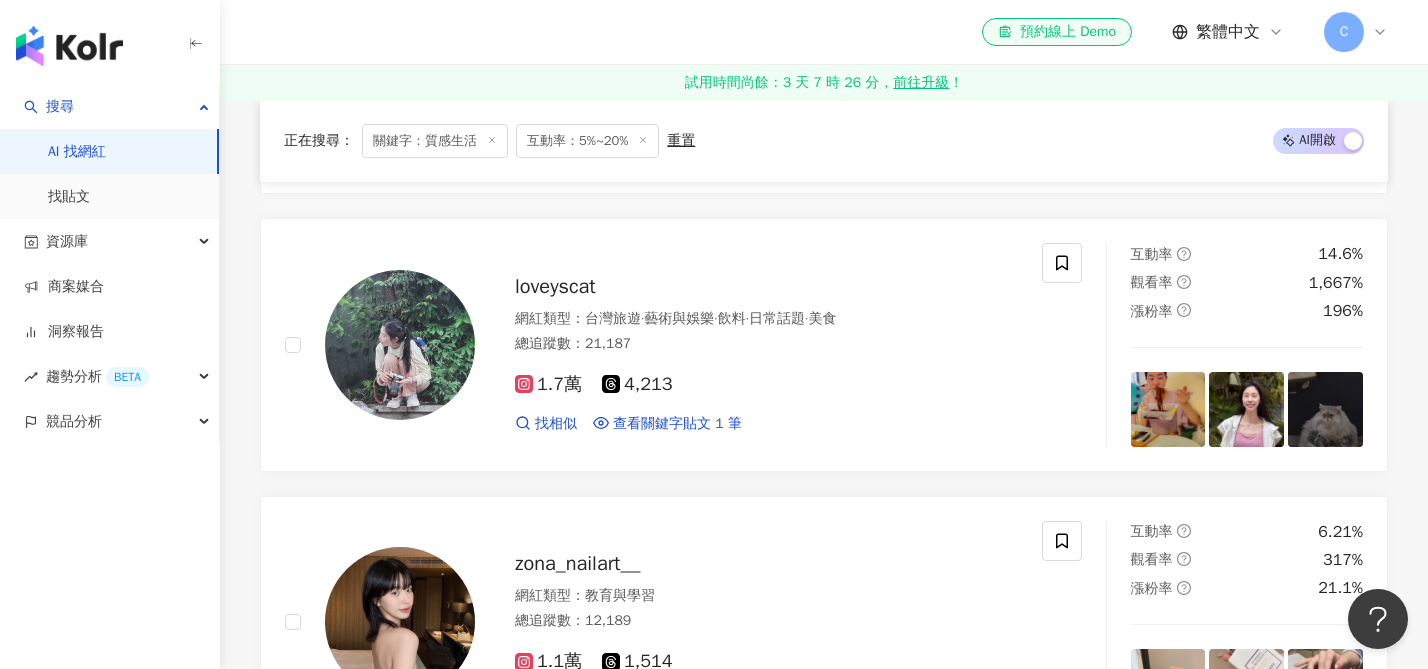scroll, scrollTop: 2588, scrollLeft: 0, axis: vertical 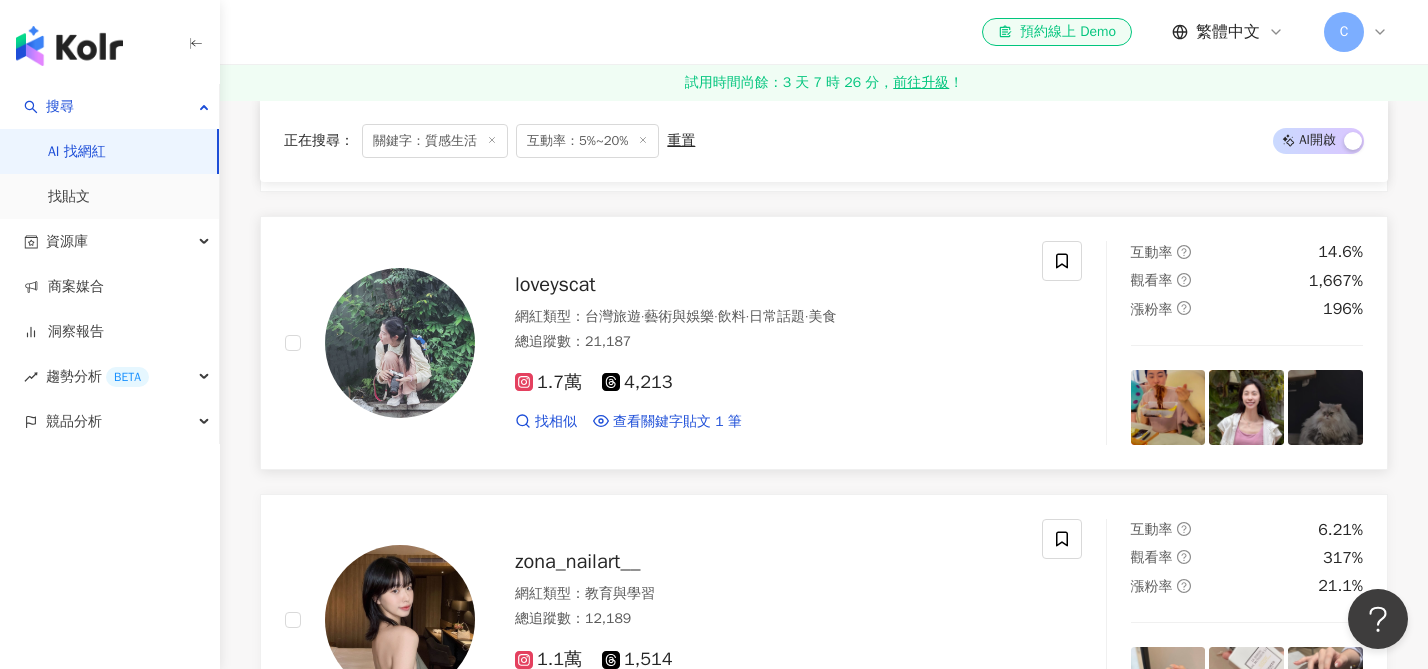 click on "飲料" at bounding box center (732, 316) 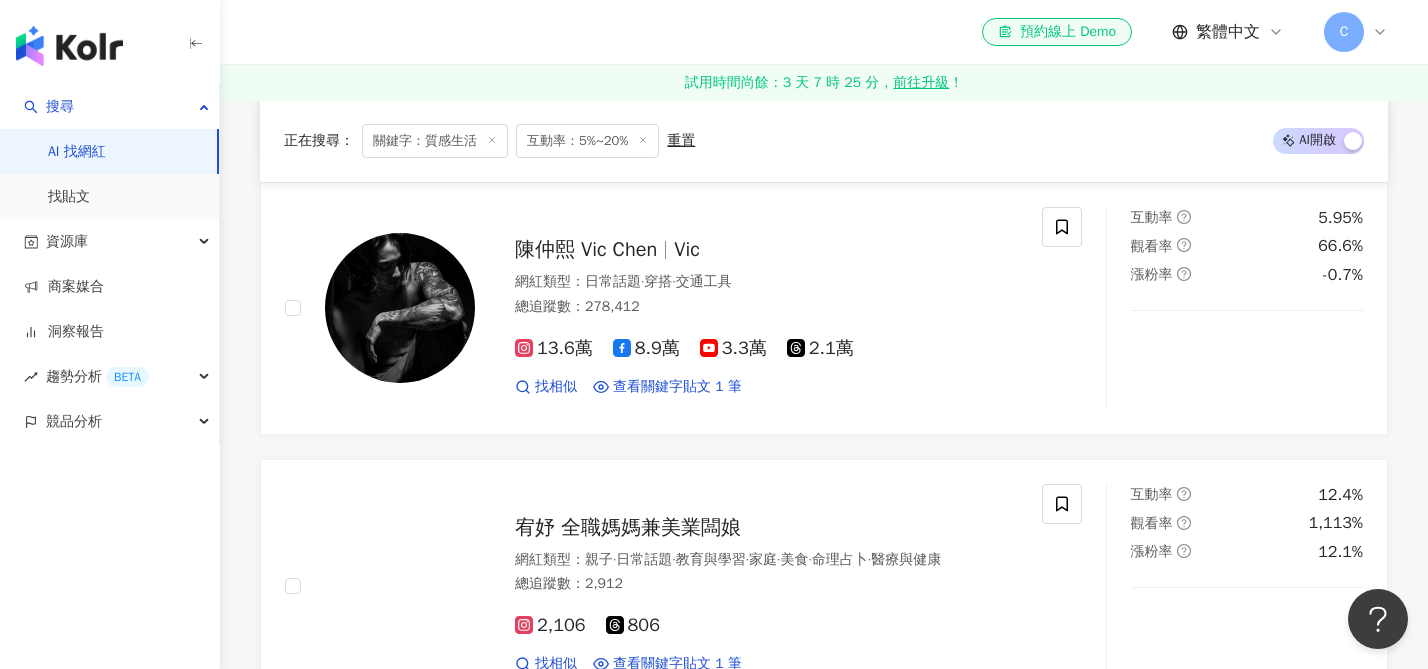 scroll, scrollTop: 3197, scrollLeft: 0, axis: vertical 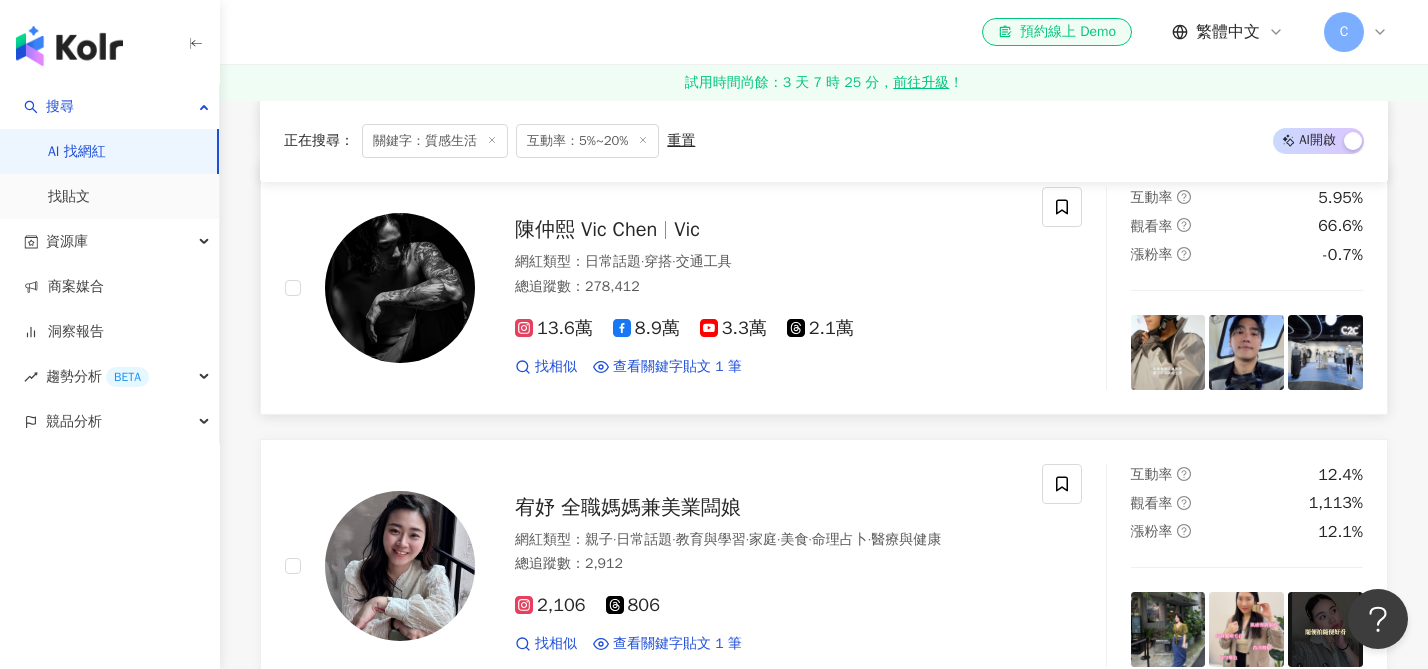 click on "總追蹤數 ： 278,412" at bounding box center [766, 287] 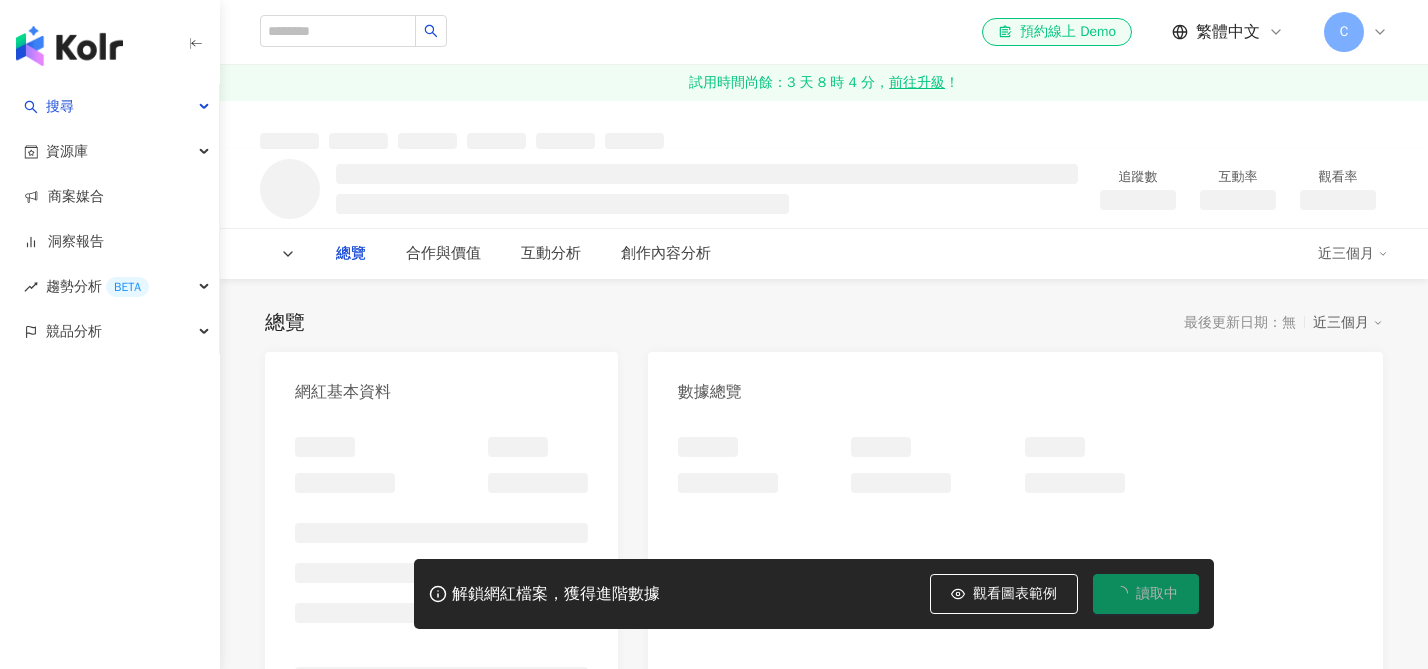 scroll, scrollTop: 0, scrollLeft: 0, axis: both 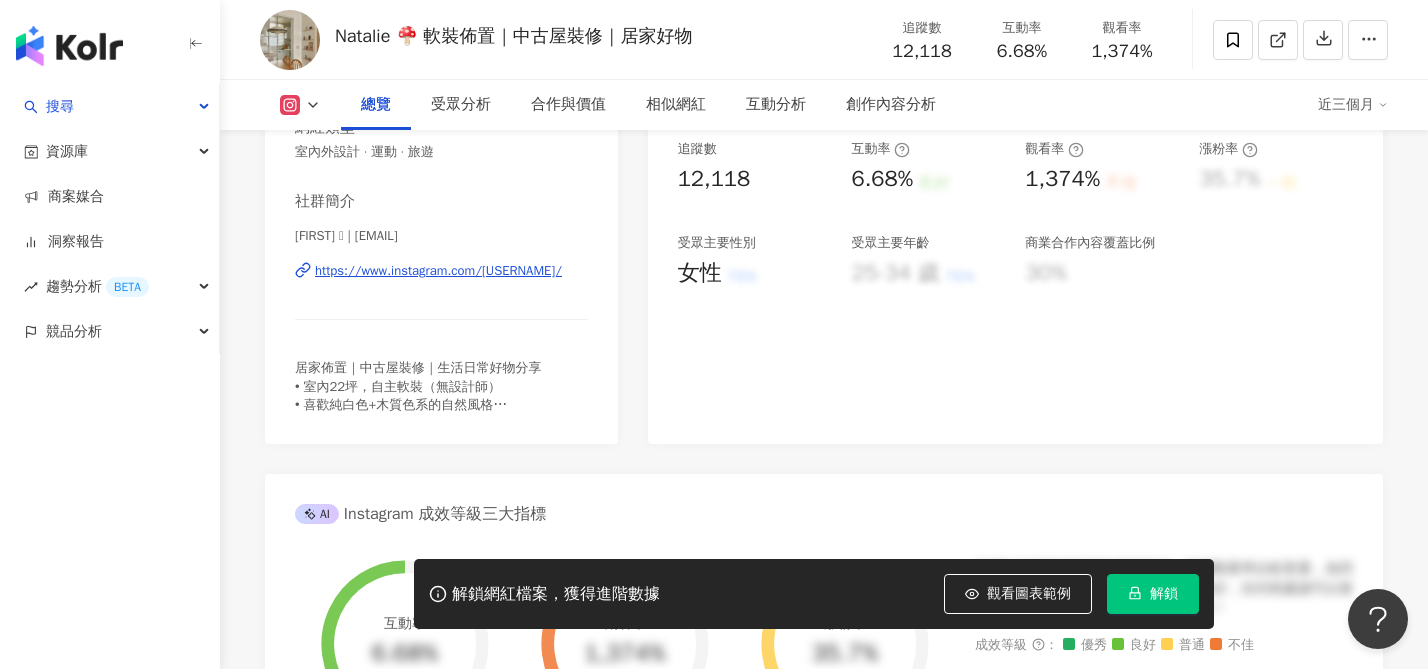 click on "https://www.instagram.com/natalie.home.life/" at bounding box center (438, 271) 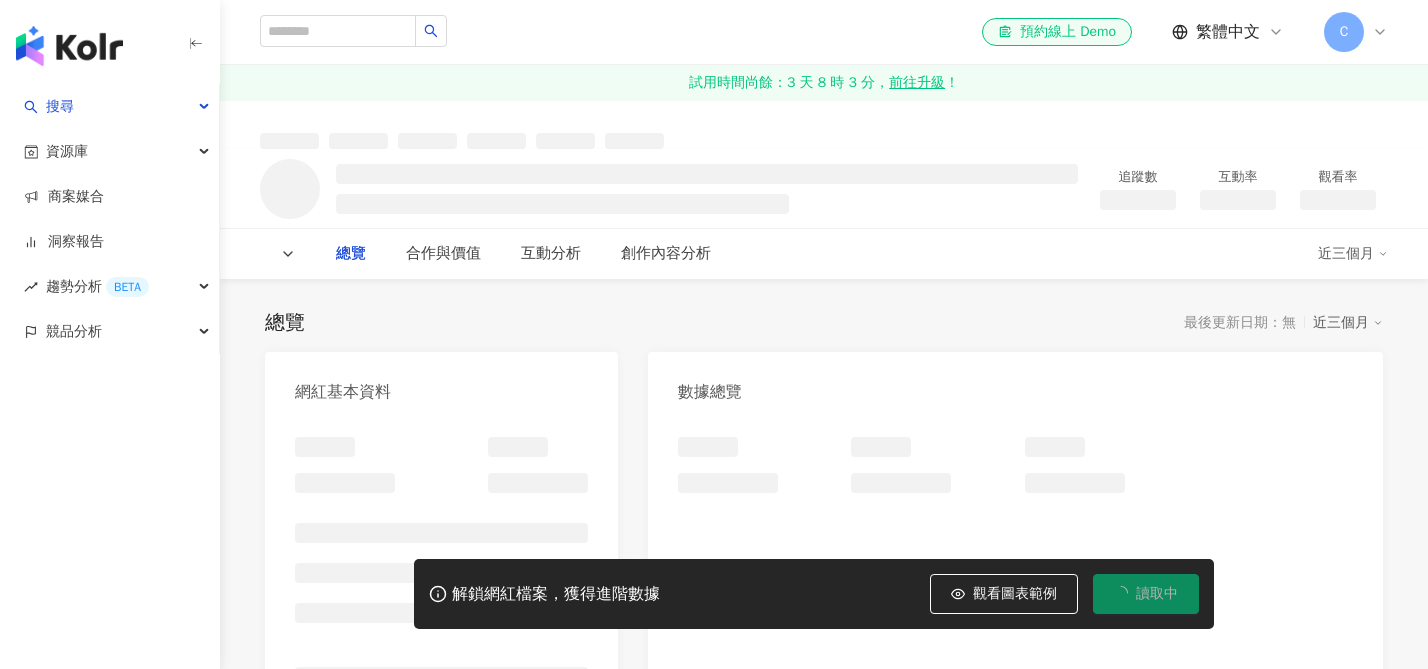 scroll, scrollTop: 0, scrollLeft: 0, axis: both 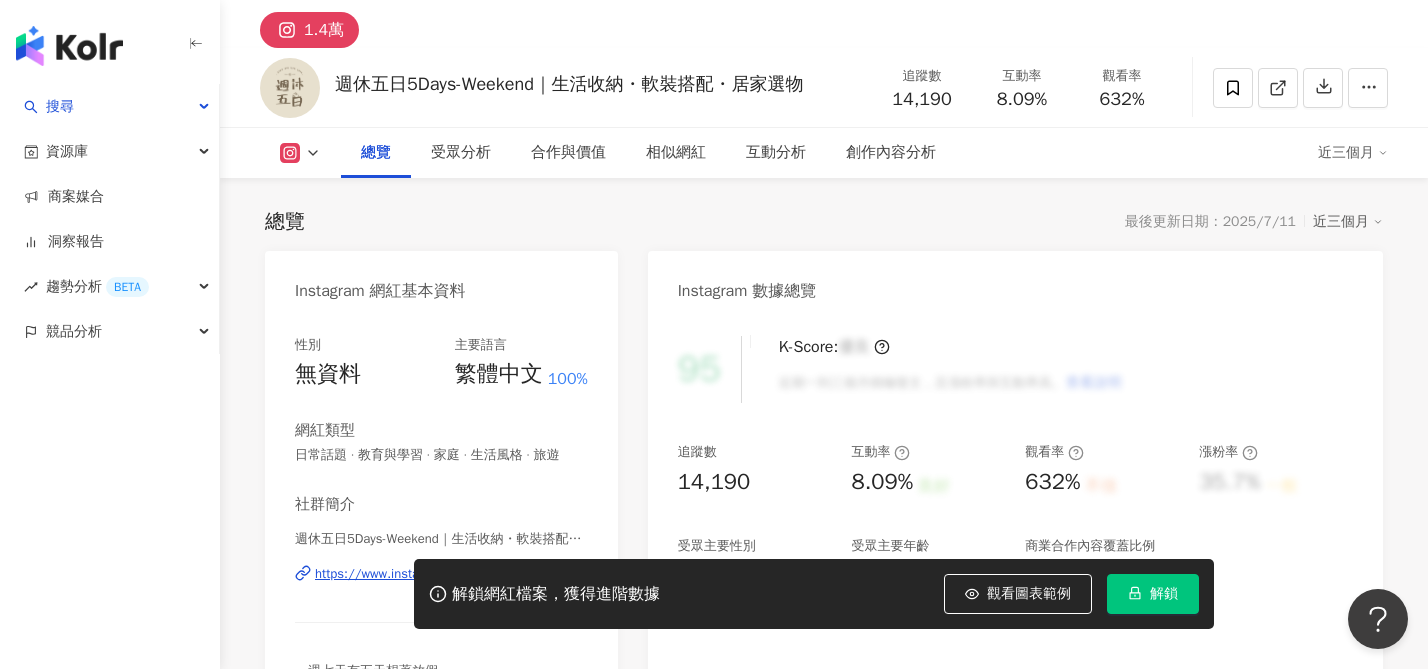 click on "週休五日5Days-Weekend｜生活收納・軟裝搭配・居家選物 | 5days_weekend https://www.instagram.com/5days_weekend/" at bounding box center (441, 588) 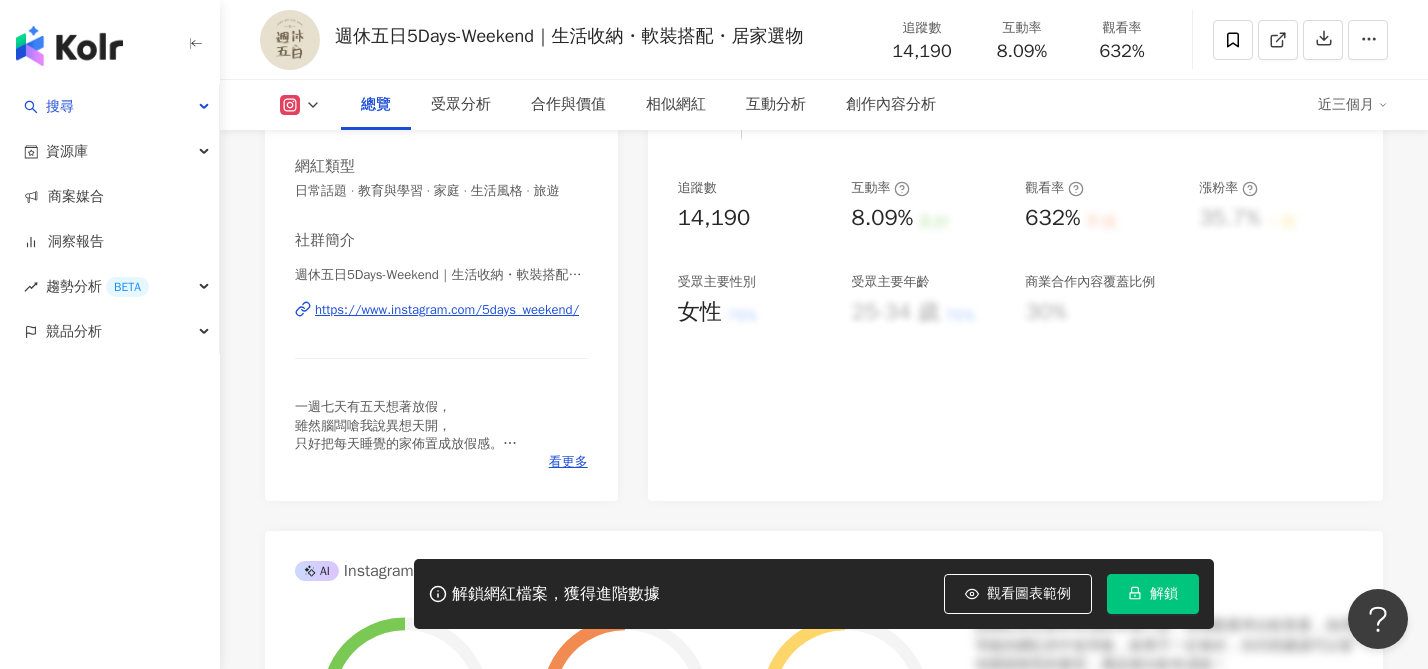 click on "https://www.instagram.com/5days_weekend/" at bounding box center (447, 310) 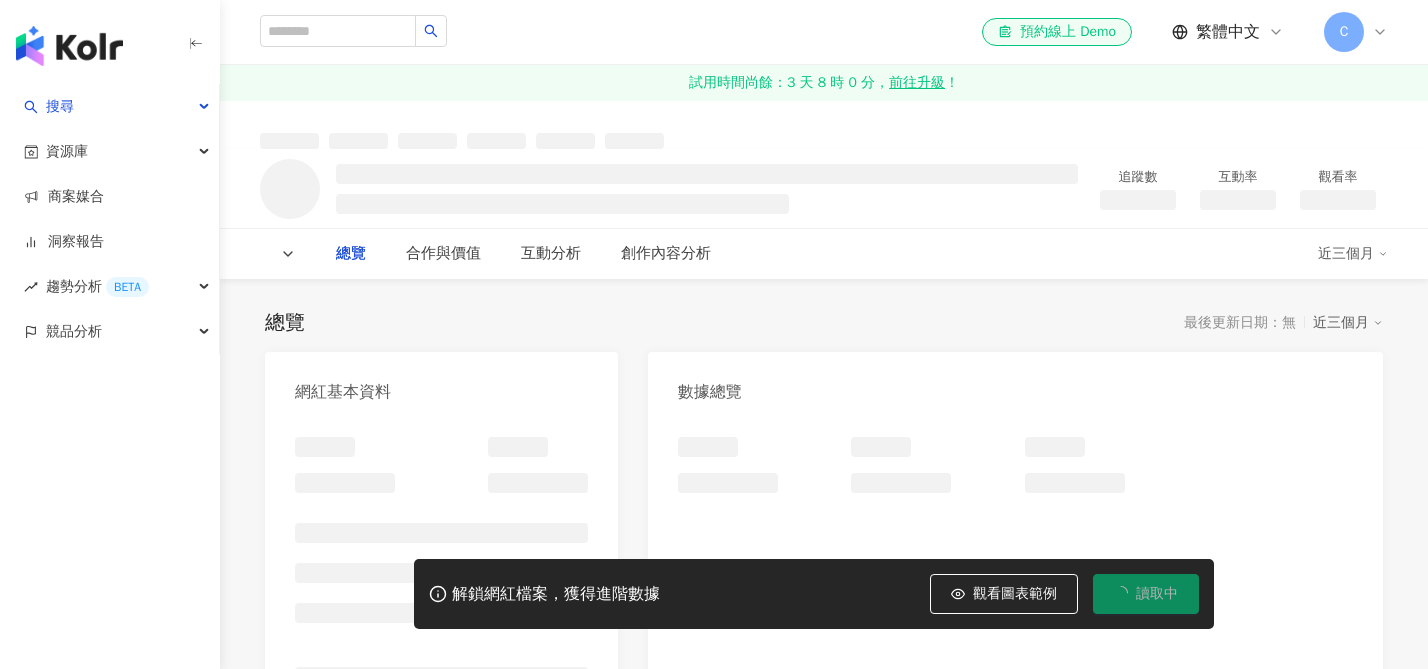 scroll, scrollTop: 0, scrollLeft: 0, axis: both 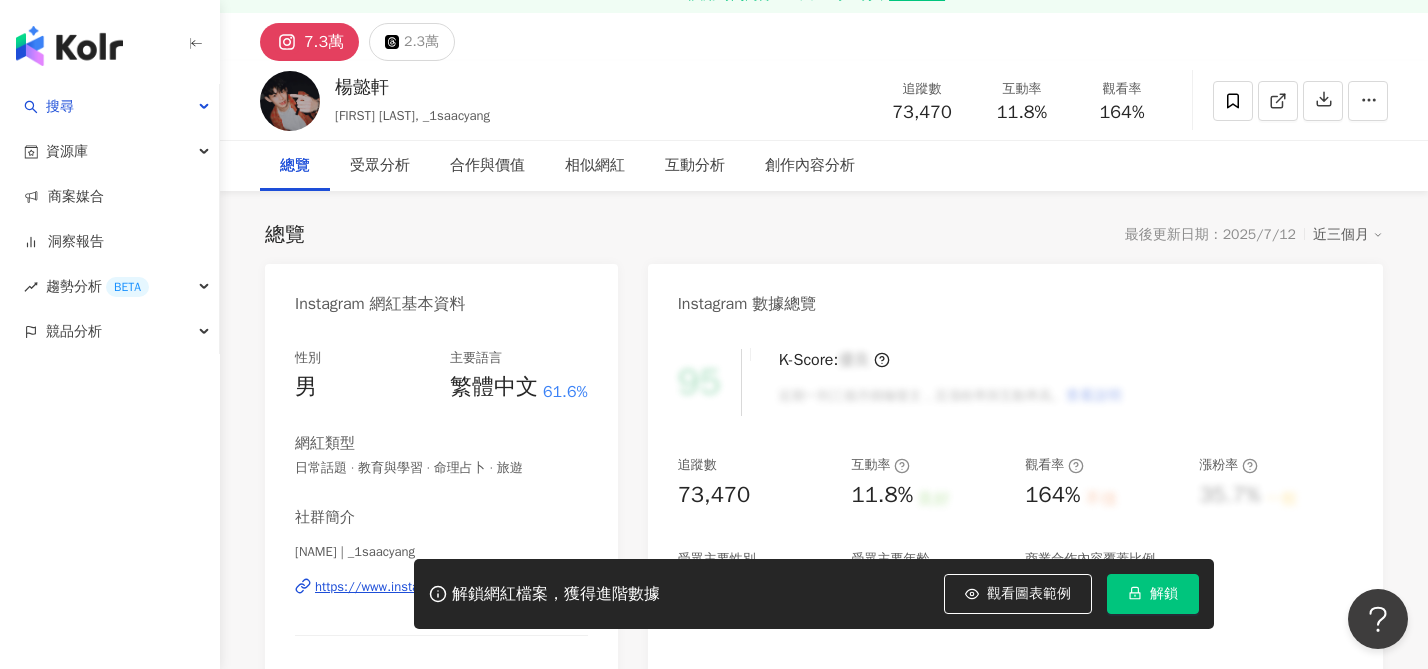 click on "https://www.instagram.com/_1saacyang/" at bounding box center [435, 587] 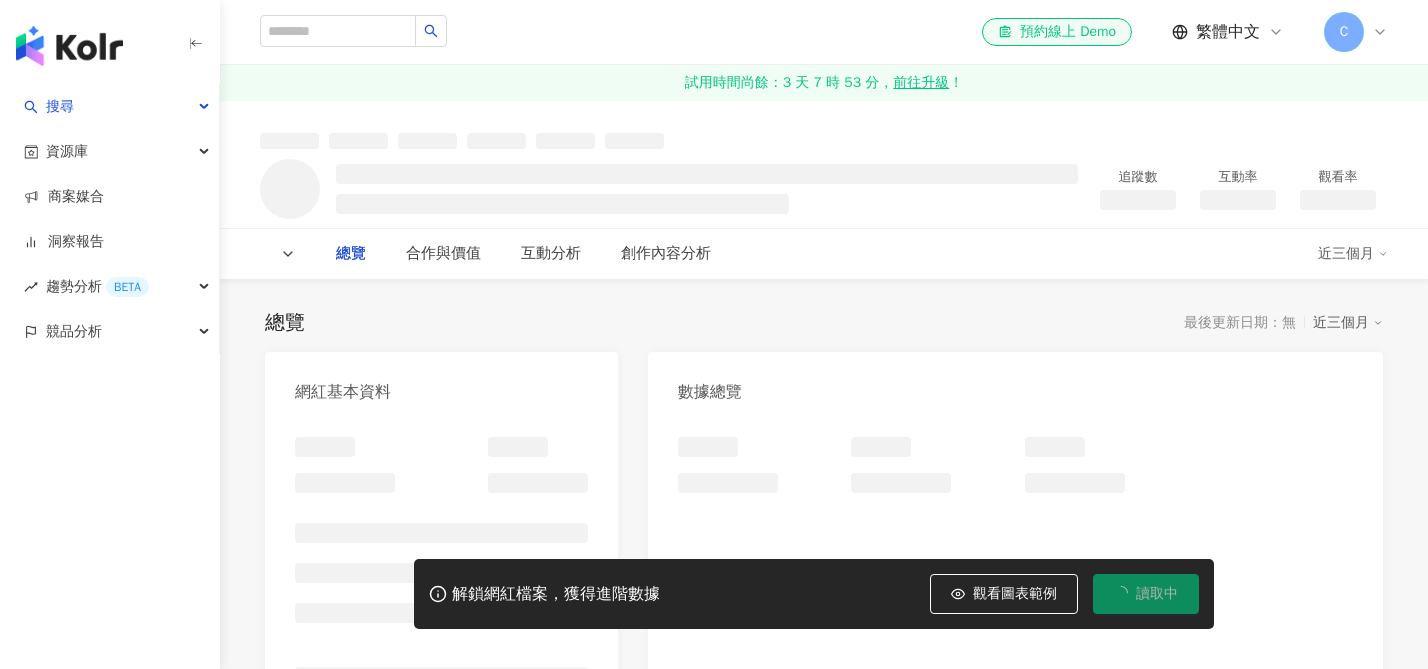 scroll, scrollTop: 0, scrollLeft: 0, axis: both 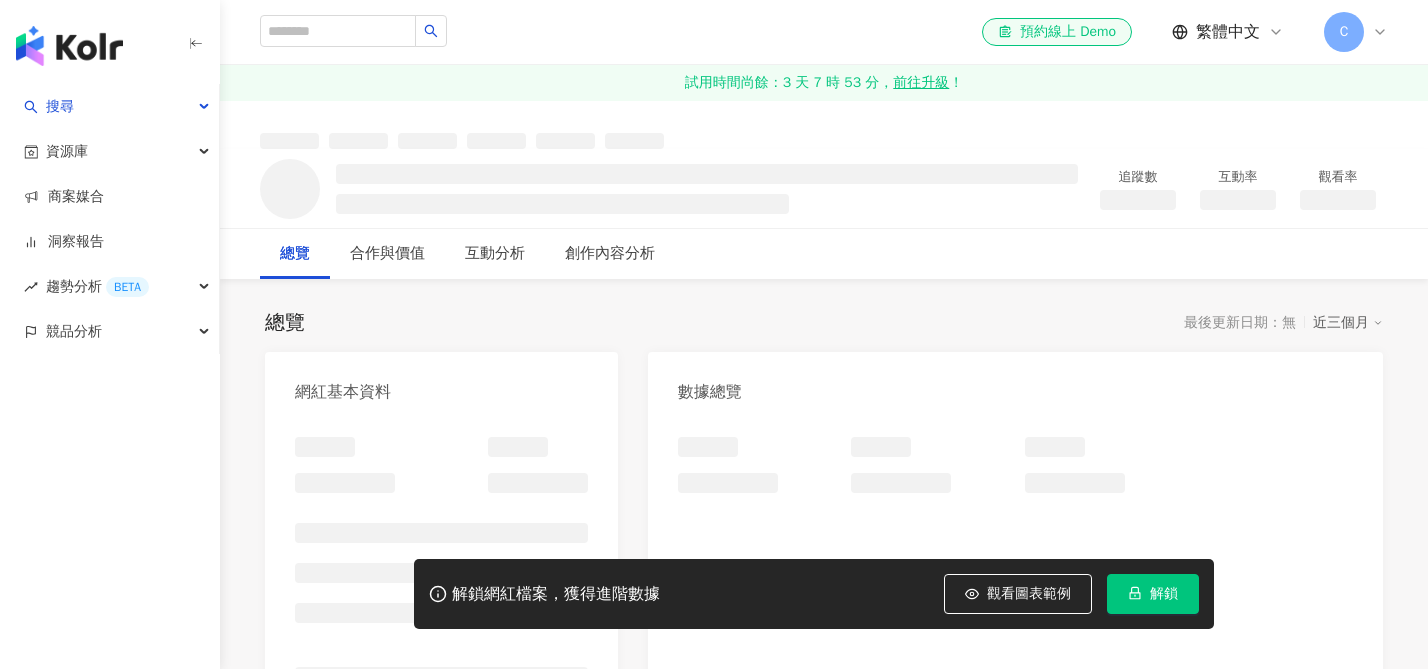 click at bounding box center [1015, 634] 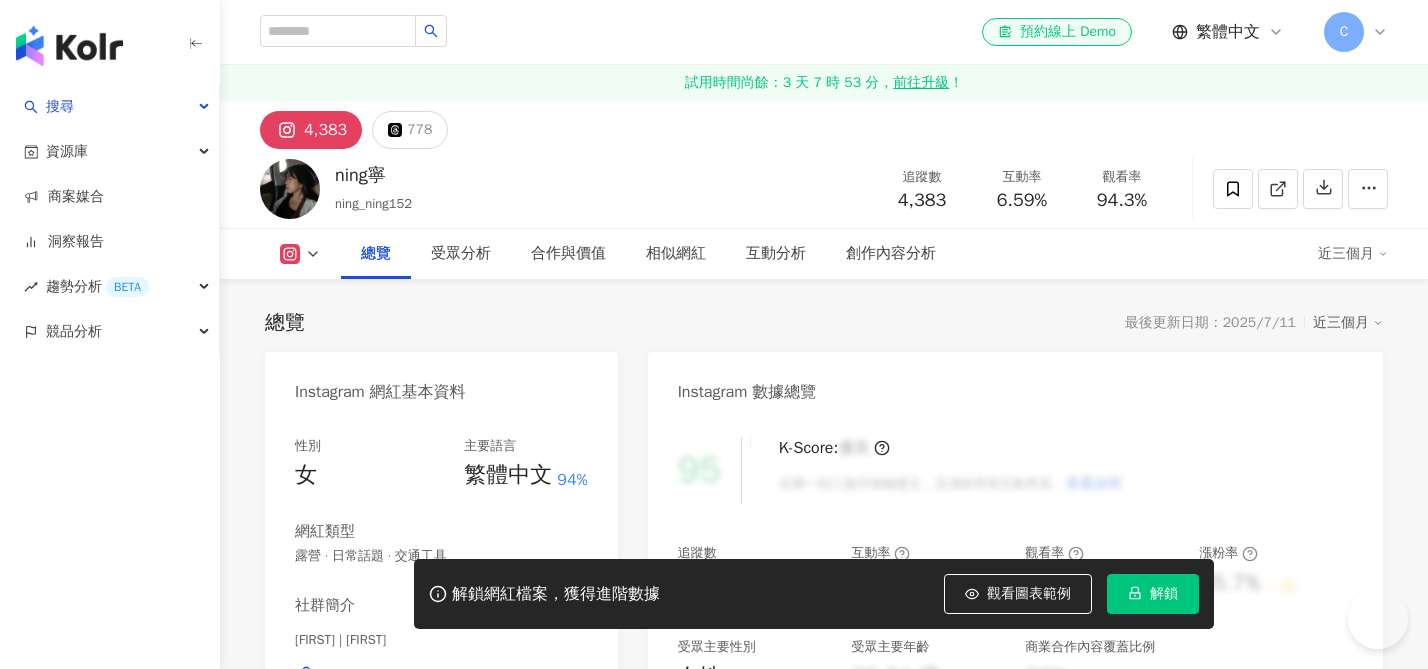scroll, scrollTop: 224, scrollLeft: 0, axis: vertical 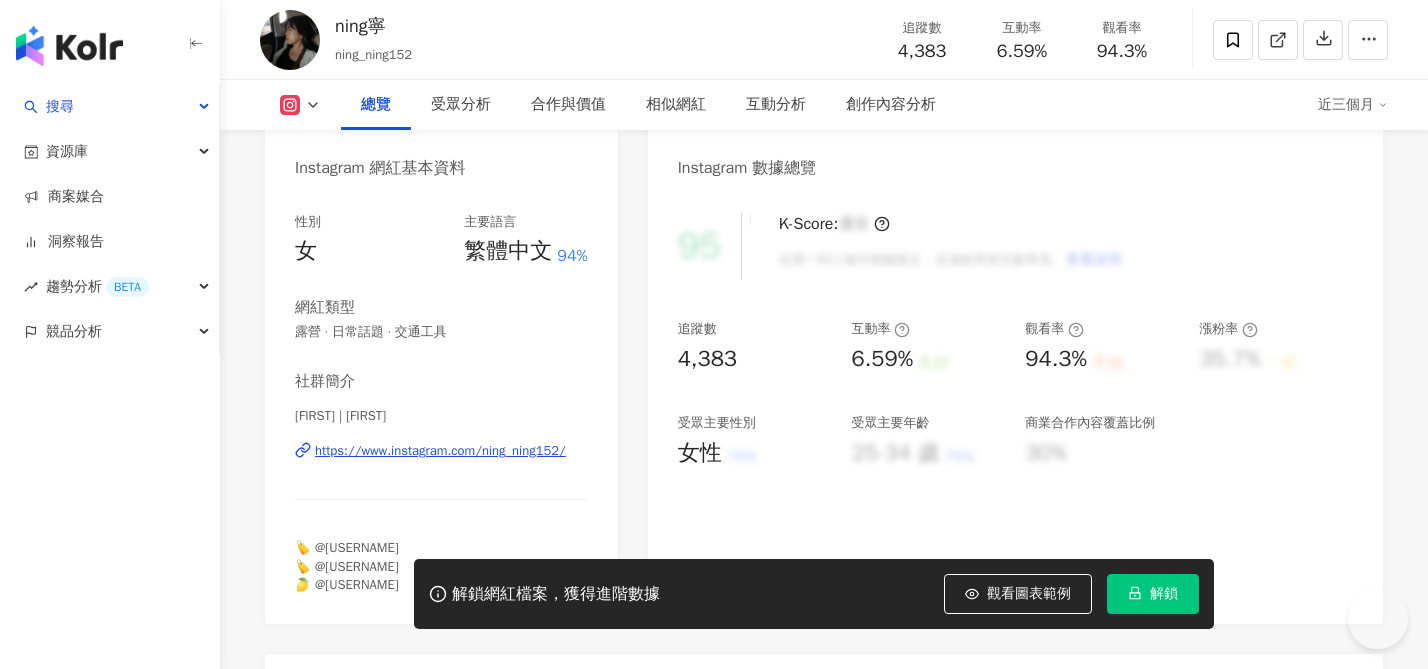 click on "https://www.instagram.com/ning_ning152/" at bounding box center [440, 451] 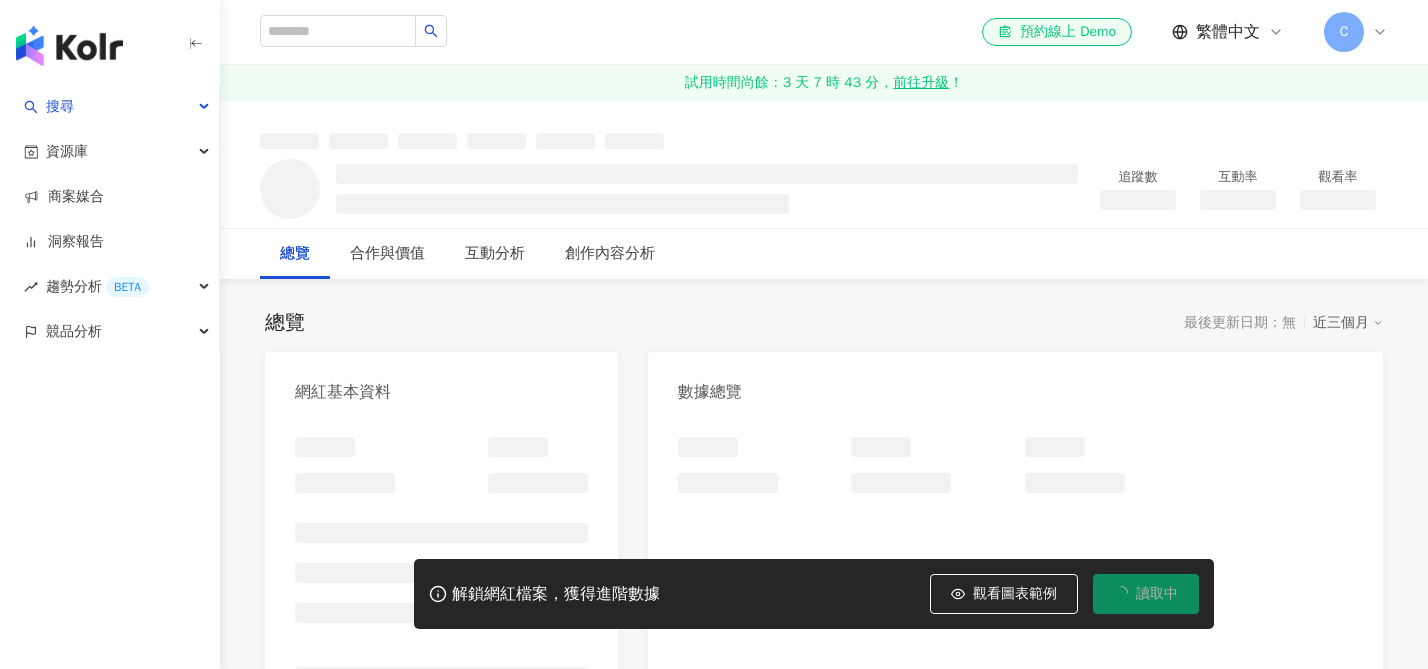 scroll, scrollTop: 0, scrollLeft: 0, axis: both 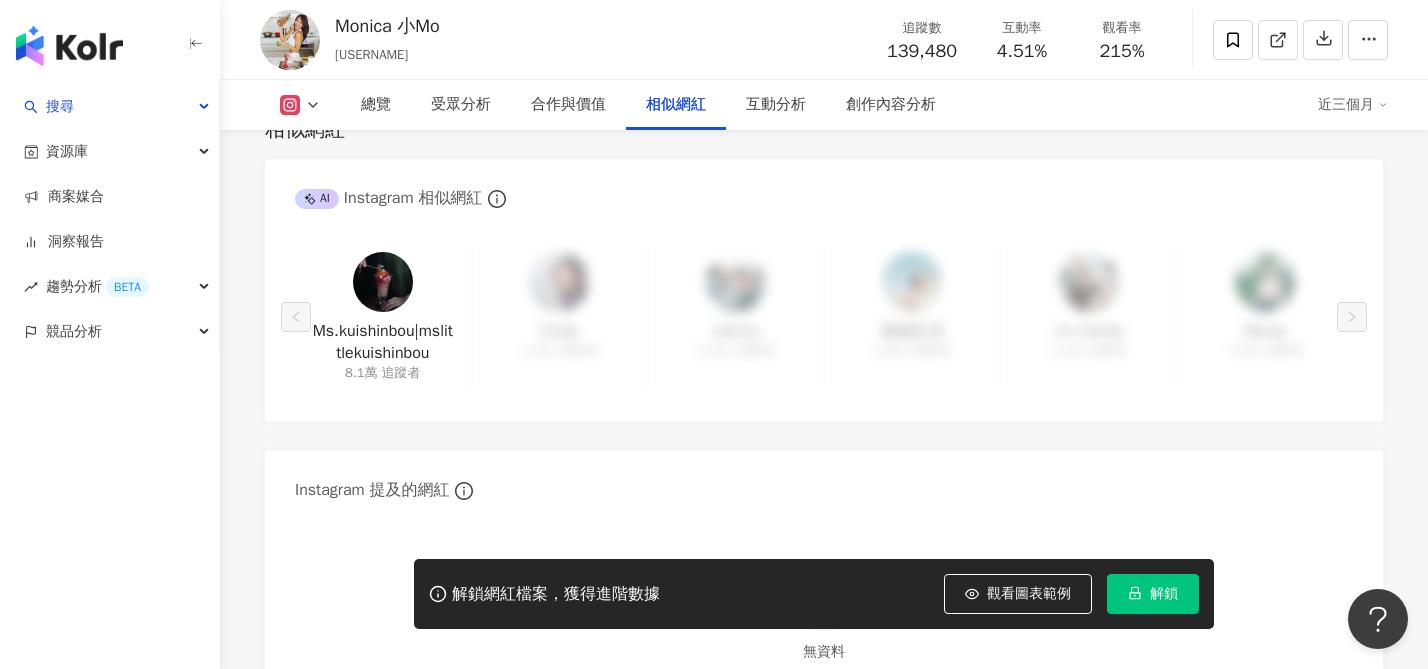 click at bounding box center [383, 282] 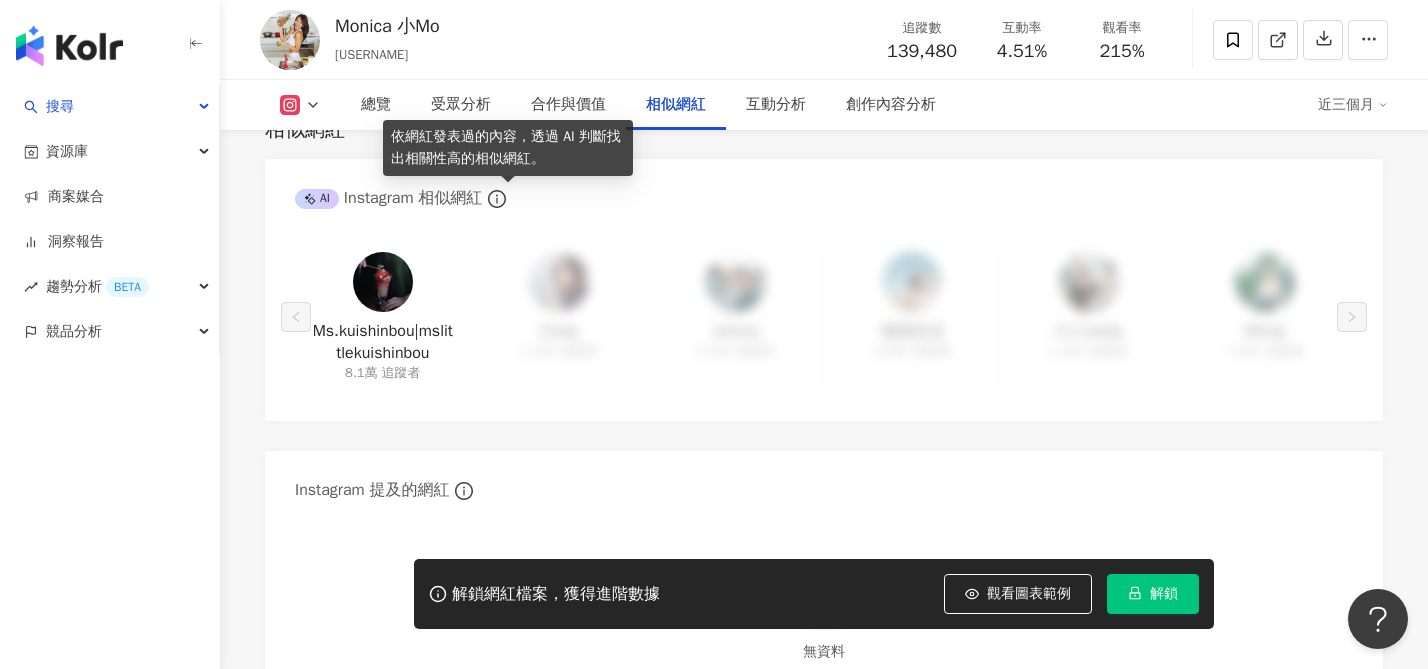 click 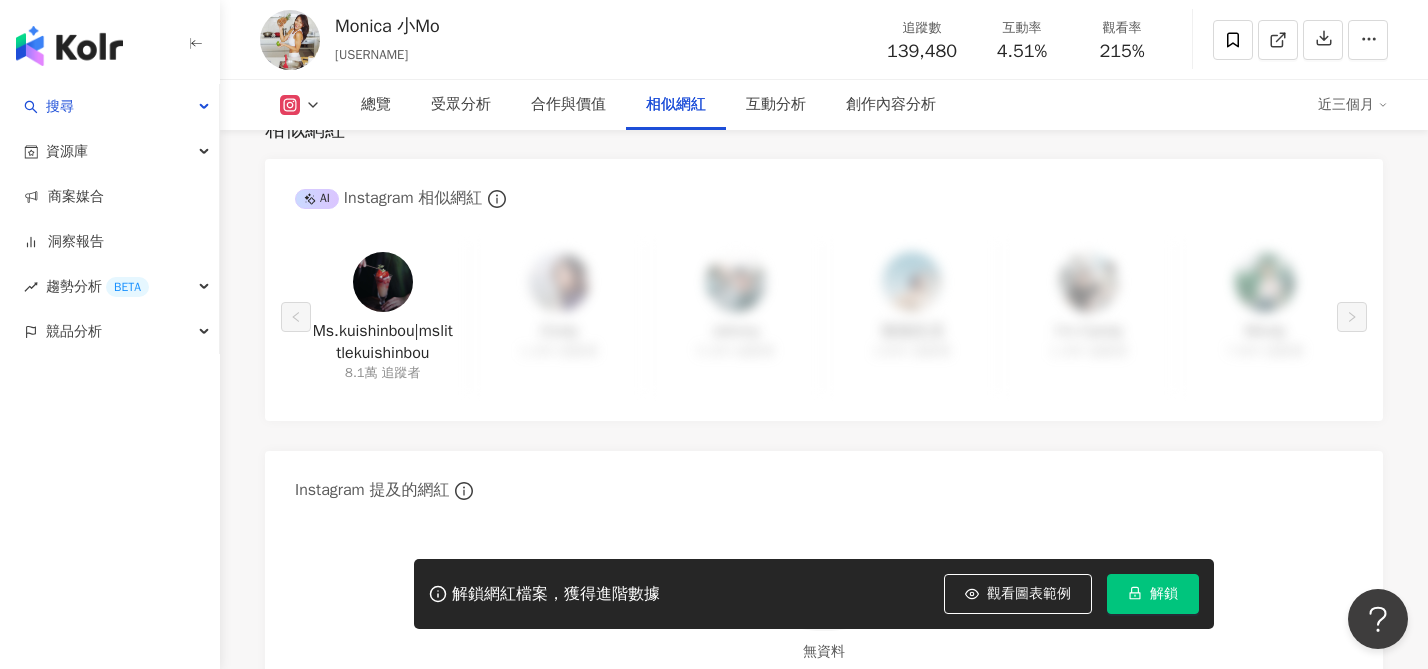 click on "Ms.kuishinbou|mslittlekuishinbou 8.1萬 追蹤者 Cindy 1,300 追蹤者 Johnny 5,300 追蹤者 強強生活 2,800 追蹤者 I’m Candy 1,300 追蹤者 Mindy 7,600 追蹤者" at bounding box center (824, 317) 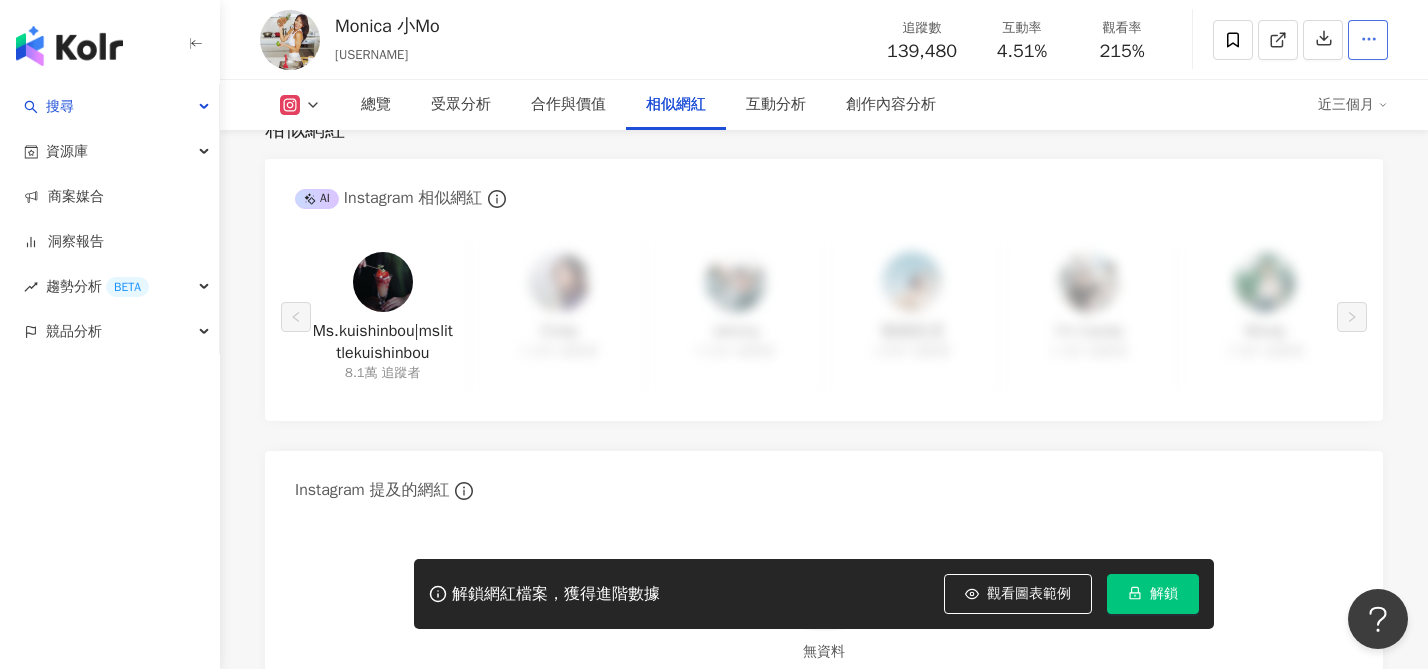click at bounding box center (1368, 40) 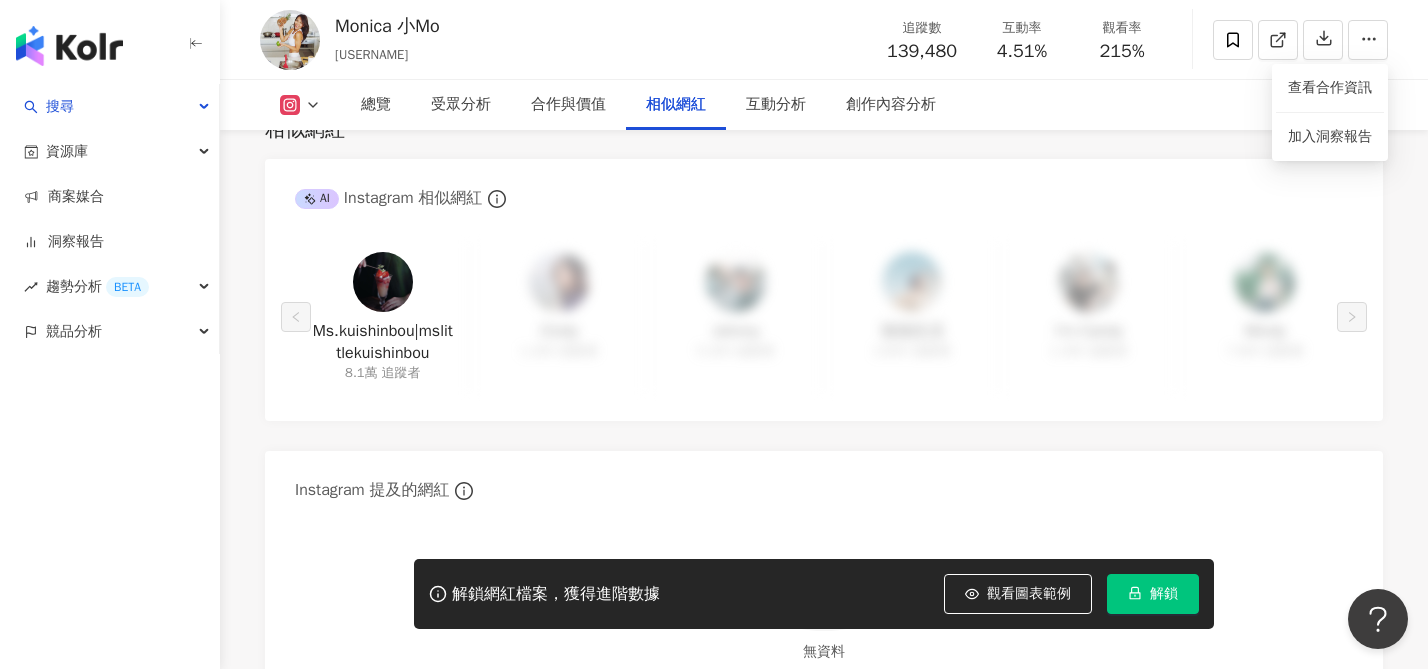 click on "AI Instagram 相似網紅" at bounding box center [824, 191] 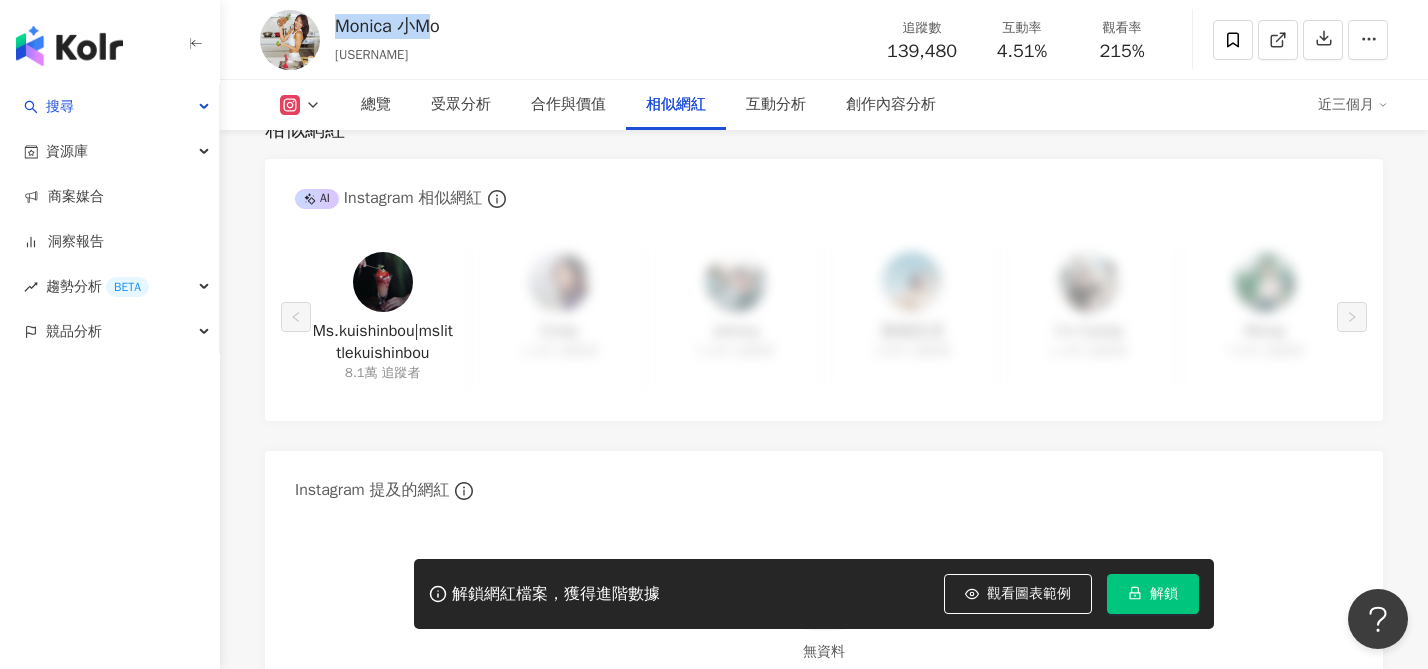 drag, startPoint x: 335, startPoint y: 25, endPoint x: 437, endPoint y: 27, distance: 102.01961 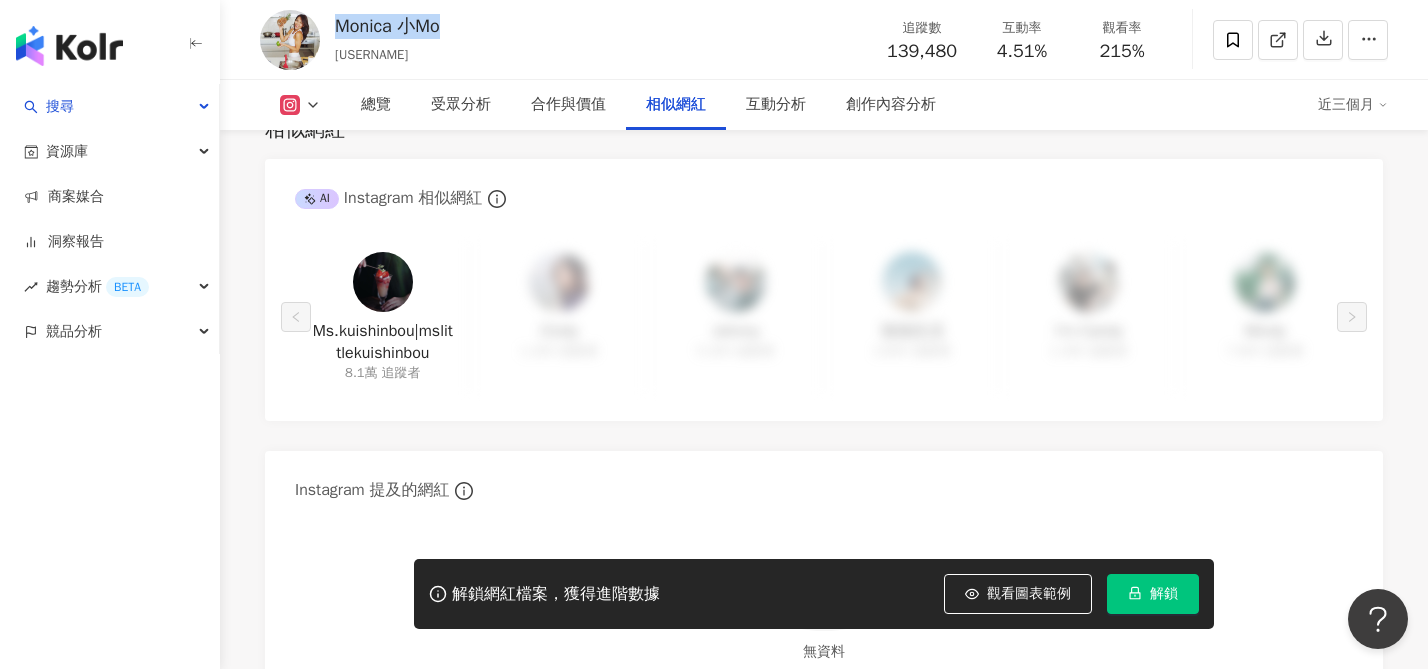 drag, startPoint x: 464, startPoint y: 30, endPoint x: 330, endPoint y: 24, distance: 134.13426 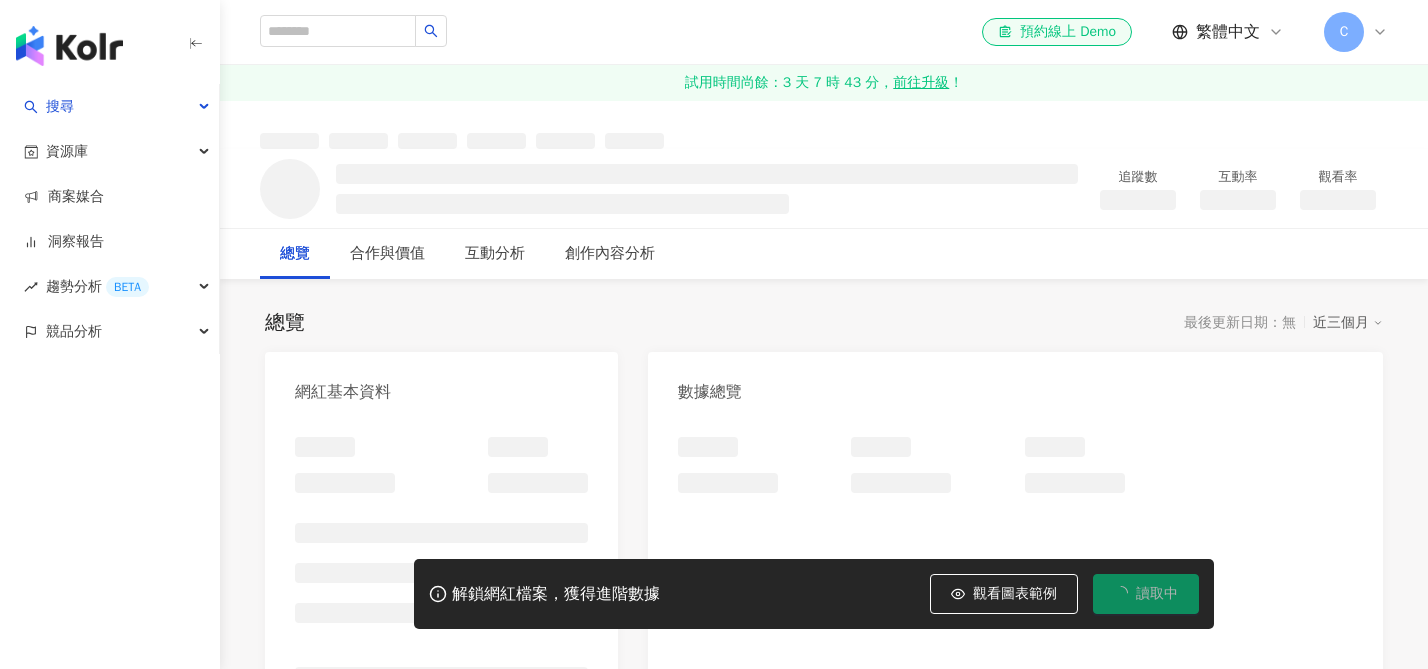 scroll, scrollTop: 0, scrollLeft: 0, axis: both 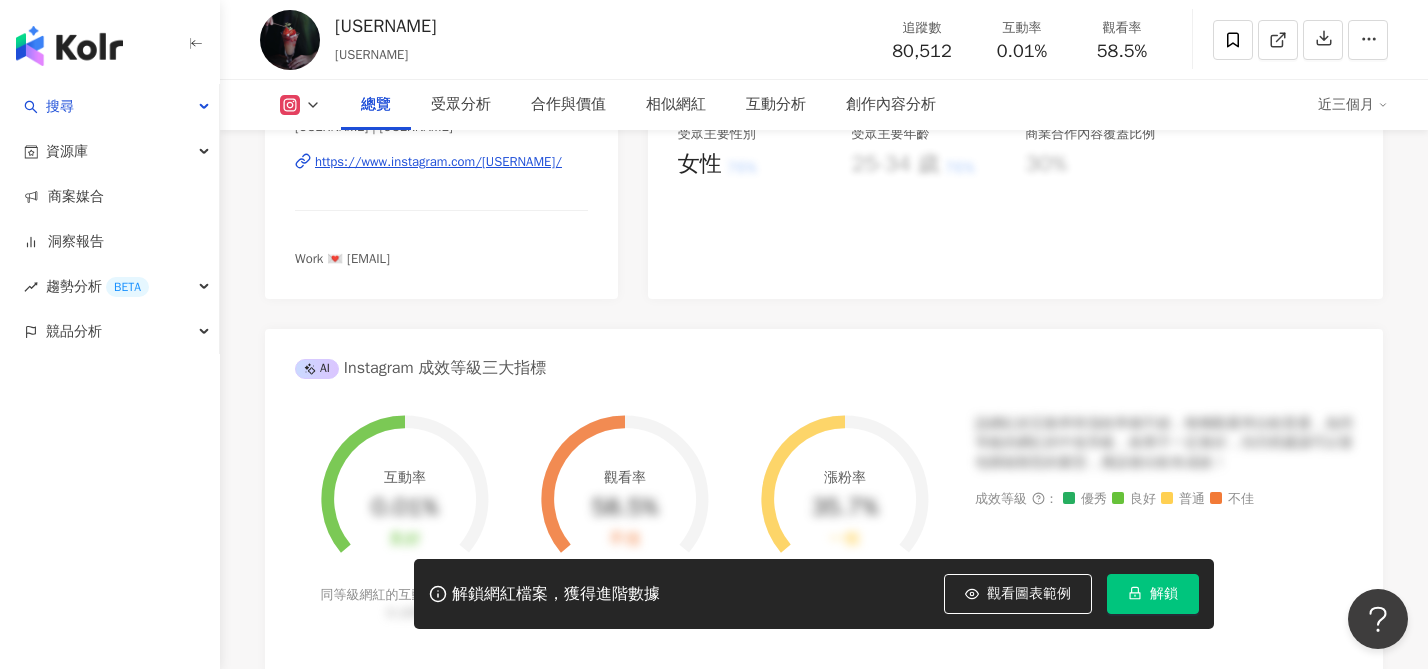 click on "[USERNAME] | [USERNAME] https://www.instagram.com/[USERNAME]/" at bounding box center [441, 176] 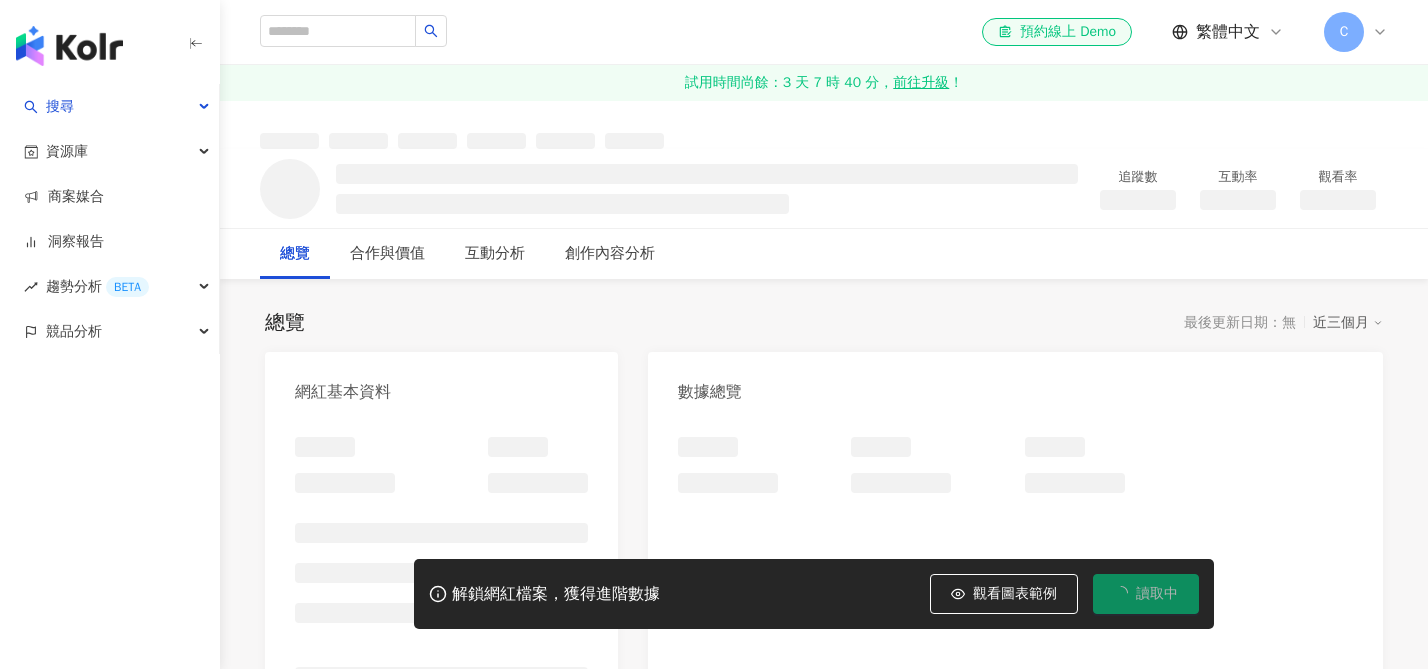 scroll, scrollTop: 0, scrollLeft: 0, axis: both 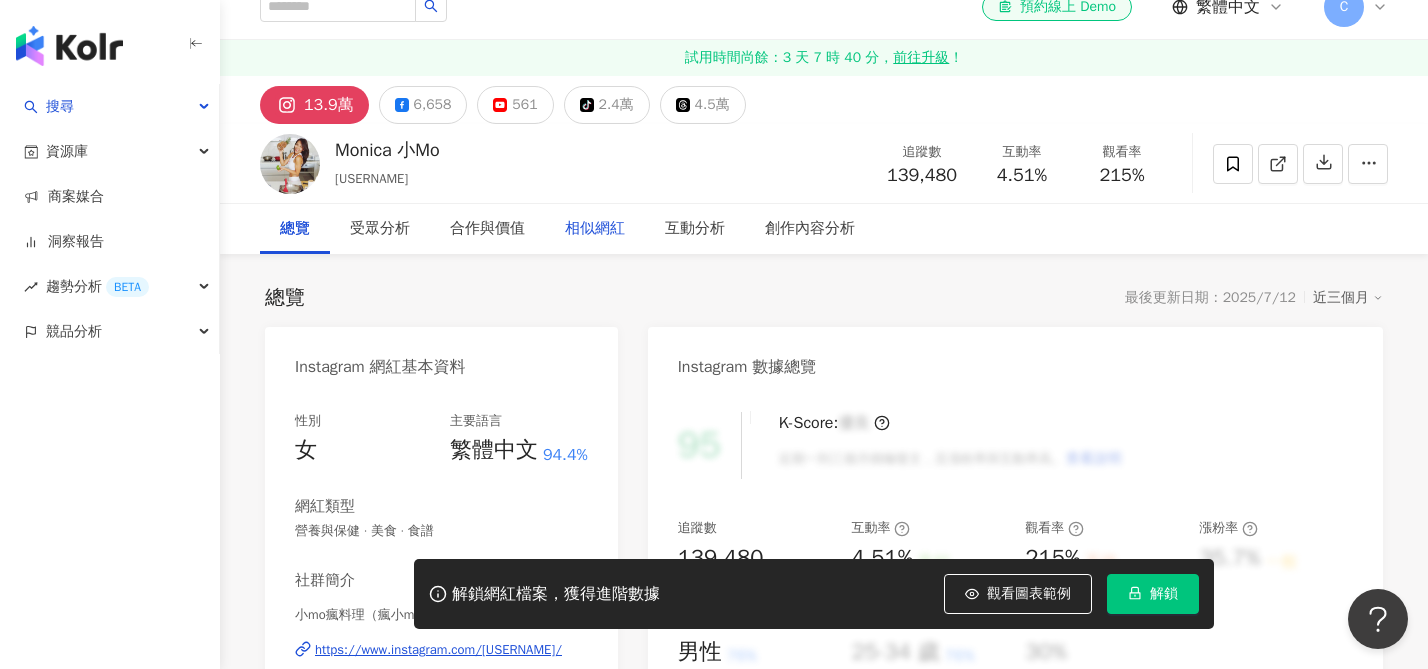 click on "相似網紅" at bounding box center [595, 229] 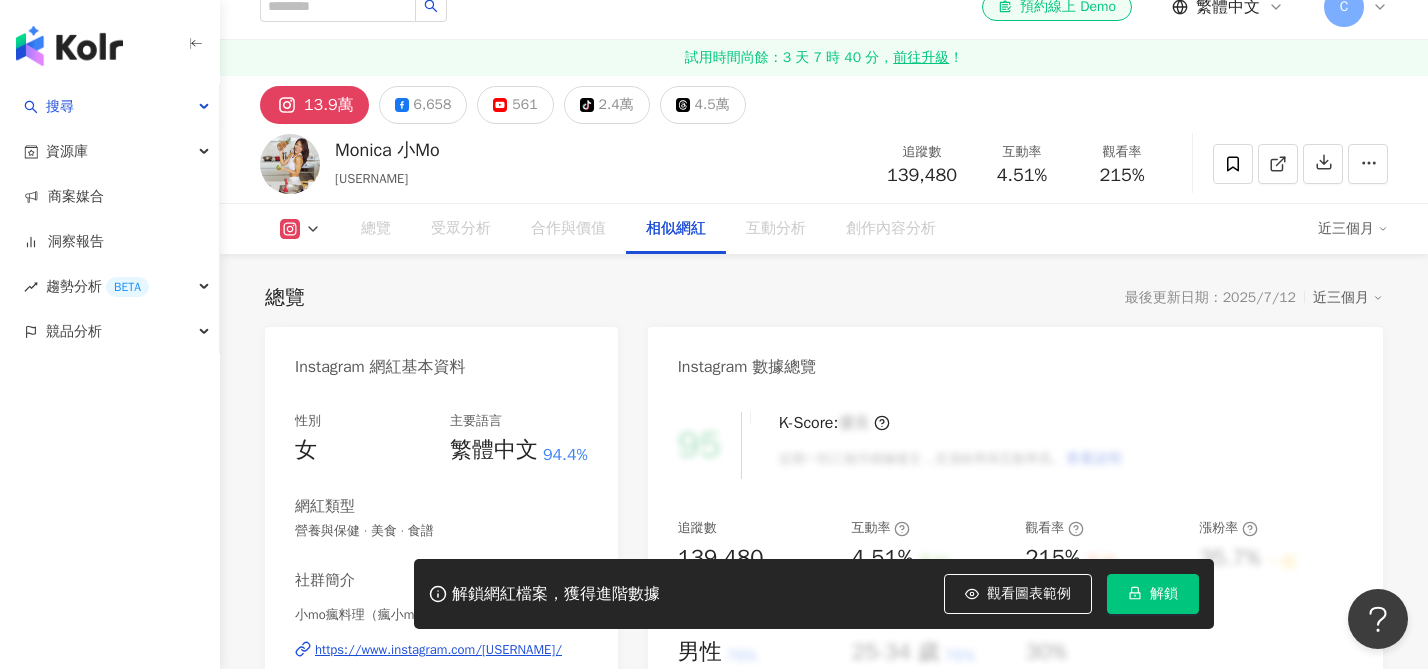 scroll, scrollTop: 3236, scrollLeft: 0, axis: vertical 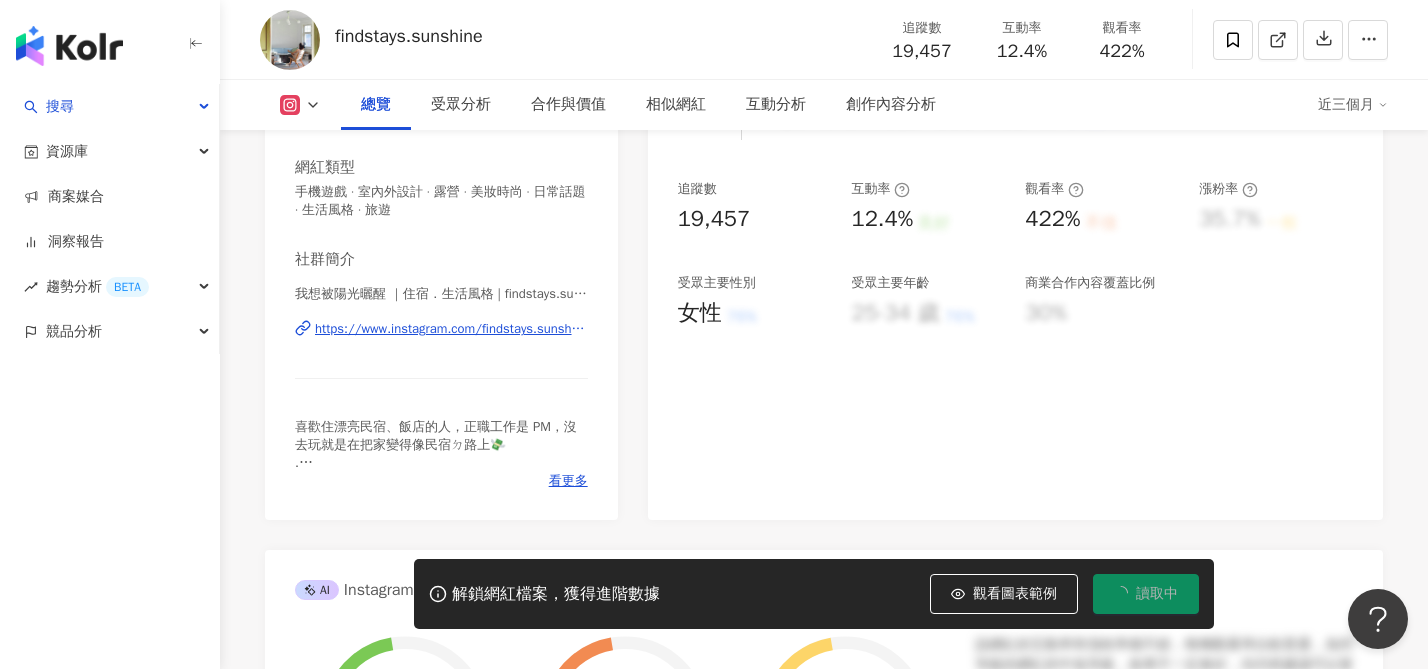 click on "https://www.instagram.com/findstays.sunshine/" at bounding box center [451, 329] 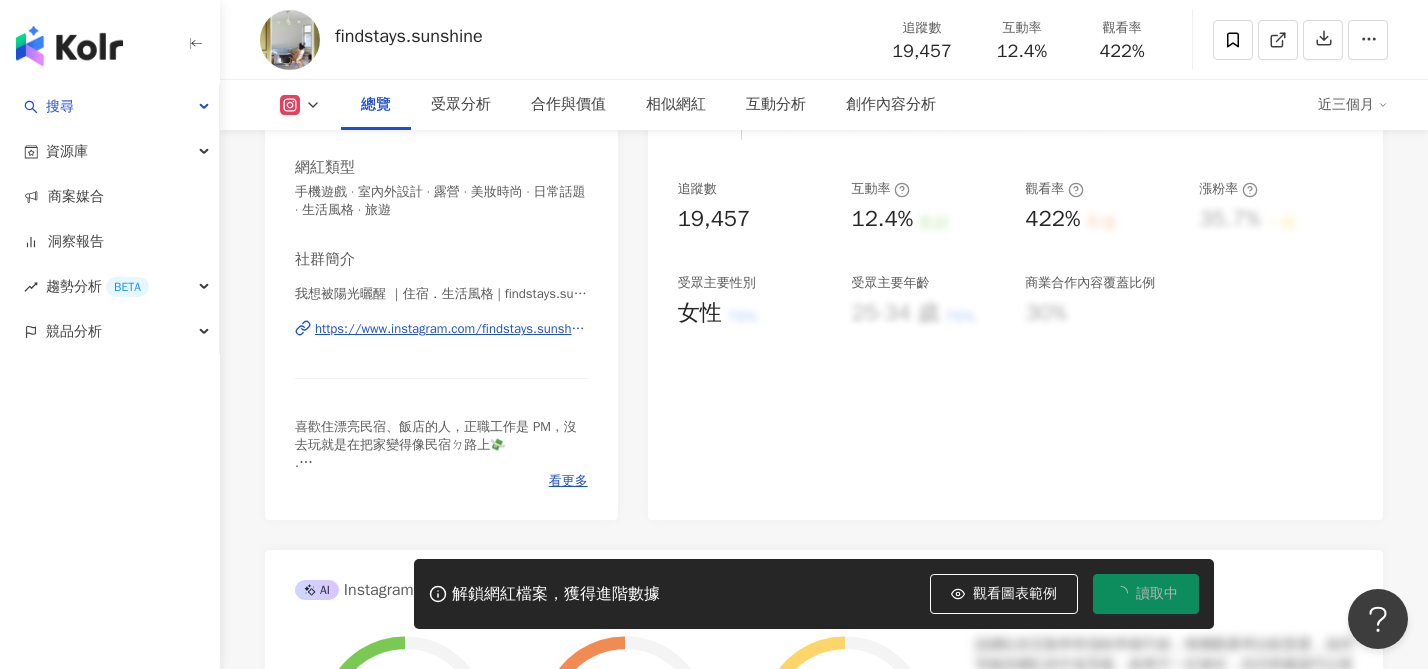 scroll, scrollTop: 0, scrollLeft: 0, axis: both 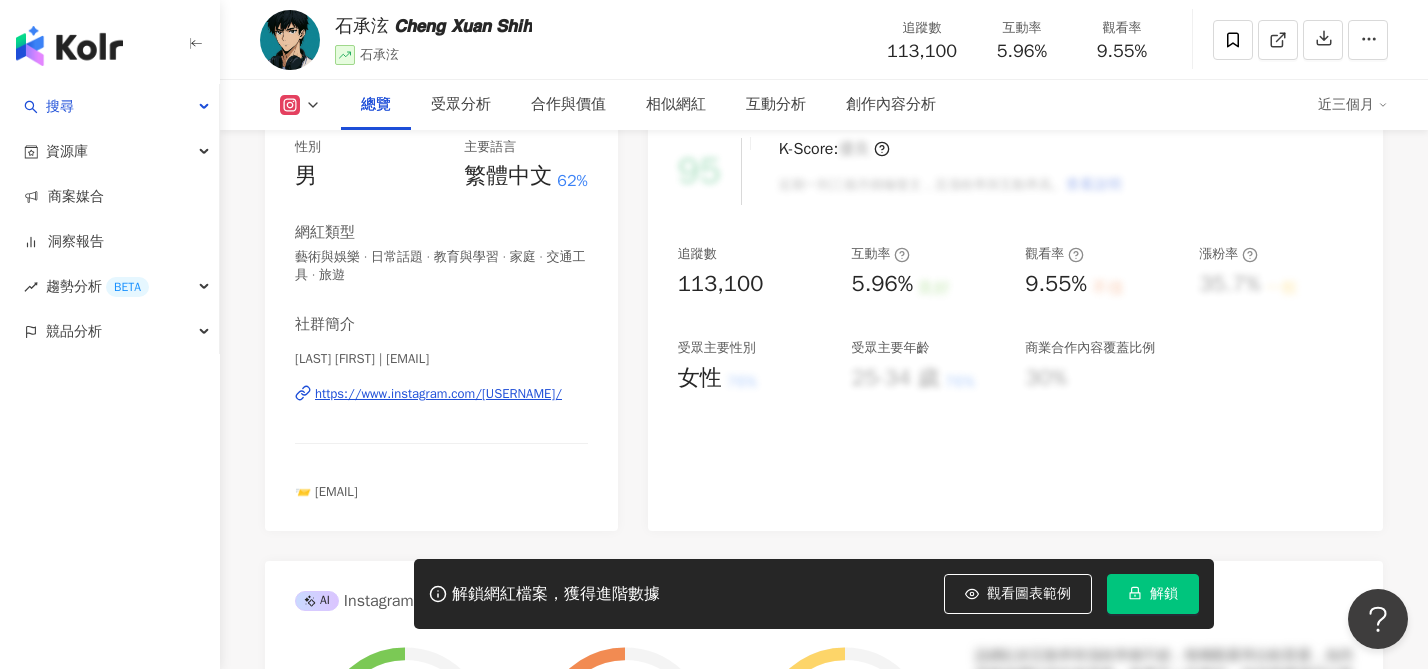 click on "https://www.instagram.com/[USERNAME]/" at bounding box center (438, 394) 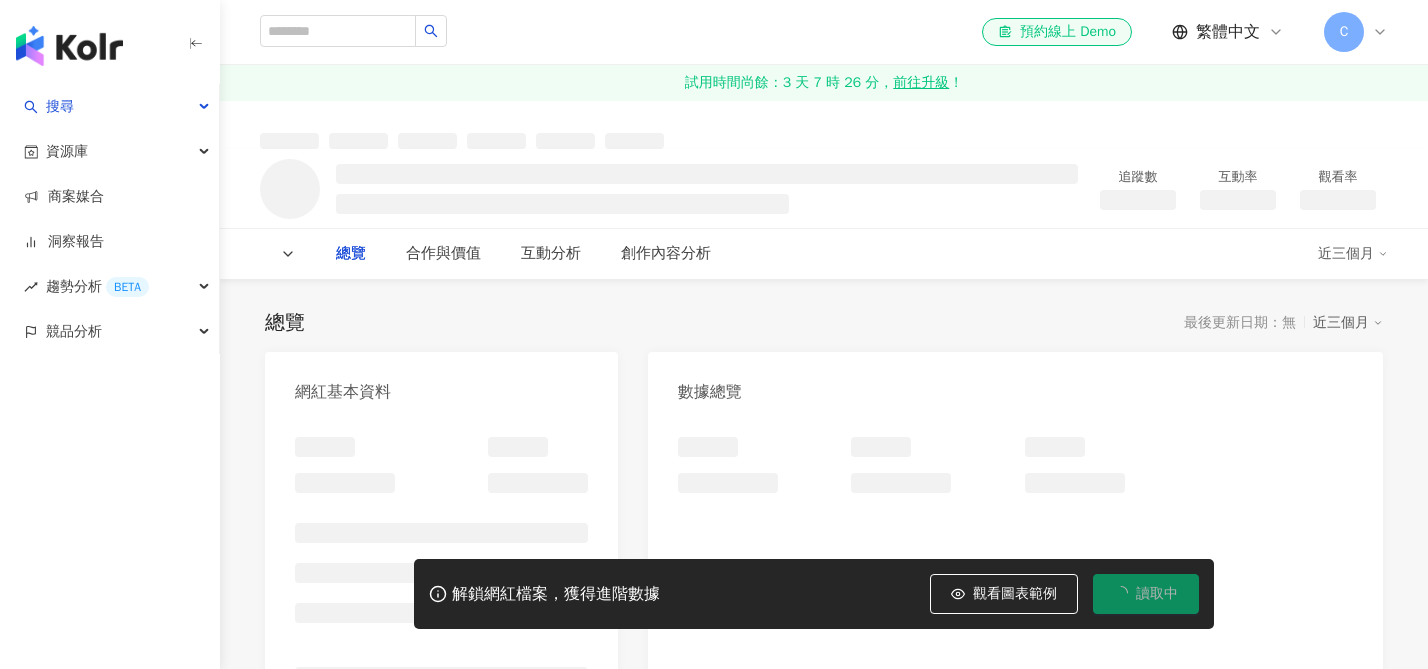 scroll, scrollTop: 0, scrollLeft: 0, axis: both 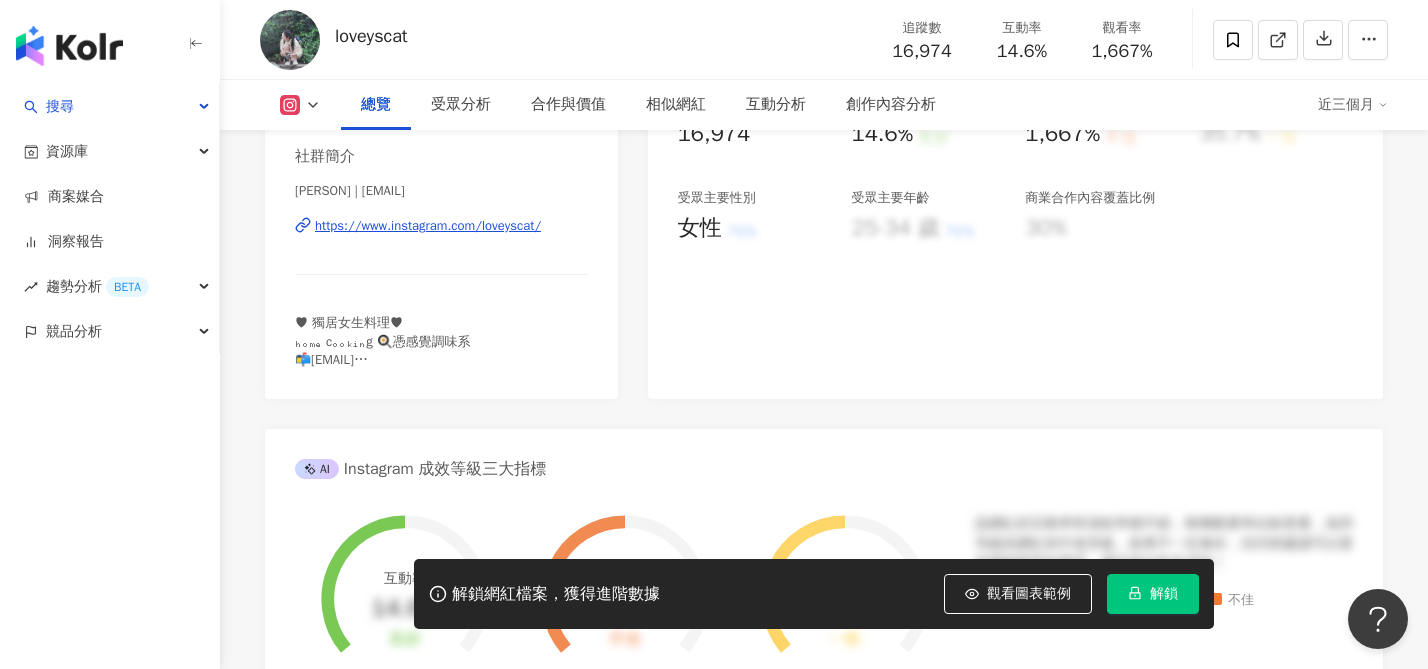 click on "https://www.instagram.com/loveyscat/" at bounding box center [428, 226] 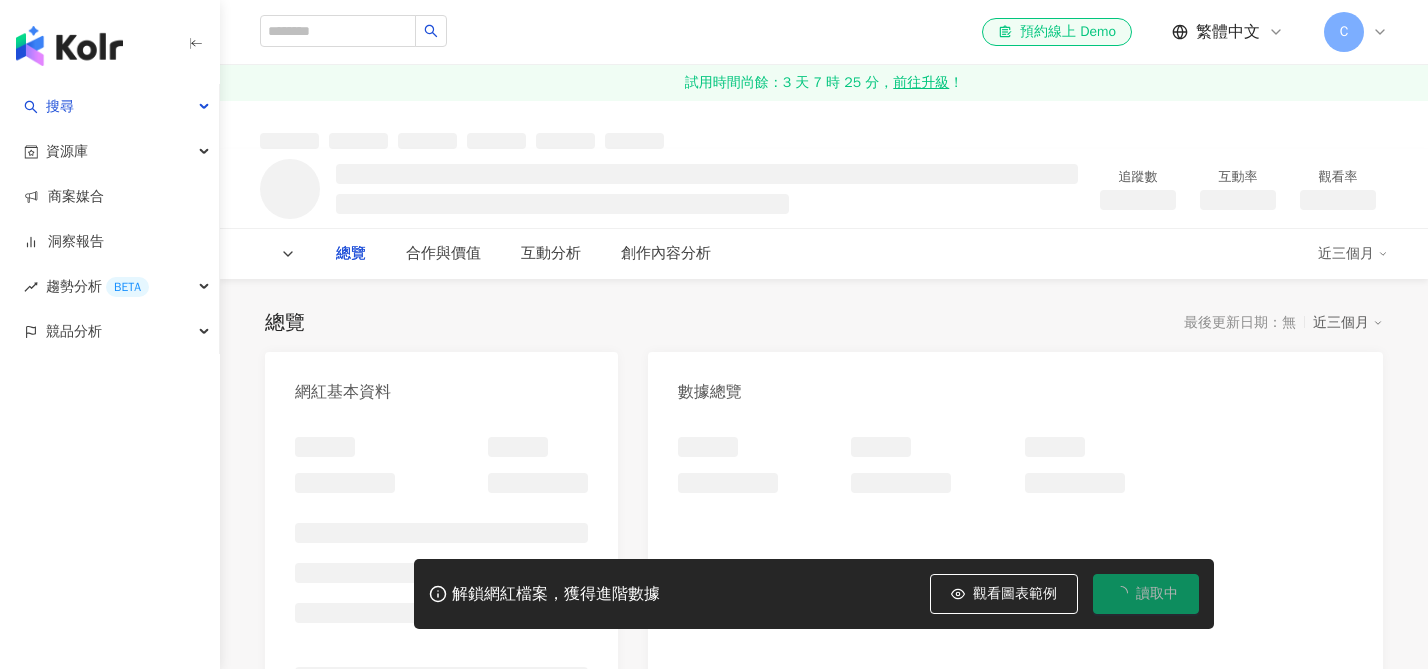 scroll, scrollTop: 0, scrollLeft: 0, axis: both 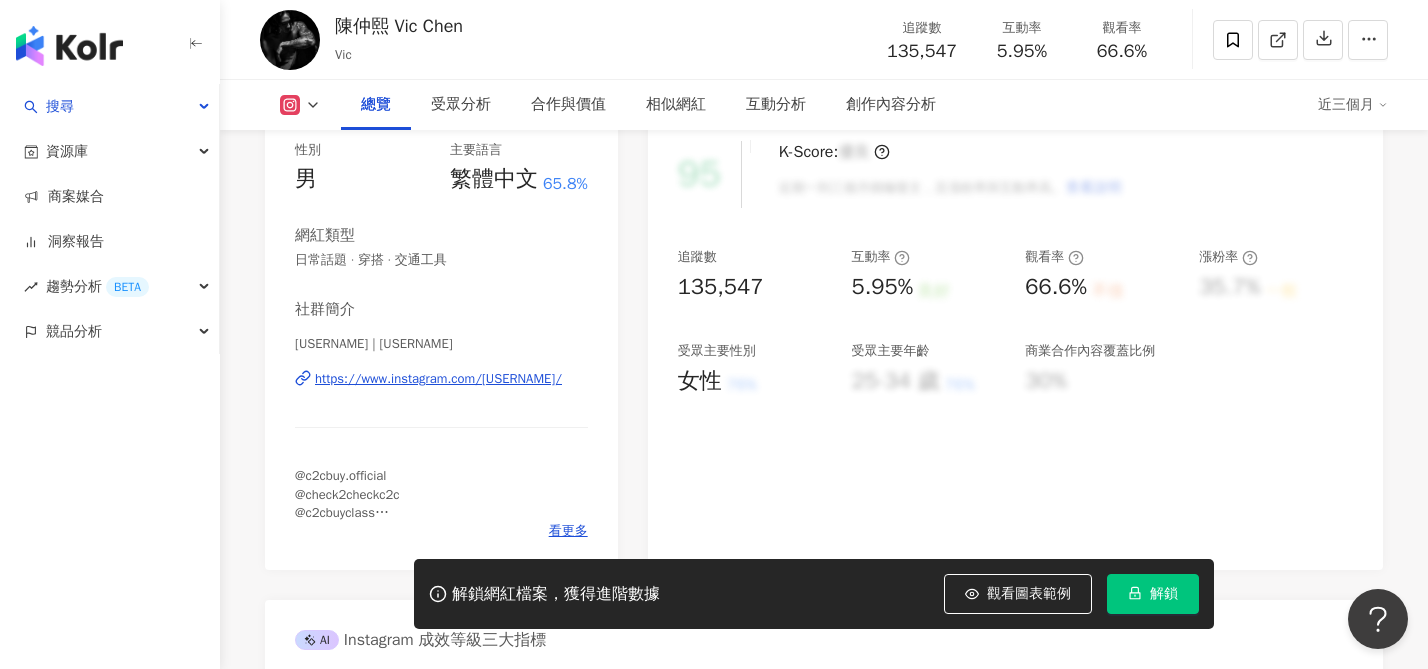click on "https://www.instagram.com/[USERNAME]/" at bounding box center (438, 379) 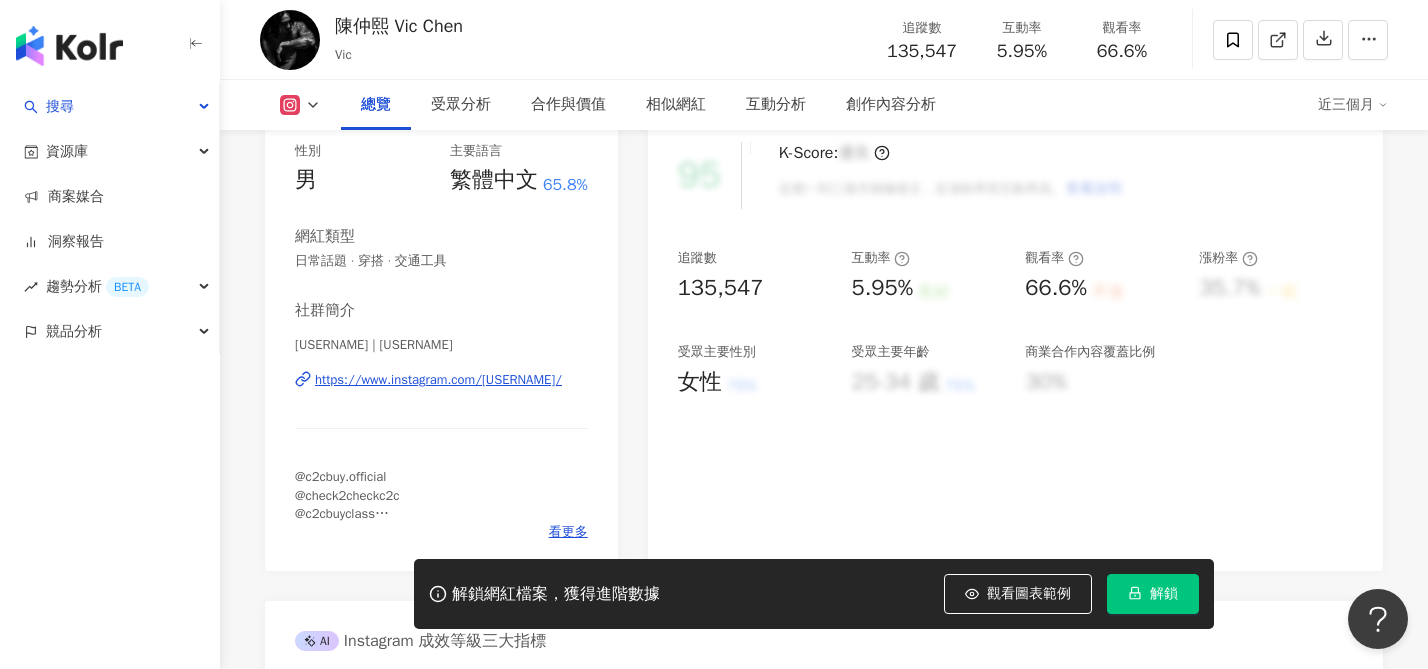 scroll, scrollTop: 269, scrollLeft: 0, axis: vertical 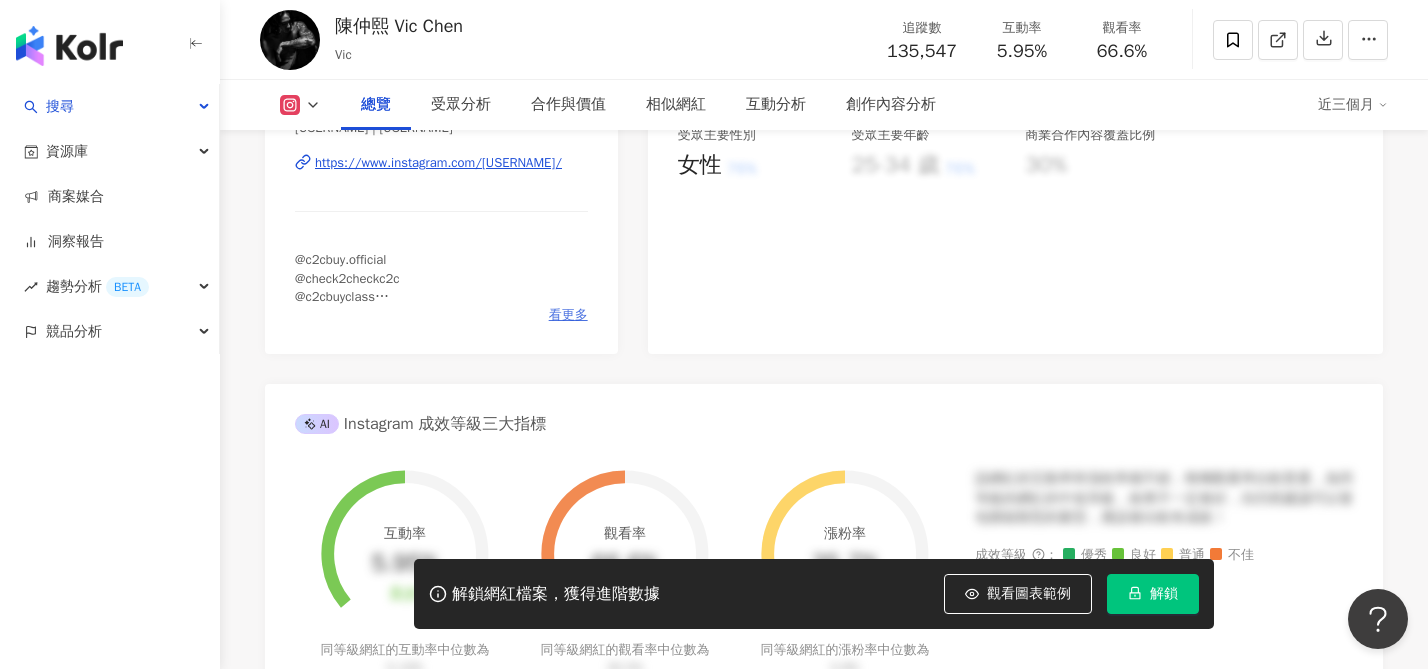 click on "看更多" at bounding box center [568, 315] 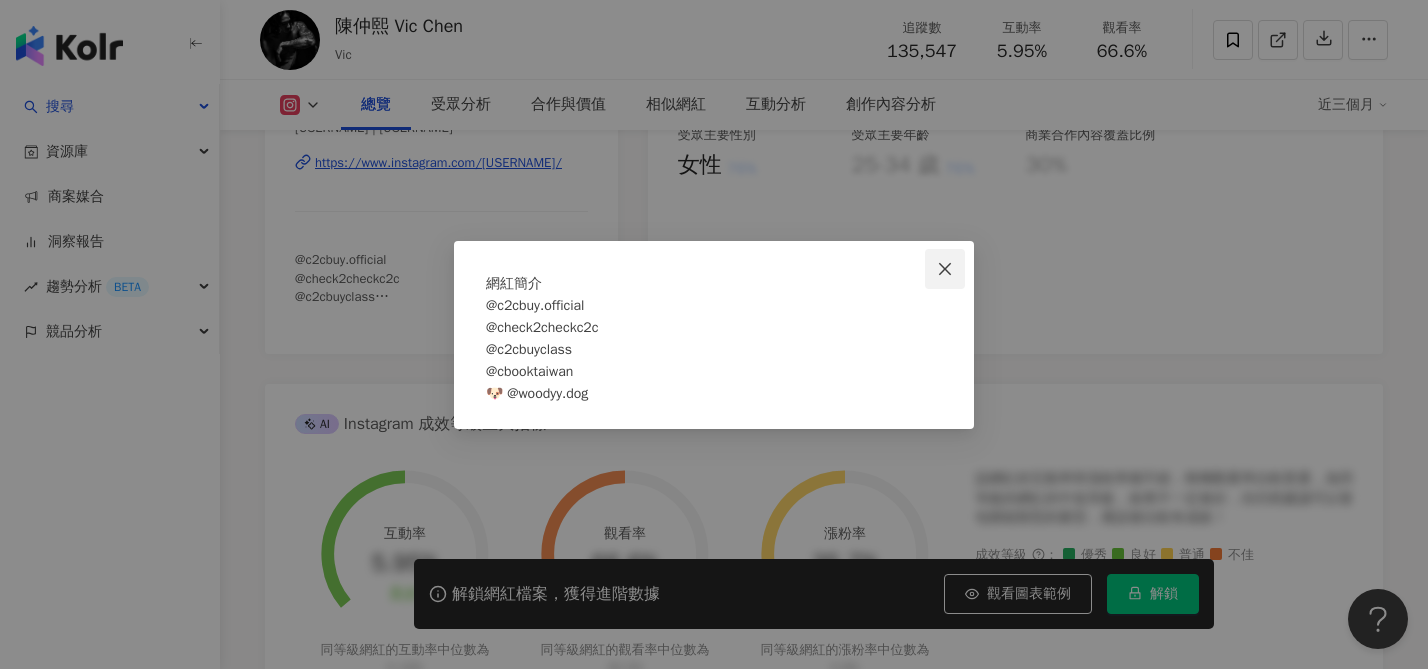 click 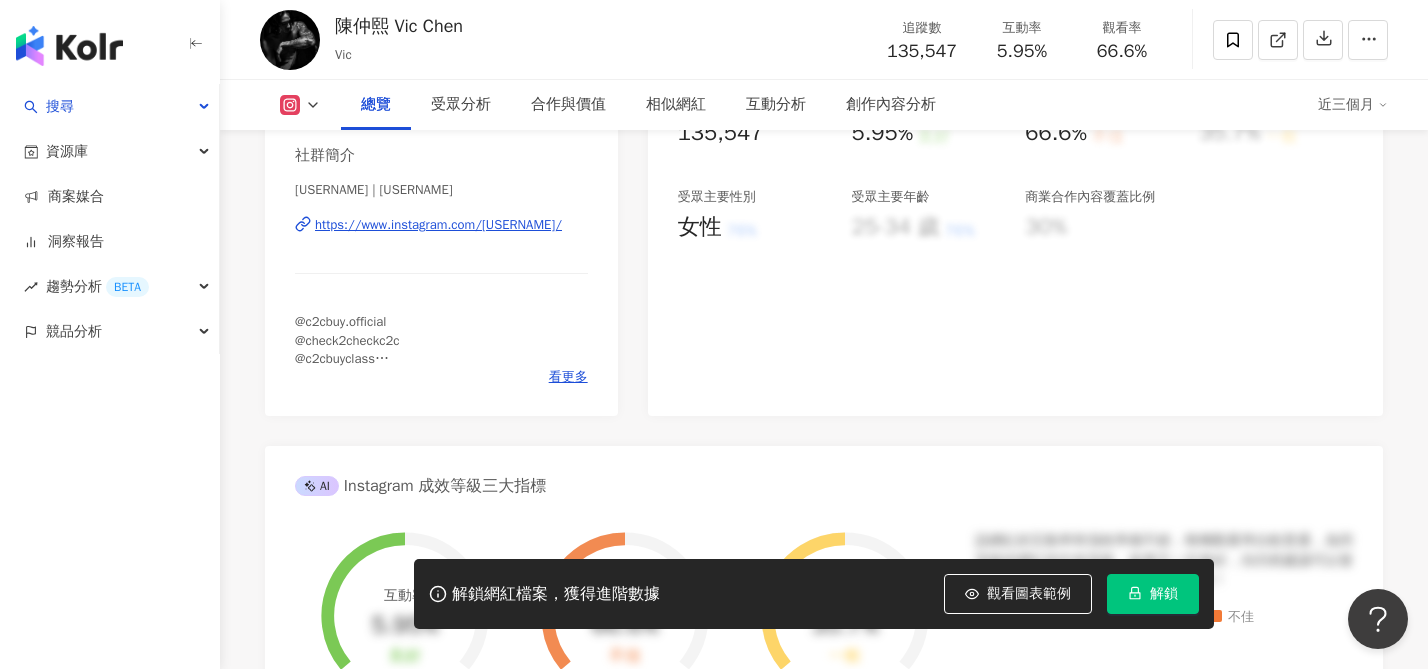 scroll, scrollTop: 430, scrollLeft: 0, axis: vertical 